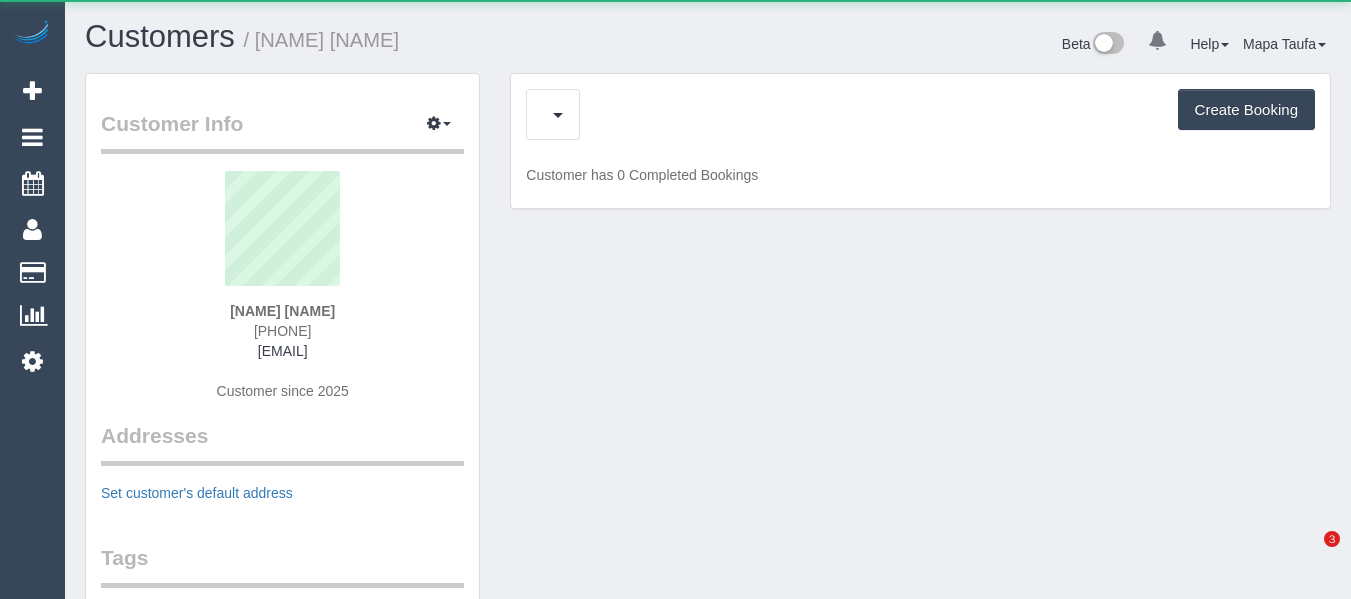 scroll, scrollTop: 0, scrollLeft: 0, axis: both 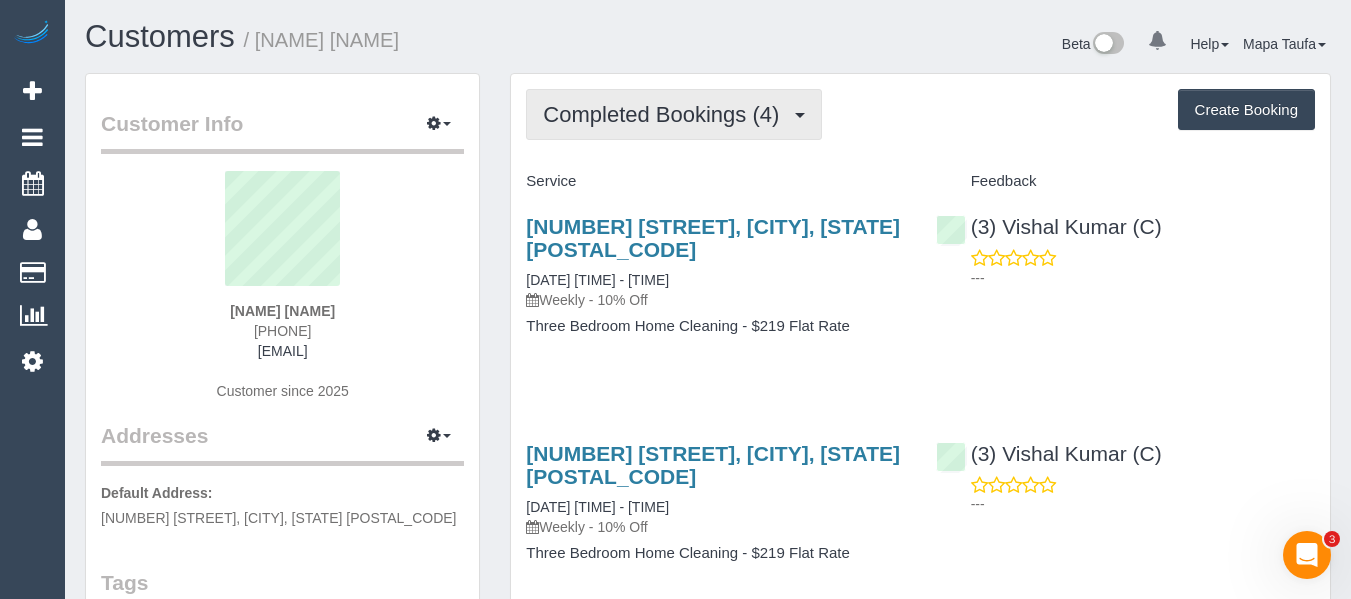 click on "Completed Bookings (4)" at bounding box center [674, 114] 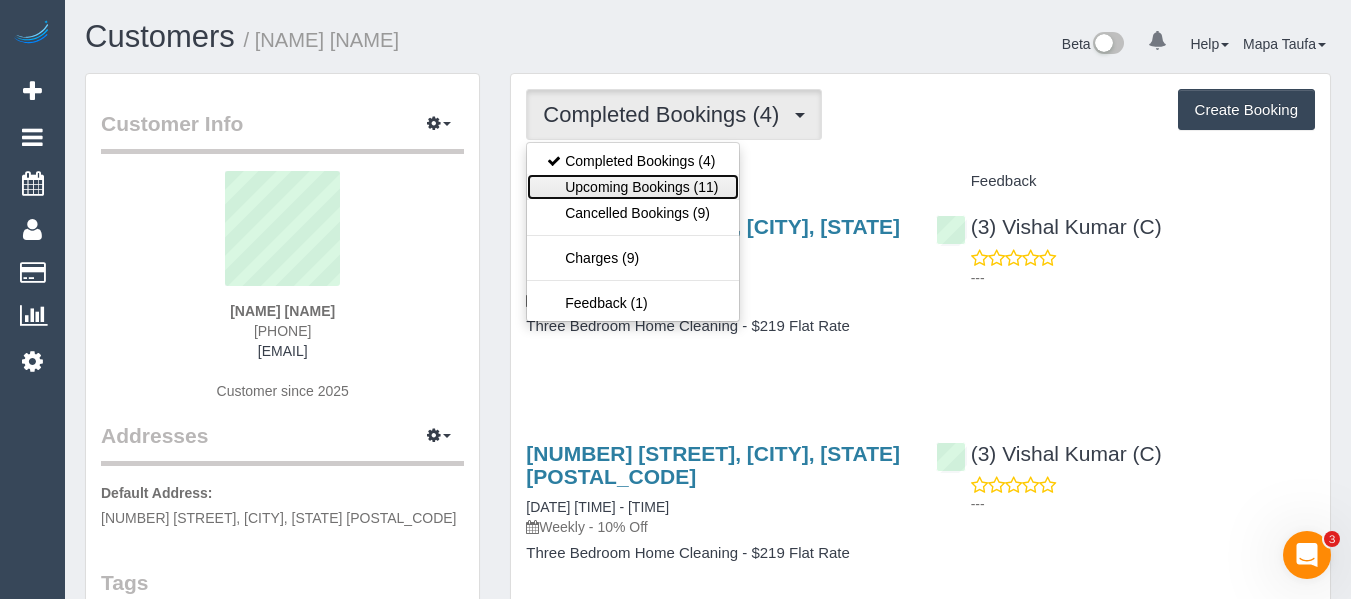click on "Upcoming Bookings (11)" at bounding box center [632, 187] 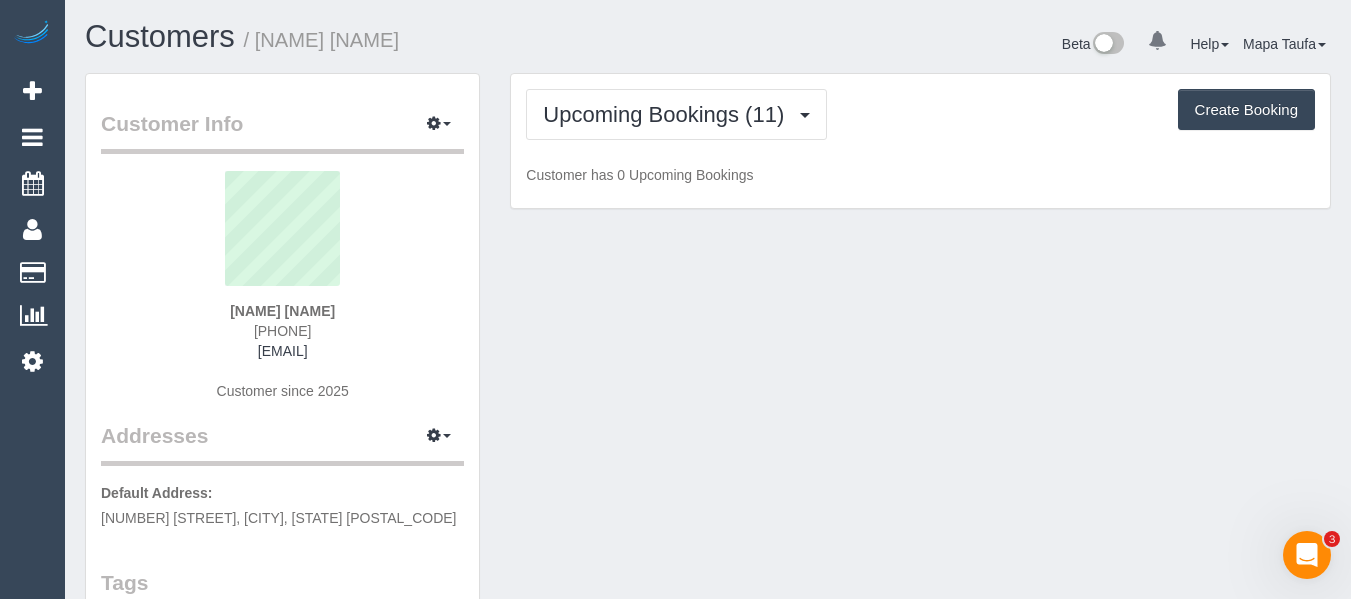 click on "Upcoming Bookings (11)
Completed Bookings (4)
Upcoming Bookings (11)
Cancelled Bookings (9)
Charges (9)
Feedback (1)
Create Booking" at bounding box center [920, 114] 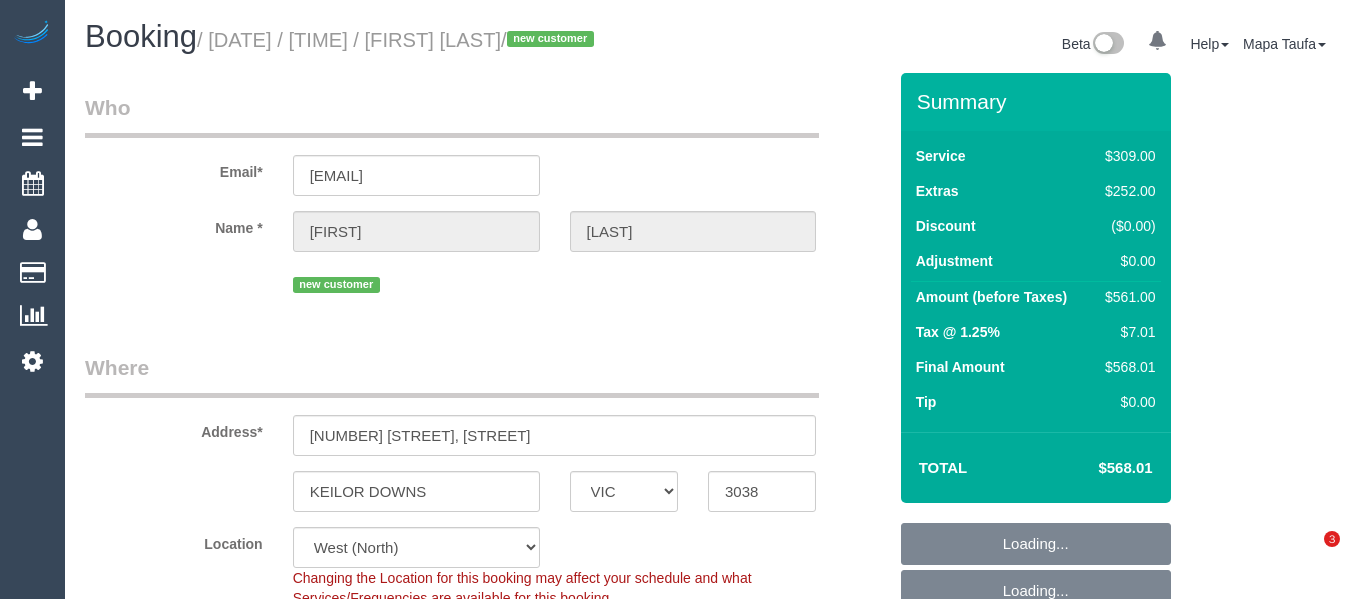 select on "VIC" 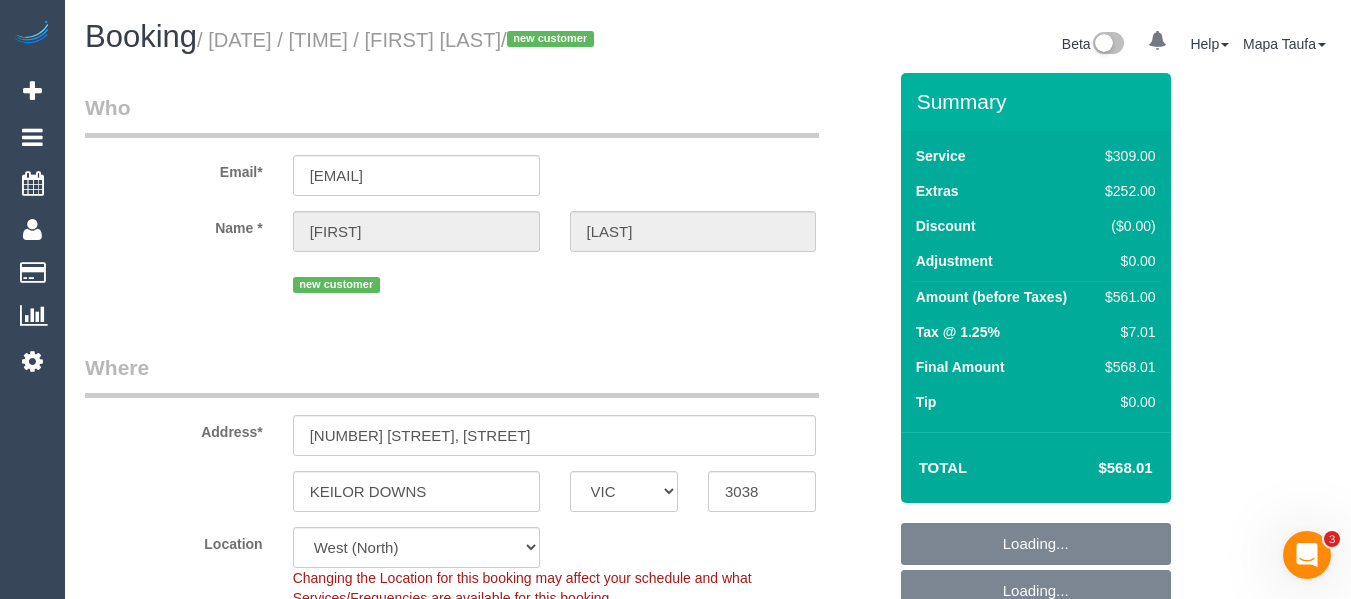 scroll, scrollTop: 0, scrollLeft: 0, axis: both 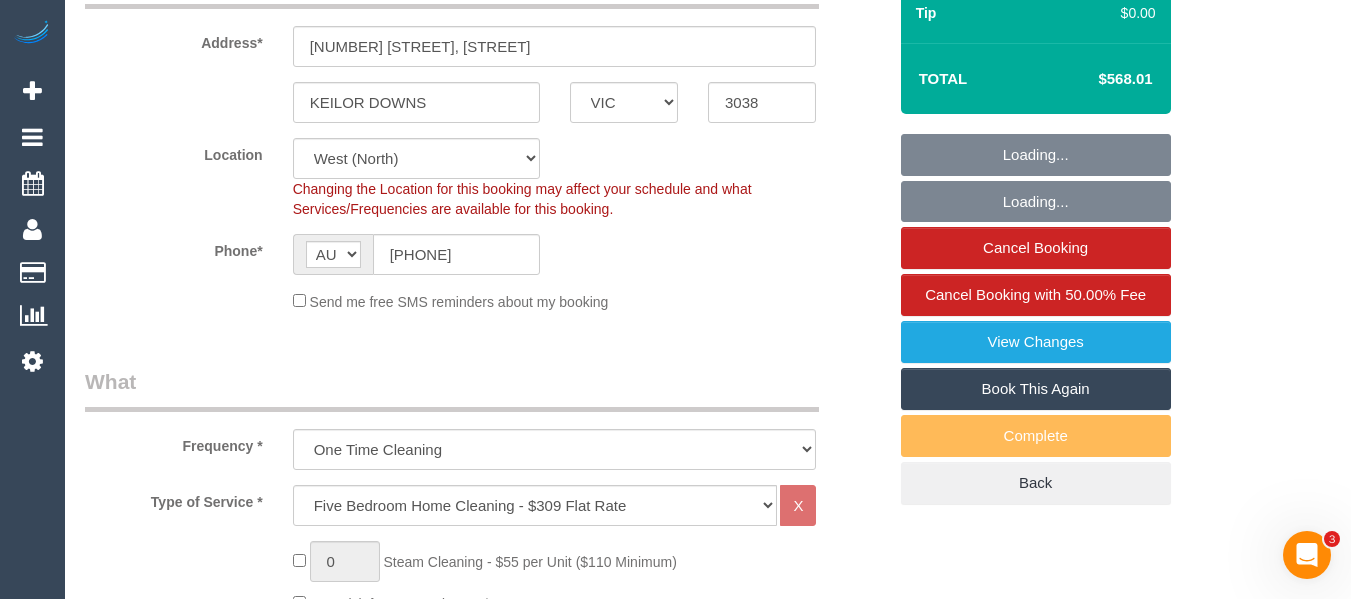select on "spot1" 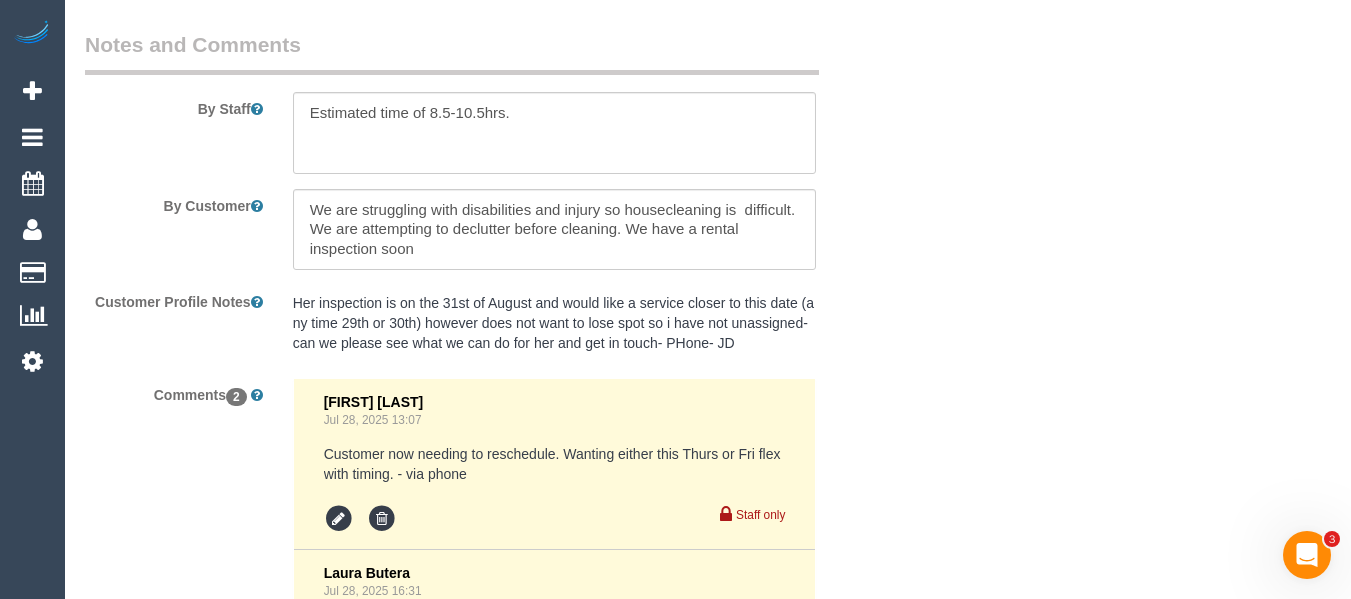 scroll, scrollTop: 3484, scrollLeft: 0, axis: vertical 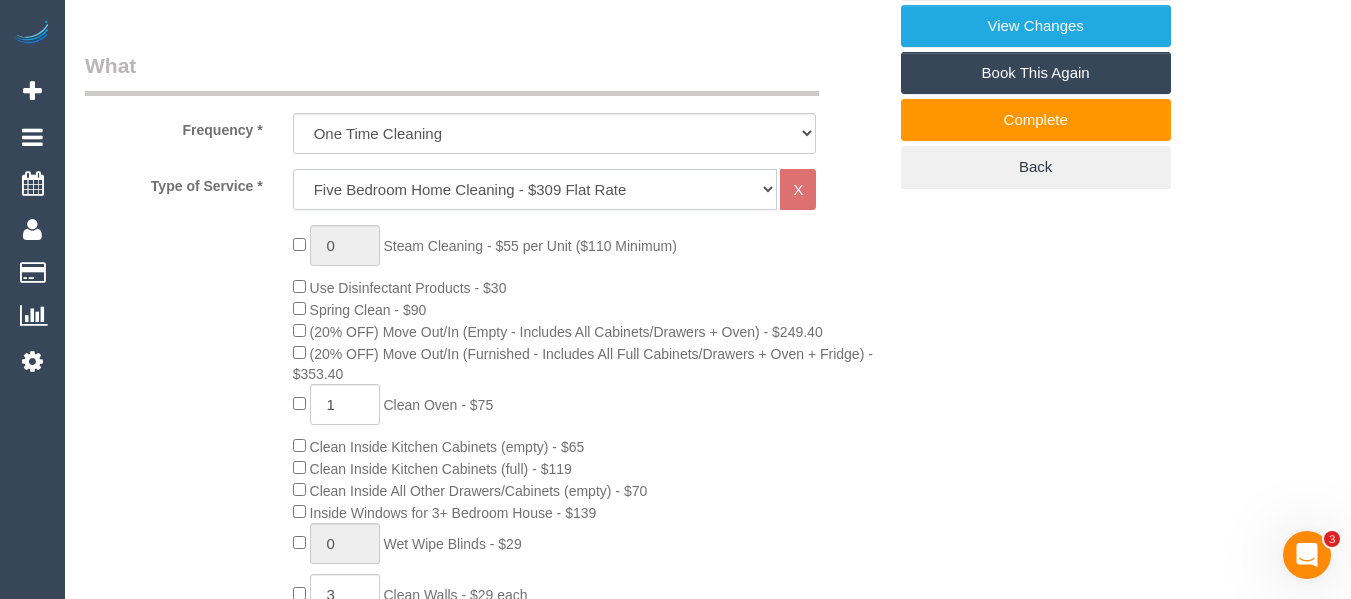 click on "Hourly Service - $70/h Hourly Service - $65/h Hourly Service - $60/h Hourly Service - $58.03 (NDIS 2025-26) Hourly Service - $57.27+GST (HCP/SaH 2025-26) Hourly Service - Special Pricing (New) Hourly Service - Special Pricing Hourly Service (OnTime) $50/hr + GST One Bedroom Apt/Home Cleaning - $169 Flat Rate Two Bedroom Home Cleaning - $189 Flat Rate Three Bedroom Home Cleaning - $219 Flat Rate Four Bedroom Home Cleaning  - $259 Flat Rate Five Bedroom Home Cleaning  - $309 Flat Rate Six Bedroom Home Cleaning  - $339 Flat Rate Steam Cleaning / Unit Lunch Break PENDING BOOKING Inspection" 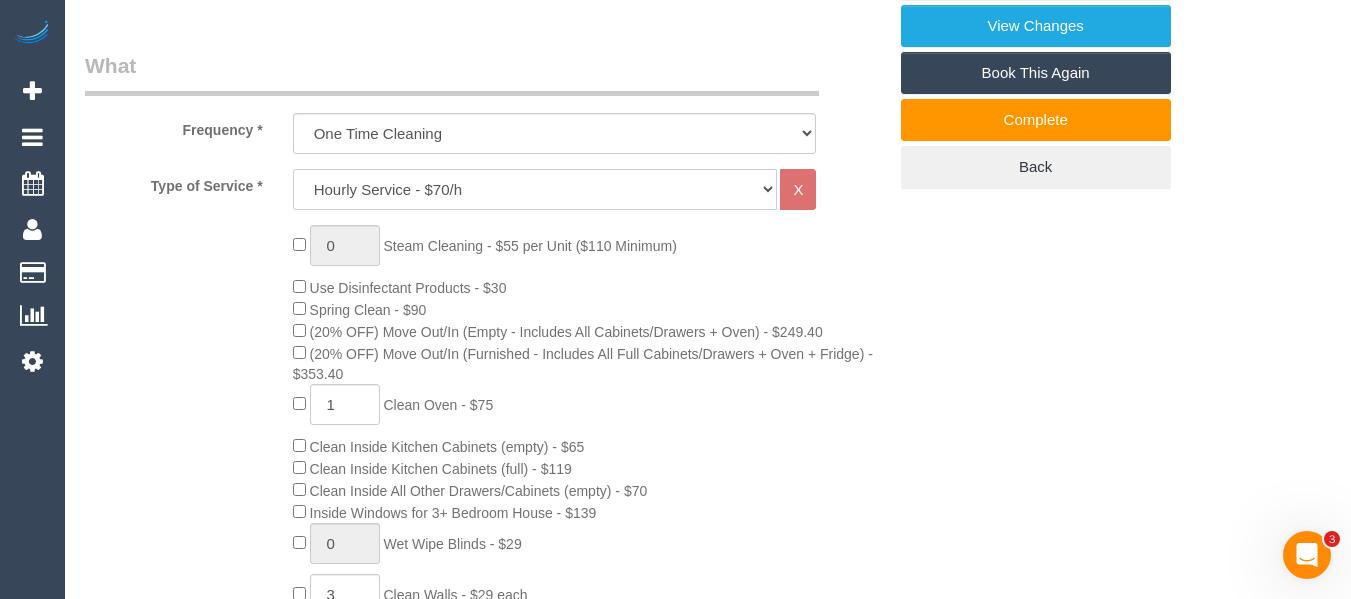 click on "Hourly Service - $70/h Hourly Service - $65/h Hourly Service - $60/h Hourly Service - $58.03 (NDIS 2025-26) Hourly Service - $57.27+GST (HCP/SaH 2025-26) Hourly Service - Special Pricing (New) Hourly Service - Special Pricing Hourly Service (OnTime) $50/hr + GST One Bedroom Apt/Home Cleaning - $169 Flat Rate Two Bedroom Home Cleaning - $189 Flat Rate Three Bedroom Home Cleaning - $219 Flat Rate Four Bedroom Home Cleaning  - $259 Flat Rate Five Bedroom Home Cleaning  - $309 Flat Rate Six Bedroom Home Cleaning  - $339 Flat Rate Steam Cleaning / Unit Lunch Break PENDING BOOKING Inspection" 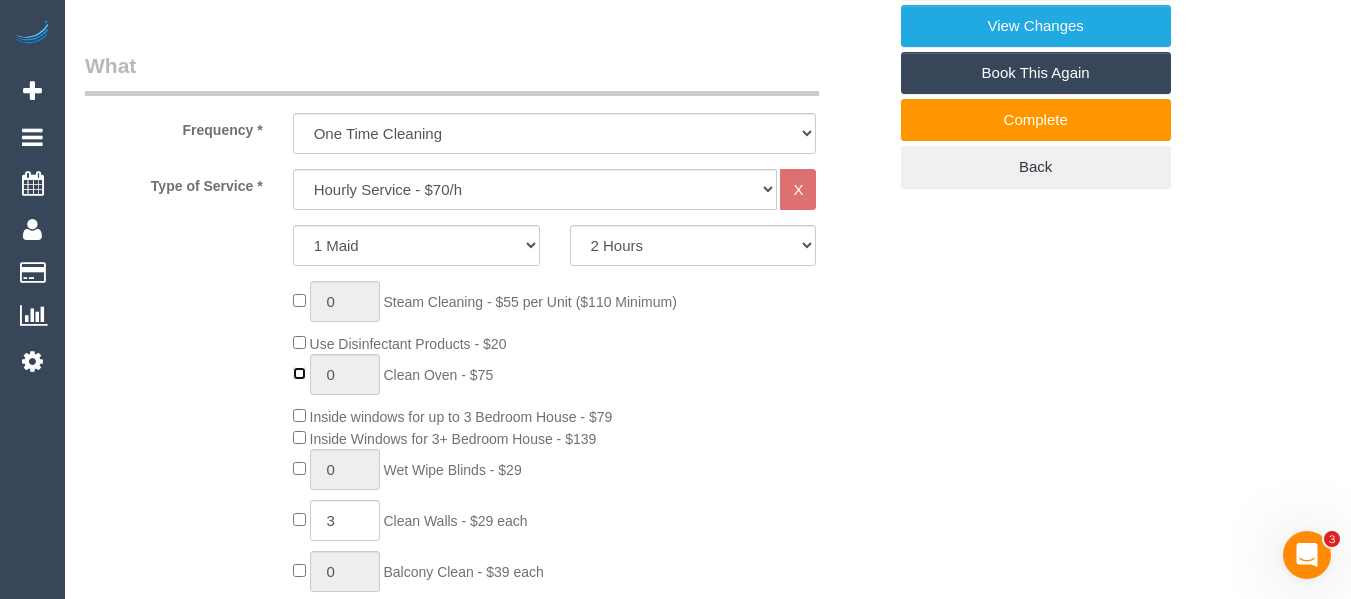 type on "1" 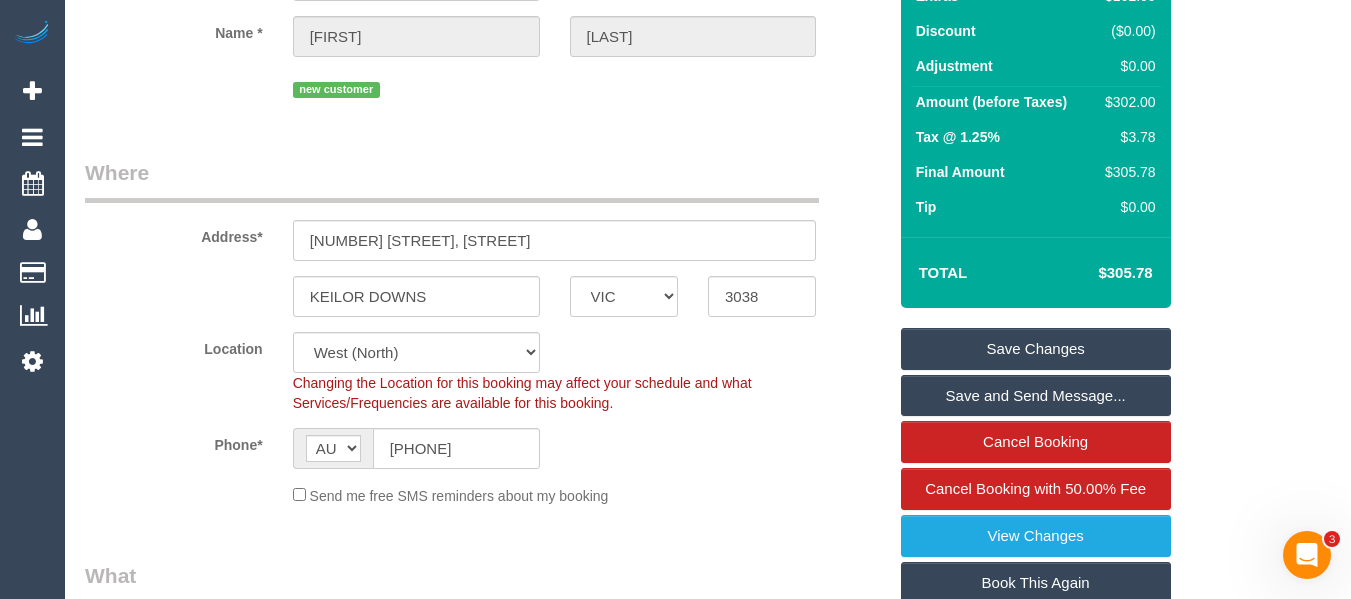 scroll, scrollTop: 187, scrollLeft: 0, axis: vertical 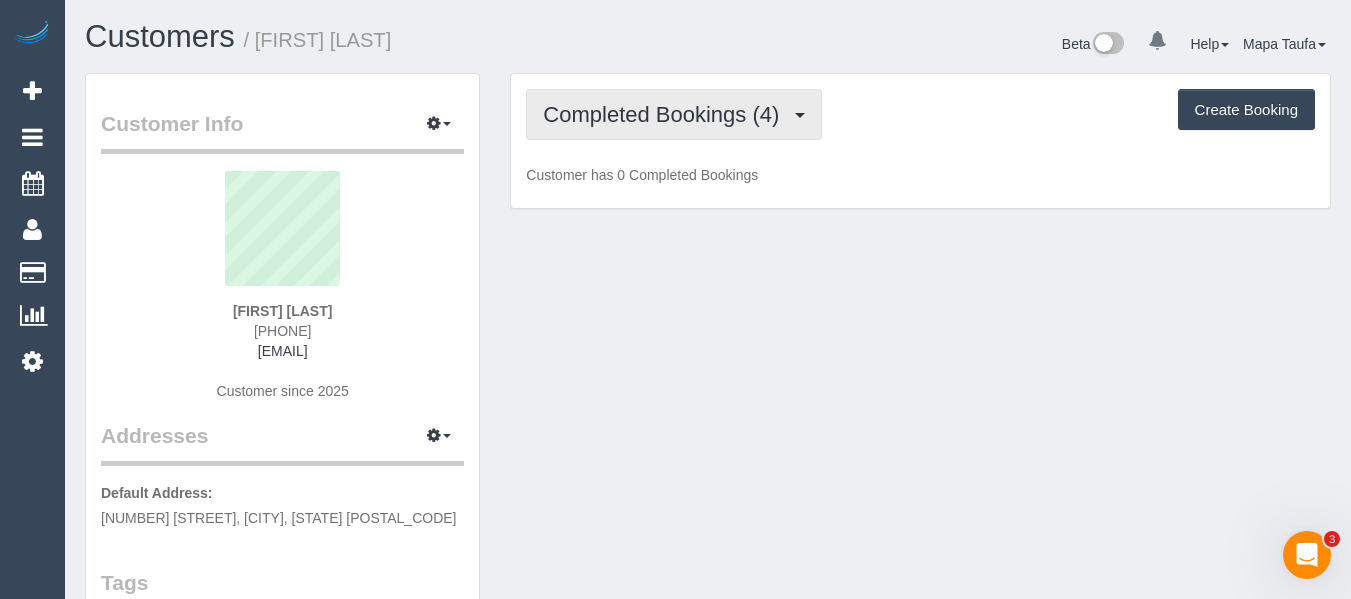 click on "Completed Bookings (4)" at bounding box center [674, 114] 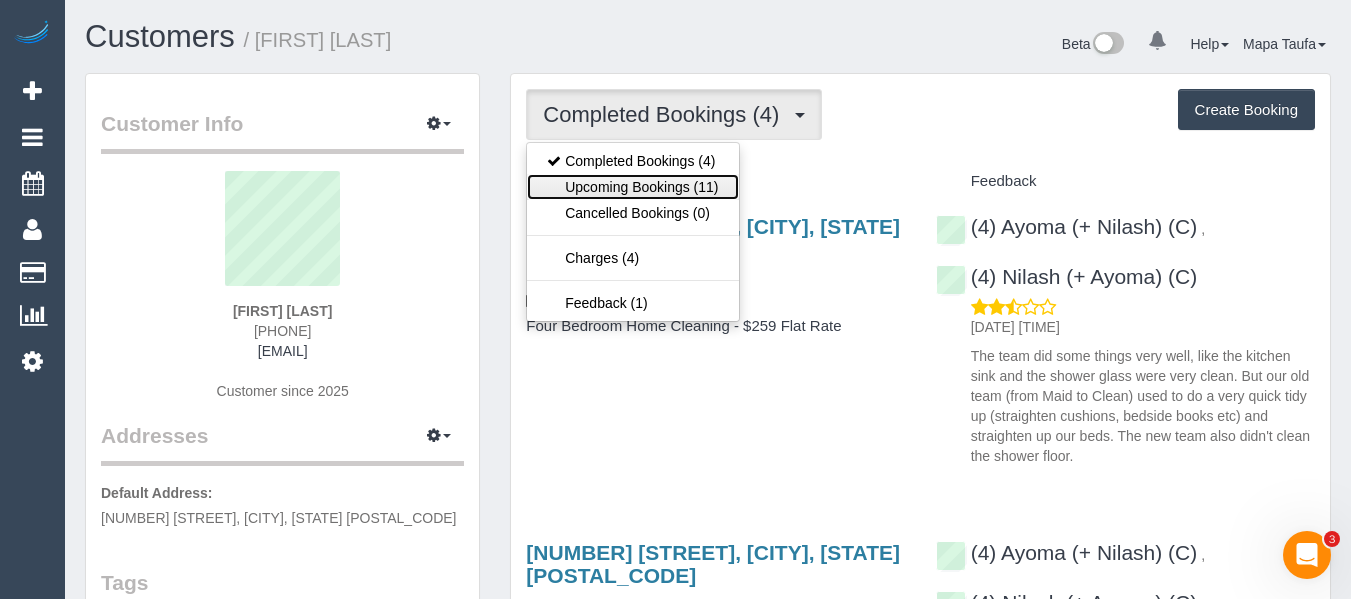click on "Upcoming Bookings (11)" at bounding box center (632, 187) 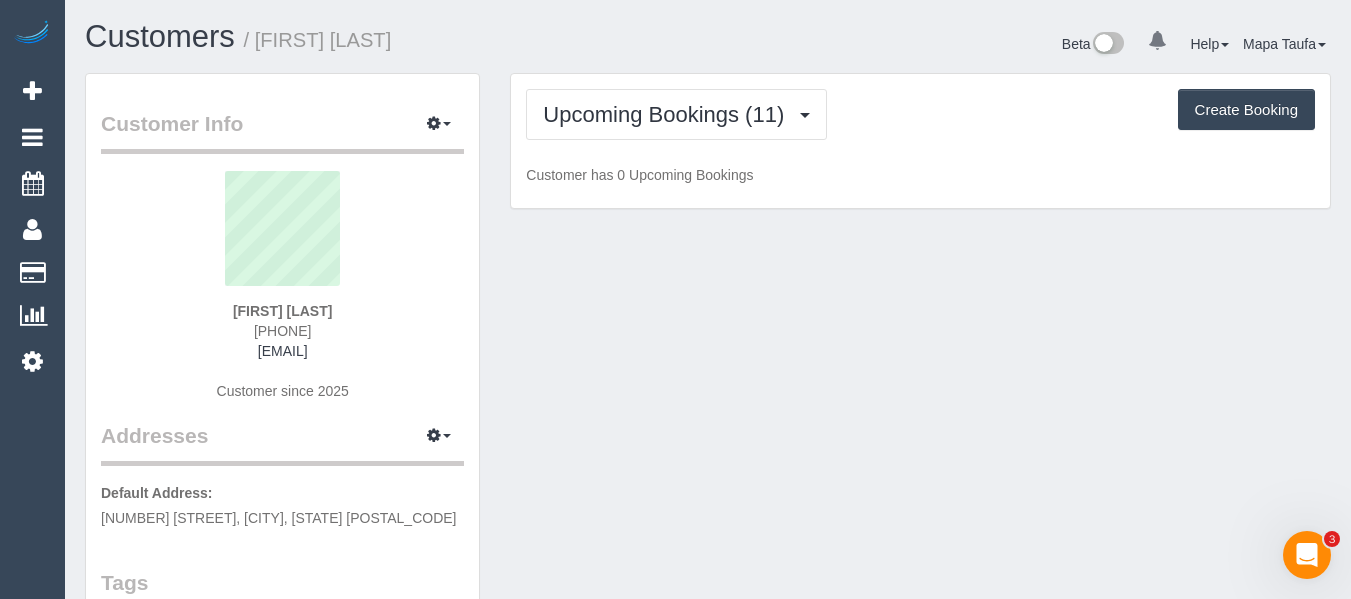 click on "Upcoming Bookings (11)
Completed Bookings (4)
Upcoming Bookings (11)
Cancelled Bookings (0)
Charges (4)
Feedback (1)
Create Booking" at bounding box center (920, 114) 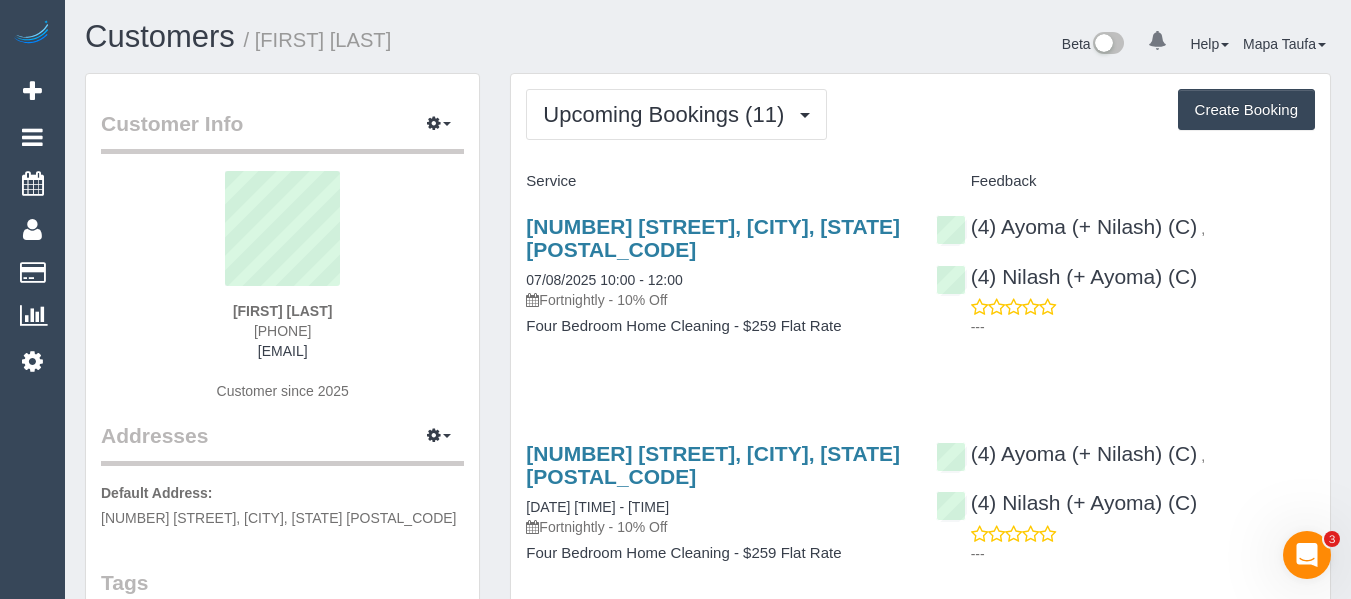 click on "Service
Feedback
11 Shorts Road, Coburg North, VIC 3058
07/08/2025 10:00 - 12:00
Fortnightly - 10% Off
Four Bedroom Home Cleaning  - $259 Flat Rate
(4) Ayoma (+ Nilash) (C)
,
(4) Nilash (+ Ayoma) (C)
---" at bounding box center [920, 1503] 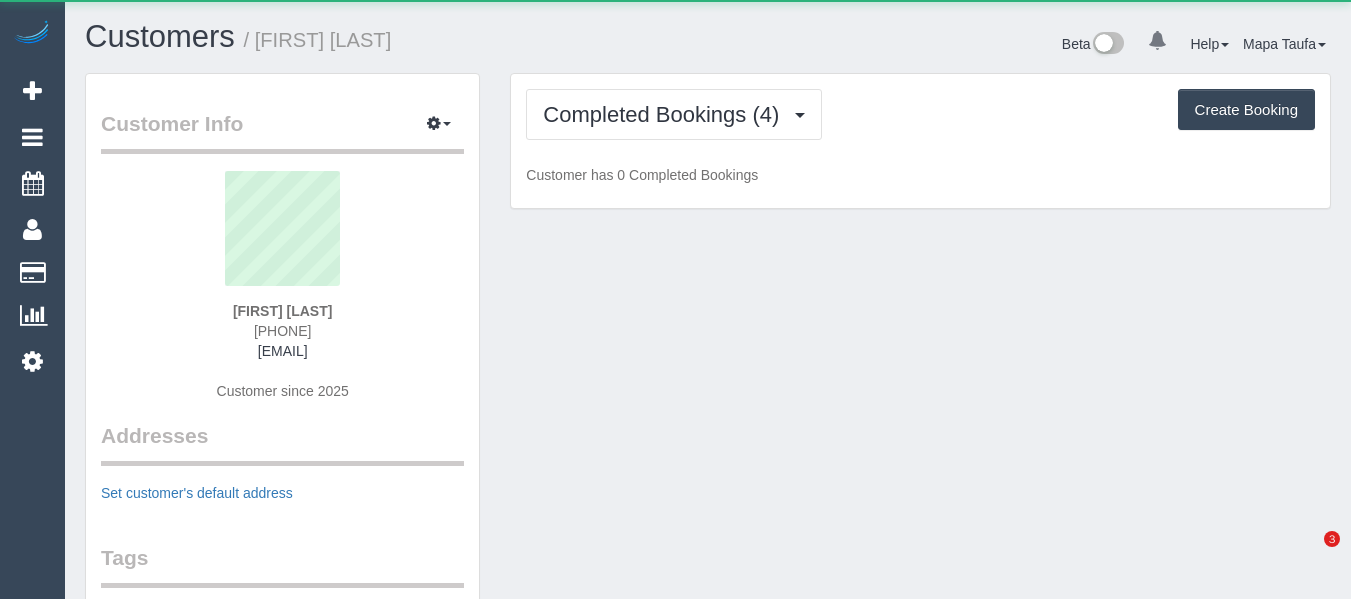 scroll, scrollTop: 0, scrollLeft: 0, axis: both 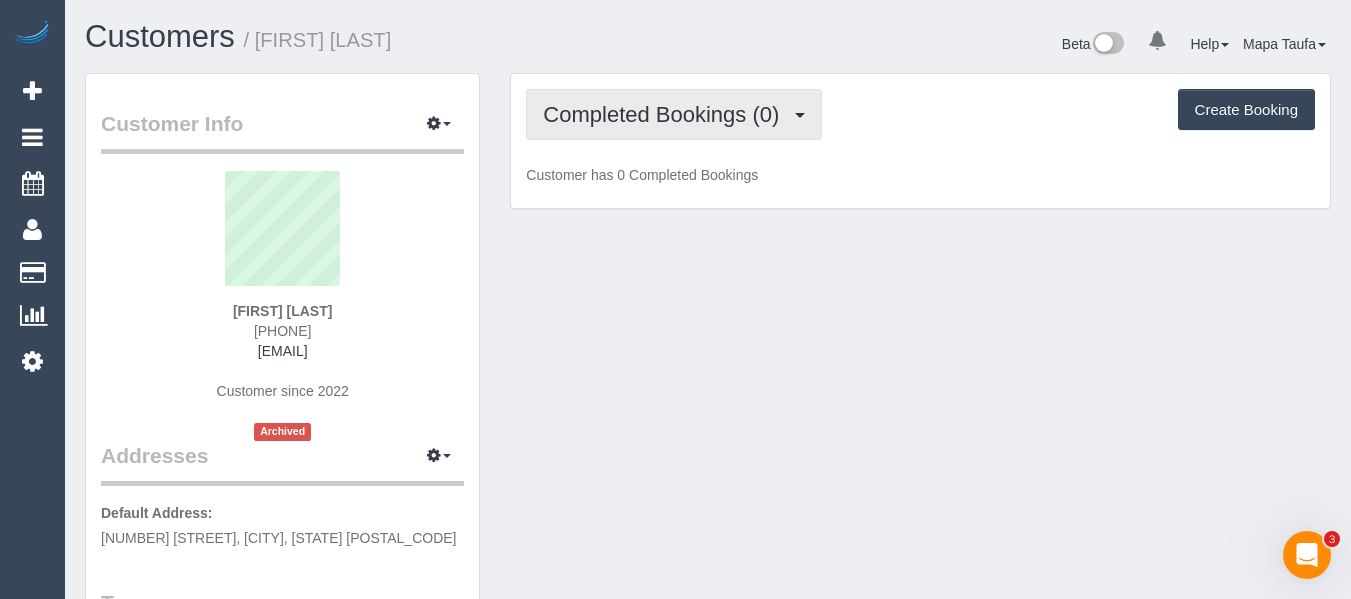 click on "Completed Bookings (0)" at bounding box center [666, 114] 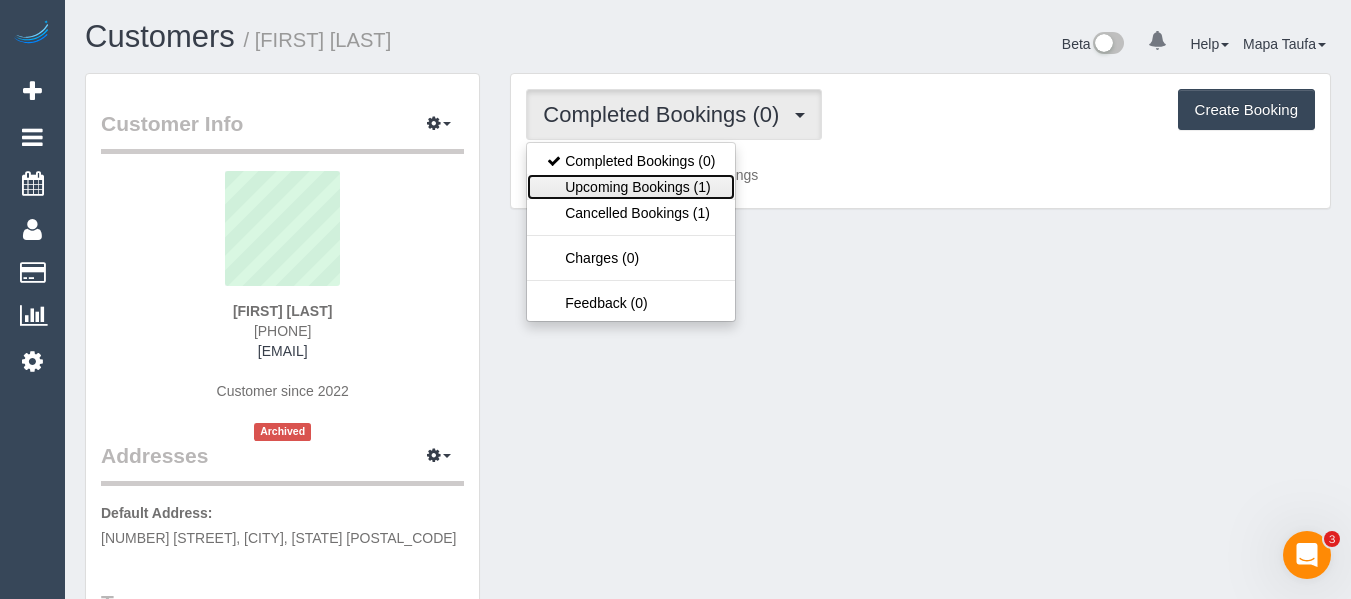 click on "Upcoming Bookings (1)" at bounding box center (631, 187) 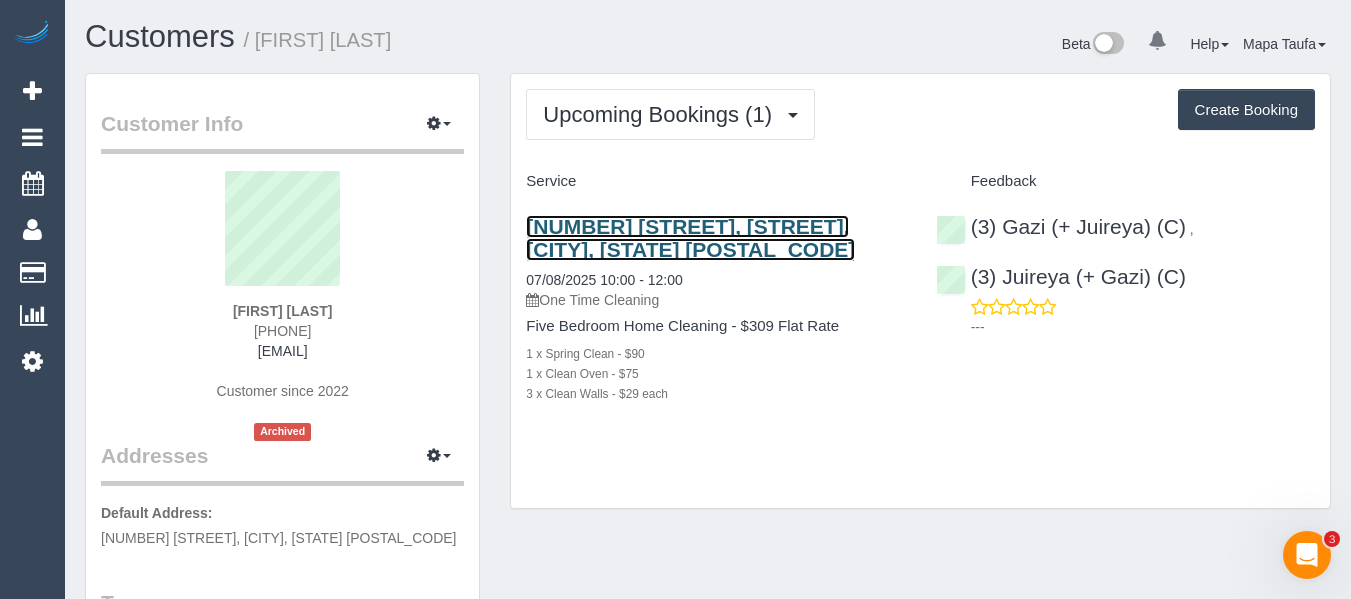 click on "45 Roseberry Avenue, Roseberry Ave, Keilor Downs, VIC 3038" at bounding box center [690, 238] 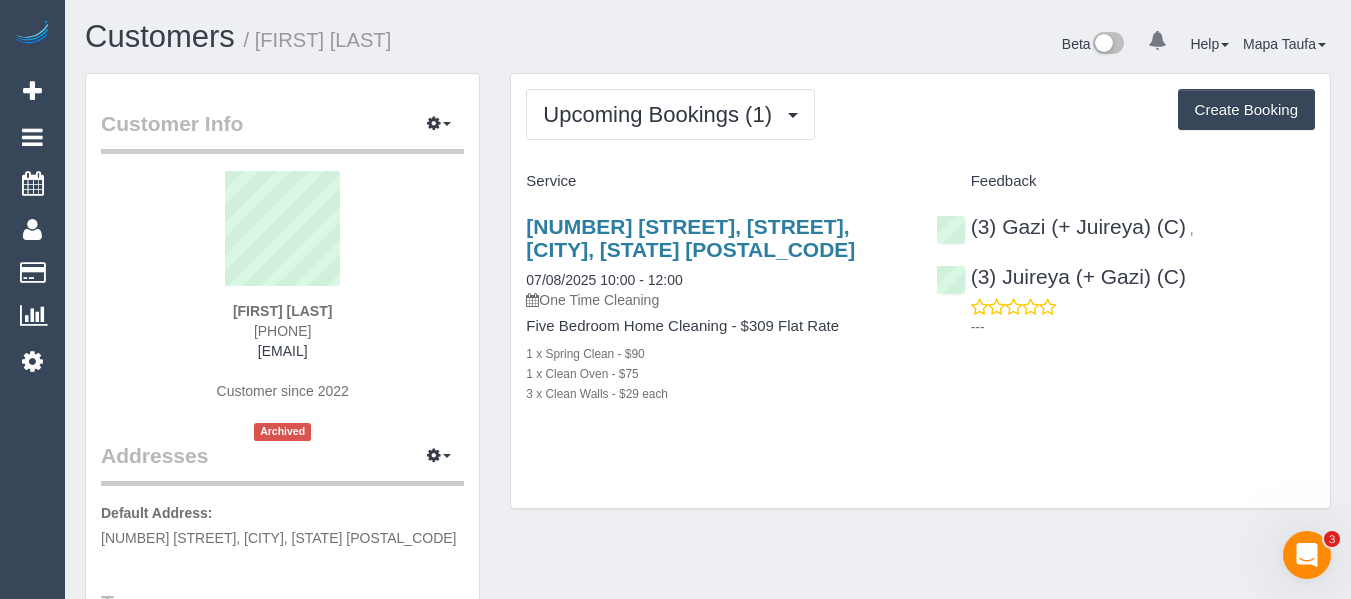 click on "Upcoming Bookings (1)
Completed Bookings (0)
Upcoming Bookings (1)
Cancelled Bookings (1)
Charges (0)
Feedback (0)
Create Booking
Service
Feedback" at bounding box center (920, 291) 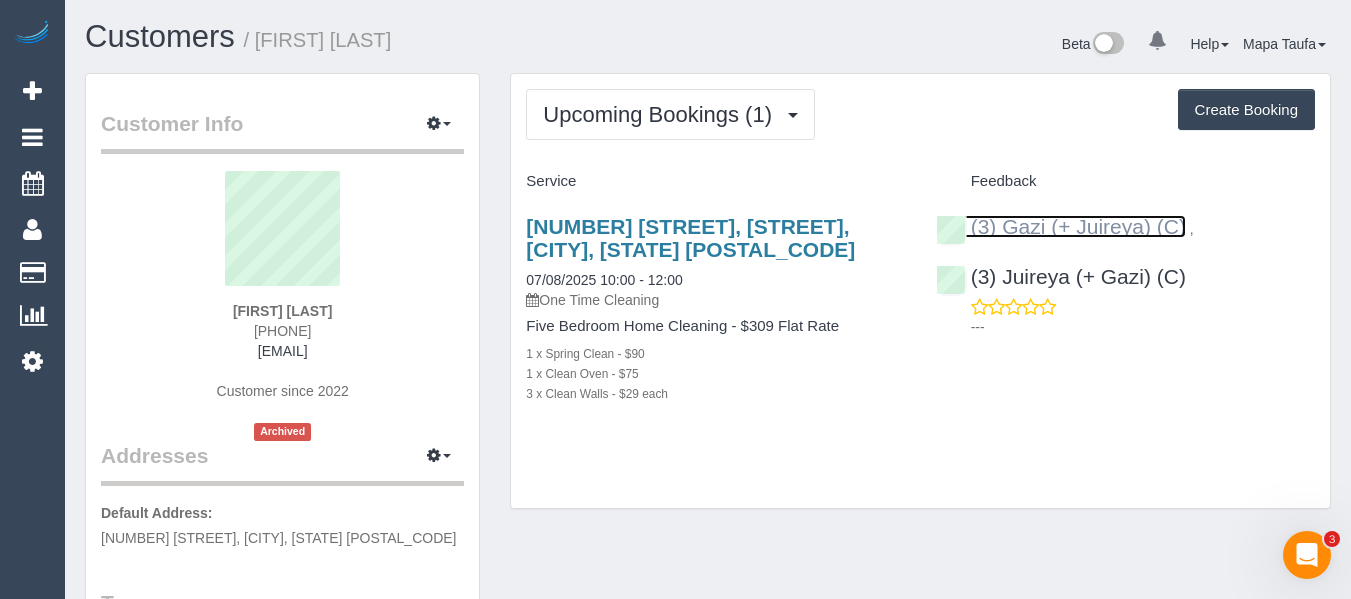 click on "(3) Gazi (+ Juireya) (C)" at bounding box center [1061, 226] 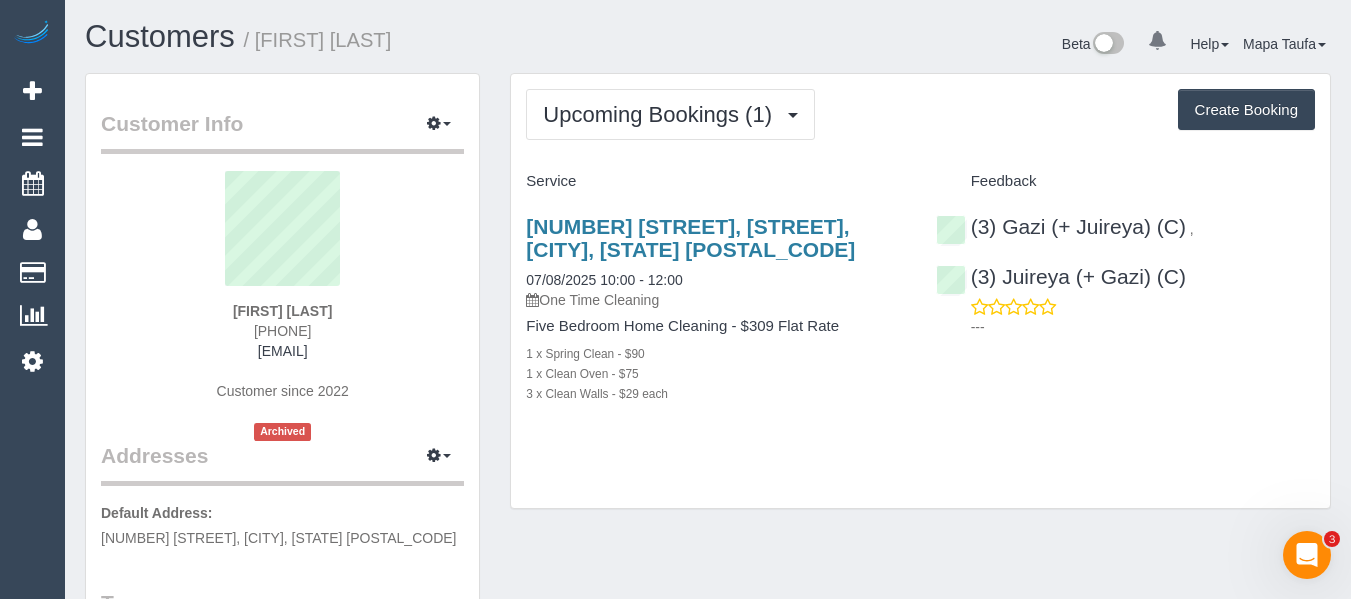 click on "Catherine Harris
0425761791
catherine.t.harris@gmail.com
Customer since 2022
Archived" at bounding box center [282, 306] 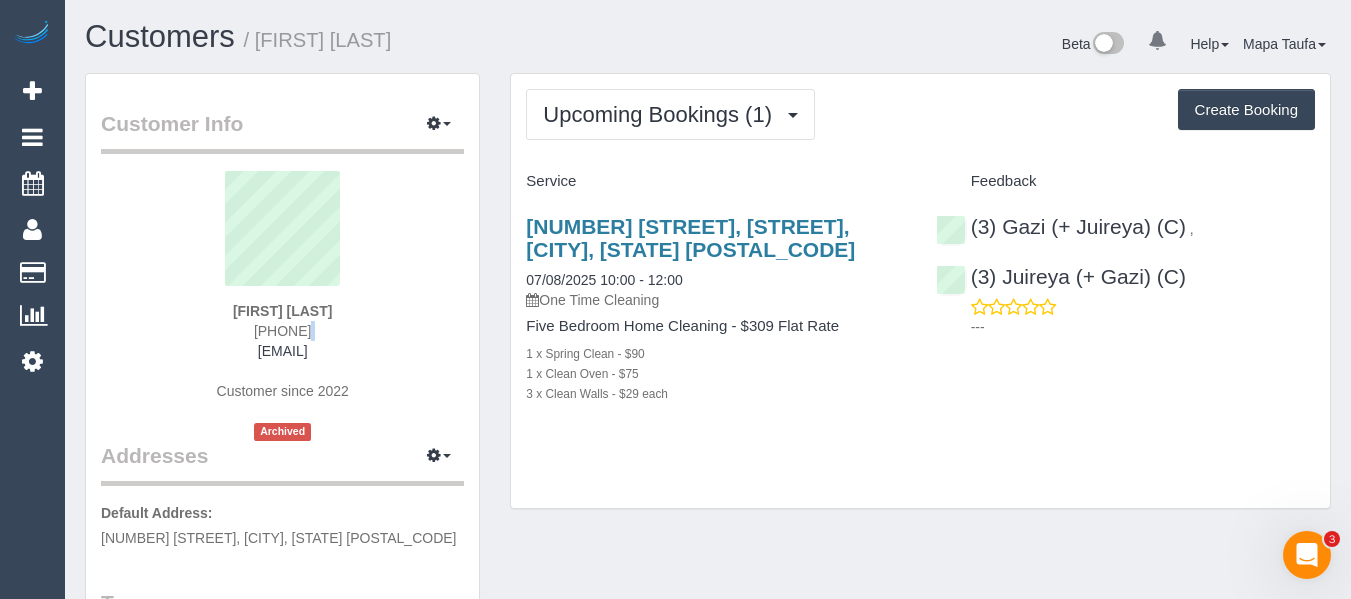 click on "Catherine Harris
0425761791
catherine.t.harris@gmail.com
Customer since 2022
Archived" at bounding box center [282, 306] 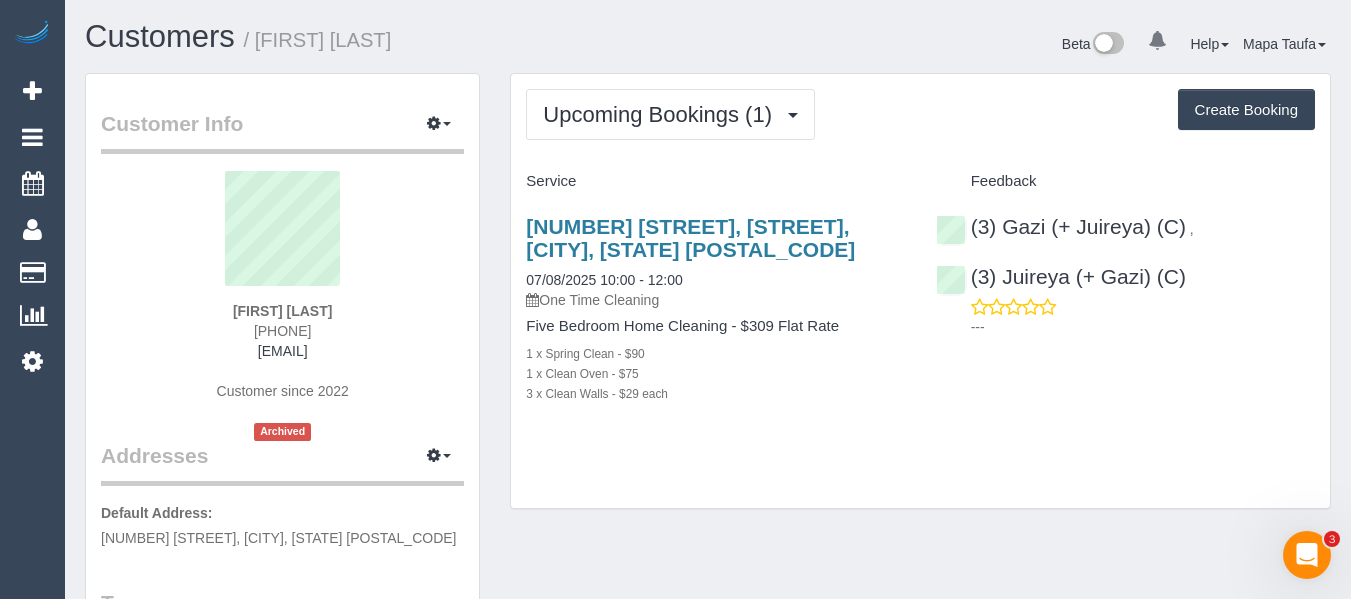 click on "Upcoming Bookings (1)
Completed Bookings (0)
Upcoming Bookings (1)
Cancelled Bookings (1)
Charges (0)
Feedback (0)
Create Booking
Service
Feedback" at bounding box center (920, 291) 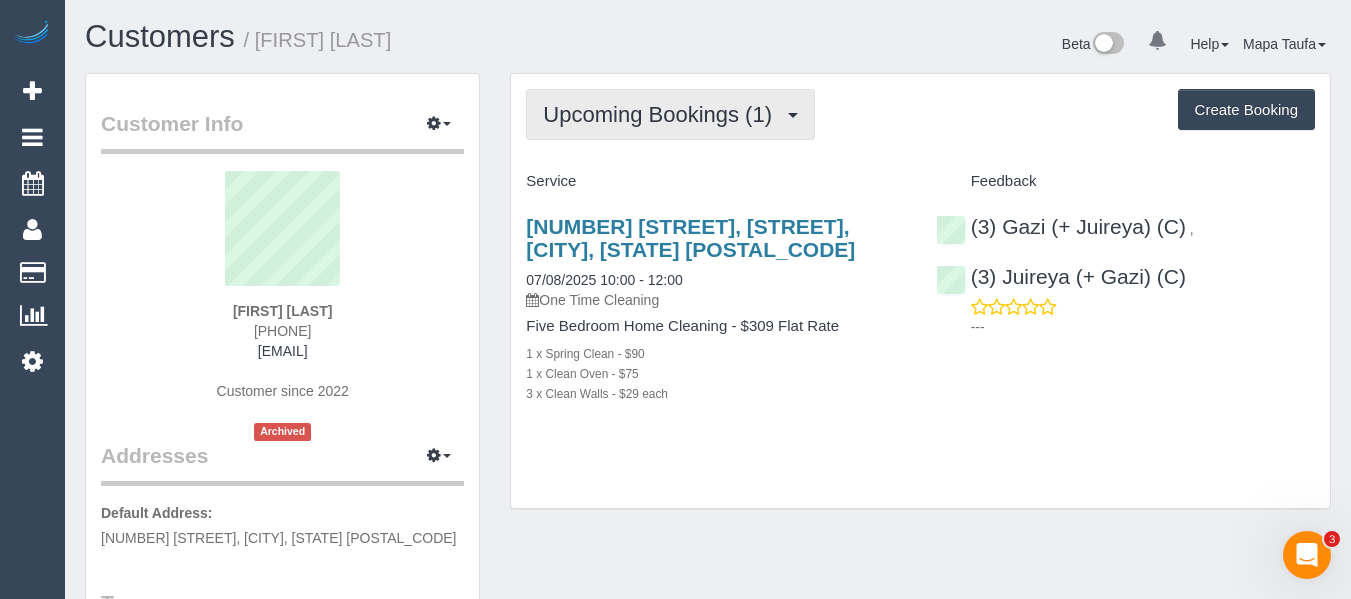 click on "Upcoming Bookings (1)" at bounding box center [662, 114] 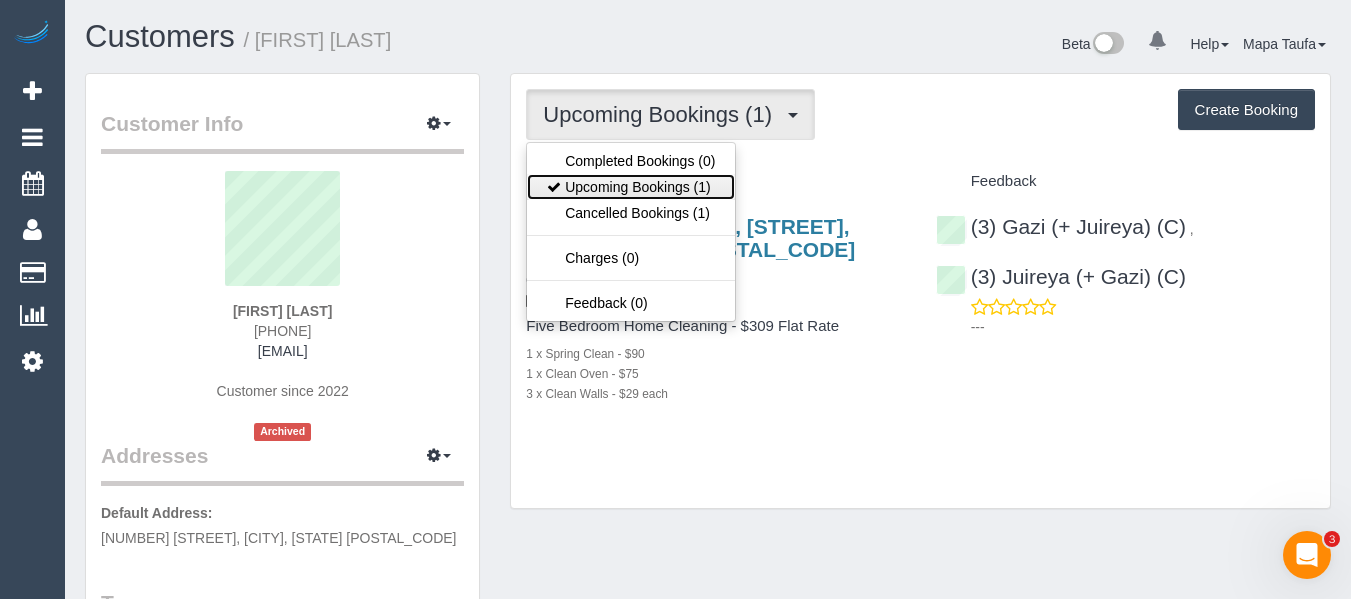 click on "Upcoming Bookings (1)" at bounding box center (631, 187) 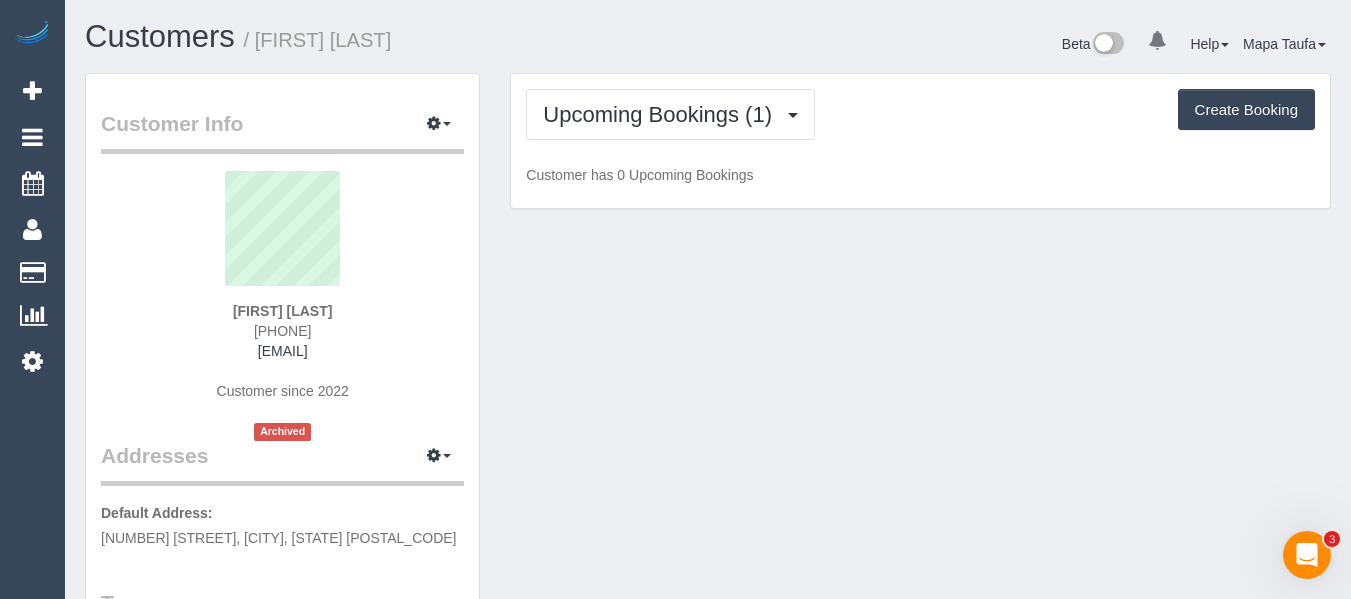 click on "Upcoming Bookings (1)
Completed Bookings (0)
Upcoming Bookings (1)
Cancelled Bookings (1)
Charges (0)
Feedback (0)
Create Booking
Customer has 0 Upcoming Bookings" at bounding box center [920, 141] 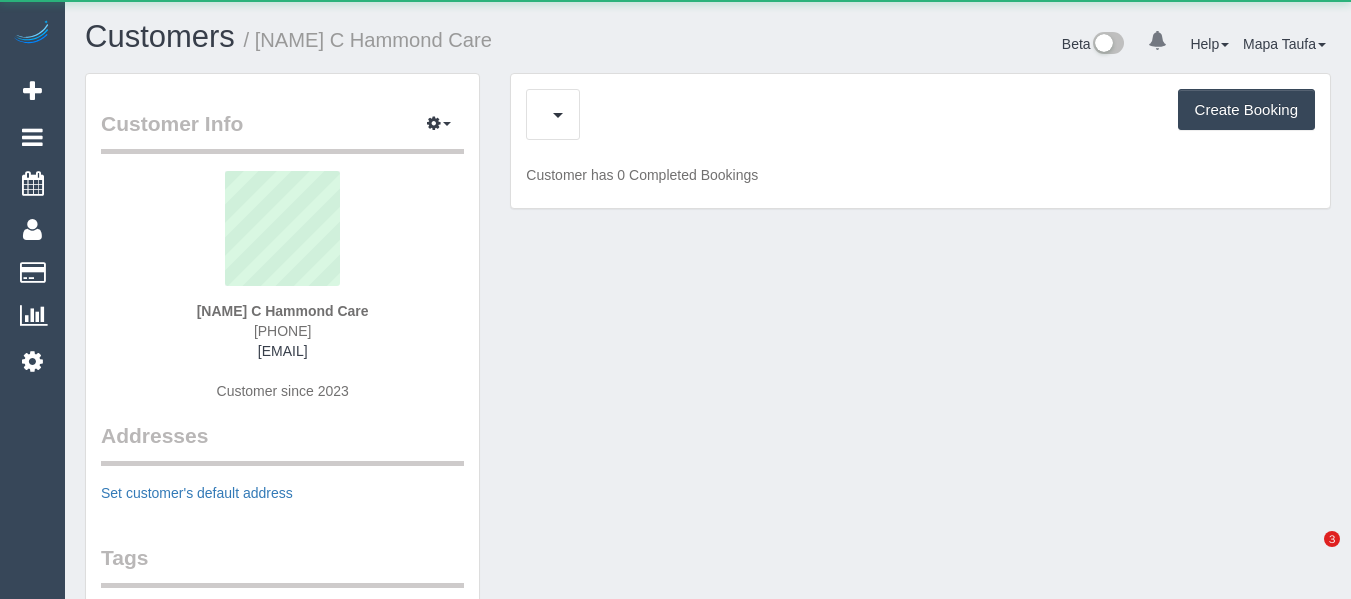 scroll, scrollTop: 0, scrollLeft: 0, axis: both 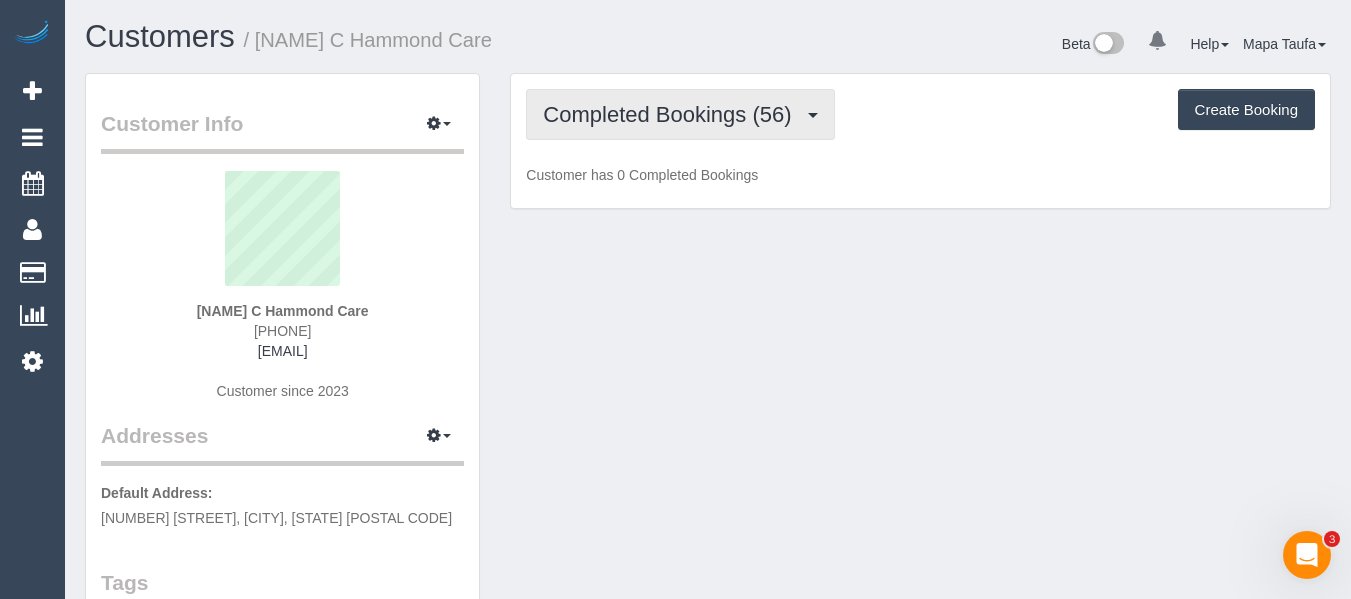 click on "Completed Bookings (56)" at bounding box center (680, 114) 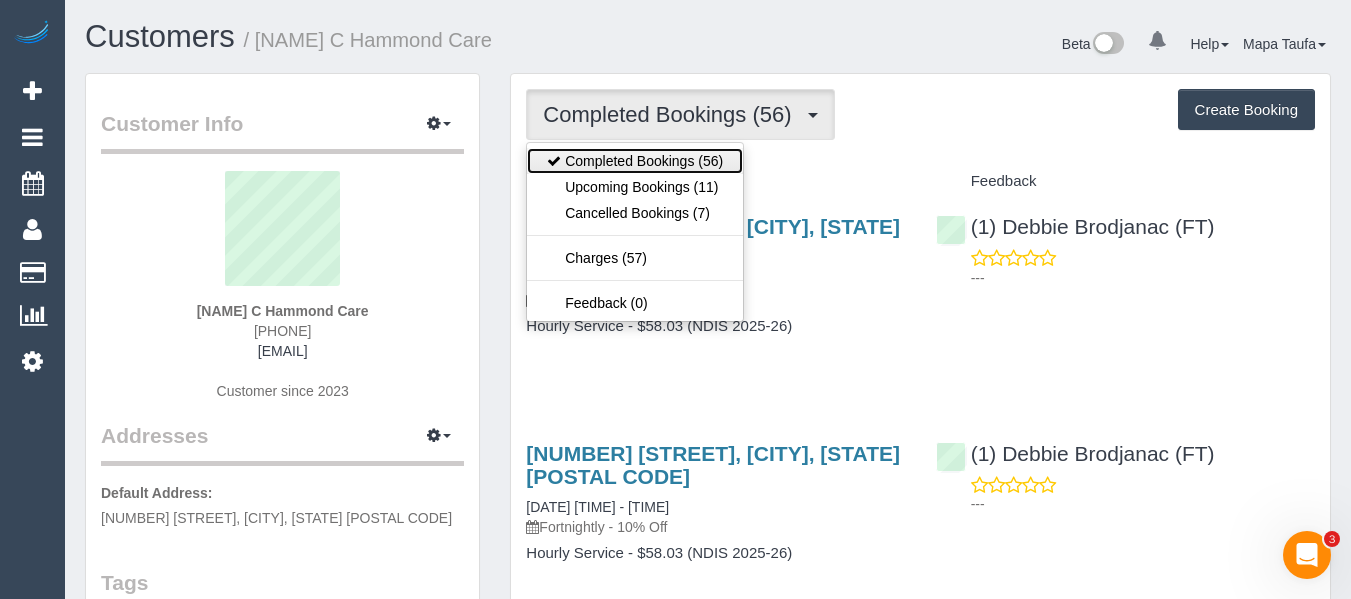 click on "Completed Bookings (56)" at bounding box center [635, 161] 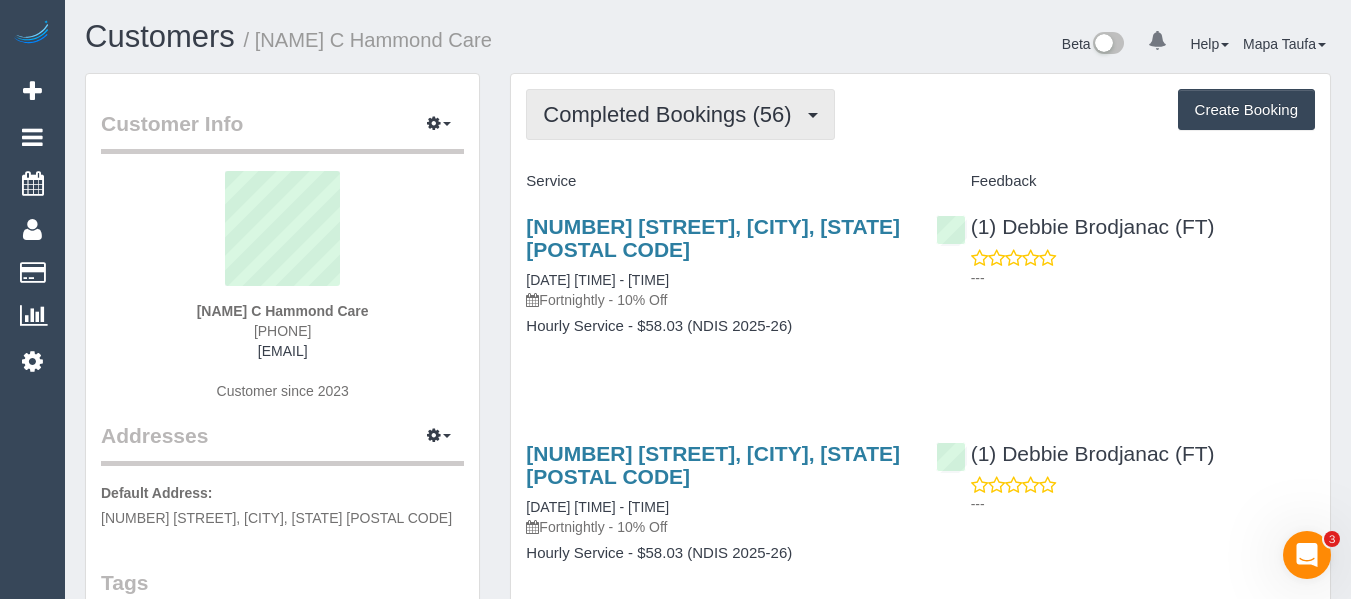 click on "Completed Bookings (56)" at bounding box center (672, 114) 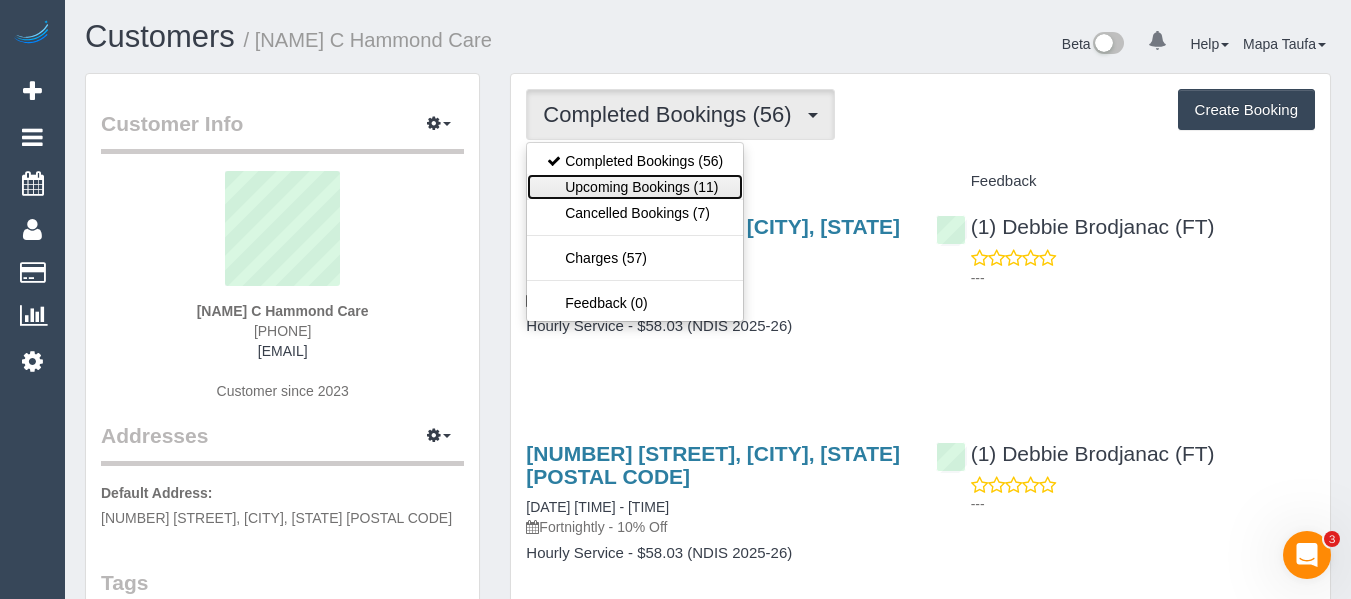 click on "Upcoming Bookings (11)" at bounding box center (635, 187) 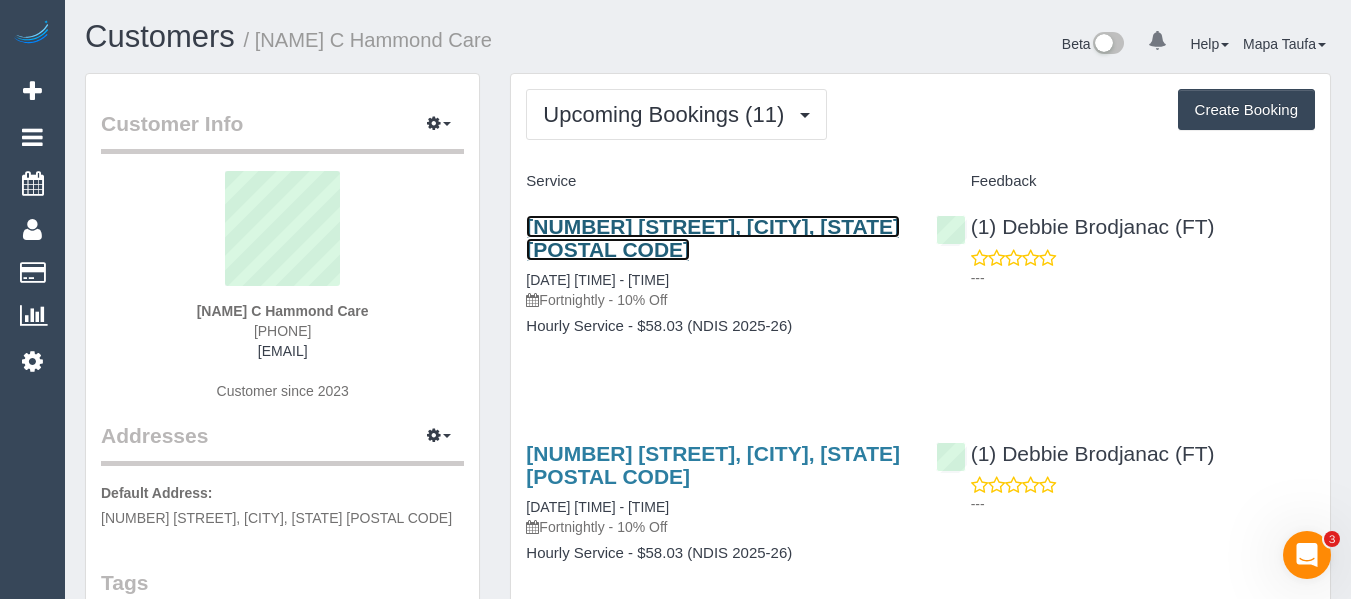 click on "1/4 Branston Rd, St Albans, VIC 3021" at bounding box center (713, 238) 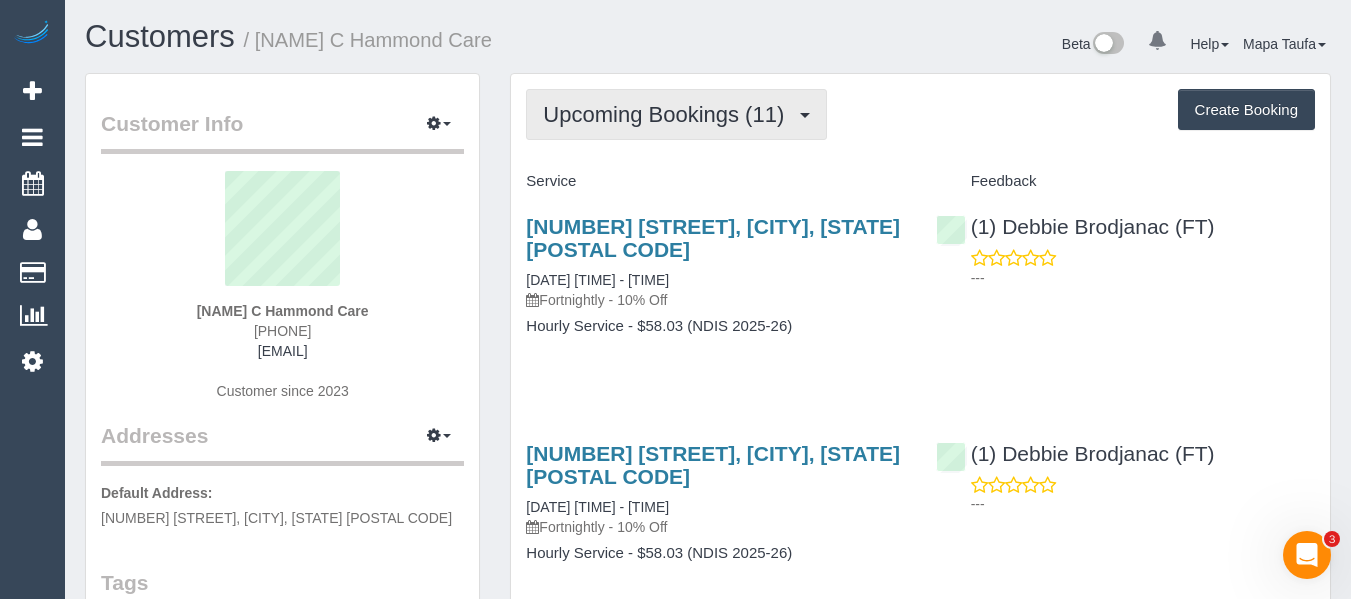 click on "Upcoming Bookings (11)" at bounding box center [668, 114] 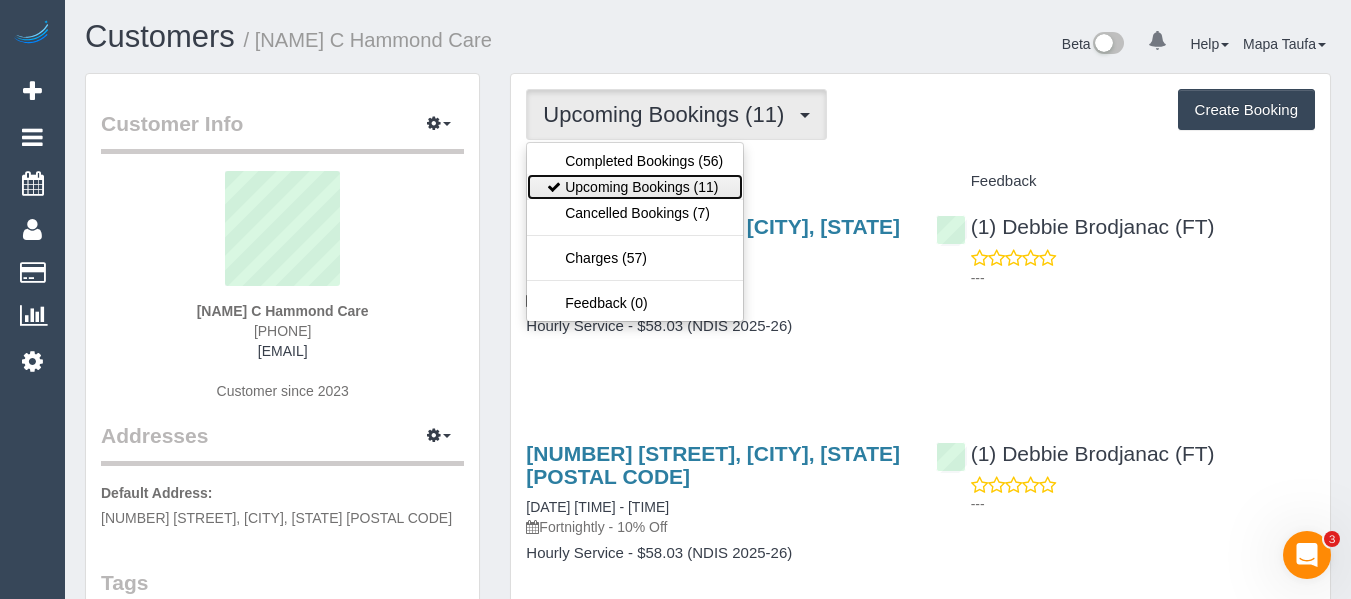 click on "Upcoming Bookings (11)" at bounding box center [635, 187] 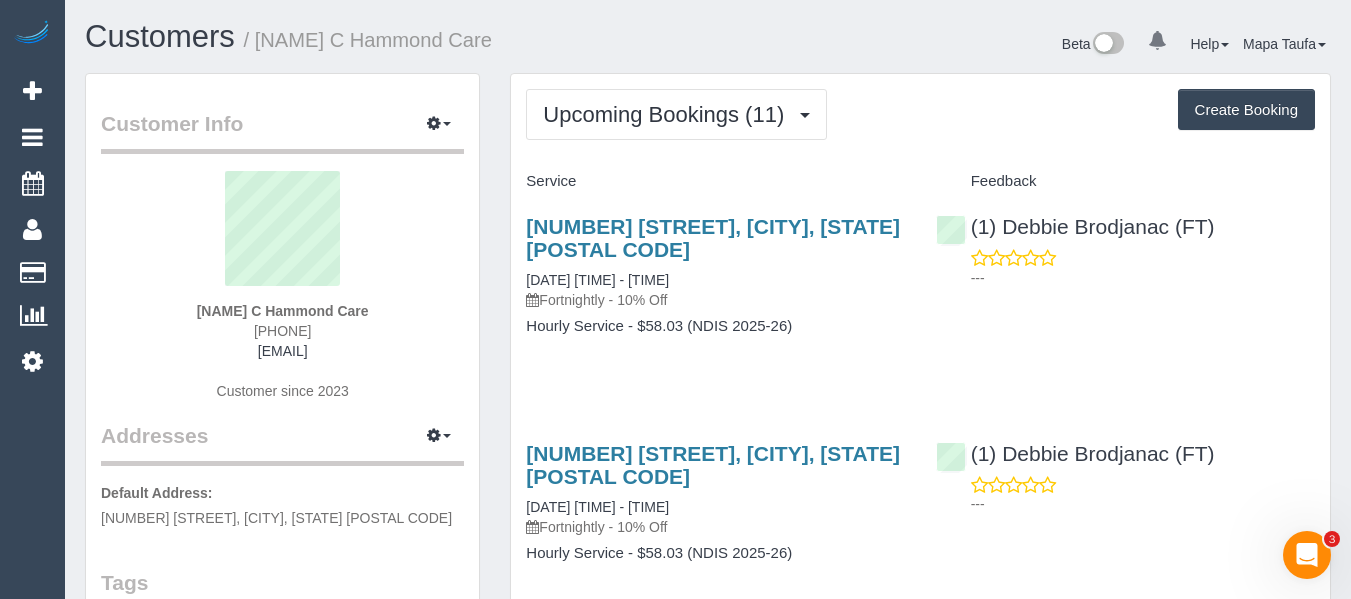 click on "Customers
/ Vera Cikos Hammond Care" at bounding box center [389, 41] 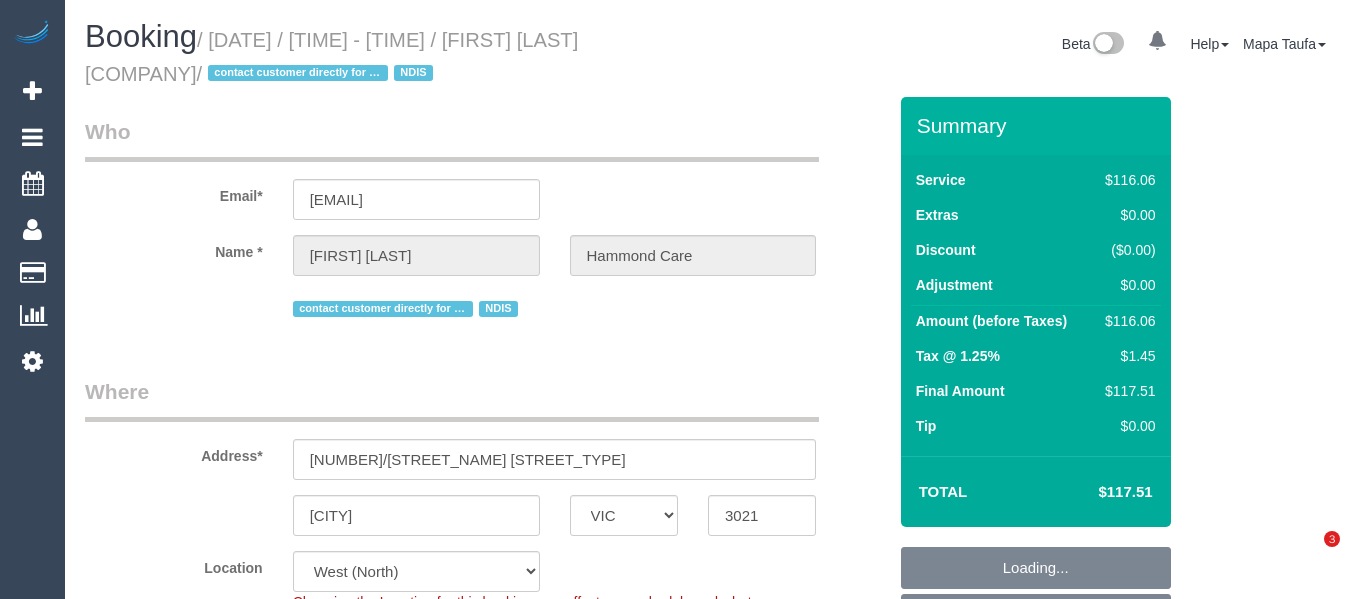 select on "VIC" 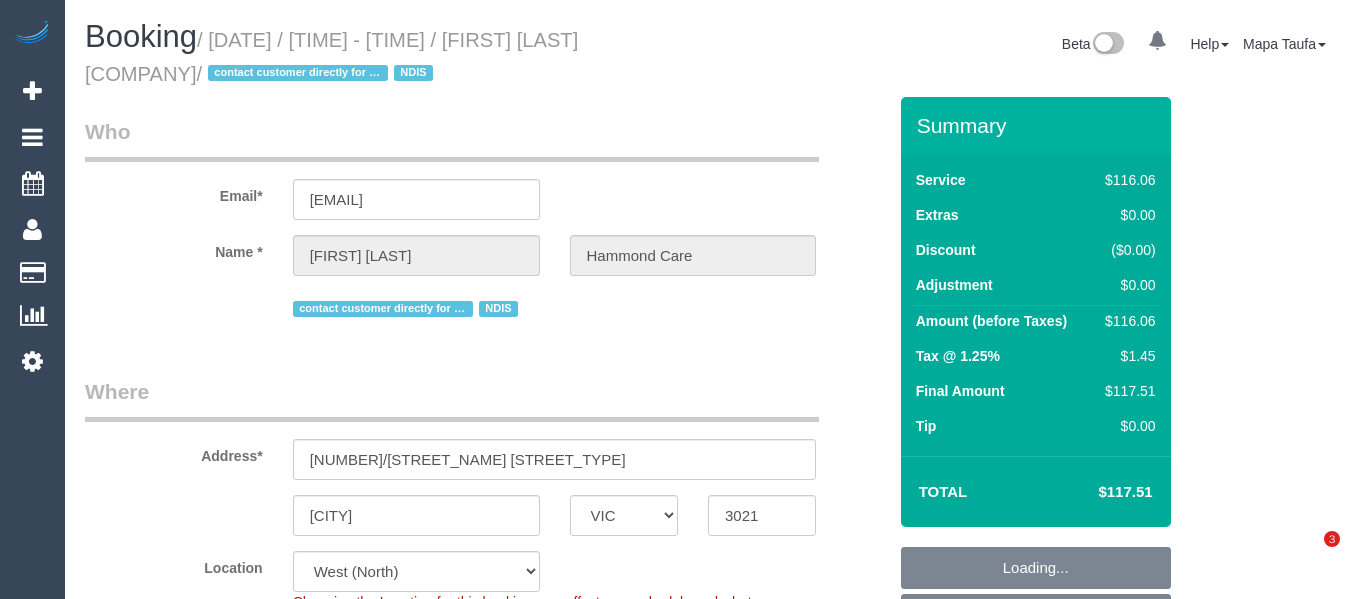 scroll, scrollTop: 0, scrollLeft: 0, axis: both 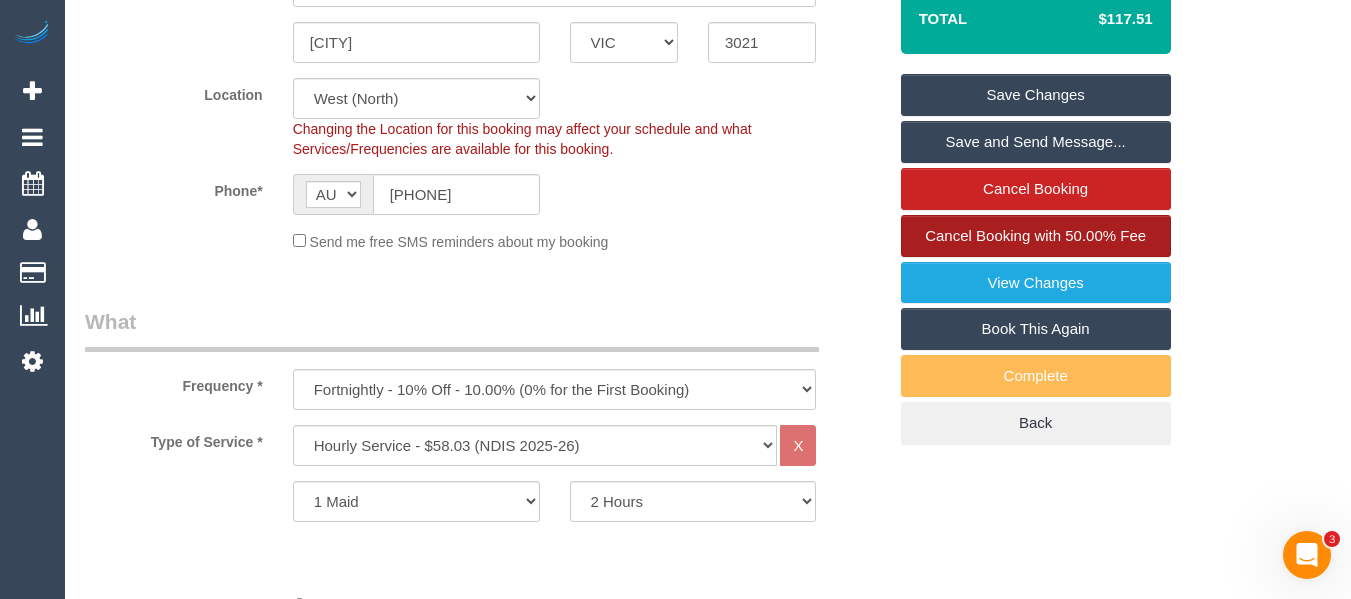 click on "Cancel Booking with 50.00% Fee" at bounding box center (1035, 235) 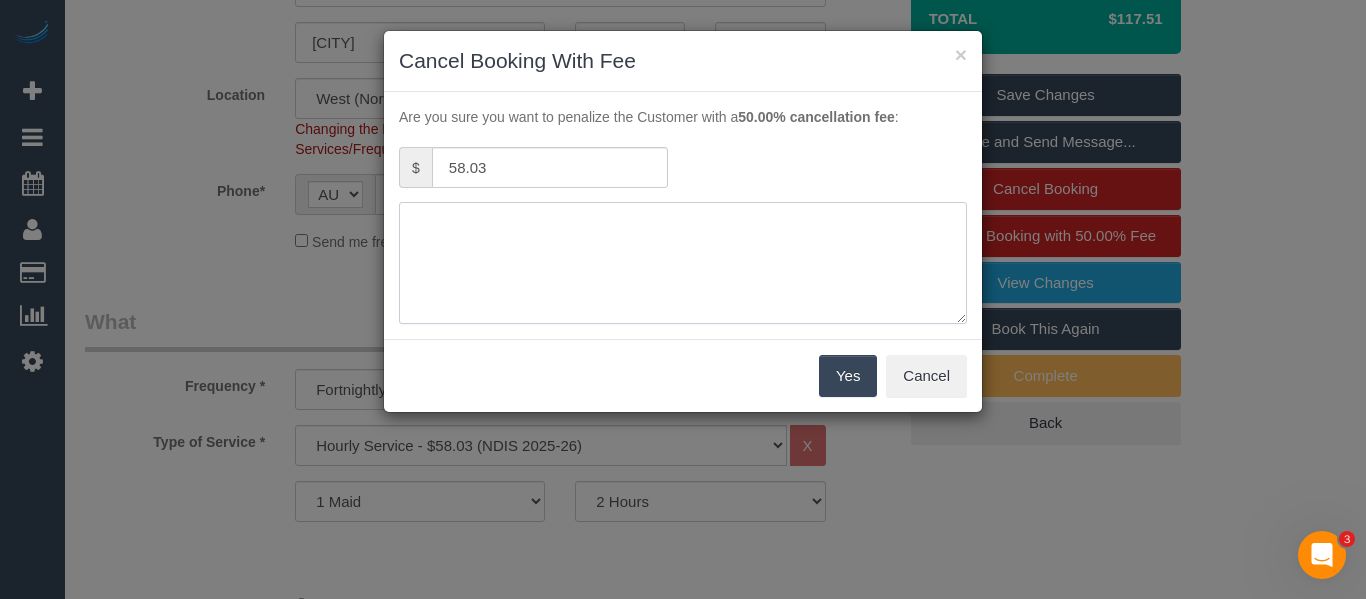 click at bounding box center (683, 263) 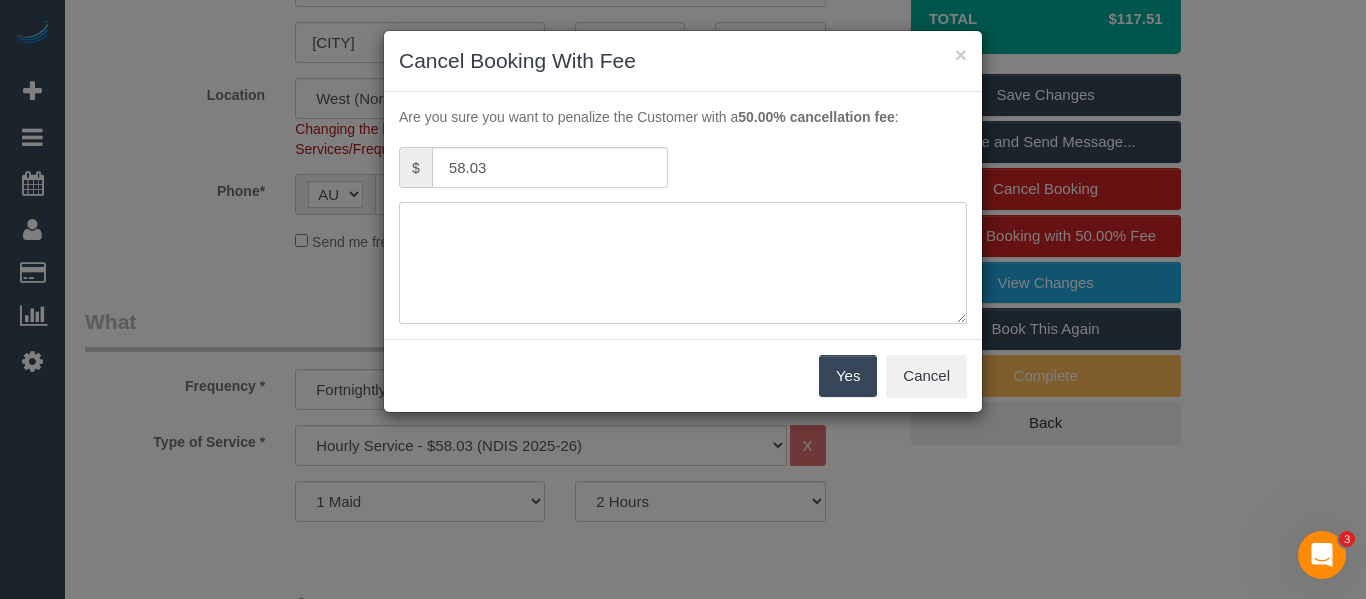 click at bounding box center (683, 263) 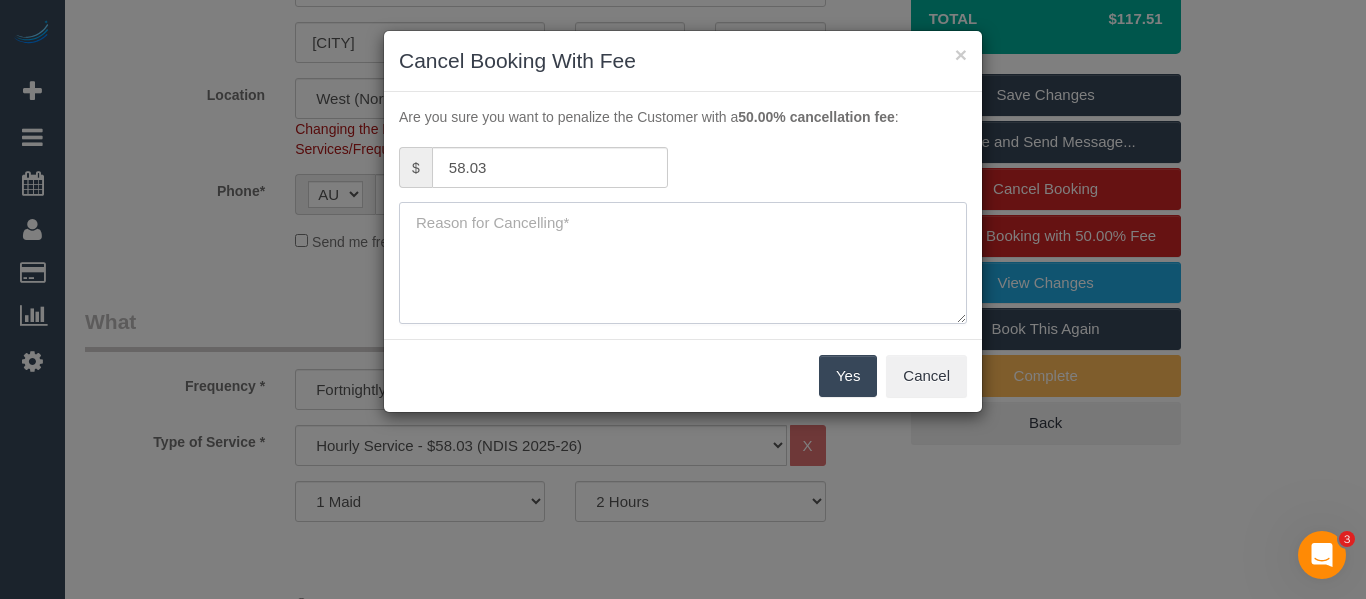 type on "c" 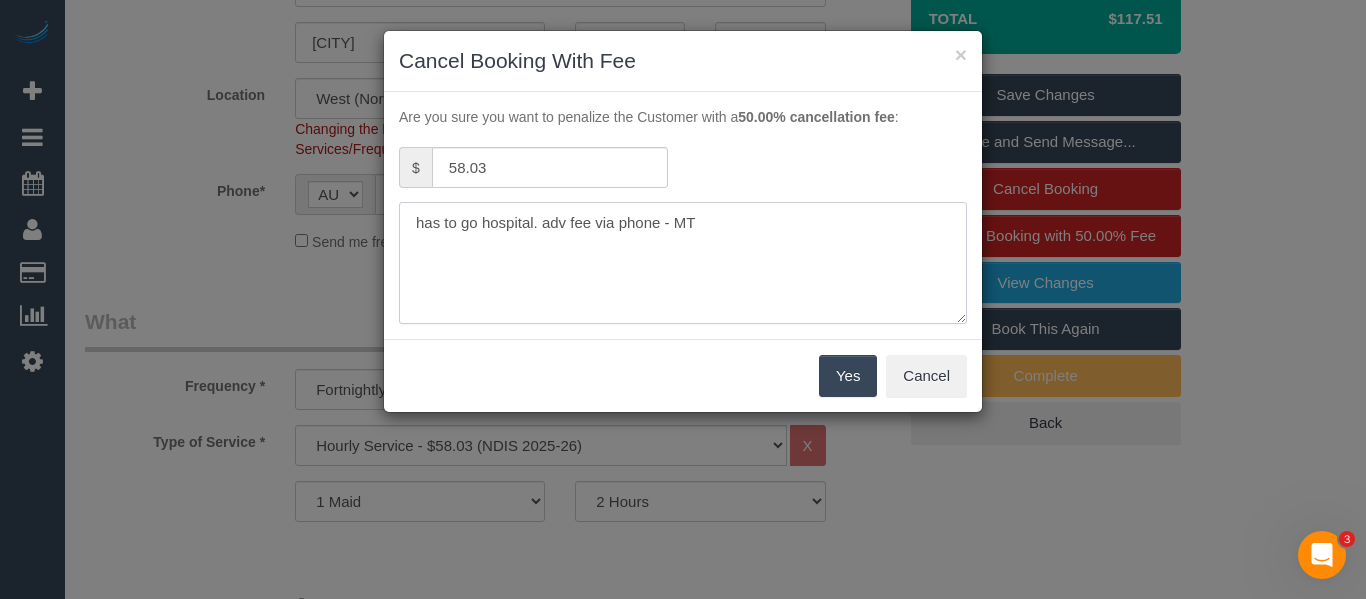 type on "has to go hospital. adv fee via phone - MT" 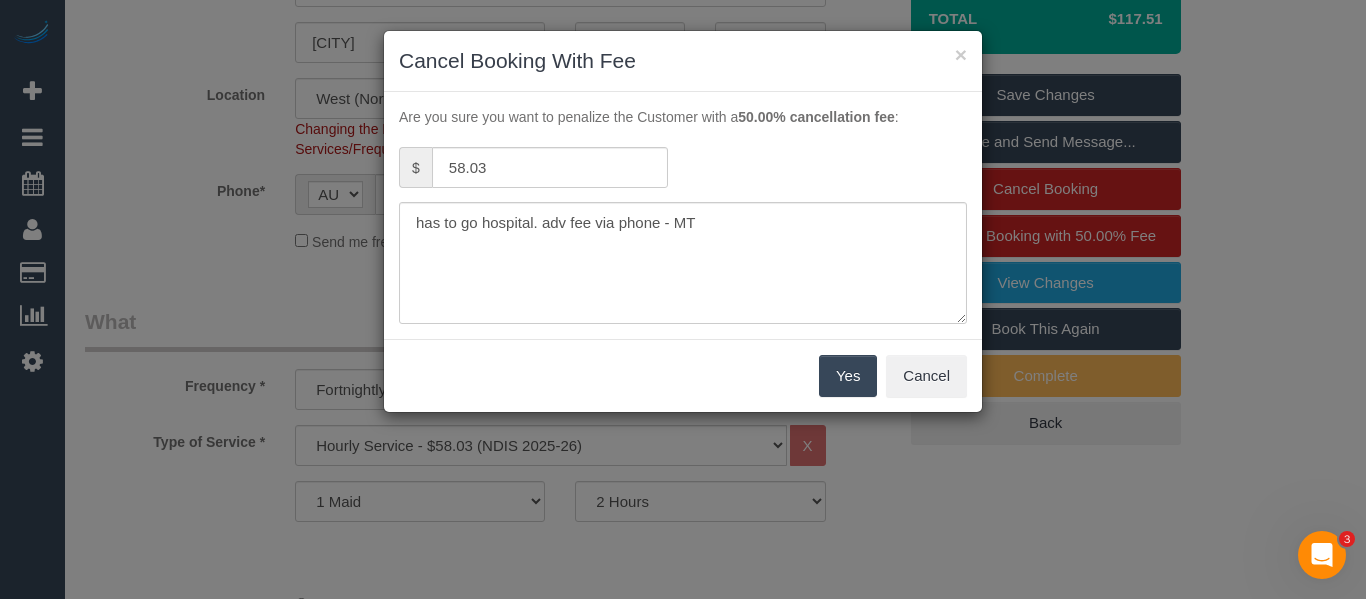 click on "Yes" at bounding box center [848, 376] 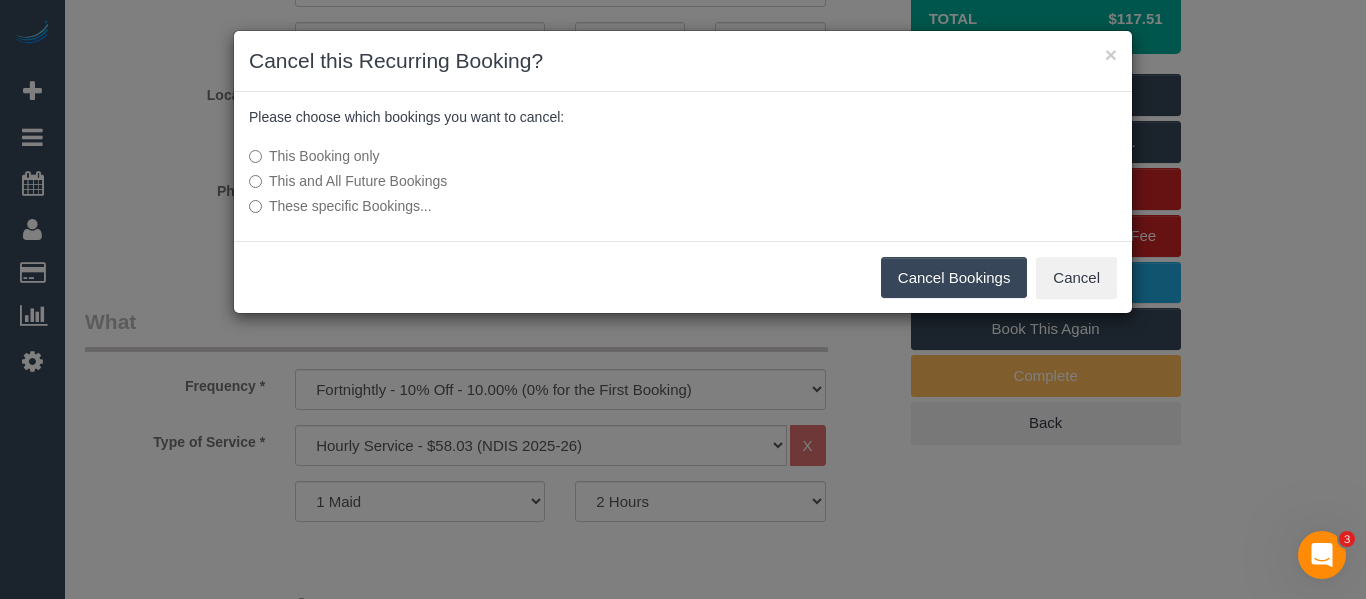 click on "Cancel Bookings" at bounding box center [954, 278] 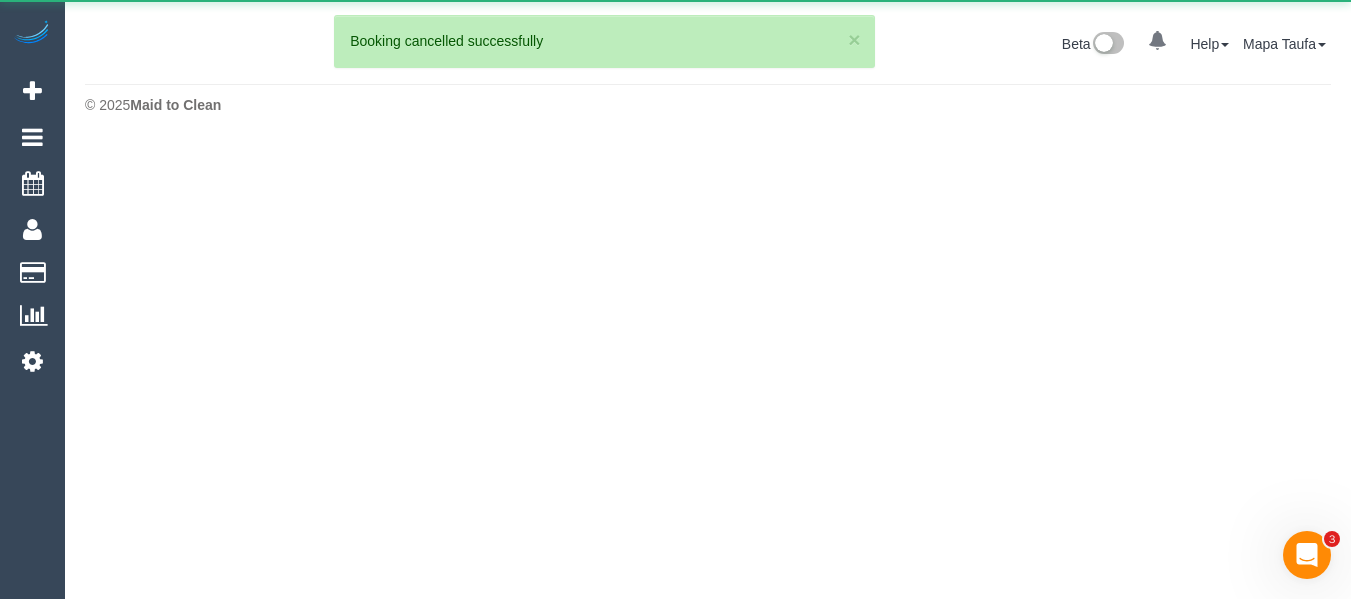 scroll, scrollTop: 0, scrollLeft: 0, axis: both 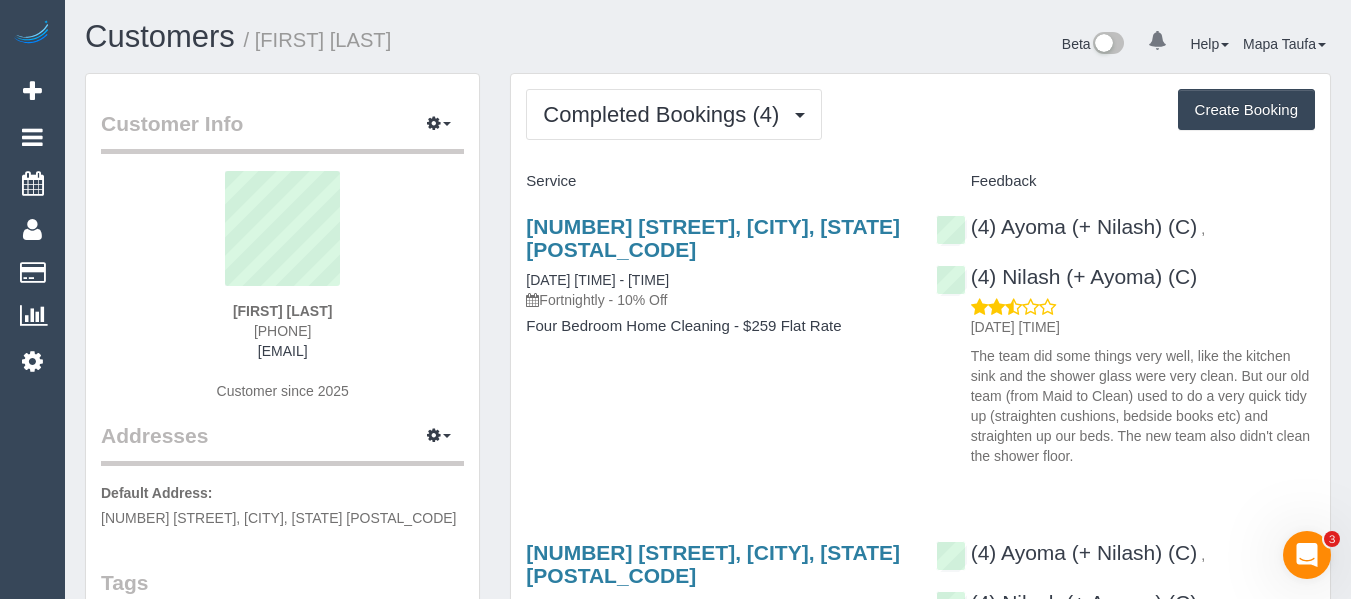 drag, startPoint x: 338, startPoint y: 329, endPoint x: 244, endPoint y: 338, distance: 94.42987 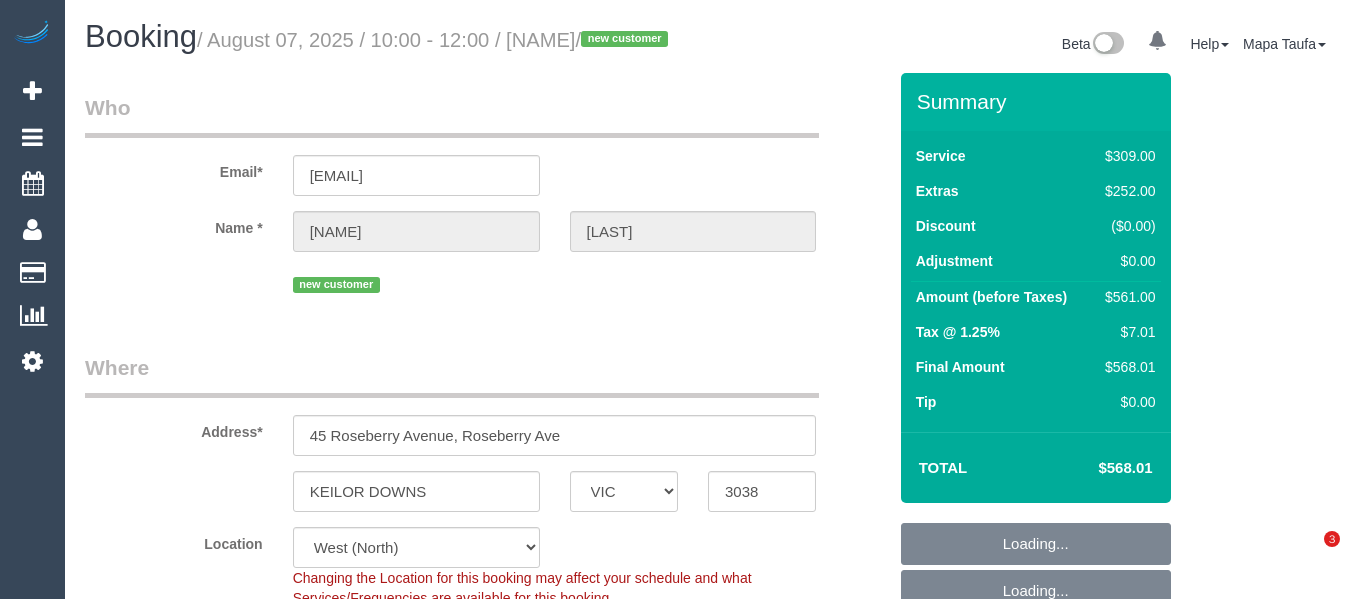 select on "VIC" 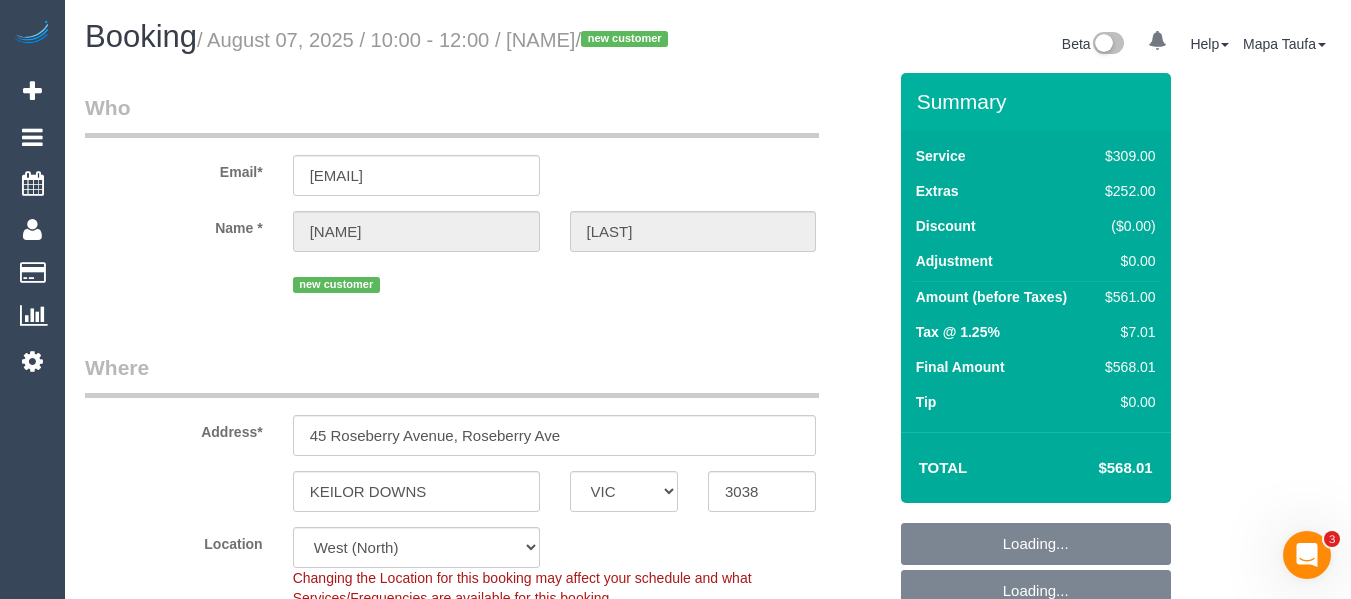 scroll, scrollTop: 0, scrollLeft: 0, axis: both 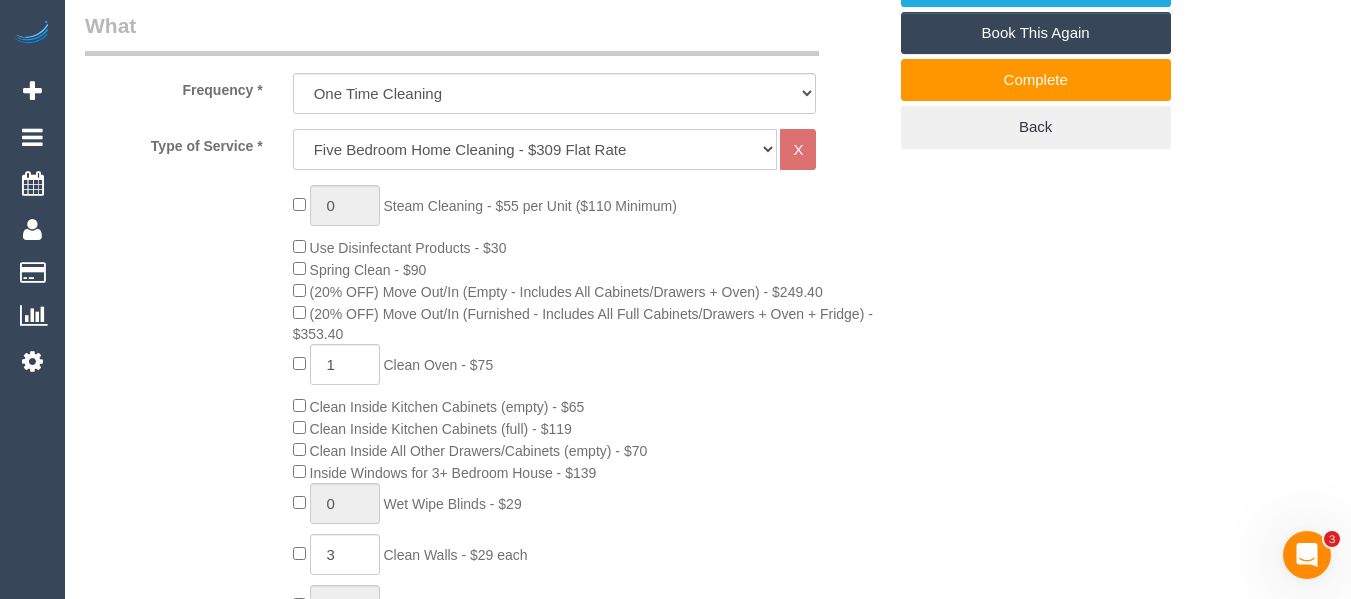 click on "Hourly Service - $70/h Hourly Service - $65/h Hourly Service - $60/h Hourly Service - $58.03 (NDIS 2025-26) Hourly Service - $57.27+GST (HCP/SaH 2025-26) Hourly Service - Special Pricing (New) Hourly Service - Special Pricing Hourly Service (OnTime) $50/hr + GST One Bedroom Apt/Home Cleaning - $169 Flat Rate Two Bedroom Home Cleaning - $189 Flat Rate Three Bedroom Home Cleaning - $219 Flat Rate Four Bedroom Home Cleaning  - $259 Flat Rate Five Bedroom Home Cleaning  - $309 Flat Rate Six Bedroom Home Cleaning  - $339 Flat Rate Steam Cleaning / Unit Lunch Break PENDING BOOKING Inspection" 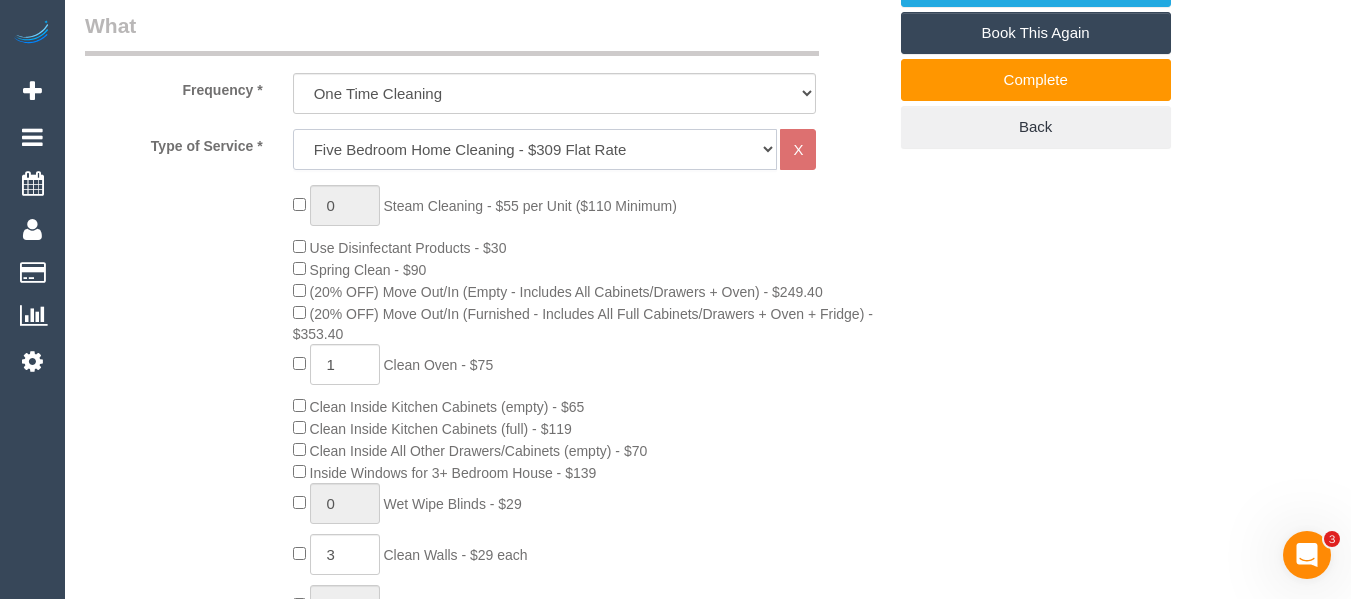 select on "209" 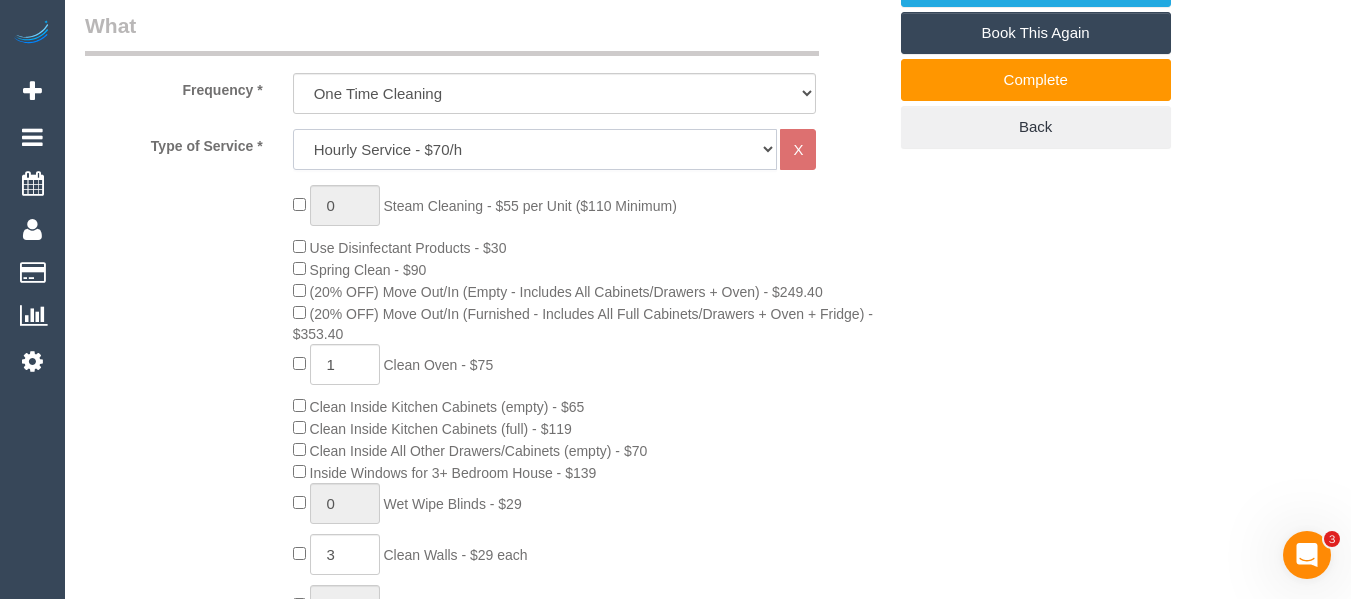 click on "Hourly Service - $70/h Hourly Service - $65/h Hourly Service - $60/h Hourly Service - $58.03 (NDIS 2025-26) Hourly Service - $57.27+GST (HCP/SaH 2025-26) Hourly Service - Special Pricing (New) Hourly Service - Special Pricing Hourly Service (OnTime) $50/hr + GST One Bedroom Apt/Home Cleaning - $169 Flat Rate Two Bedroom Home Cleaning - $189 Flat Rate Three Bedroom Home Cleaning - $219 Flat Rate Four Bedroom Home Cleaning  - $259 Flat Rate Five Bedroom Home Cleaning  - $309 Flat Rate Six Bedroom Home Cleaning  - $339 Flat Rate Steam Cleaning / Unit Lunch Break PENDING BOOKING Inspection" 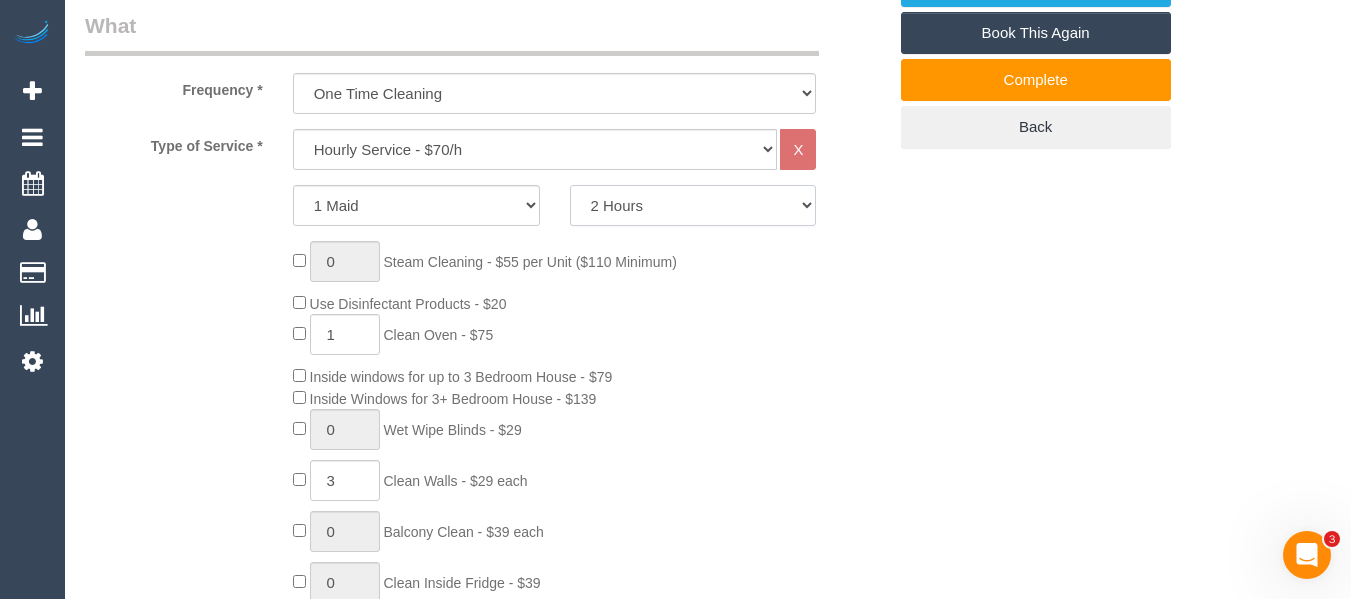 click on "2 Hours
2.5 Hours
3 Hours
3.5 Hours
4 Hours
4.5 Hours
5 Hours
5.5 Hours
6 Hours
6.5 Hours
7 Hours
7.5 Hours
8 Hours
8.5 Hours
9 Hours
9.5 Hours
10 Hours
10.5 Hours
11 Hours
11.5 Hours
12 Hours
12.5 Hours
13 Hours
13.5 Hours
14 Hours
14.5 Hours
15 Hours
15.5 Hours
16 Hours
16.5 Hours" 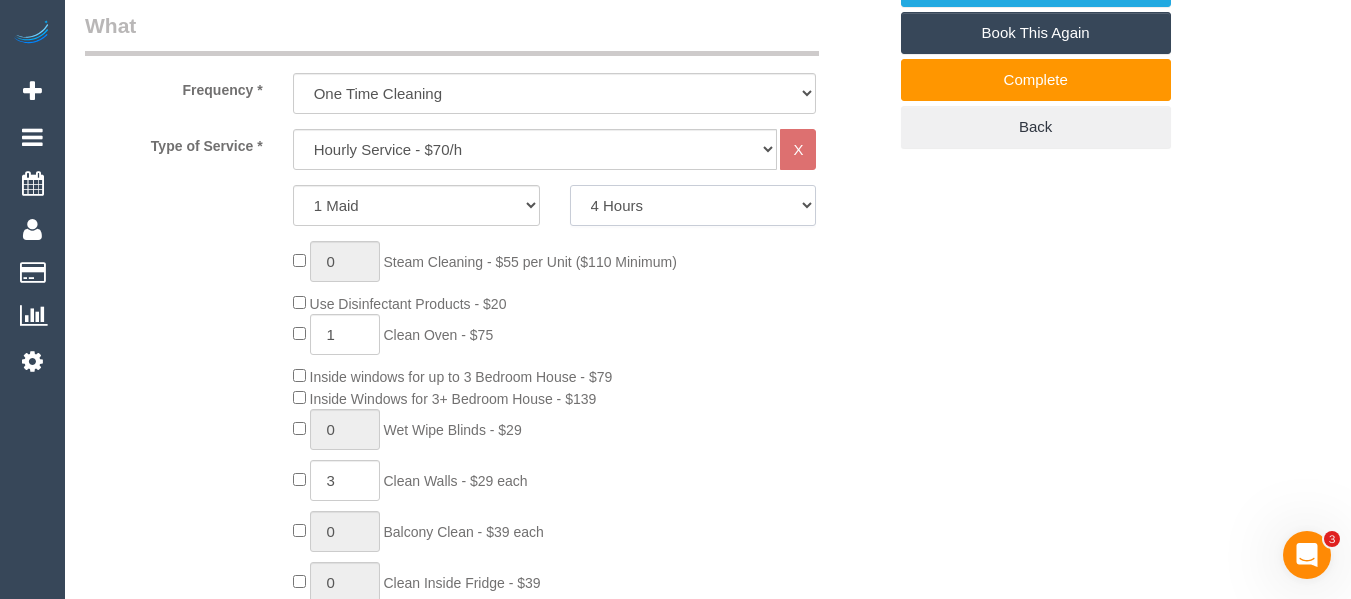 click on "2 Hours
2.5 Hours
3 Hours
3.5 Hours
4 Hours
4.5 Hours
5 Hours
5.5 Hours
6 Hours
6.5 Hours
7 Hours
7.5 Hours
8 Hours
8.5 Hours
9 Hours
9.5 Hours
10 Hours
10.5 Hours
11 Hours
11.5 Hours
12 Hours
12.5 Hours
13 Hours
13.5 Hours
14 Hours
14.5 Hours
15 Hours
15.5 Hours
16 Hours
16.5 Hours" 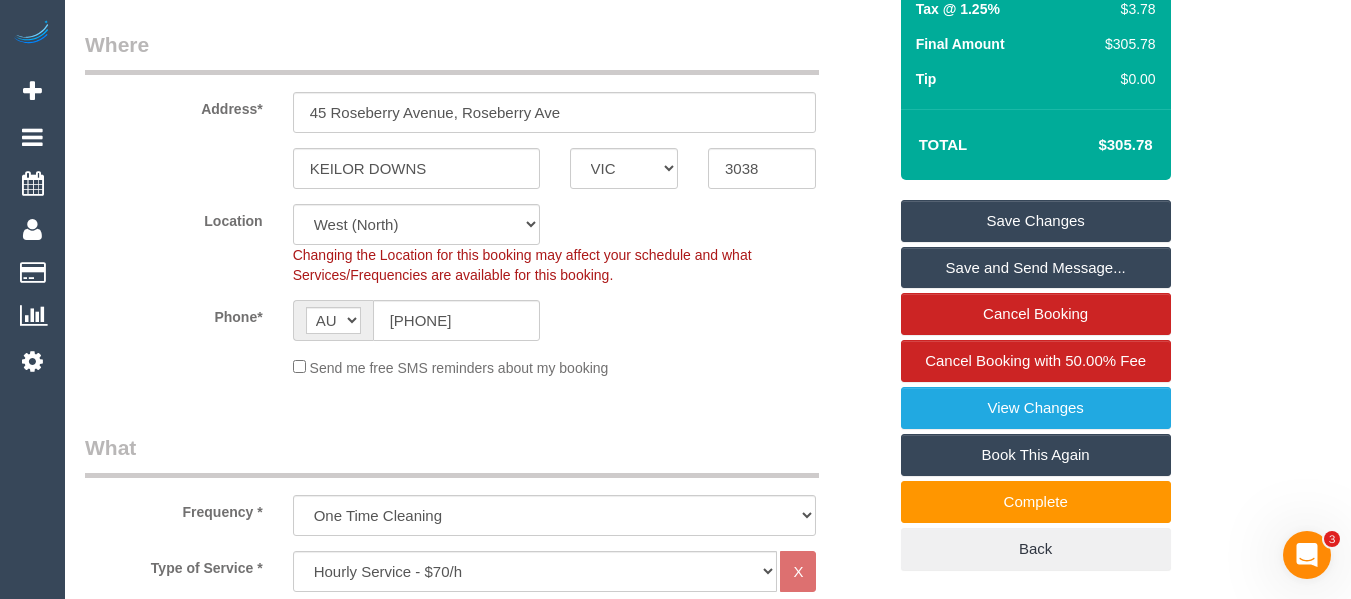 scroll, scrollTop: 315, scrollLeft: 0, axis: vertical 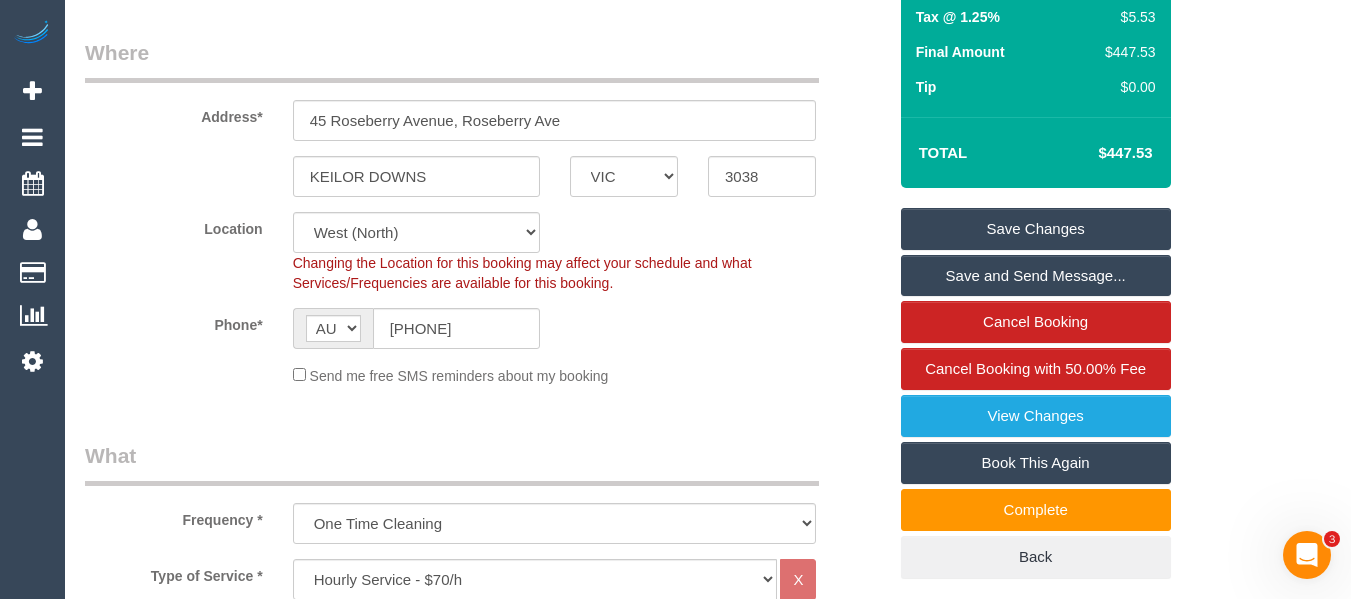 click on "Who
Email*
catherine.t.harris@gmail.com
Name *
Catherine
Harris
new customer
Where
Address*
45 Roseberry Avenue, Roseberry Ave
KEILOR DOWNS
ACT
NSW
NT
QLD
SA
TAS
VIC
WA
3038
Location
Office City East (North) East (South) Inner East Inner North (East) Inner North (West) Inner South East Inner West North (East) North (West) Outer East Outer North (East) Outer North (West) Outer South East Outer West ZG - East" at bounding box center [708, 1918] 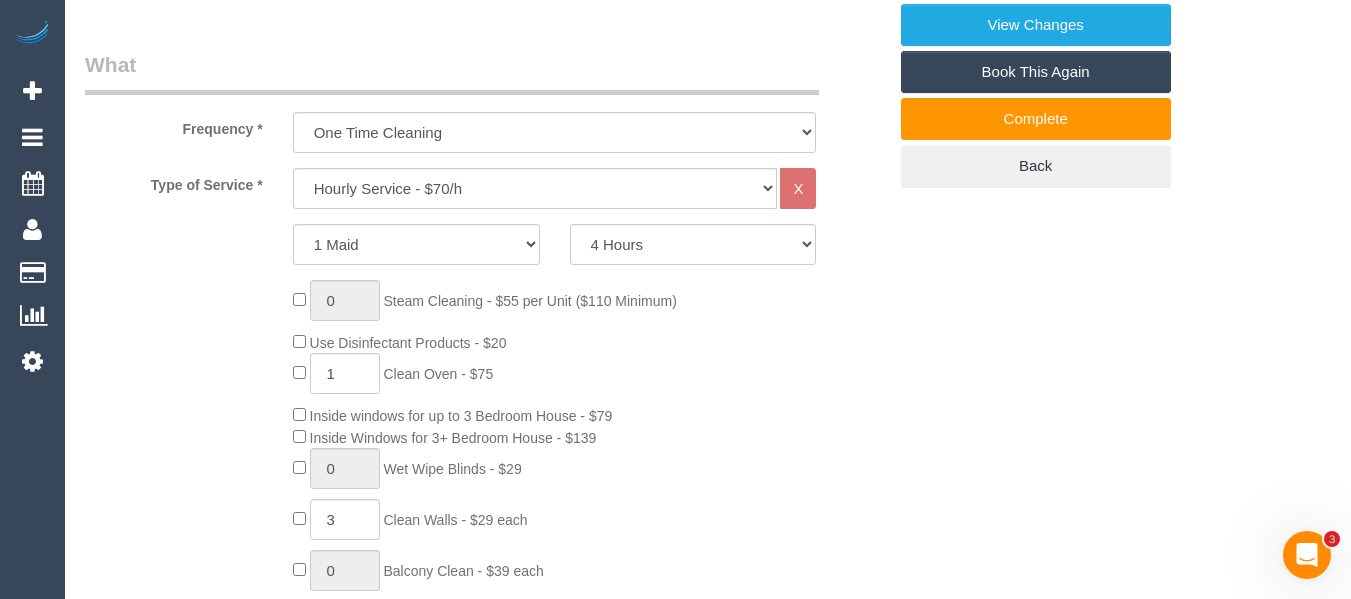 scroll, scrollTop: 729, scrollLeft: 0, axis: vertical 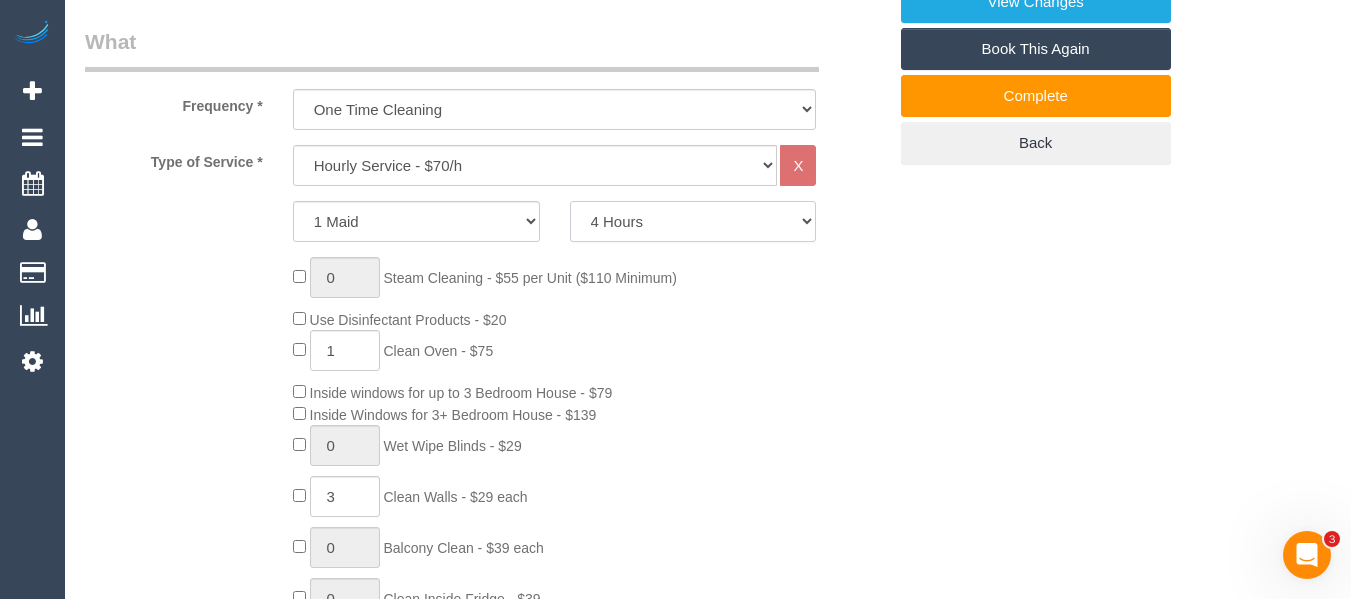 click on "2 Hours
2.5 Hours
3 Hours
3.5 Hours
4 Hours
4.5 Hours
5 Hours
5.5 Hours
6 Hours
6.5 Hours
7 Hours
7.5 Hours
8 Hours
8.5 Hours
9 Hours
9.5 Hours
10 Hours
10.5 Hours
11 Hours
11.5 Hours
12 Hours
12.5 Hours
13 Hours
13.5 Hours
14 Hours
14.5 Hours
15 Hours
15.5 Hours
16 Hours
16.5 Hours" 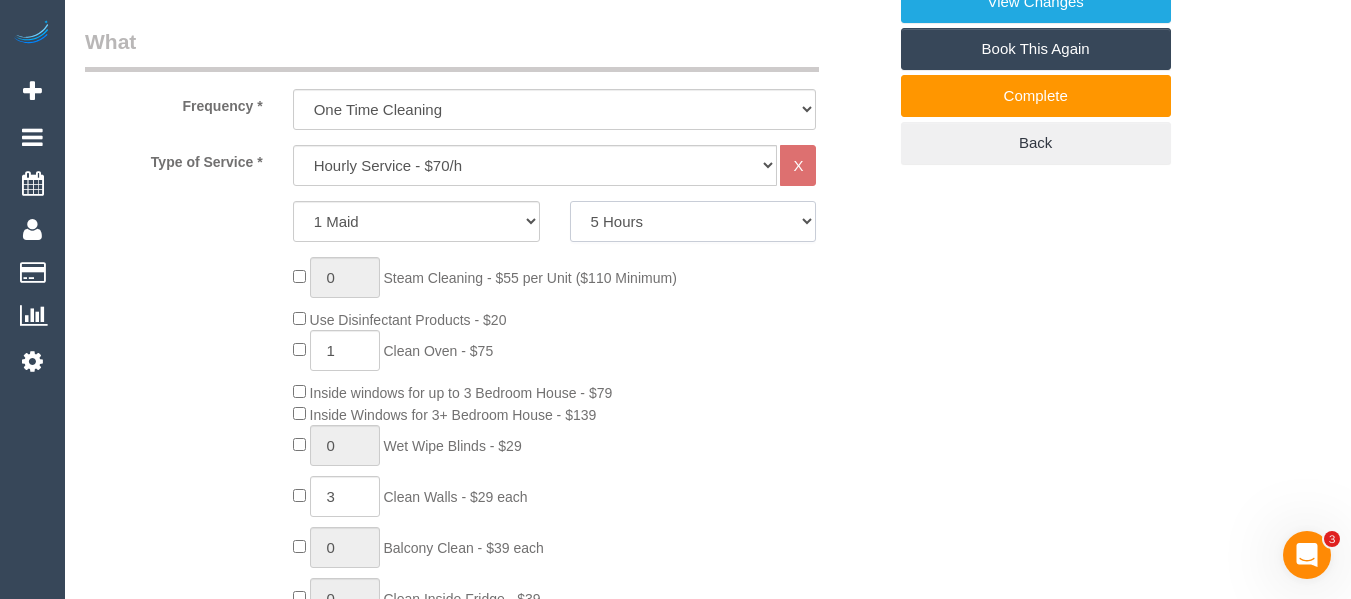 click on "2 Hours
2.5 Hours
3 Hours
3.5 Hours
4 Hours
4.5 Hours
5 Hours
5.5 Hours
6 Hours
6.5 Hours
7 Hours
7.5 Hours
8 Hours
8.5 Hours
9 Hours
9.5 Hours
10 Hours
10.5 Hours
11 Hours
11.5 Hours
12 Hours
12.5 Hours
13 Hours
13.5 Hours
14 Hours
14.5 Hours
15 Hours
15.5 Hours
16 Hours
16.5 Hours" 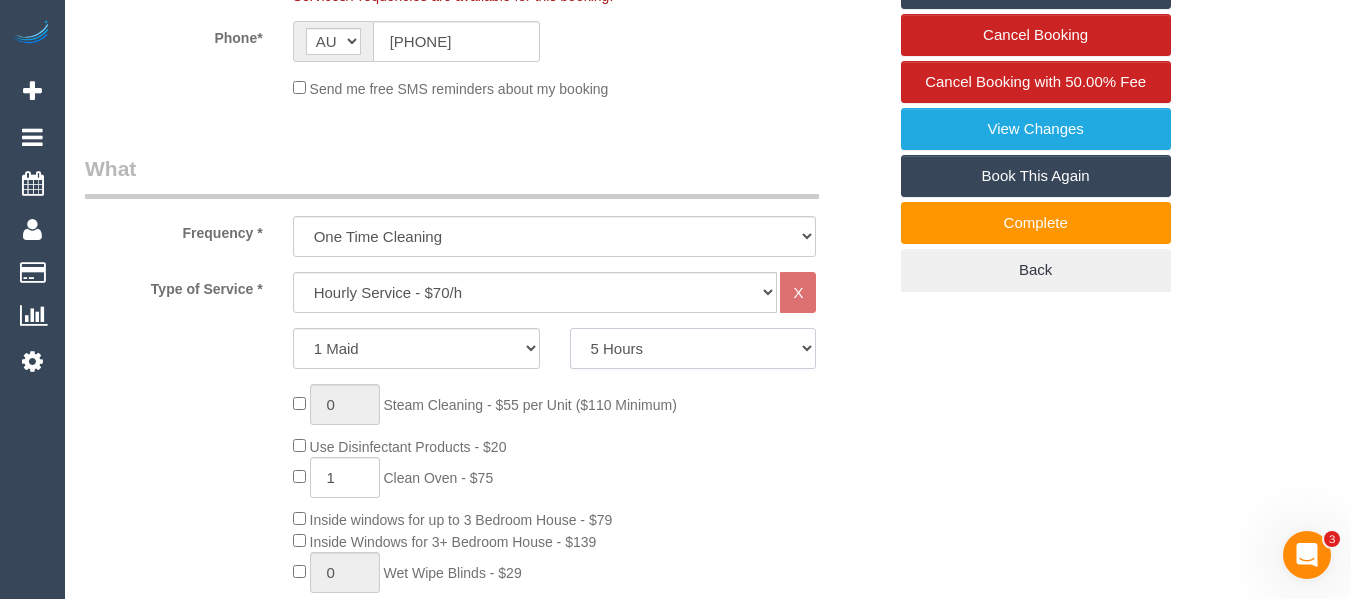 scroll, scrollTop: 618, scrollLeft: 0, axis: vertical 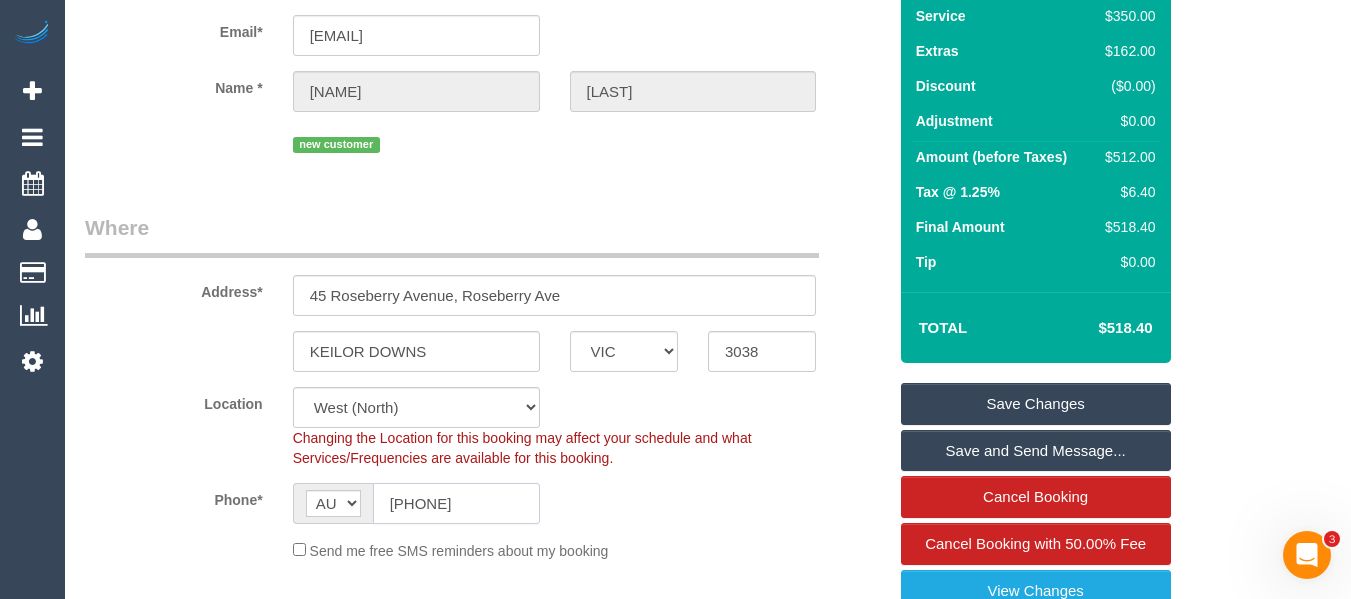 click on "0425 761 791" 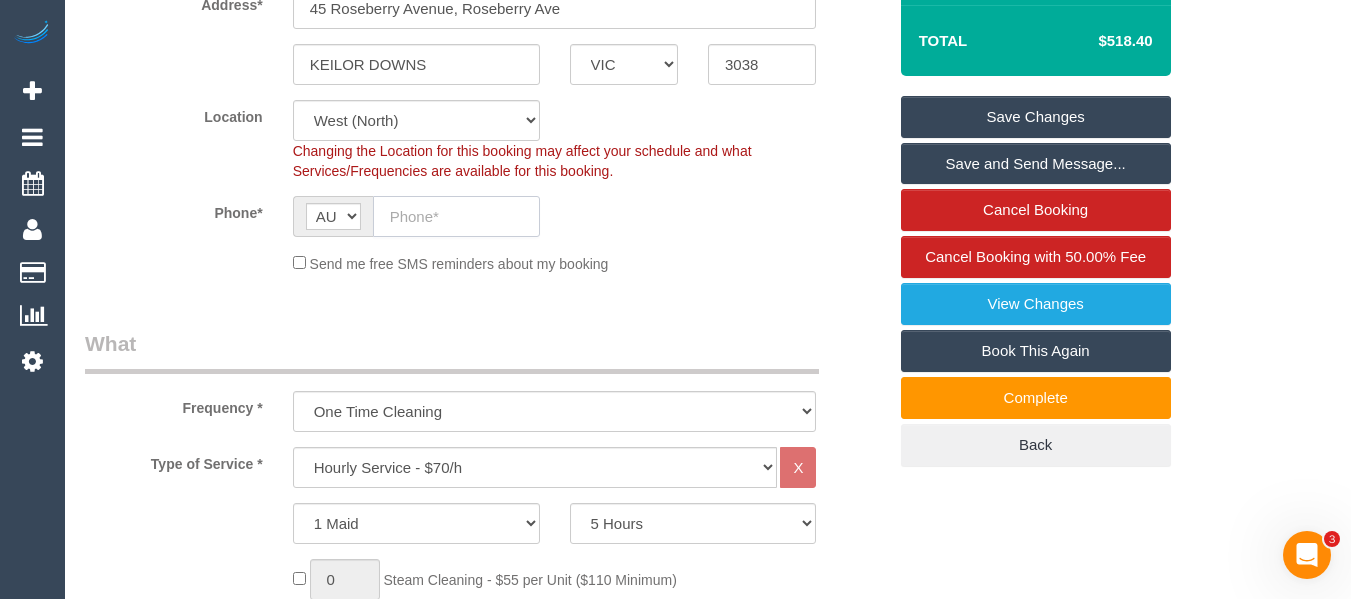 scroll, scrollTop: 411, scrollLeft: 0, axis: vertical 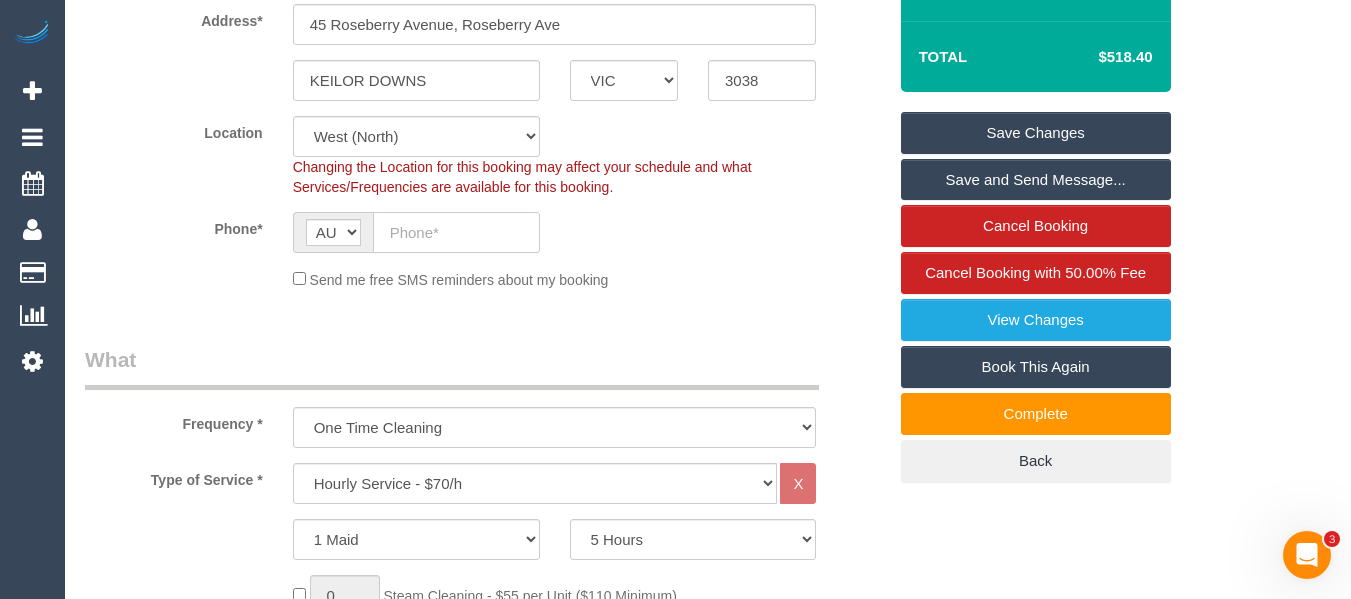 paste on "0425 761 791" 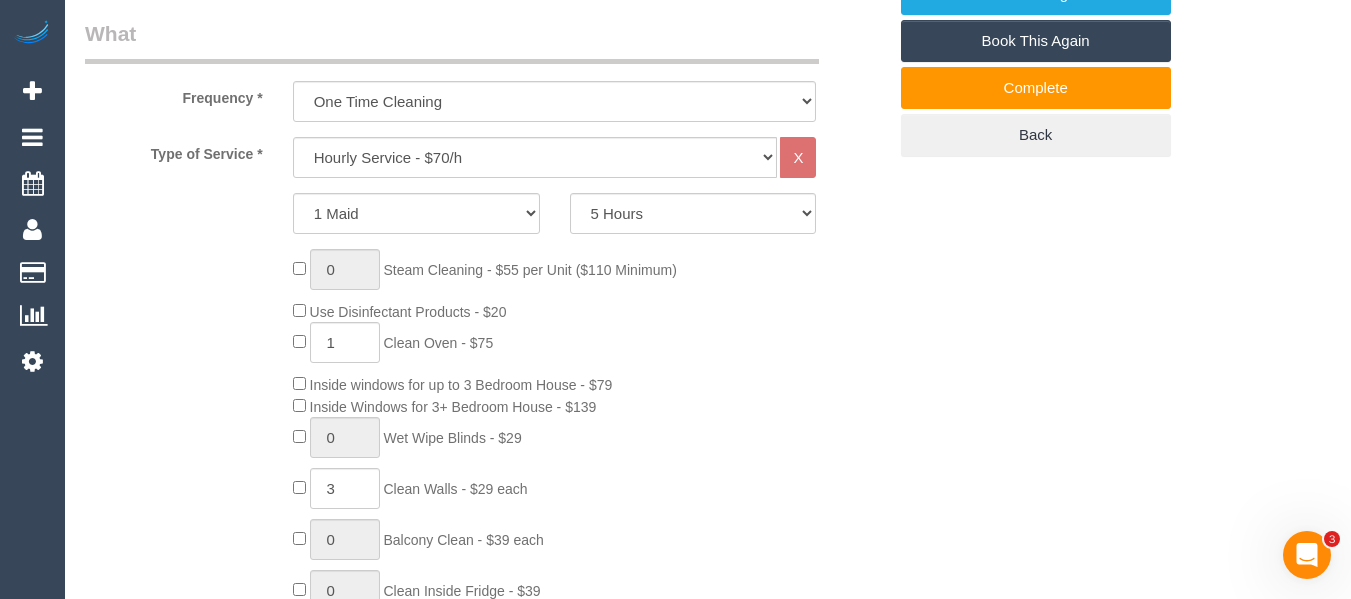 scroll, scrollTop: 801, scrollLeft: 0, axis: vertical 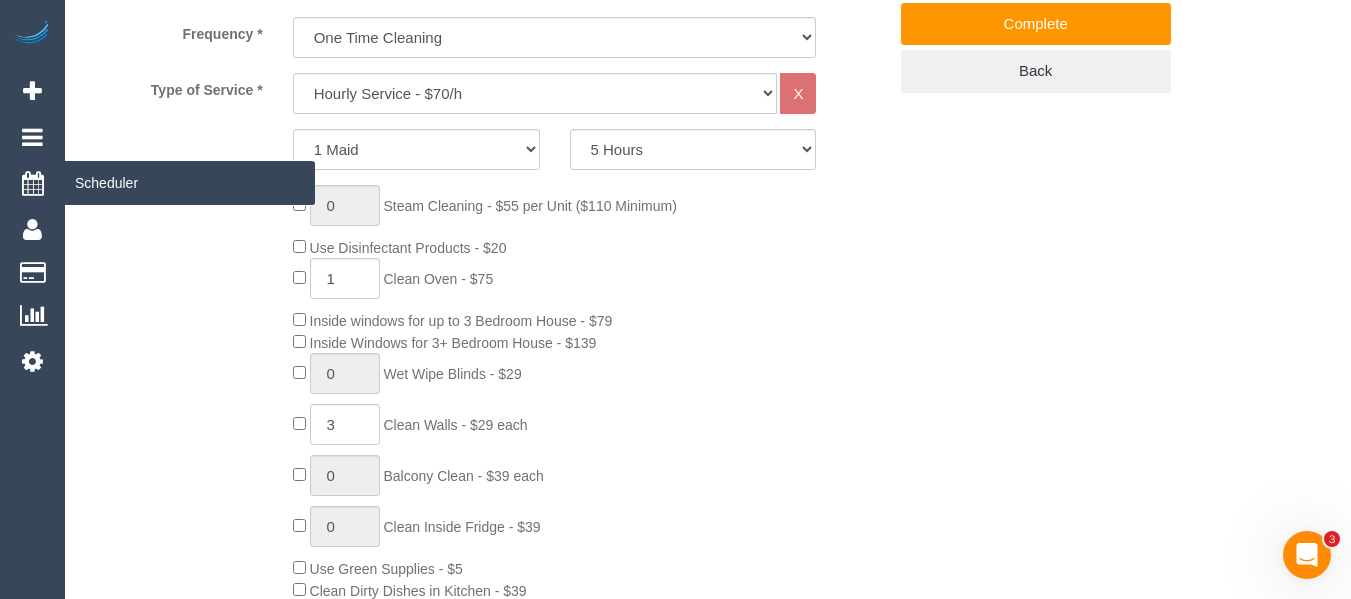 type on "0425 761 791" 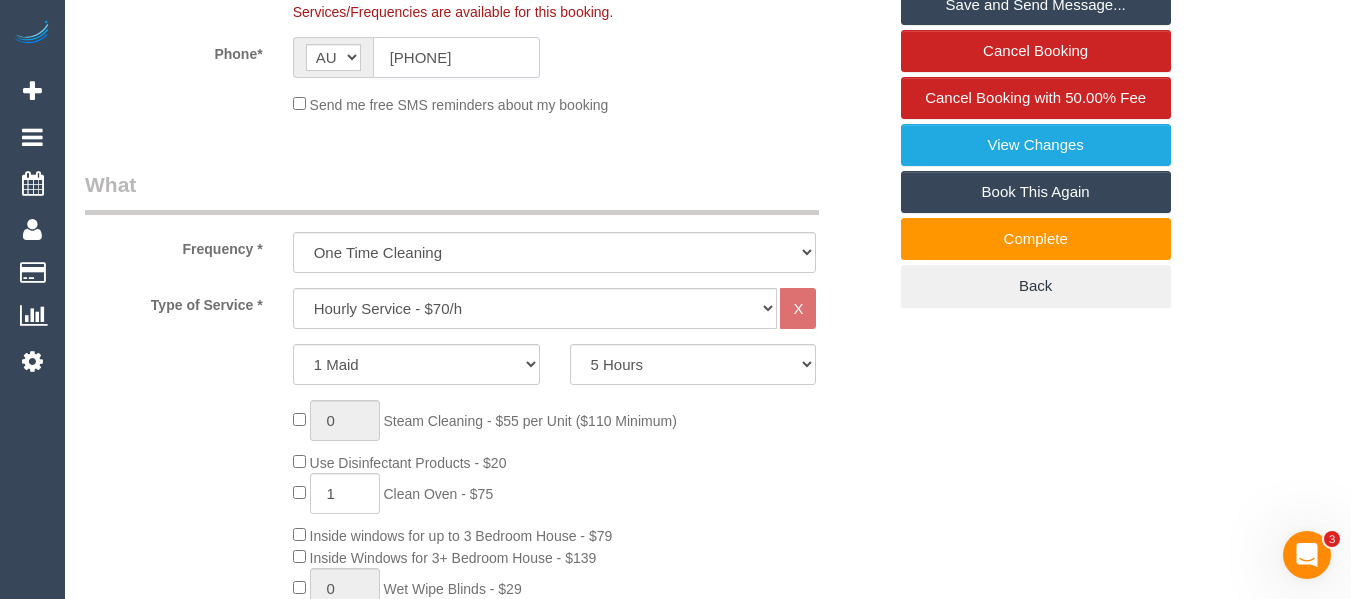 scroll, scrollTop: 578, scrollLeft: 0, axis: vertical 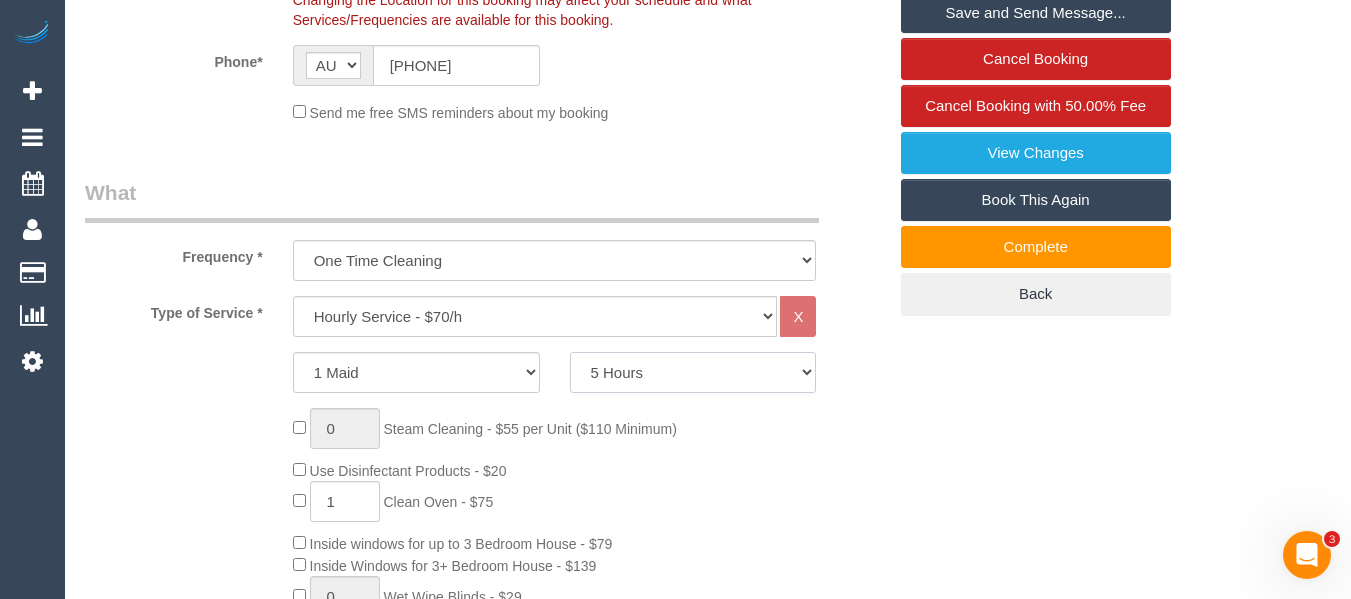 click on "2 Hours
2.5 Hours
3 Hours
3.5 Hours
4 Hours
4.5 Hours
5 Hours
5.5 Hours
6 Hours
6.5 Hours
7 Hours
7.5 Hours
8 Hours
8.5 Hours
9 Hours
9.5 Hours
10 Hours
10.5 Hours
11 Hours
11.5 Hours
12 Hours
12.5 Hours
13 Hours
13.5 Hours
14 Hours
14.5 Hours
15 Hours
15.5 Hours
16 Hours
16.5 Hours" 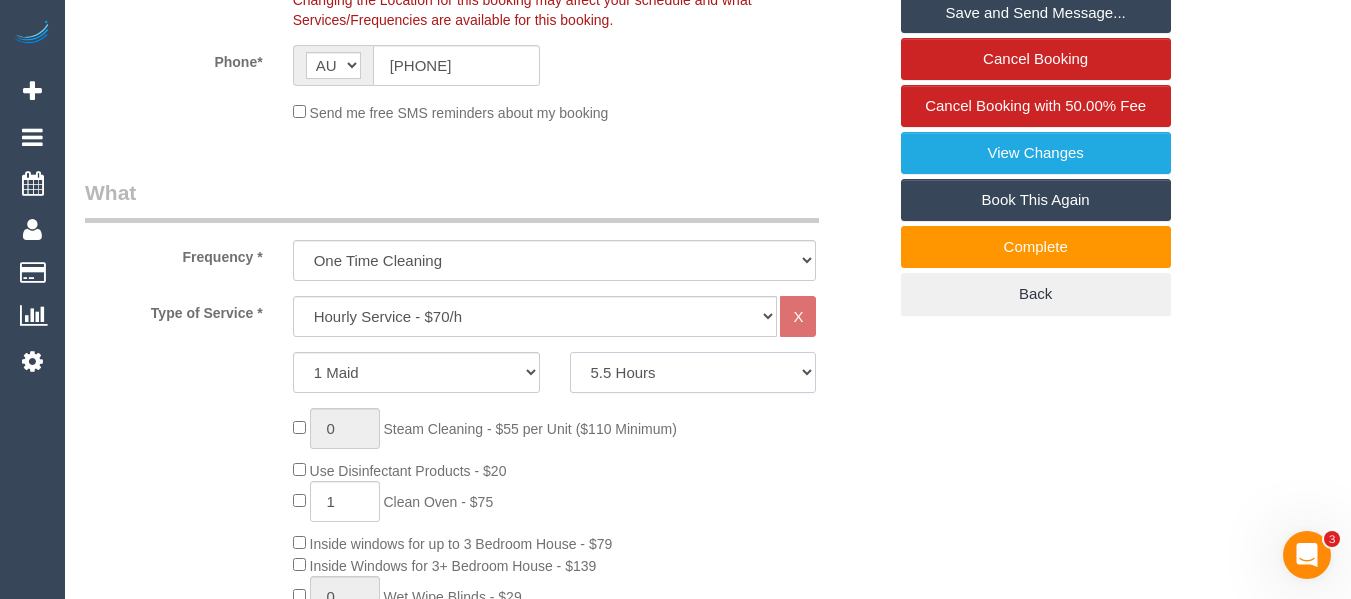 click on "2 Hours
2.5 Hours
3 Hours
3.5 Hours
4 Hours
4.5 Hours
5 Hours
5.5 Hours
6 Hours
6.5 Hours
7 Hours
7.5 Hours
8 Hours
8.5 Hours
9 Hours
9.5 Hours
10 Hours
10.5 Hours
11 Hours
11.5 Hours
12 Hours
12.5 Hours
13 Hours
13.5 Hours
14 Hours
14.5 Hours
15 Hours
15.5 Hours
16 Hours
16.5 Hours" 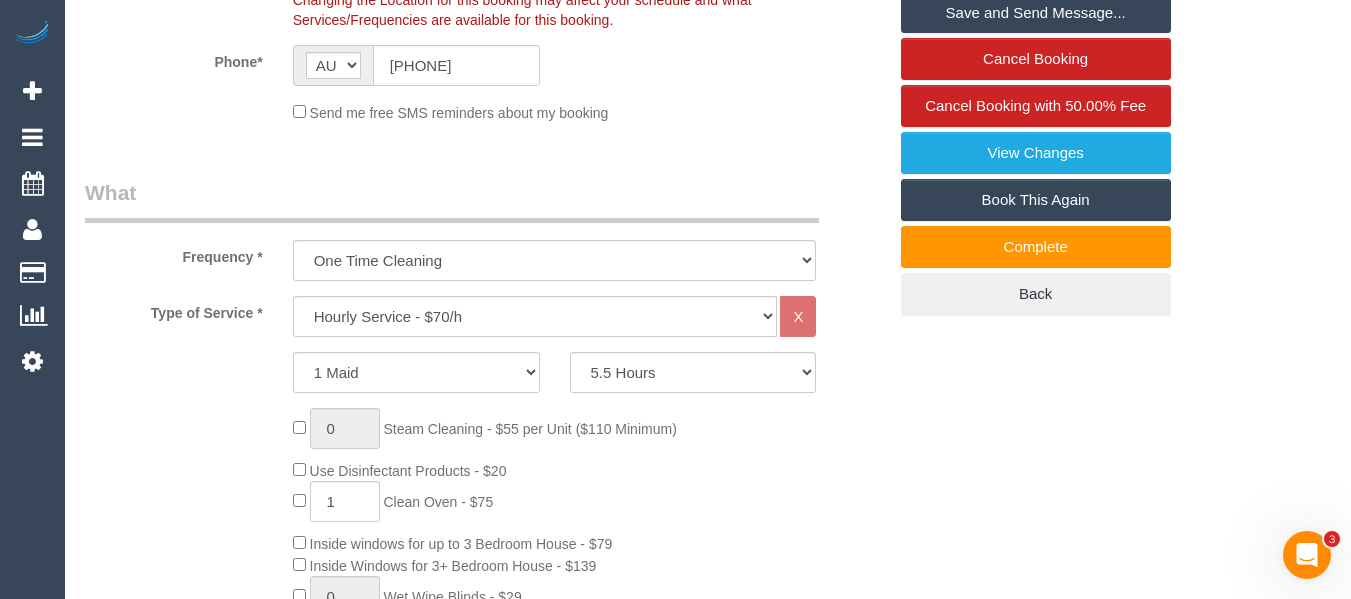 click on "Send me free SMS reminders about my booking" 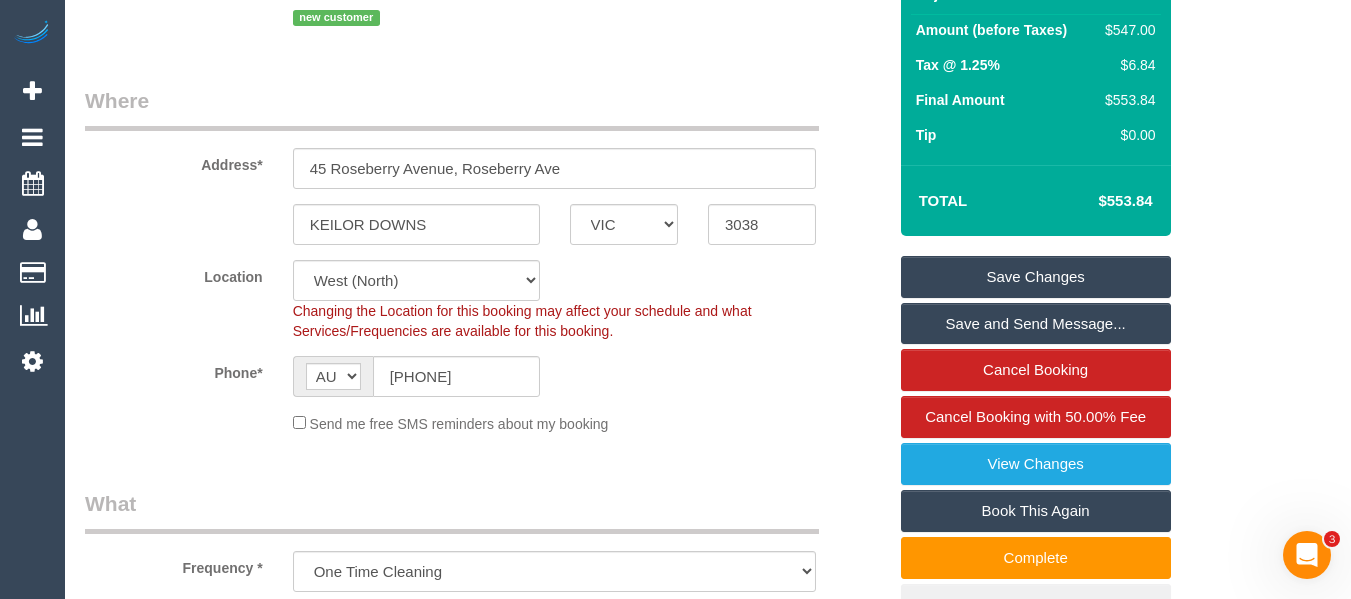 scroll, scrollTop: 196, scrollLeft: 0, axis: vertical 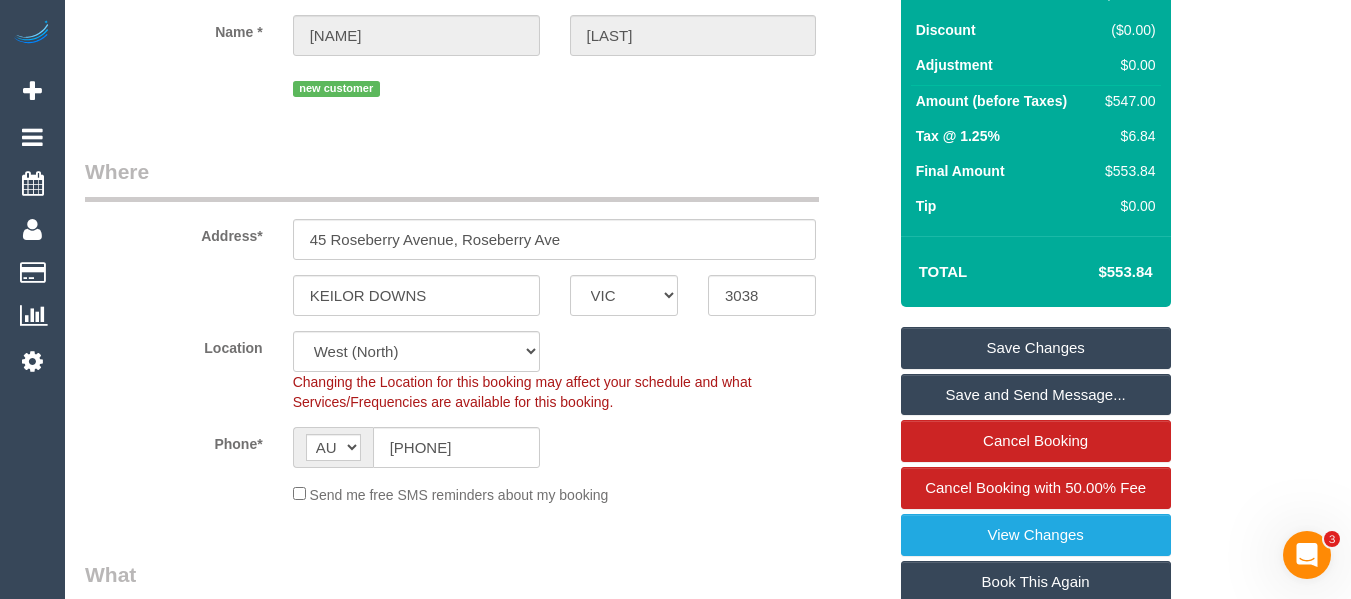 click on "Who
Email*
catherine.t.harris@gmail.com
Name *
Catherine
Harris
new customer
Where
Address*
45 Roseberry Avenue, Roseberry Ave
KEILOR DOWNS
ACT
NSW
NT
QLD
SA
TAS
VIC
WA
3038
Location
Office City East (North) East (South) Inner East Inner North (East) Inner North (West) Inner South East Inner West North (East) North (West) Outer East Outer North (East) Outer North (West) Outer South East Outer West ZG - East" at bounding box center [708, 2037] 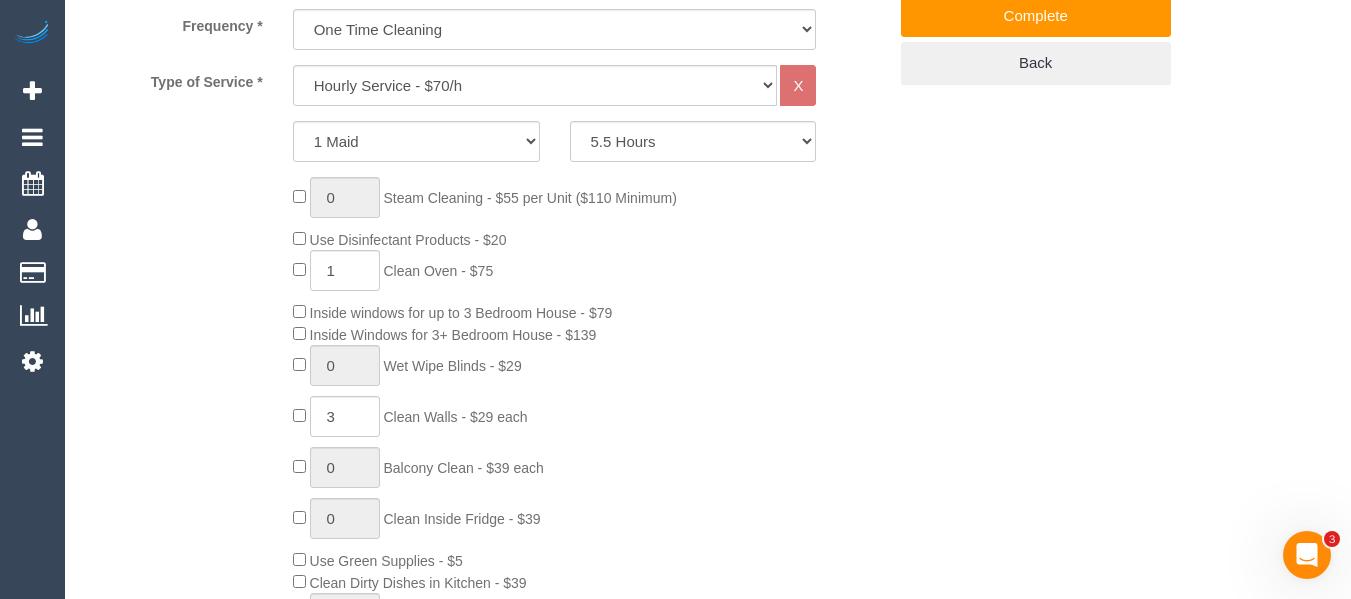 scroll, scrollTop: 769, scrollLeft: 0, axis: vertical 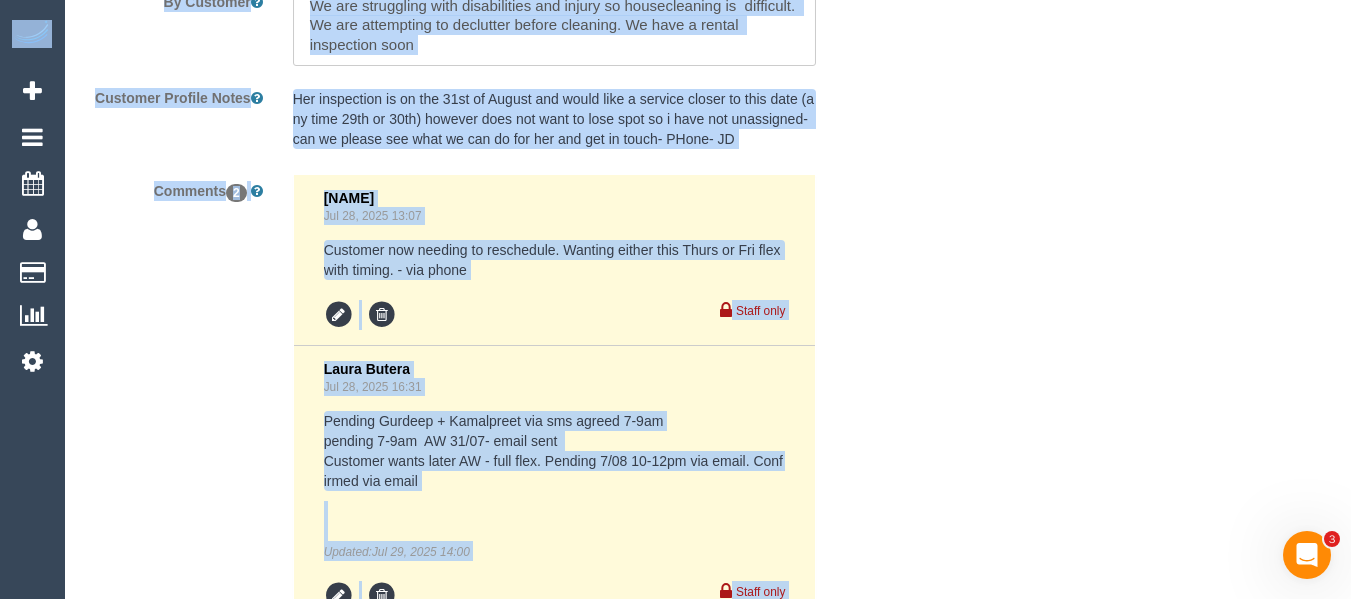drag, startPoint x: 1346, startPoint y: 482, endPoint x: 1330, endPoint y: 611, distance: 129.98846 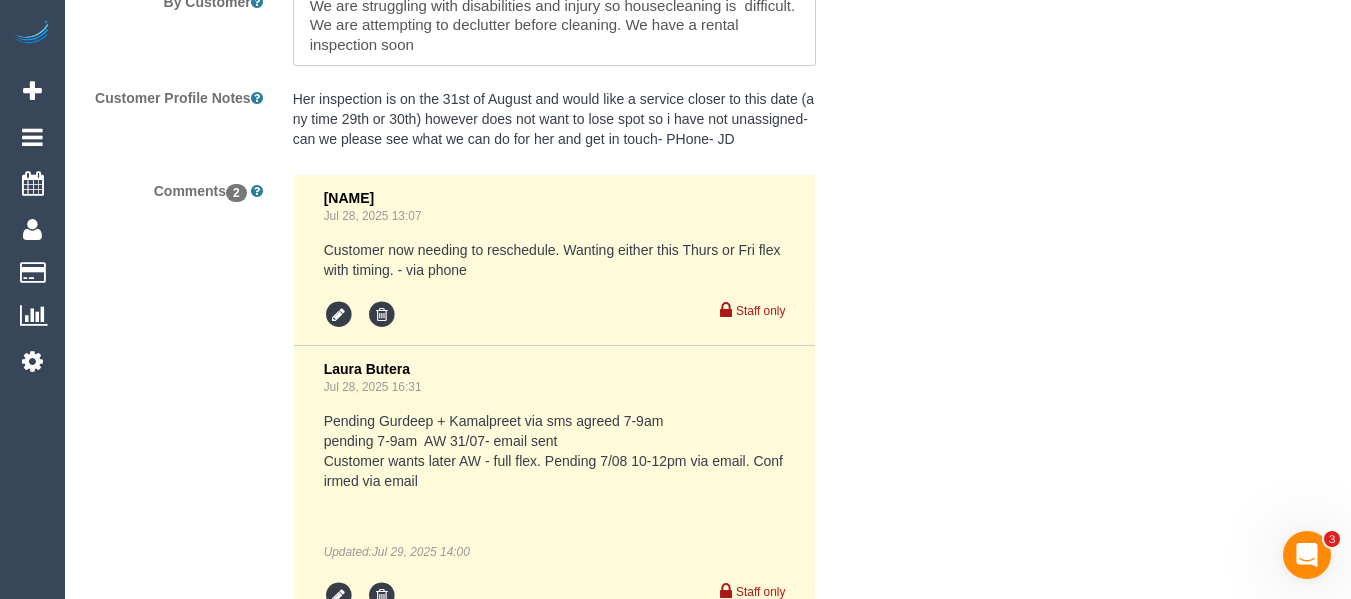 scroll, scrollTop: 3888, scrollLeft: 0, axis: vertical 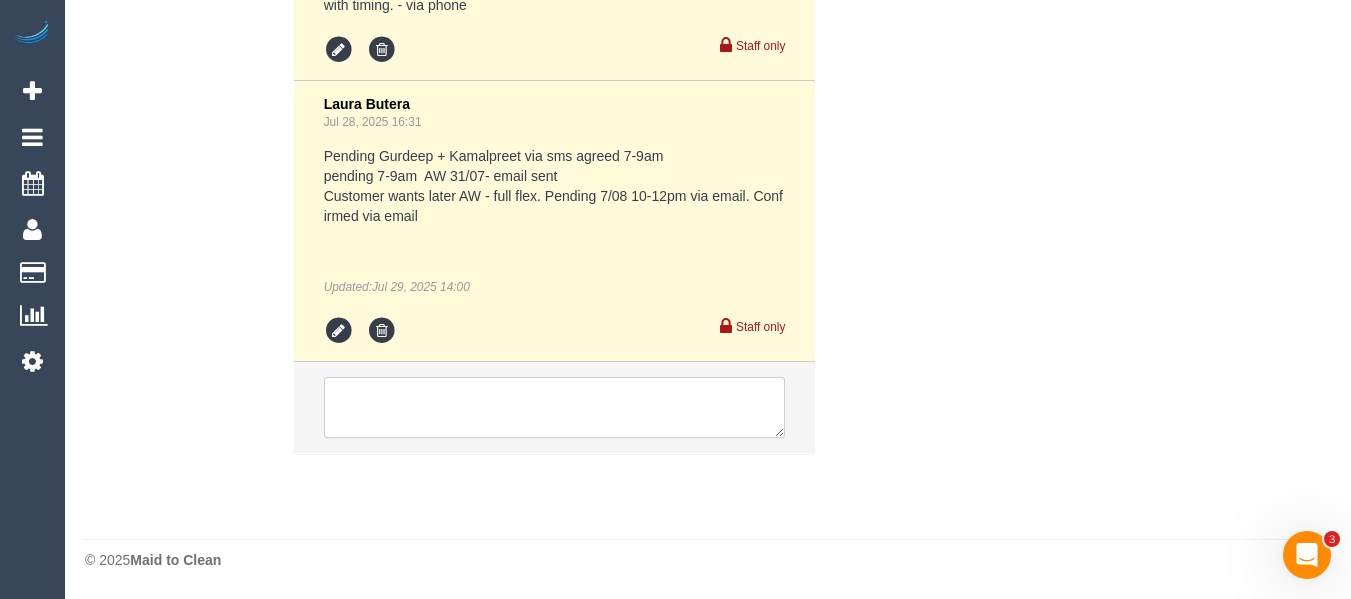 click at bounding box center [555, 408] 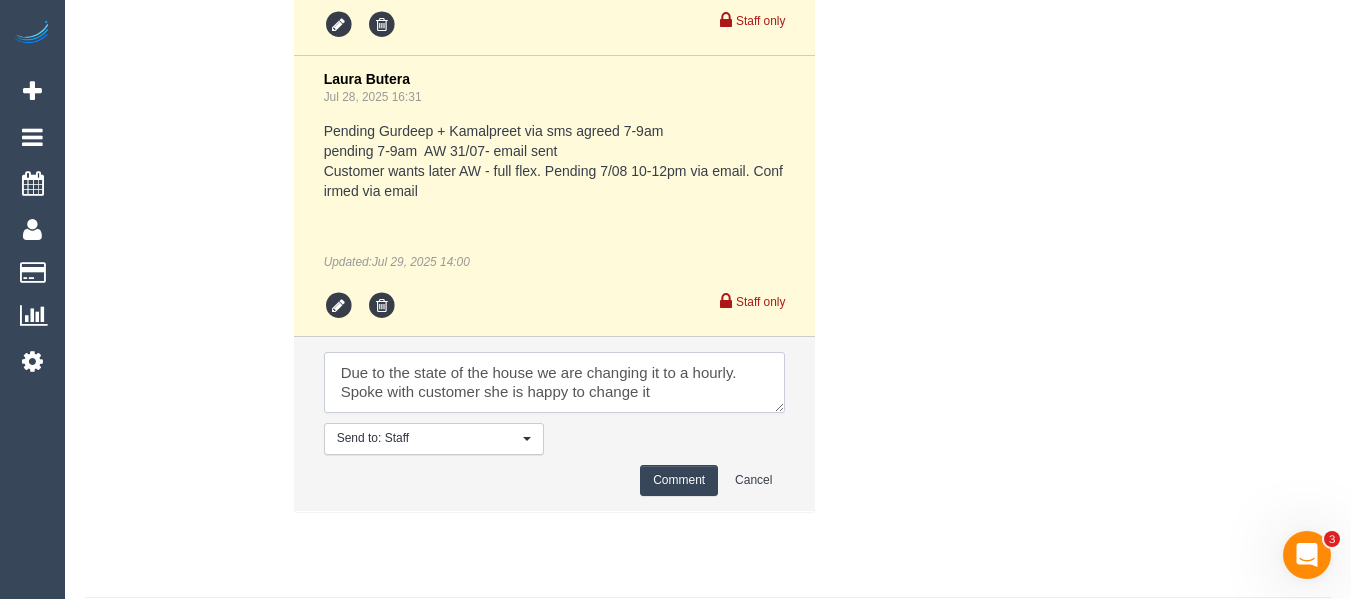 type on "Due to the state of the house we are changing it to a hourly. Spoke with customer she is happy to change it" 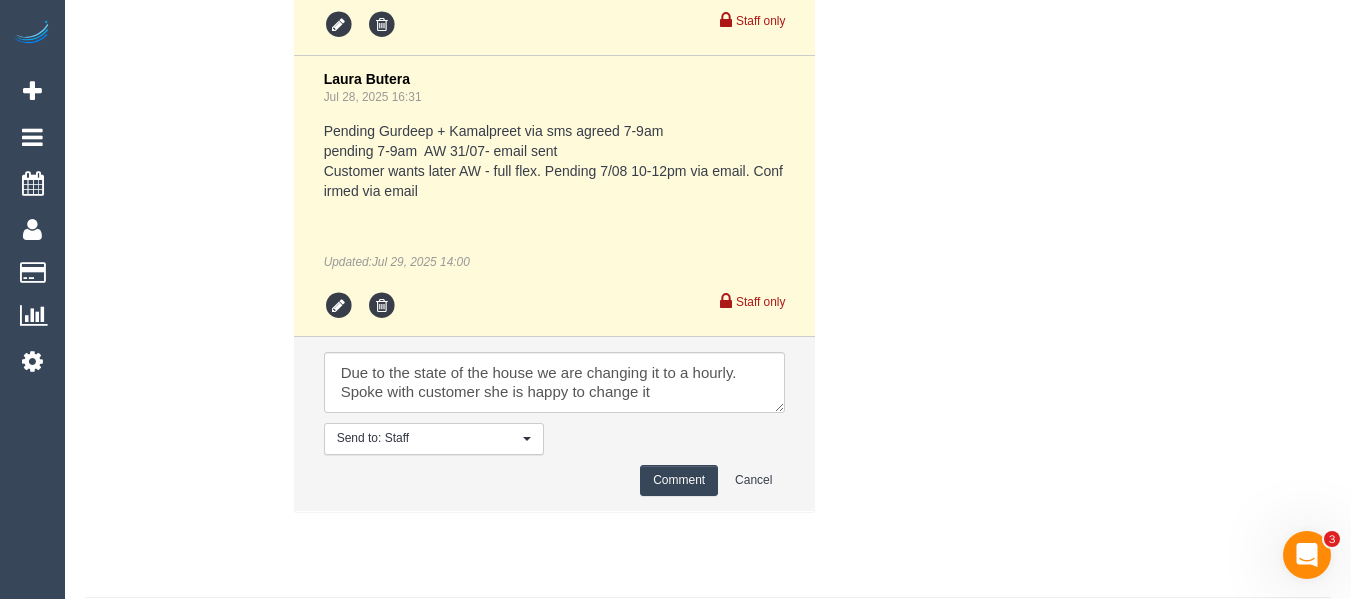 click on "Comment" at bounding box center (679, 480) 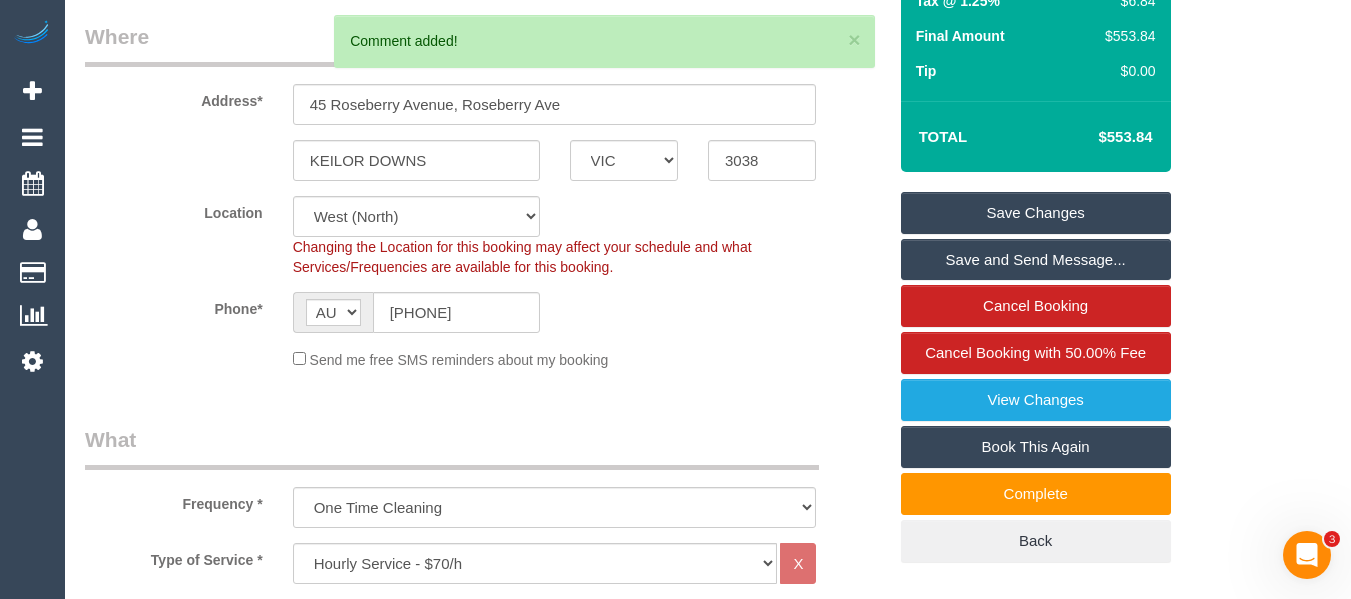 scroll, scrollTop: 0, scrollLeft: 0, axis: both 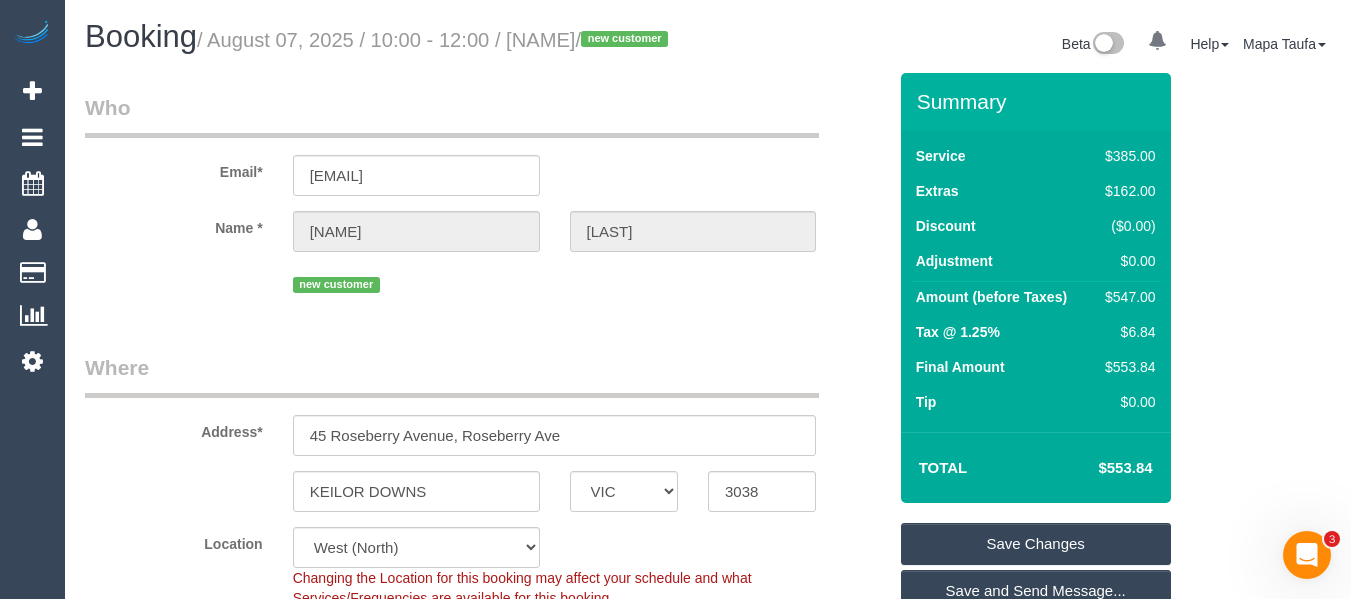 click on "Save Changes" at bounding box center [1036, 544] 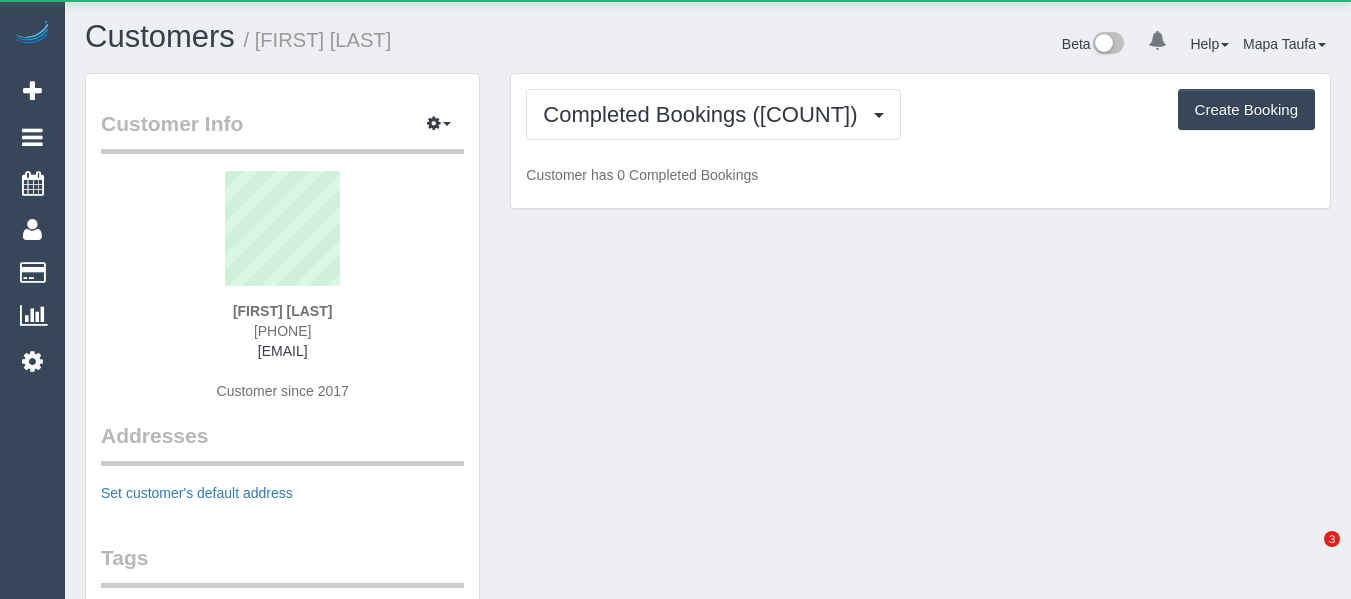 scroll, scrollTop: 0, scrollLeft: 0, axis: both 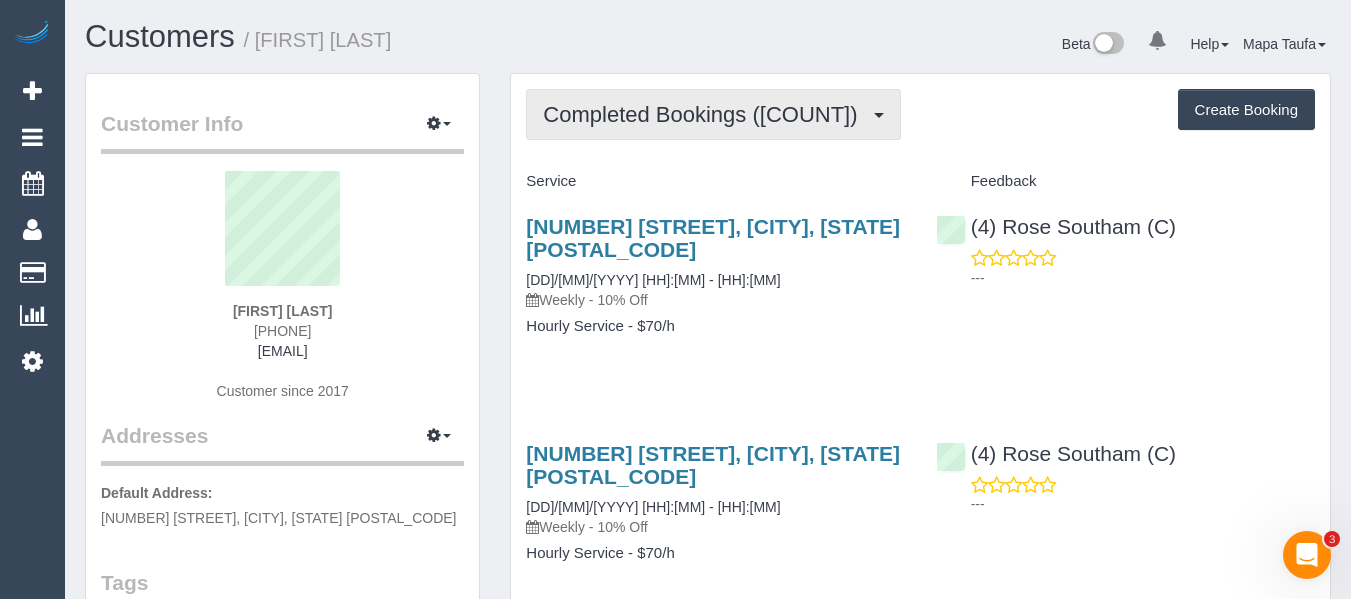 click on "Completed Bookings (211)" at bounding box center [705, 114] 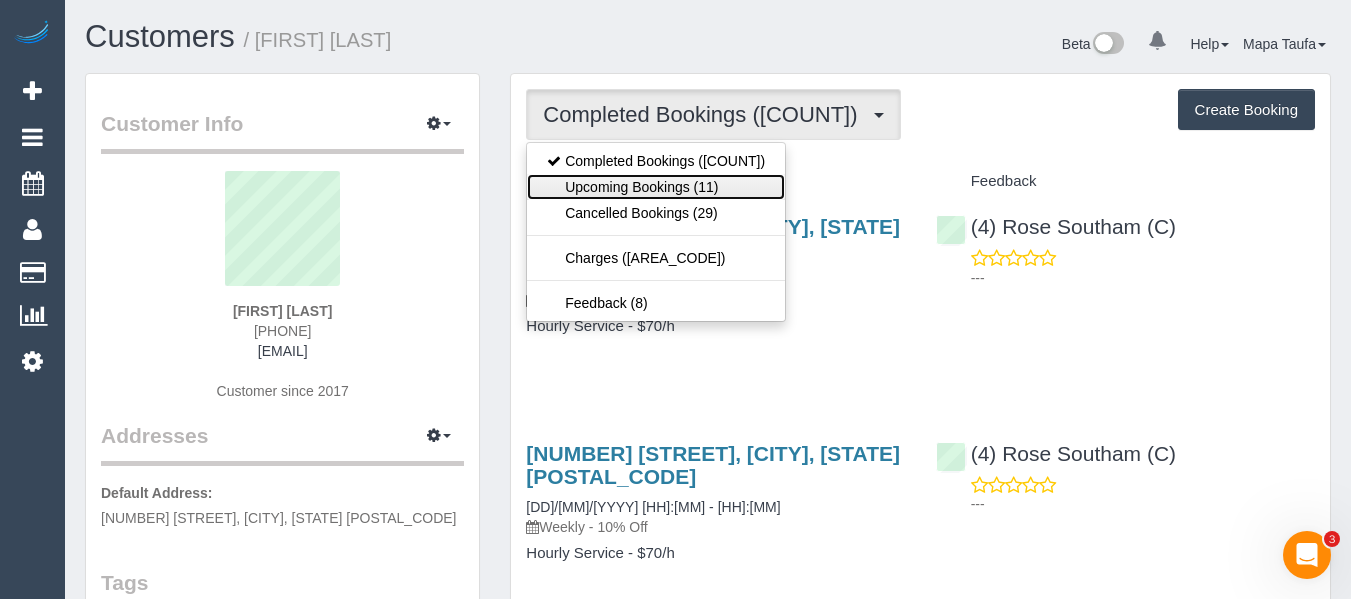 click on "Upcoming Bookings (11)" at bounding box center [656, 187] 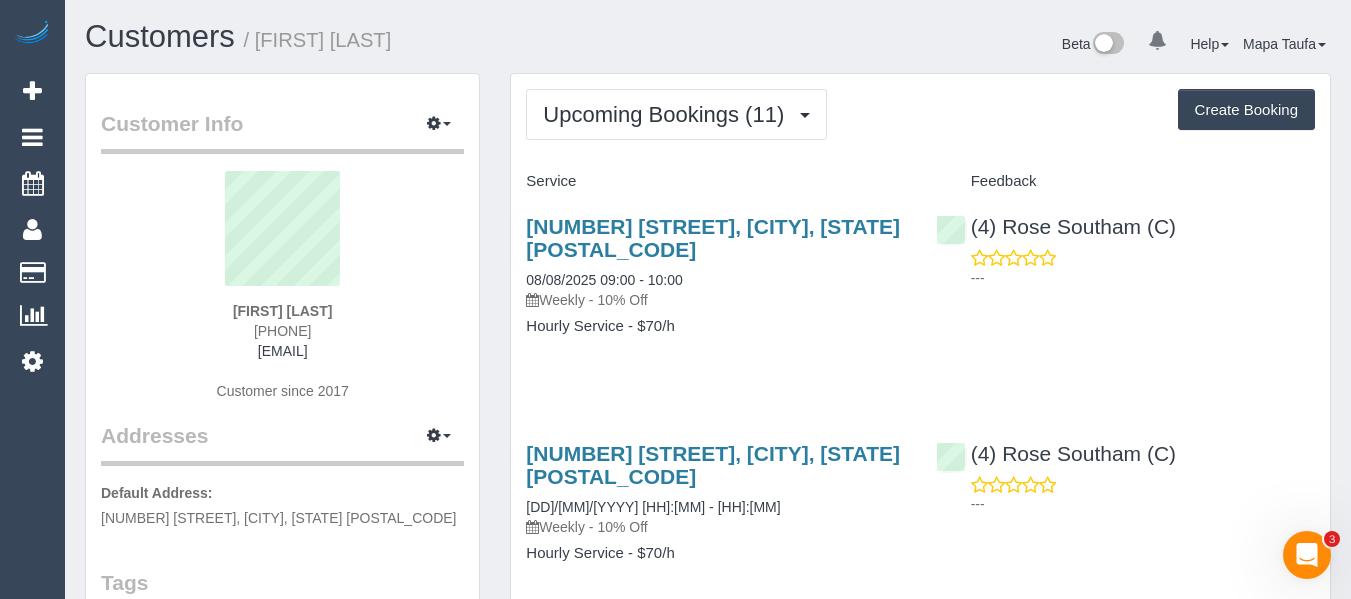 click on "22 Wadham Parade, Mount Waverley, VIC 3149" at bounding box center (715, 238) 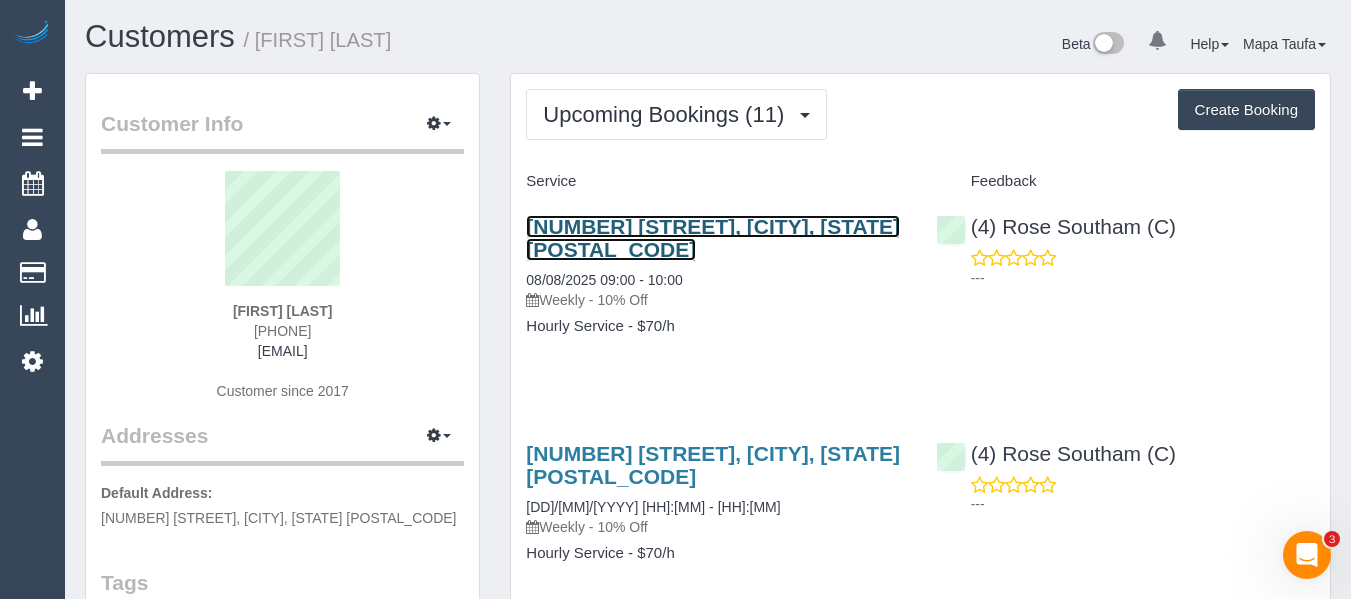 click on "22 Wadham Parade, Mount Waverley, VIC 3149" at bounding box center (713, 238) 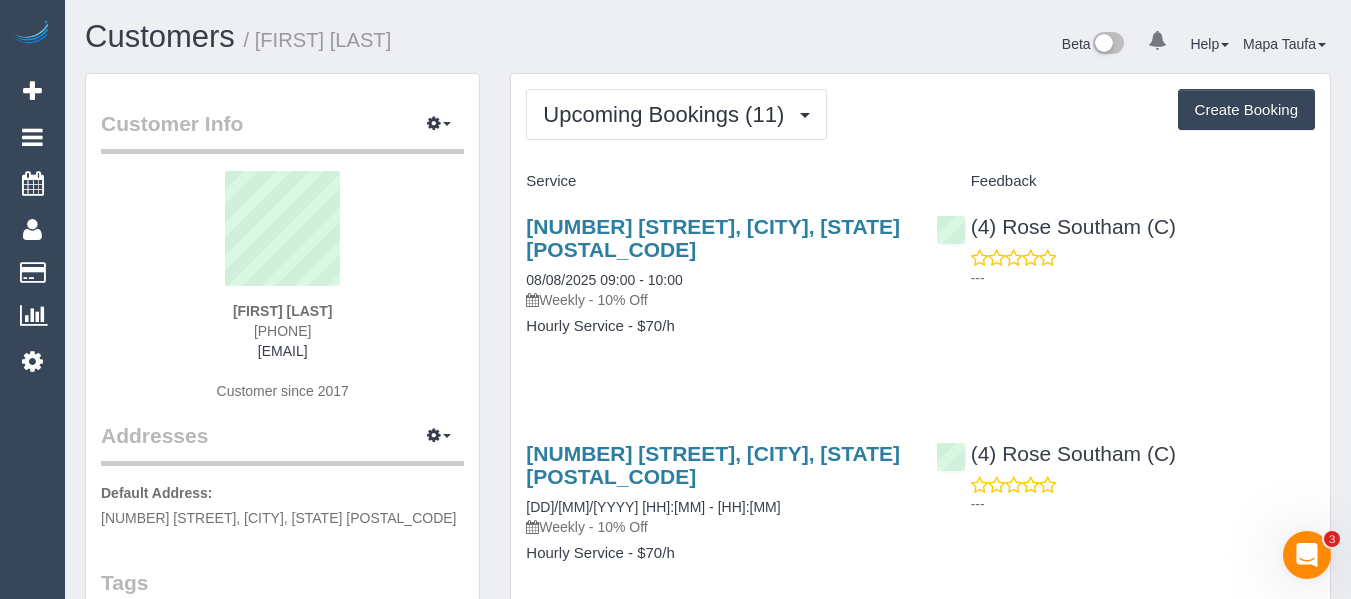 drag, startPoint x: 337, startPoint y: 329, endPoint x: 245, endPoint y: 329, distance: 92 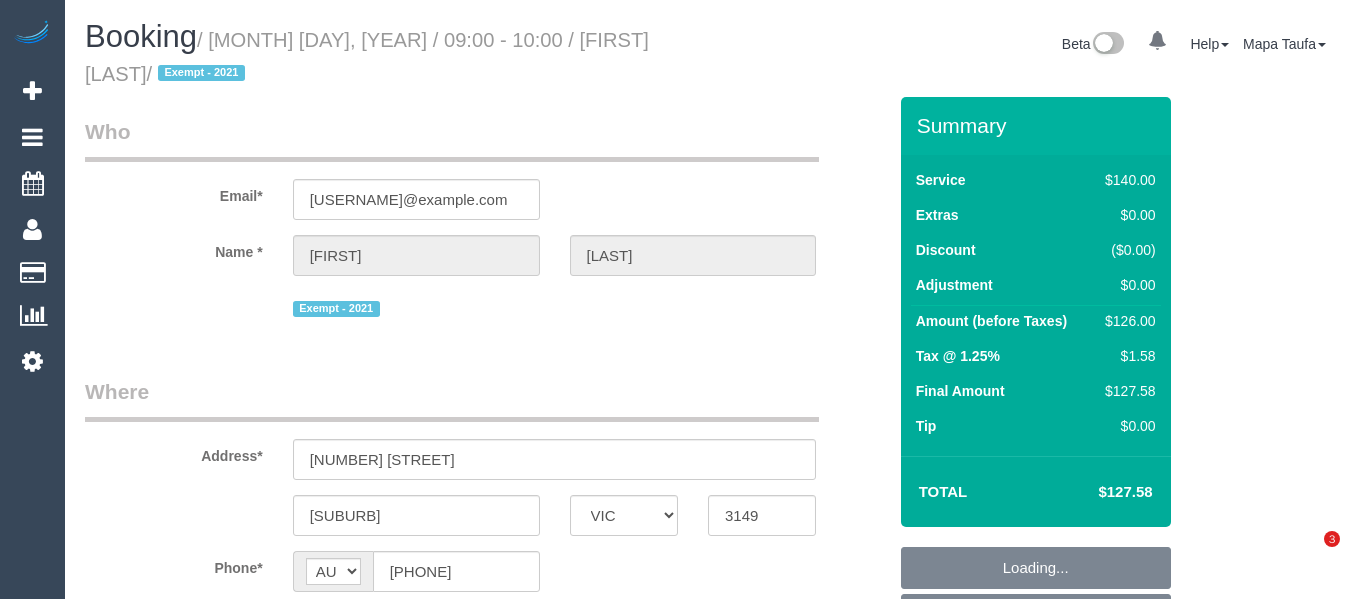 select on "VIC" 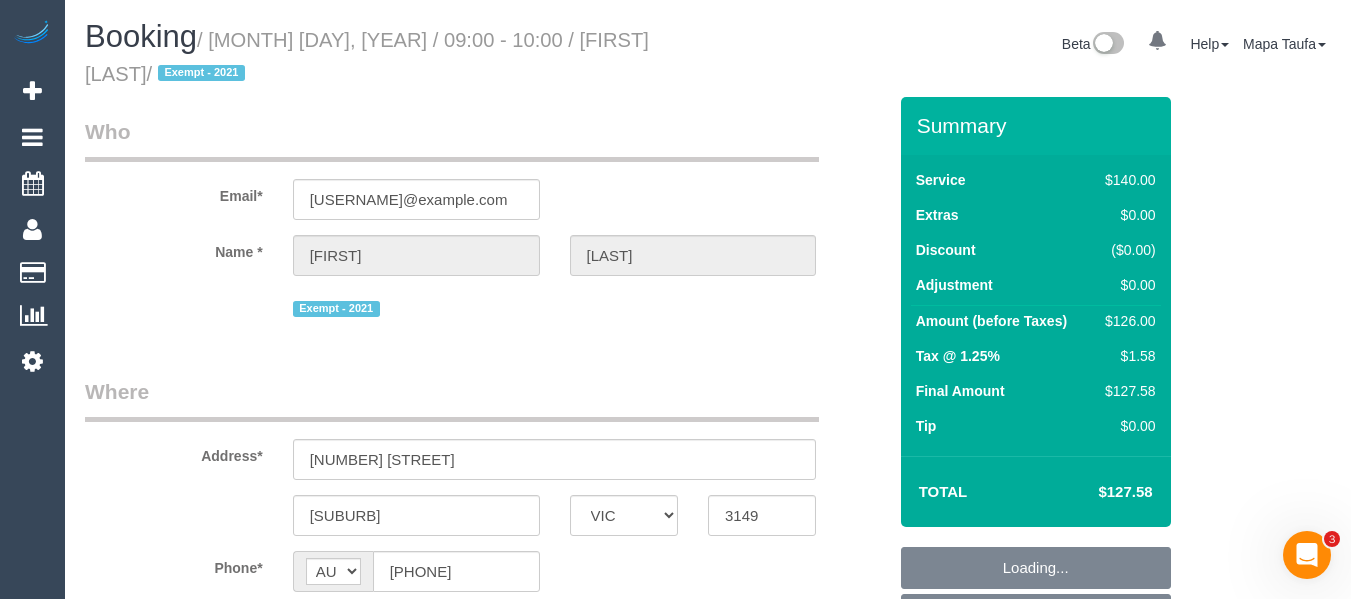 scroll, scrollTop: 0, scrollLeft: 0, axis: both 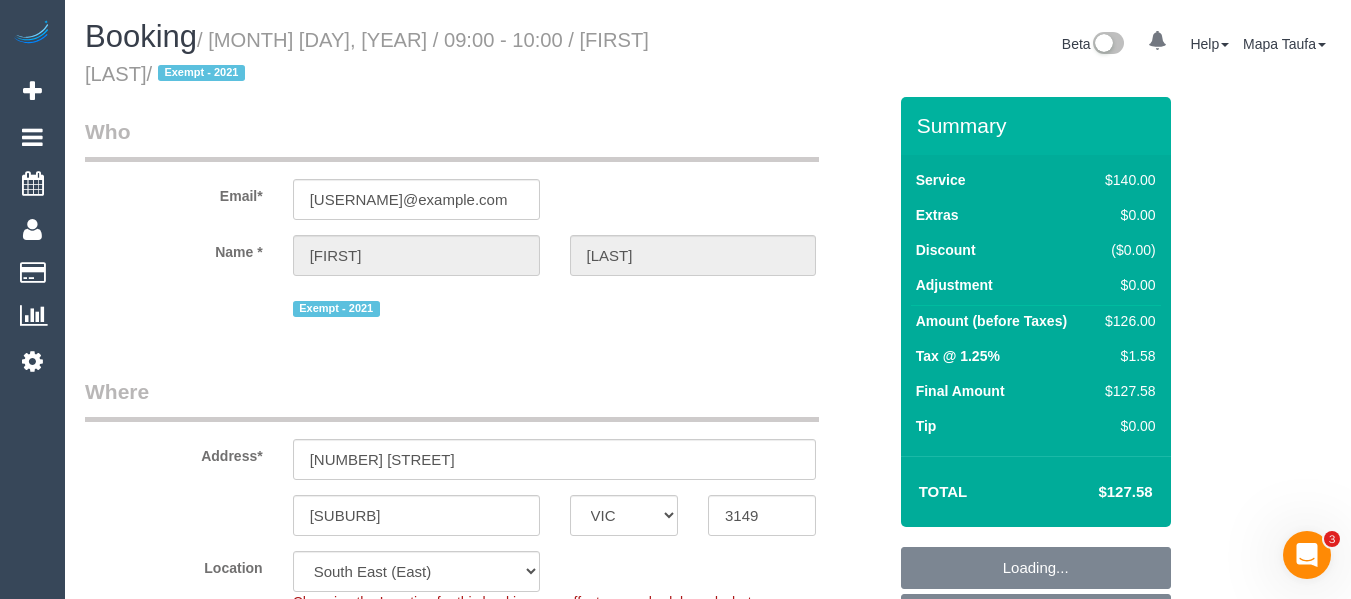 select on "object:1337" 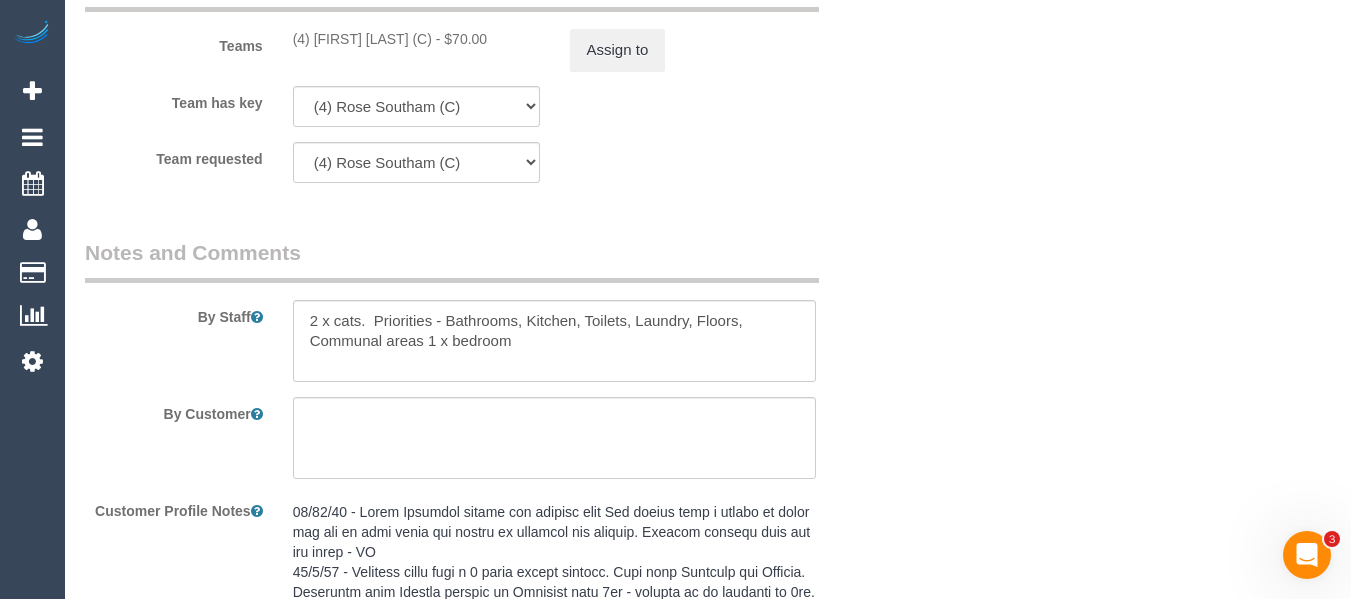 scroll, scrollTop: 3326, scrollLeft: 0, axis: vertical 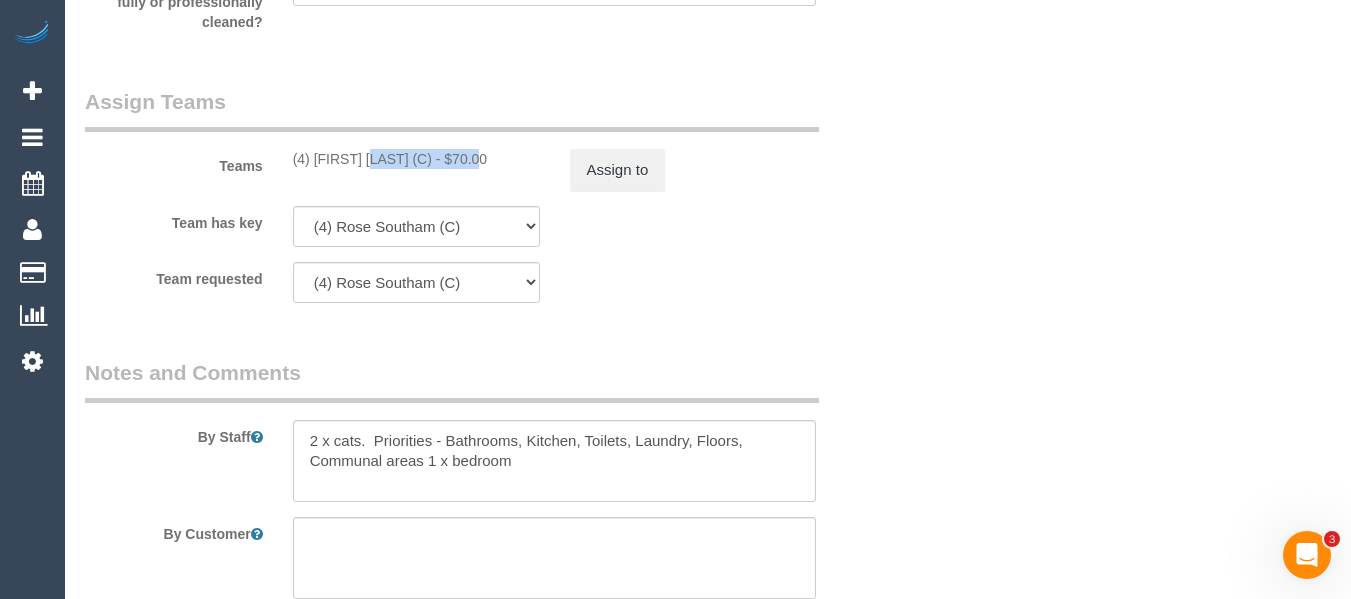 drag, startPoint x: 435, startPoint y: 166, endPoint x: 317, endPoint y: 177, distance: 118.511604 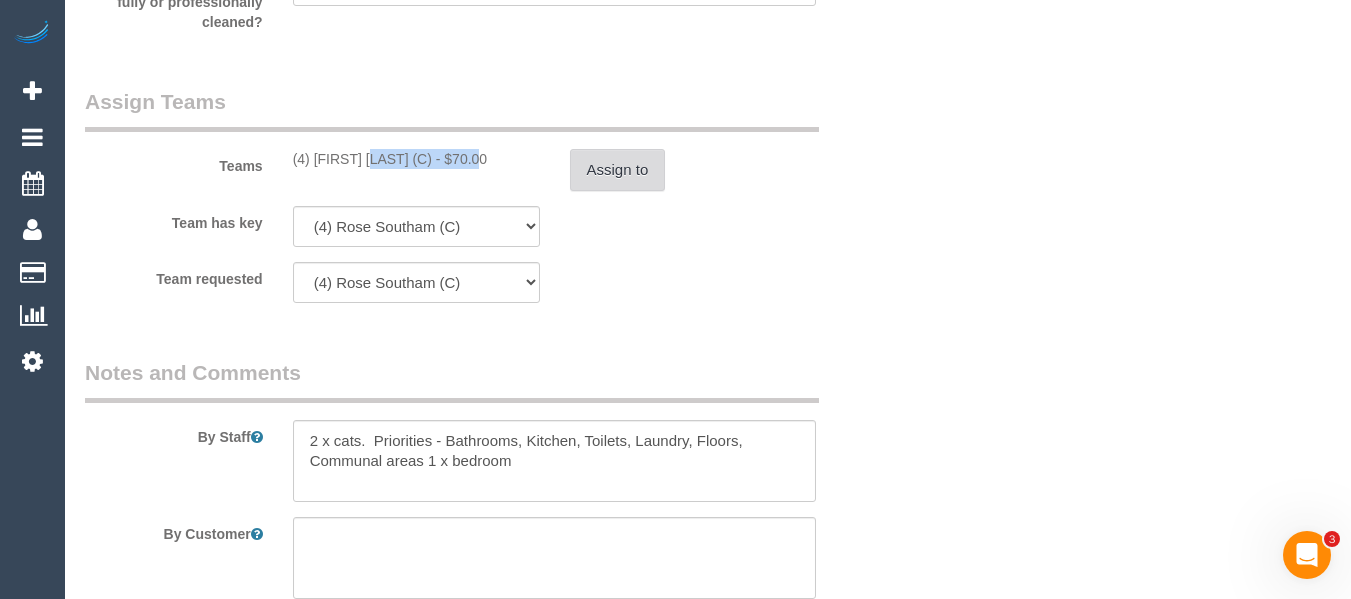 click on "Assign to" at bounding box center (618, 170) 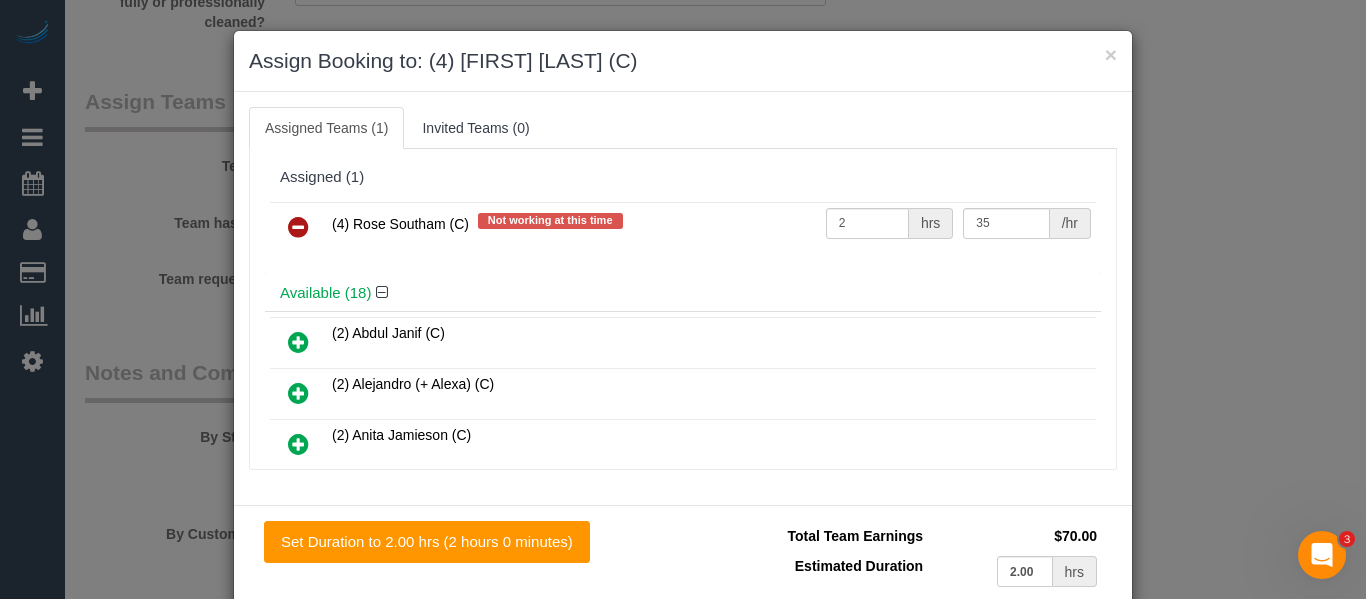 click at bounding box center [298, 227] 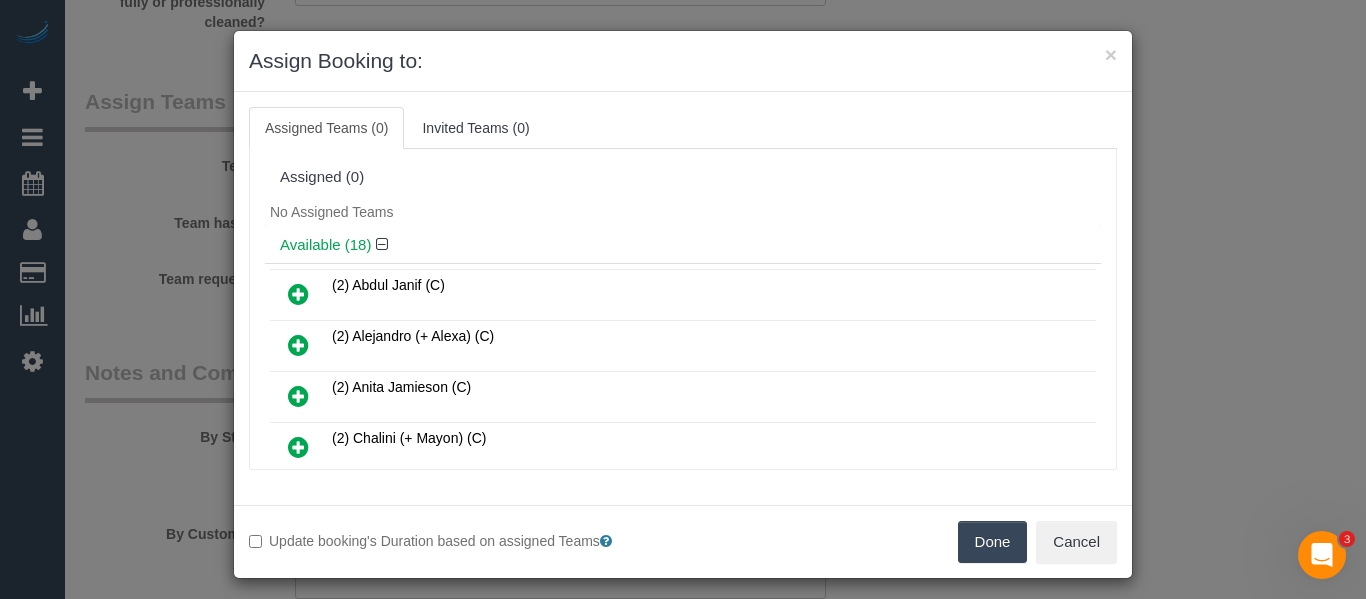 click on "Done" at bounding box center [993, 542] 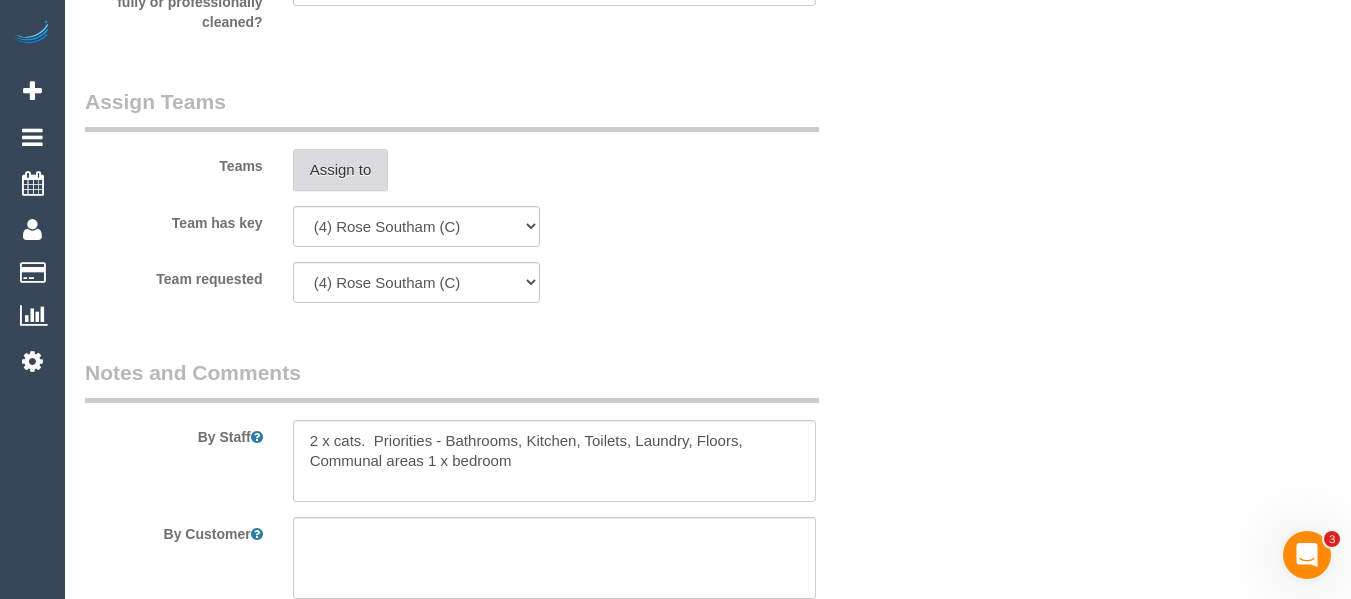scroll, scrollTop: 3866, scrollLeft: 0, axis: vertical 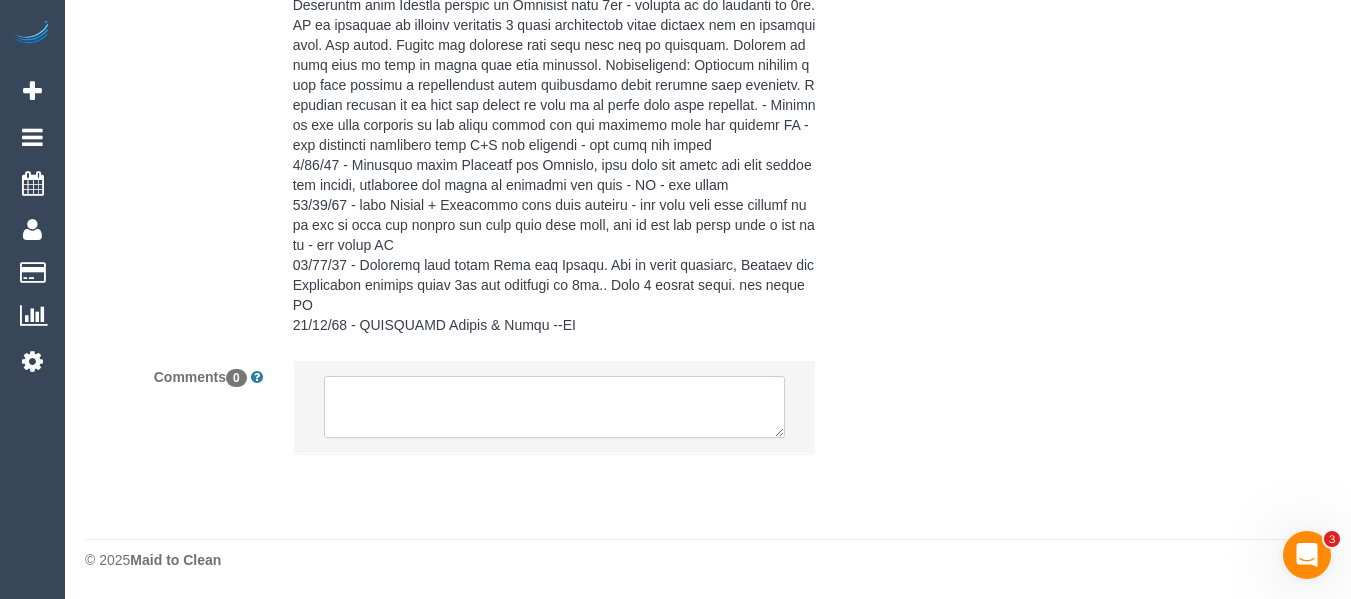 click at bounding box center (555, 407) 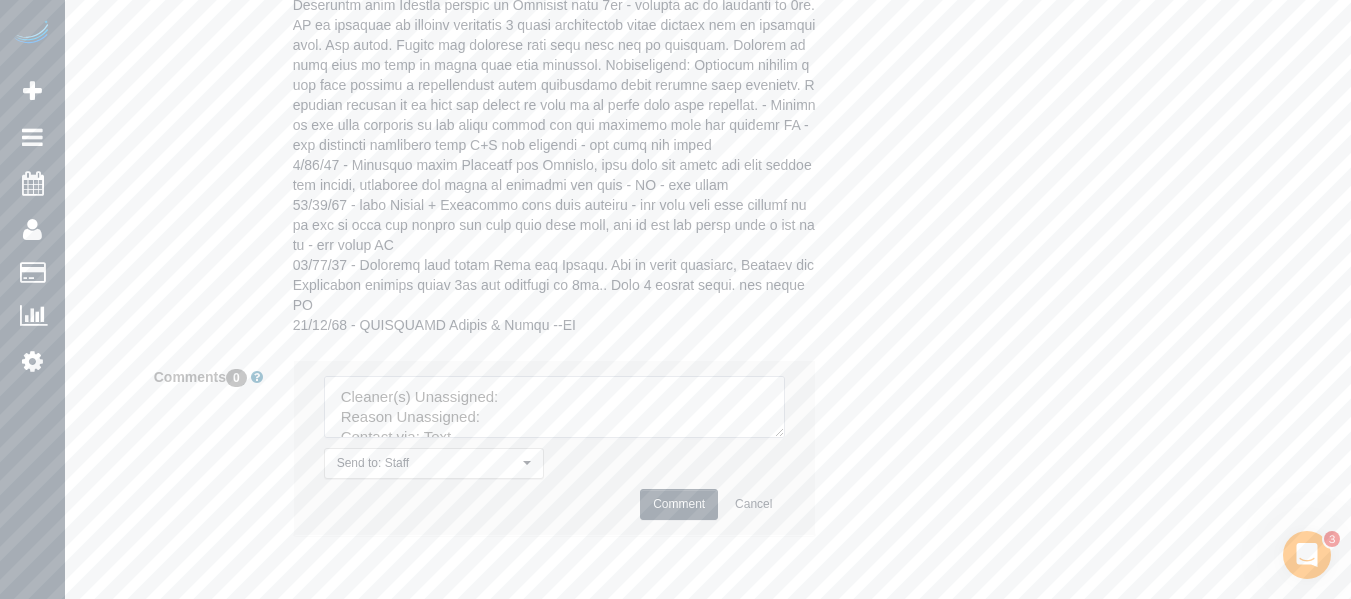 click at bounding box center [555, 407] 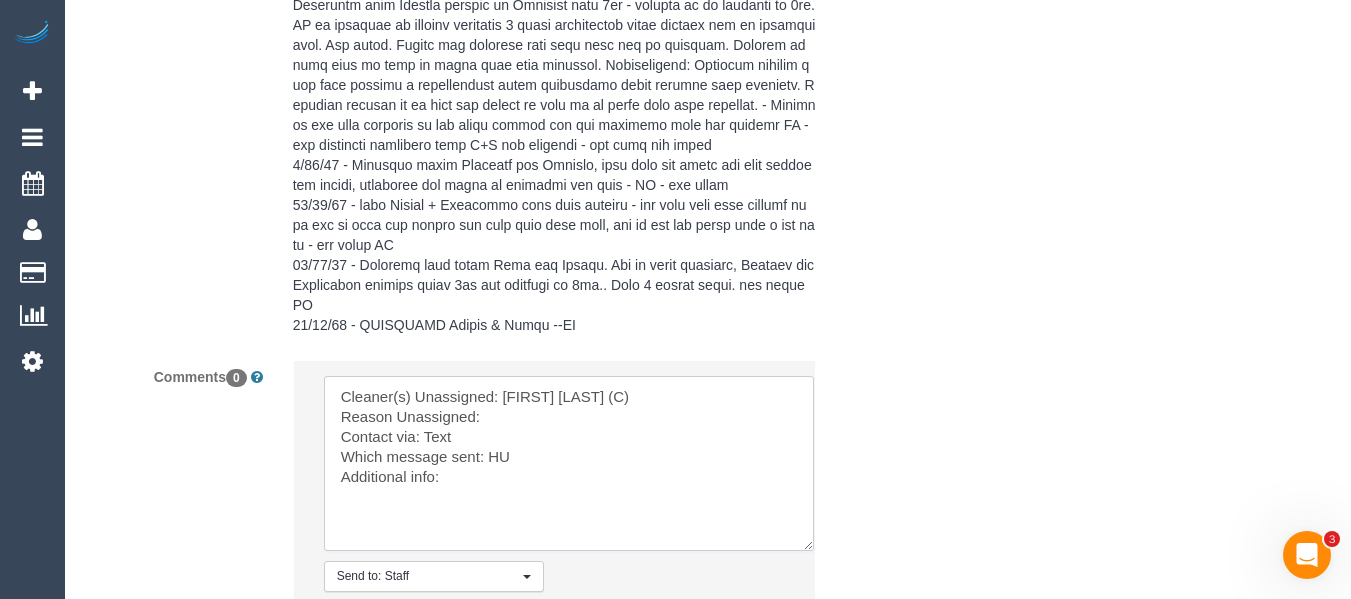 drag, startPoint x: 776, startPoint y: 433, endPoint x: 807, endPoint y: 554, distance: 124.90797 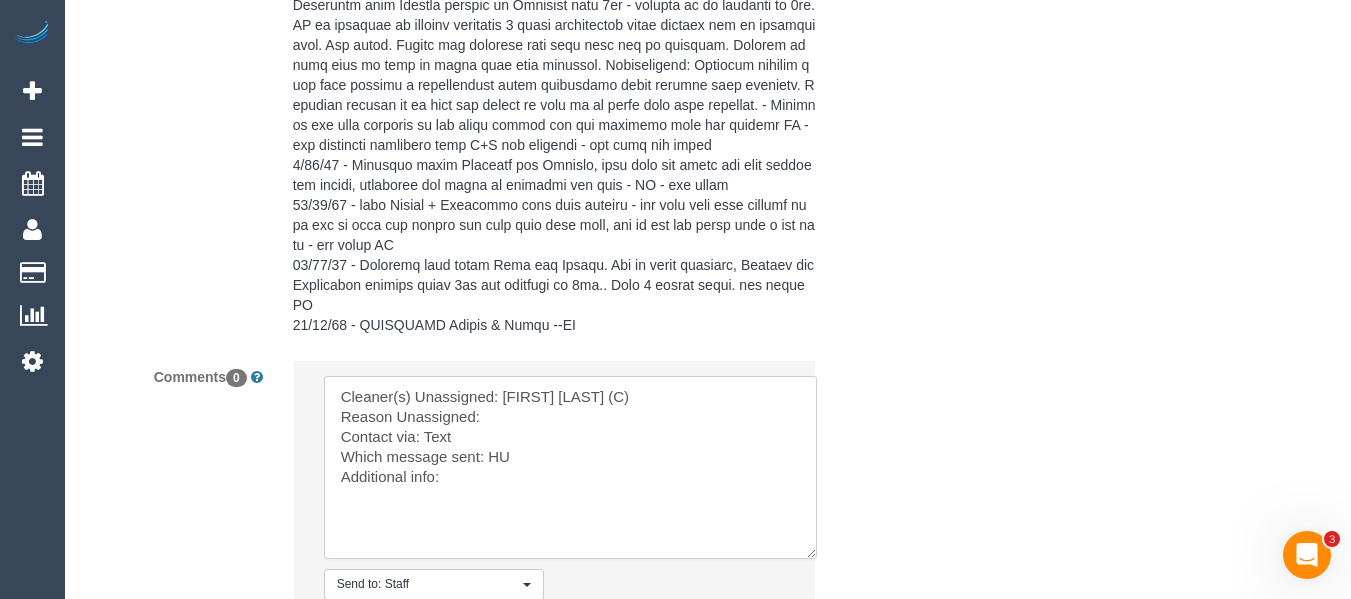 click at bounding box center (570, 467) 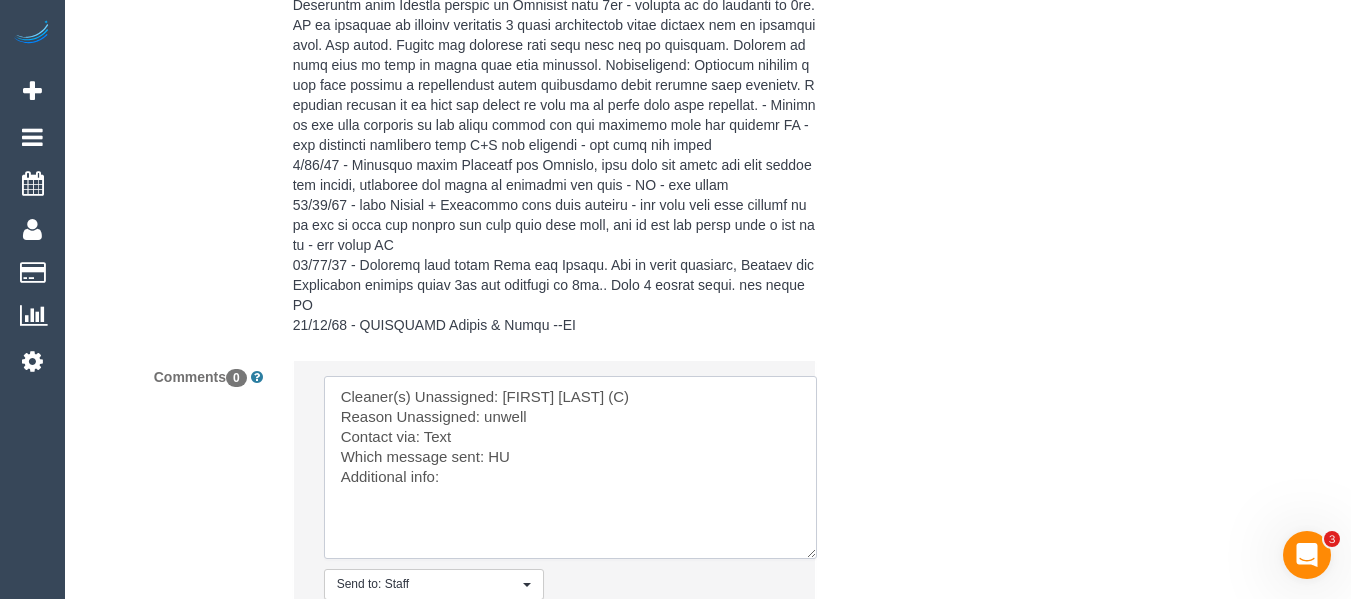 click at bounding box center (570, 467) 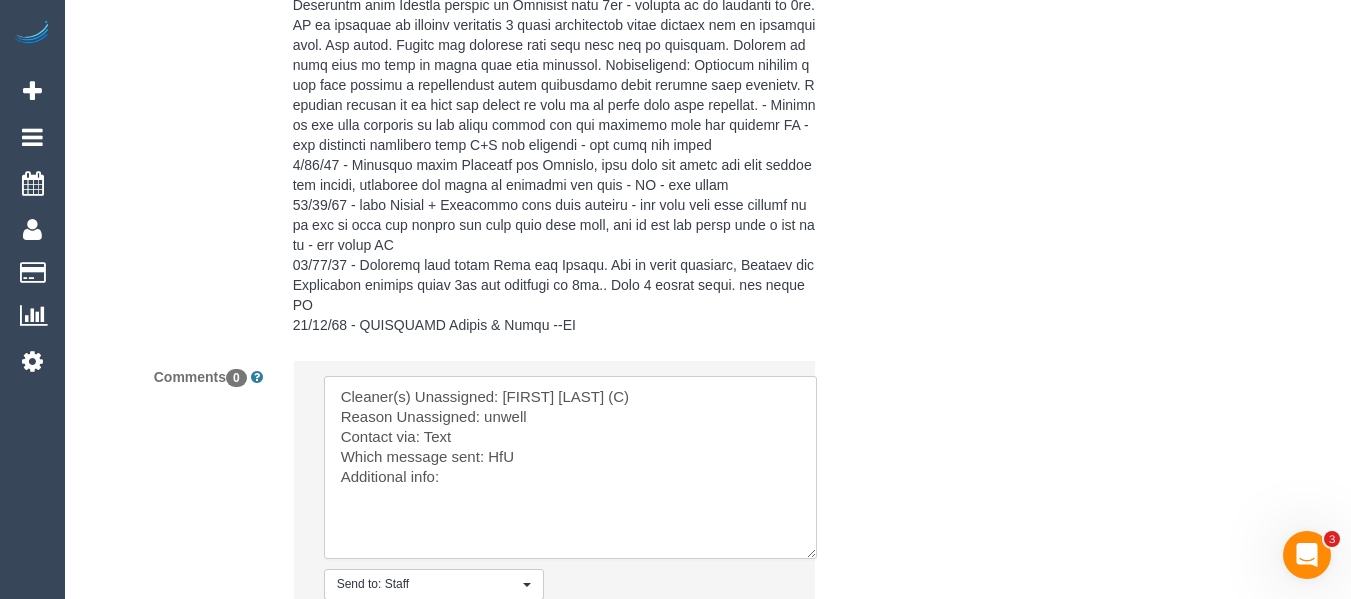 click at bounding box center [570, 467] 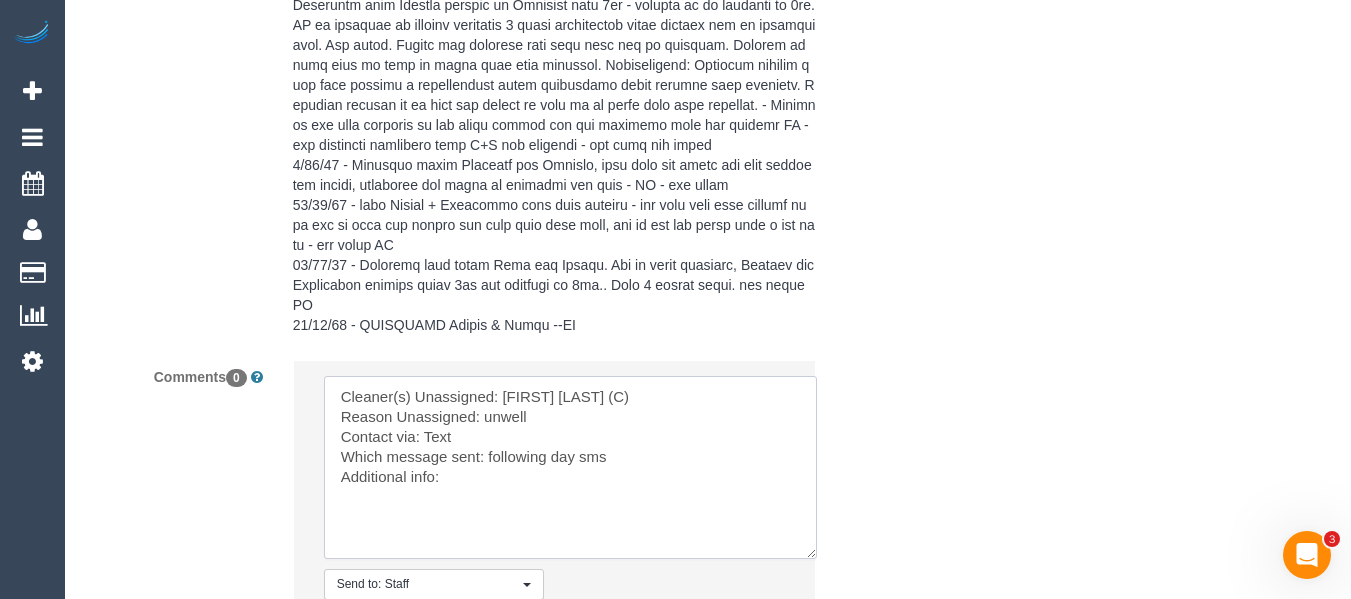 scroll, scrollTop: 4069, scrollLeft: 0, axis: vertical 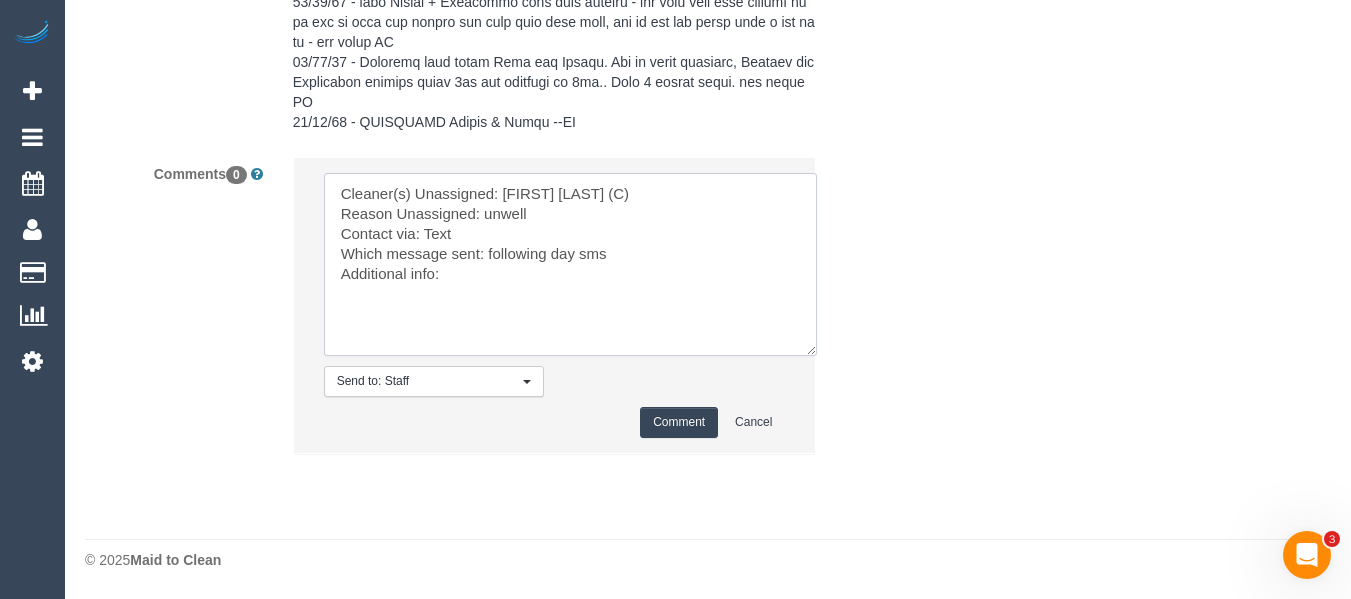 type on "Cleaner(s) Unassigned: Rose Southam (C)
Reason Unassigned: unwell
Contact via: Text
Which message sent: following day sms
Additional info:" 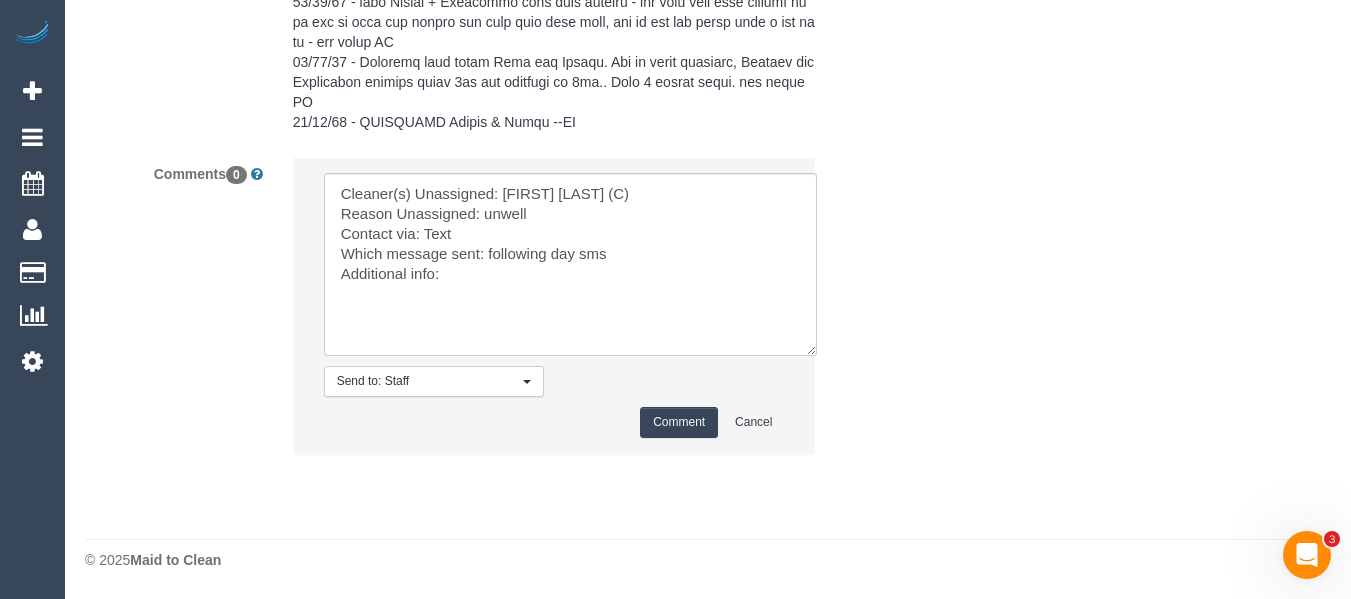click on "Comment" at bounding box center (679, 422) 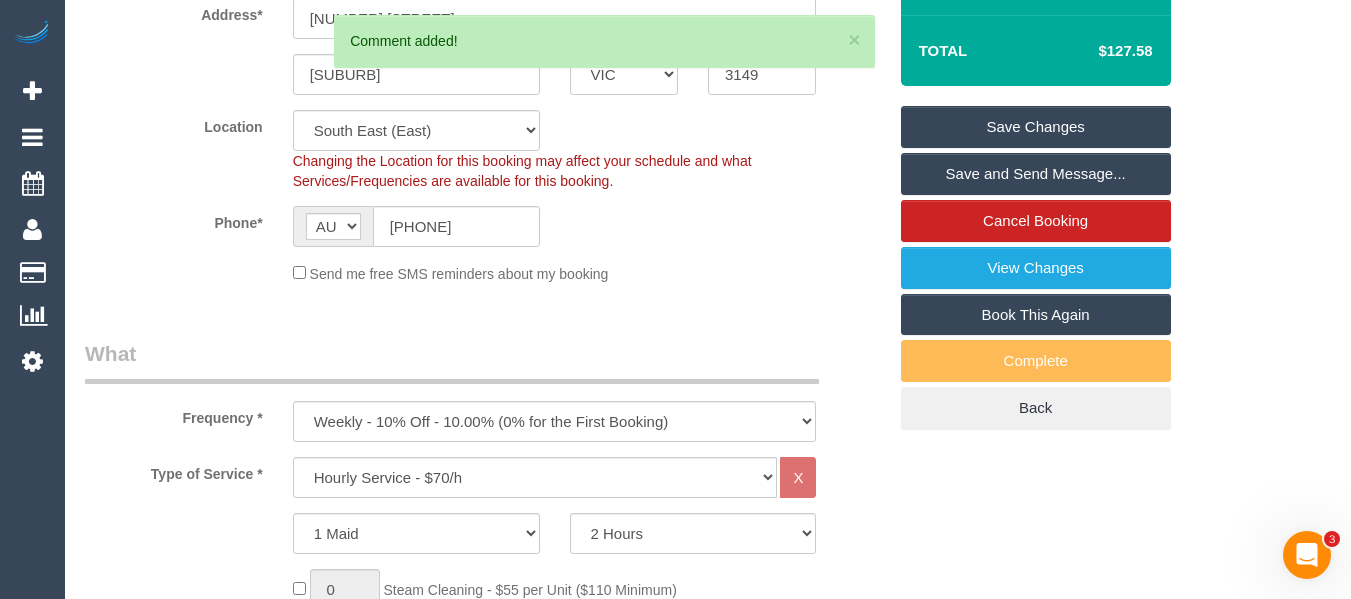 scroll, scrollTop: 399, scrollLeft: 0, axis: vertical 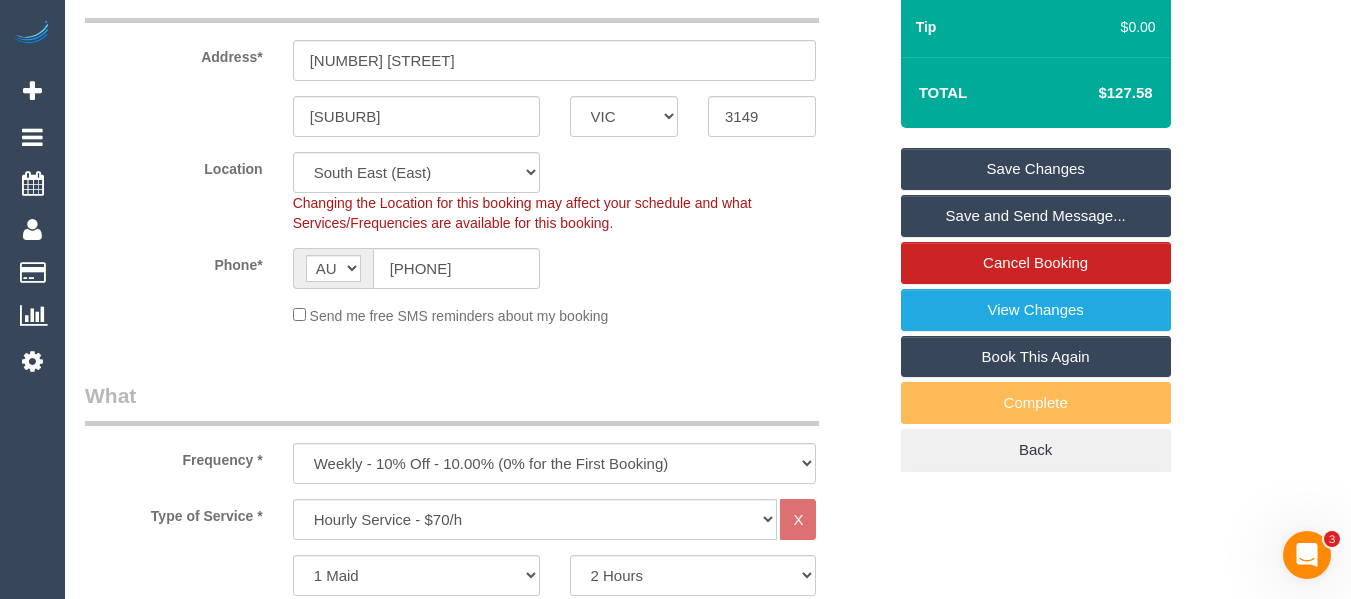 click on "Save Changes" at bounding box center [1036, 169] 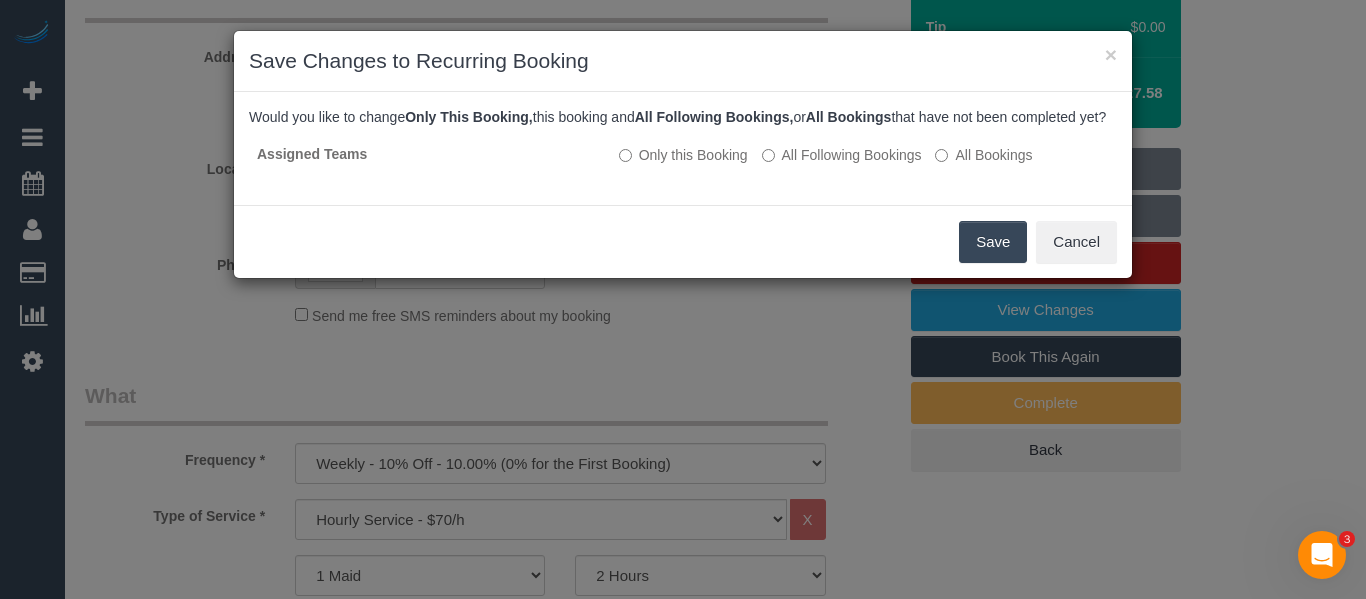 click on "Save" at bounding box center (993, 242) 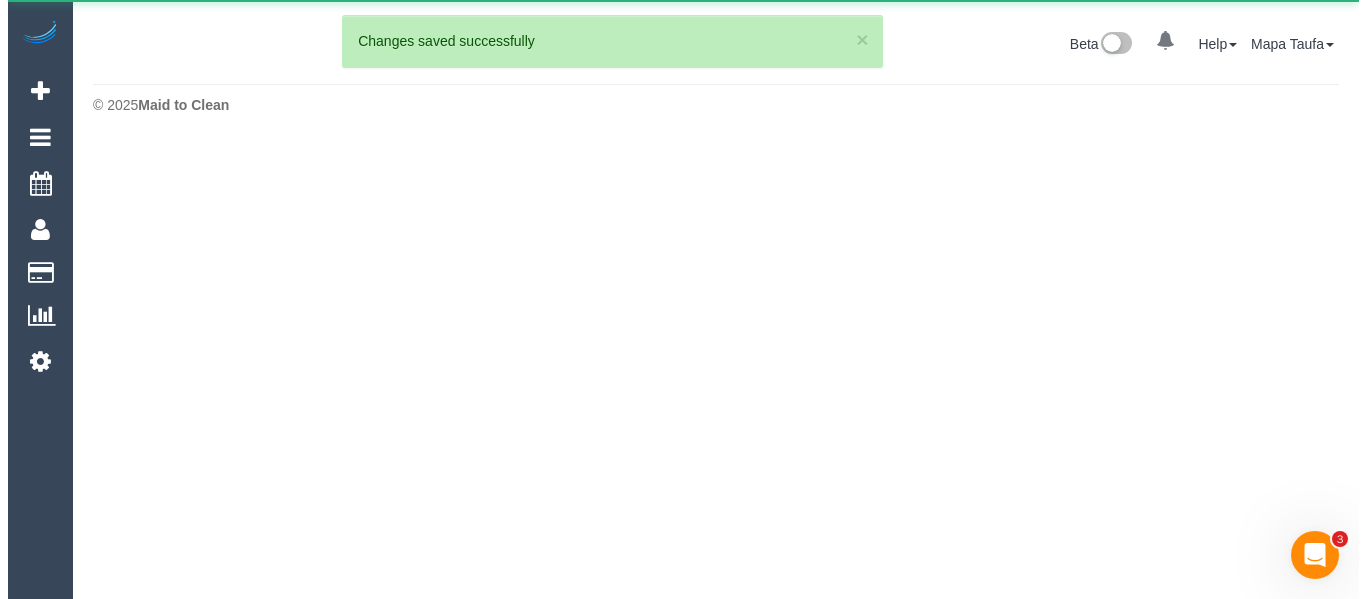 scroll, scrollTop: 0, scrollLeft: 0, axis: both 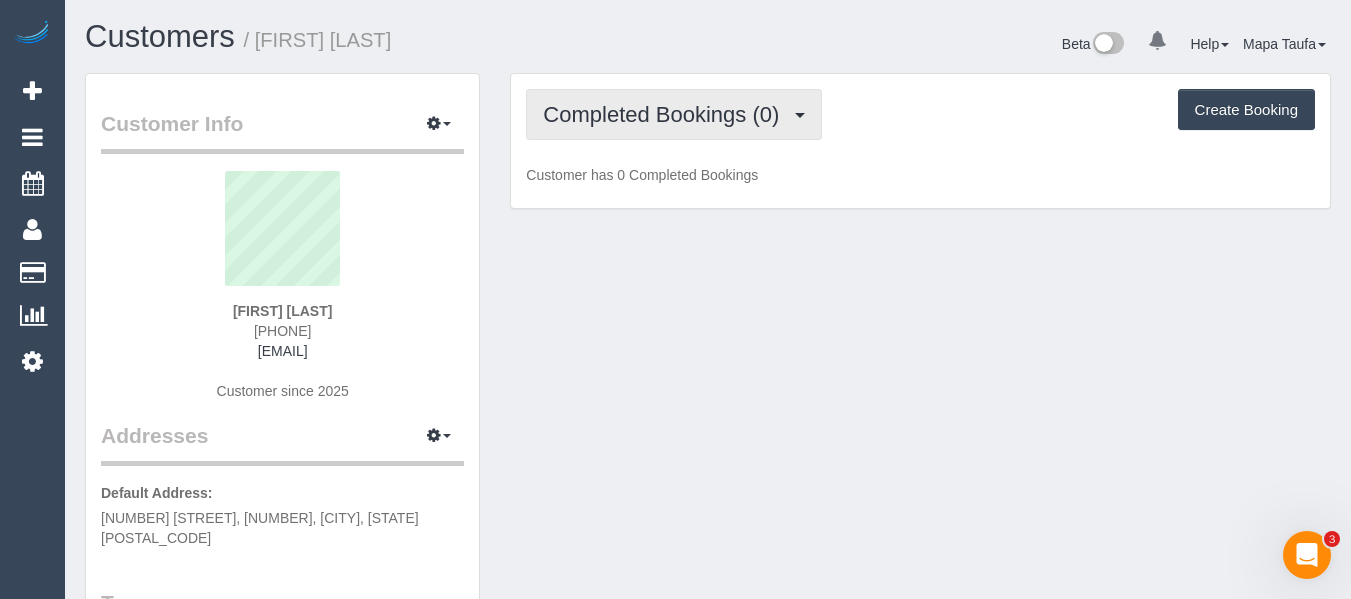 click on "Completed Bookings (0)" at bounding box center [674, 114] 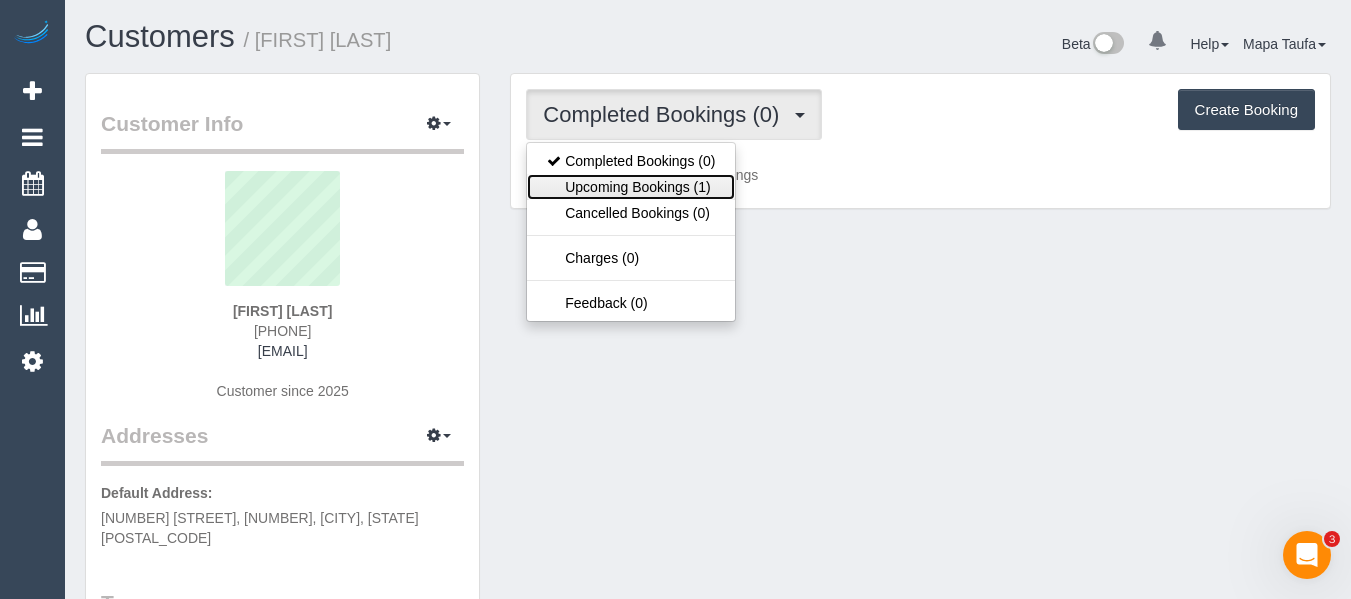 click on "Upcoming Bookings (1)" at bounding box center [631, 187] 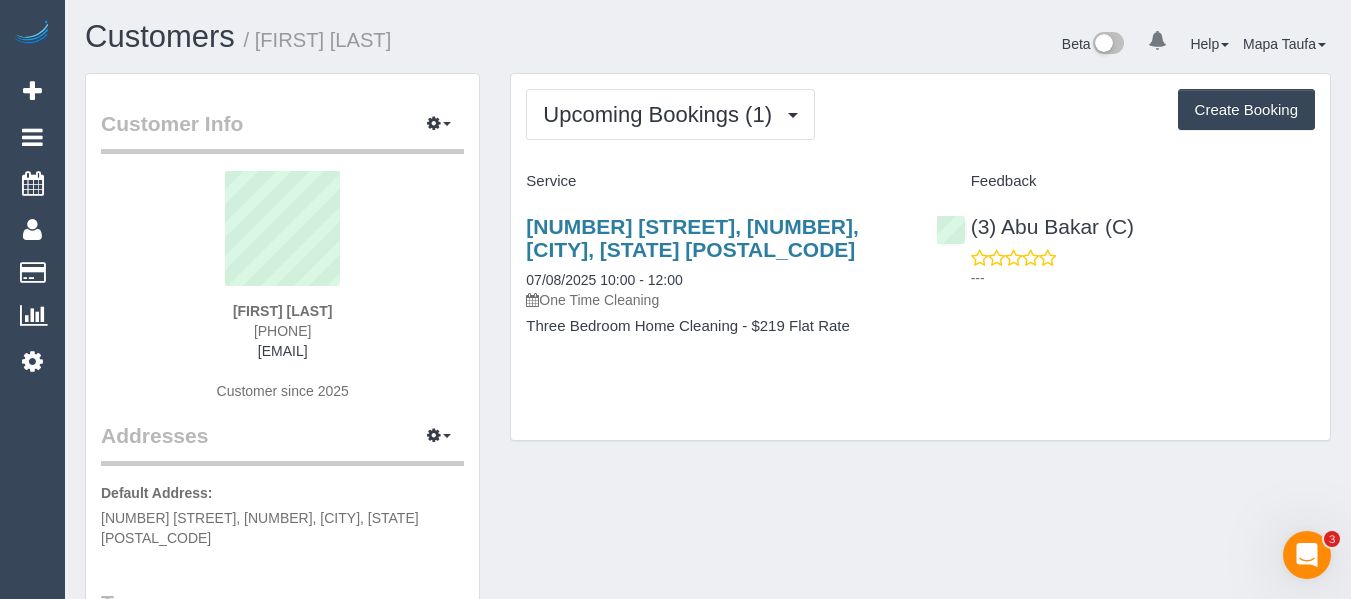 click on "Upcoming Bookings (1)
Completed Bookings (0)
Upcoming Bookings (1)
Cancelled Bookings (0)
Charges (0)
Feedback (0)
Create Booking" at bounding box center (920, 114) 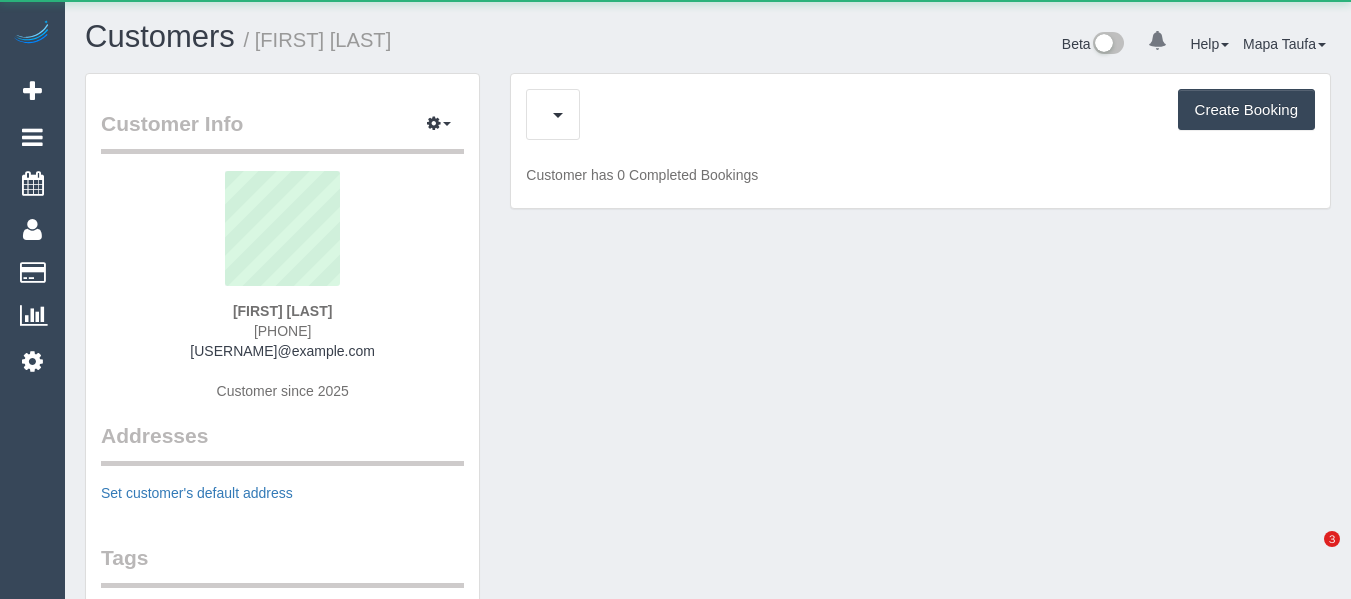 scroll, scrollTop: 0, scrollLeft: 0, axis: both 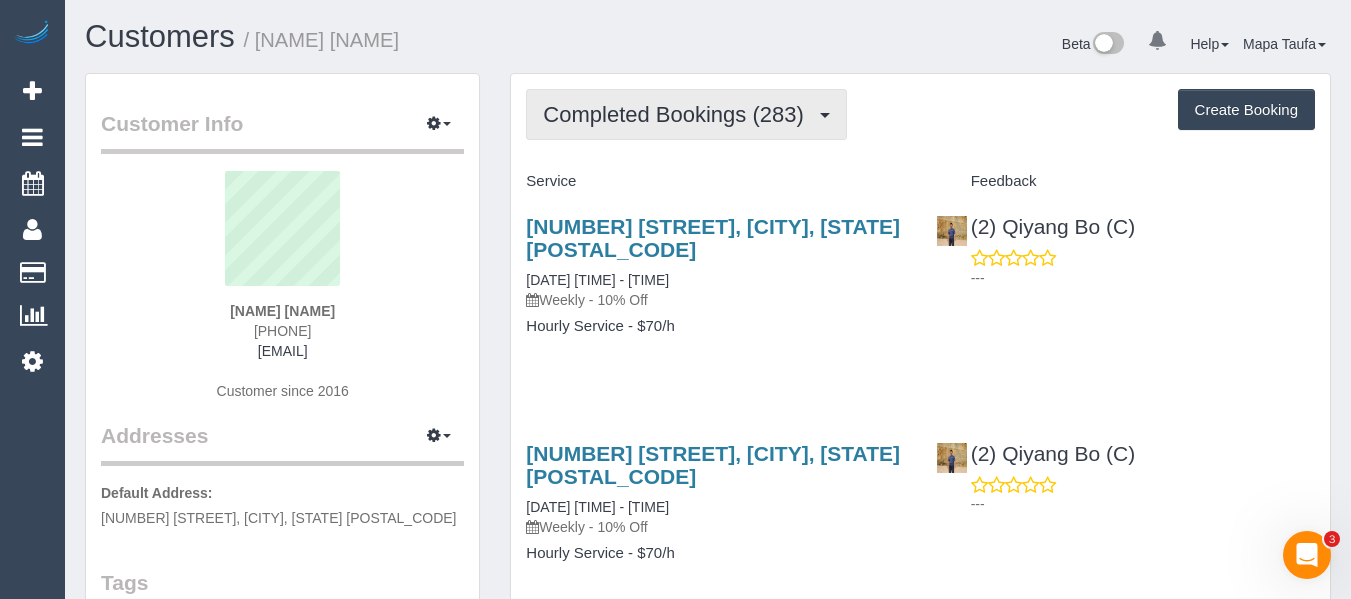 click on "Completed Bookings (283)" at bounding box center (678, 114) 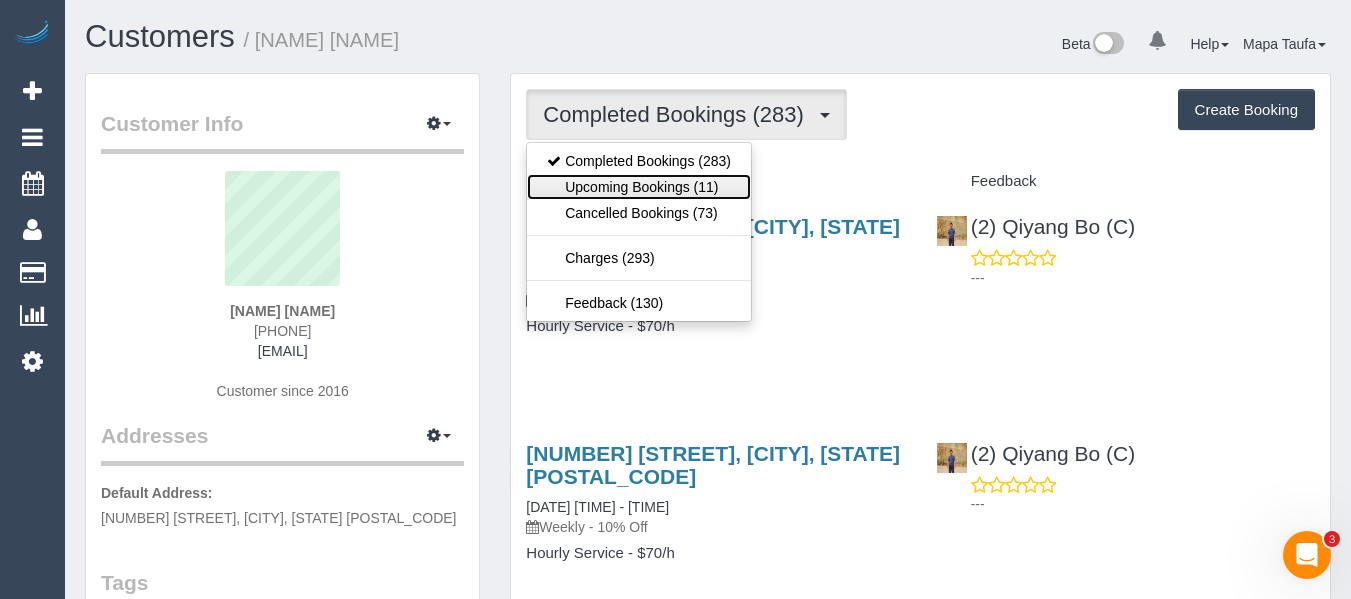 click on "Upcoming Bookings (11)" at bounding box center [639, 187] 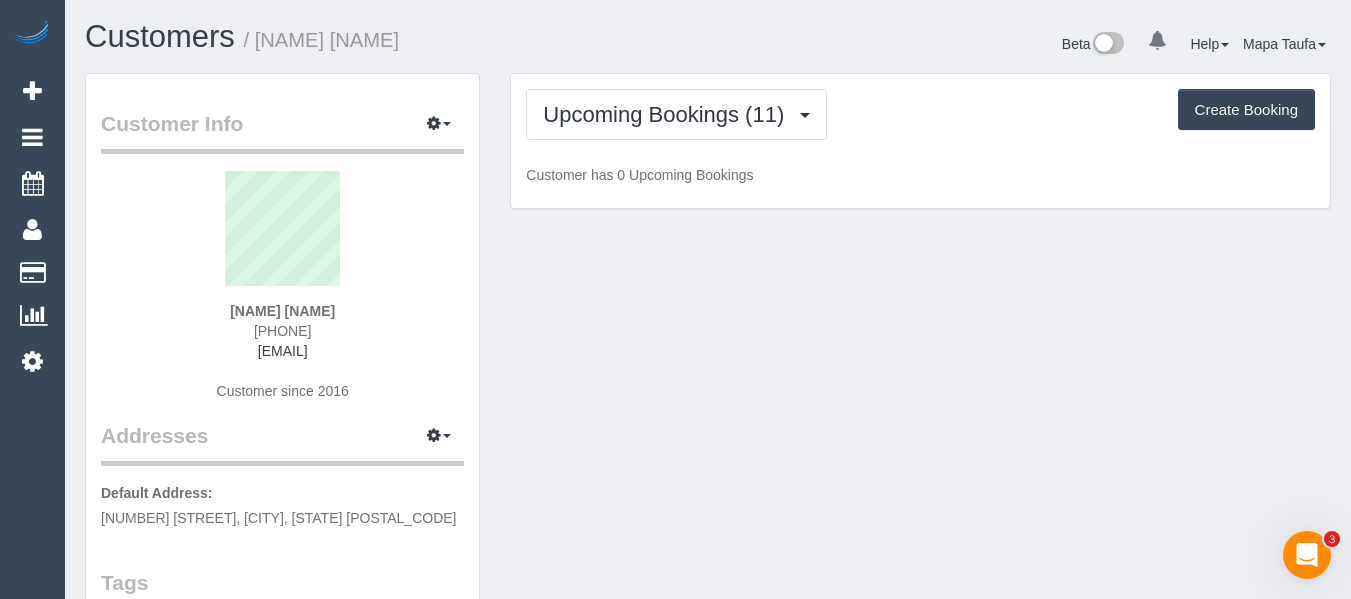click on "Beta
0
Your Notifications
You have 0 alerts
Help
Help Docs
Take a Tour
Contact Support
Mapa Taufa
My Account
Change Password
Email Preferences
Community
Log Out" at bounding box center [1027, 46] 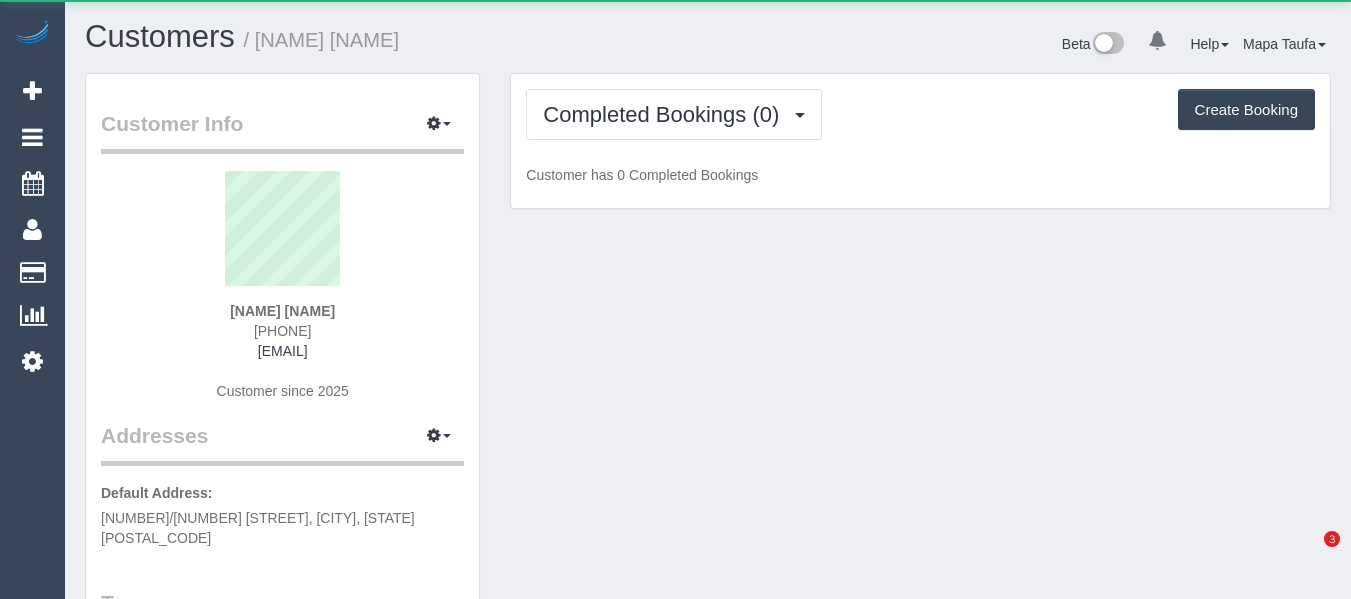 scroll, scrollTop: 0, scrollLeft: 0, axis: both 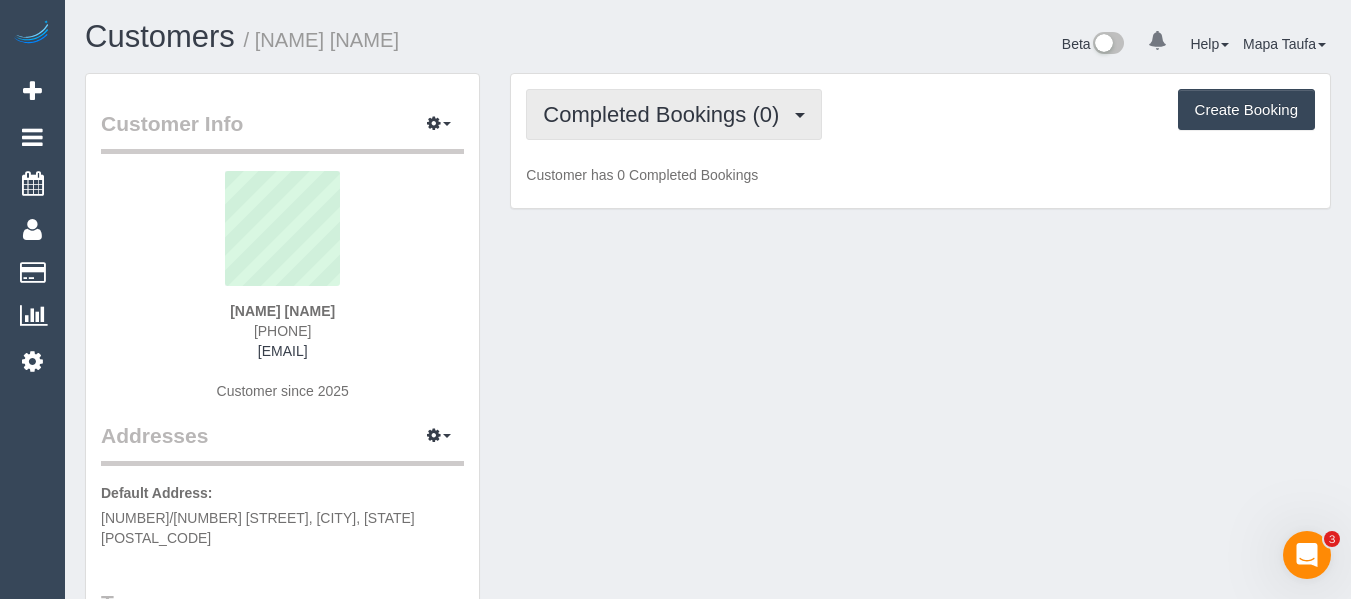 click on "Completed Bookings (0)" at bounding box center (666, 114) 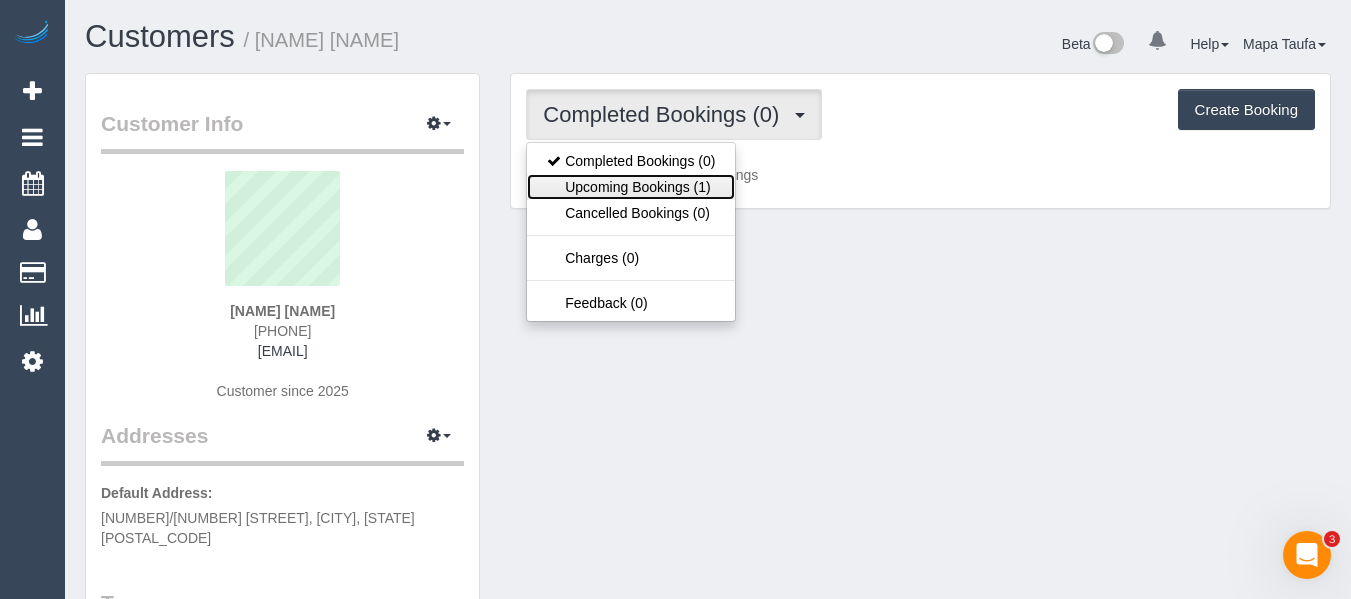 click on "Upcoming Bookings (1)" at bounding box center (631, 187) 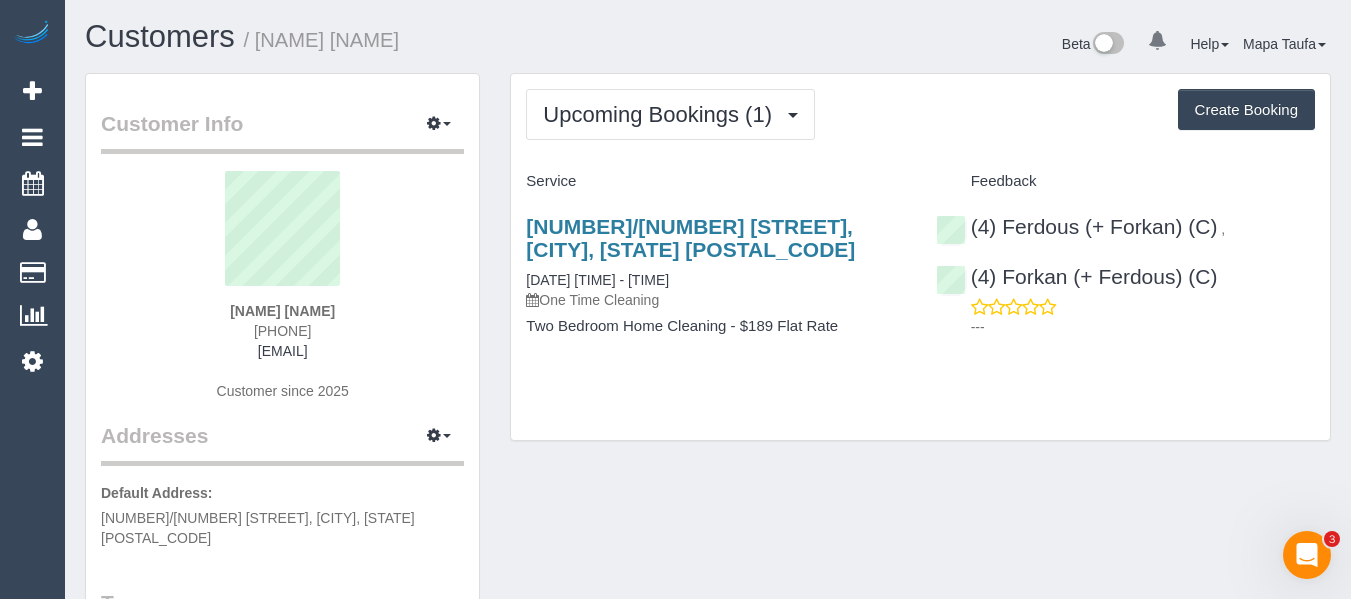 drag, startPoint x: 340, startPoint y: 329, endPoint x: 243, endPoint y: 332, distance: 97.04638 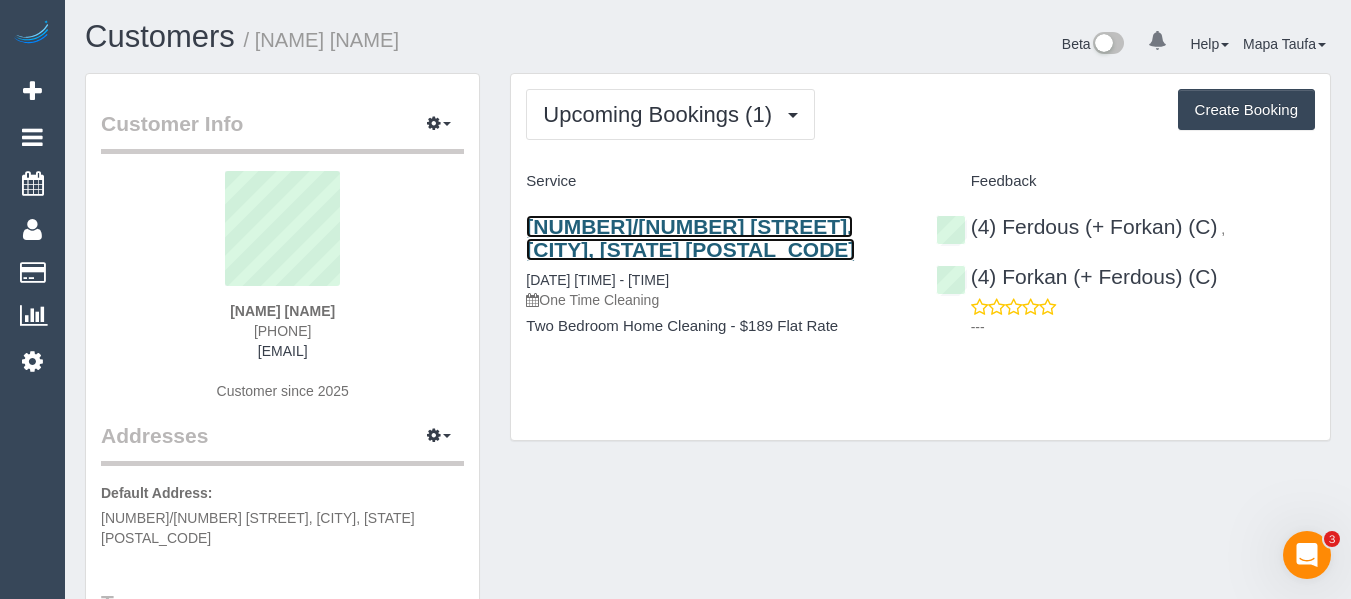 click on "[NUMBER]/[NUMBER] [STREET], [CITY], [STATE] [POSTAL_CODE]" at bounding box center (690, 238) 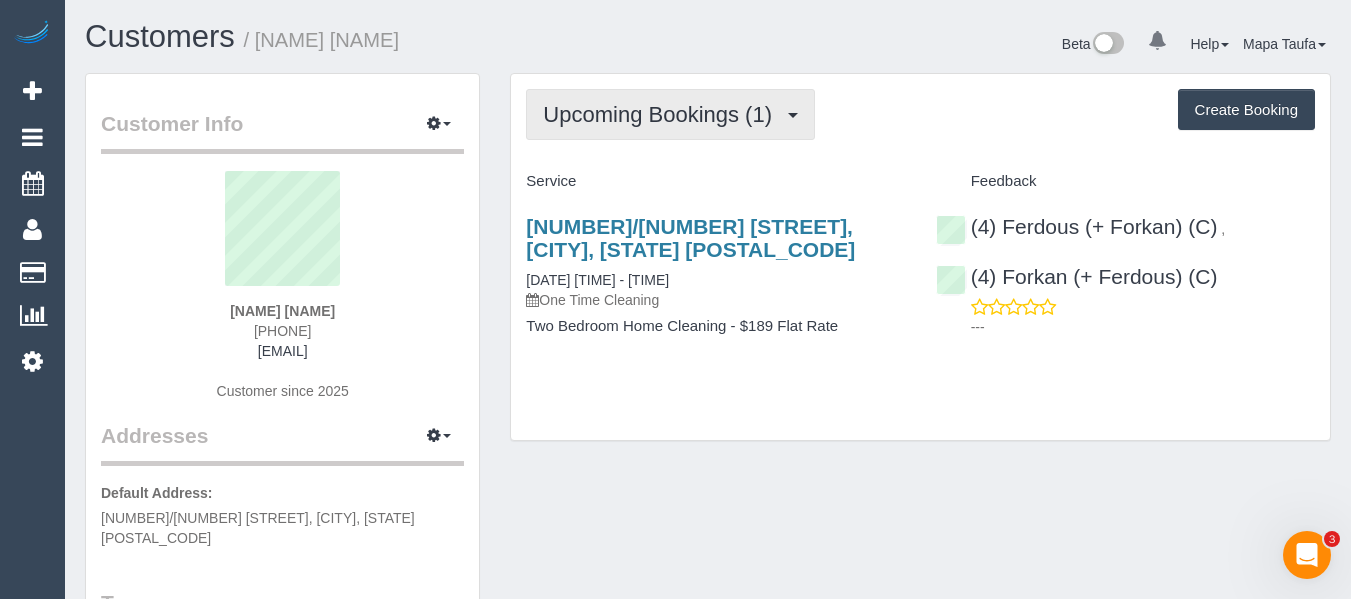 click on "Upcoming Bookings (1)" at bounding box center [670, 114] 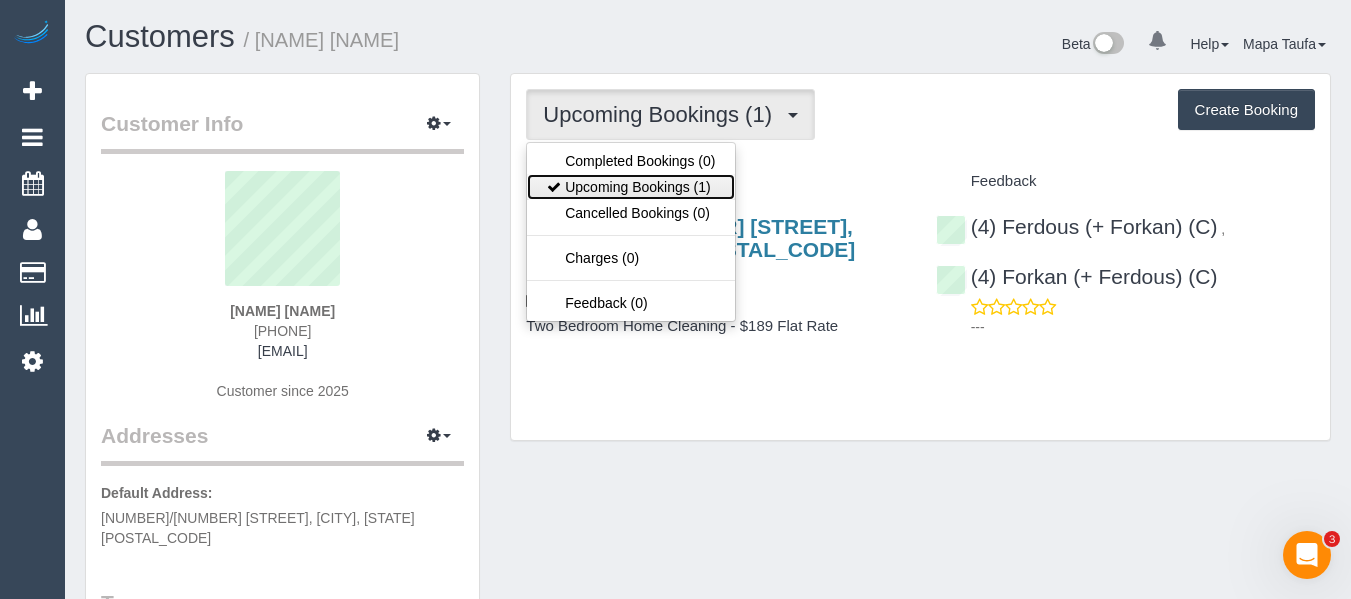 click on "Upcoming Bookings (1)" at bounding box center [631, 187] 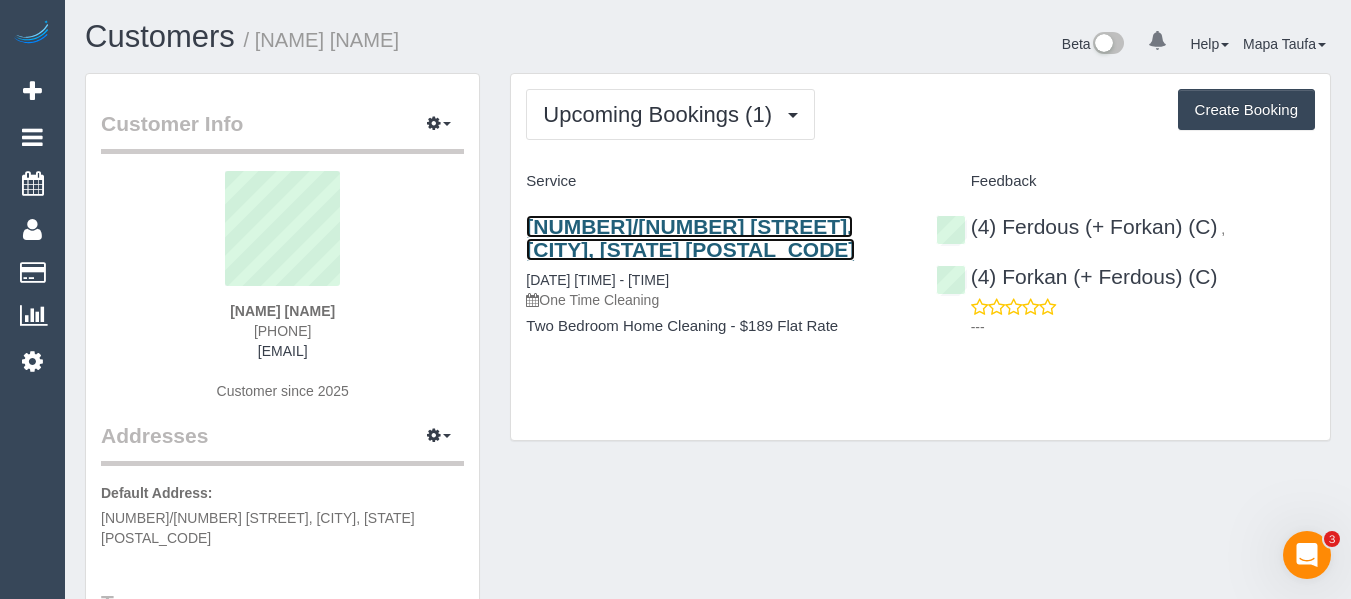 click on "[NUMBER]/[NUMBER] [STREET], [CITY], [STATE] [POSTAL_CODE]" at bounding box center (690, 238) 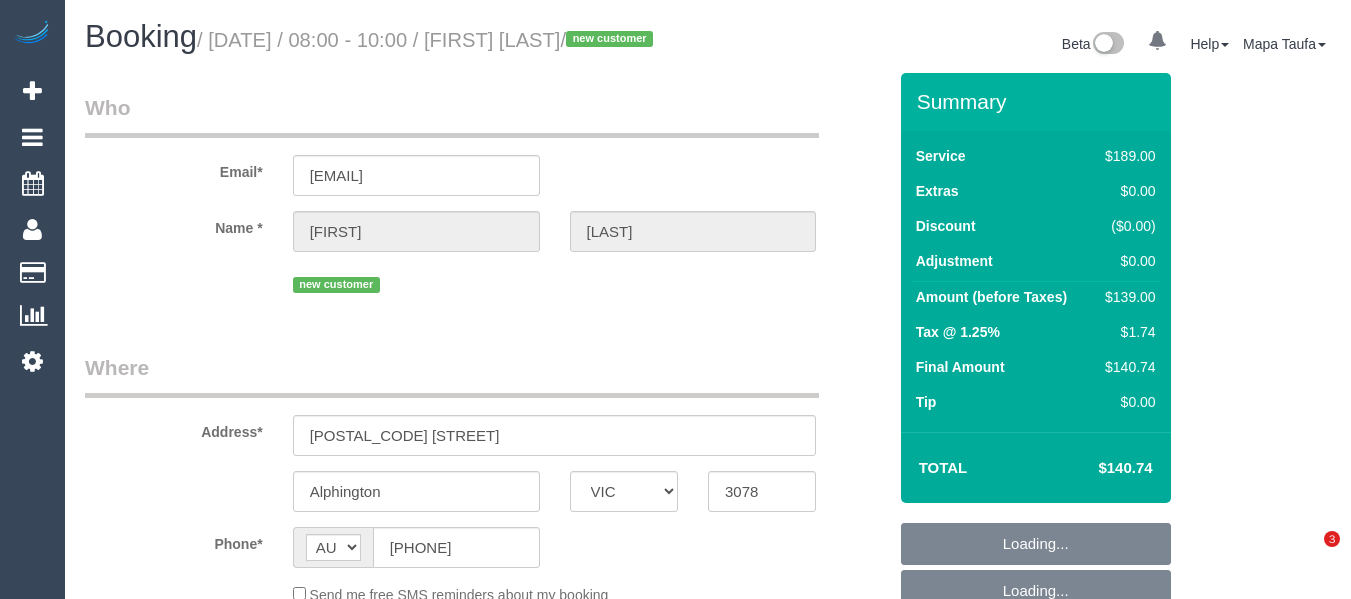 select on "VIC" 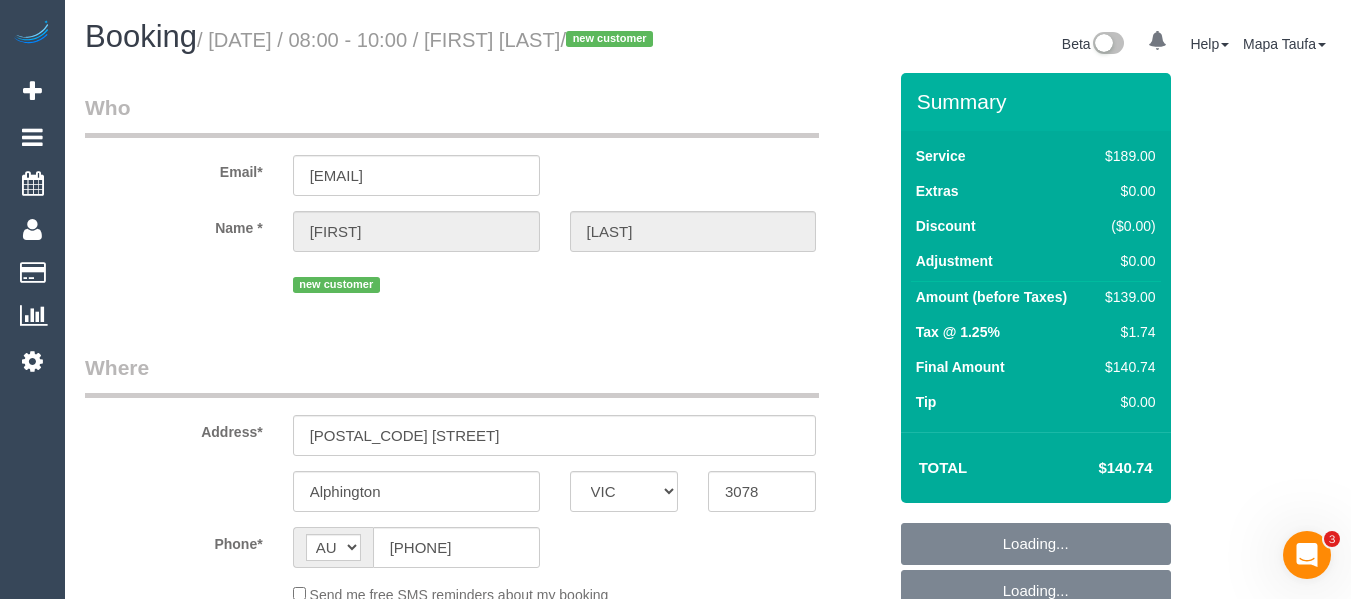 scroll, scrollTop: 0, scrollLeft: 0, axis: both 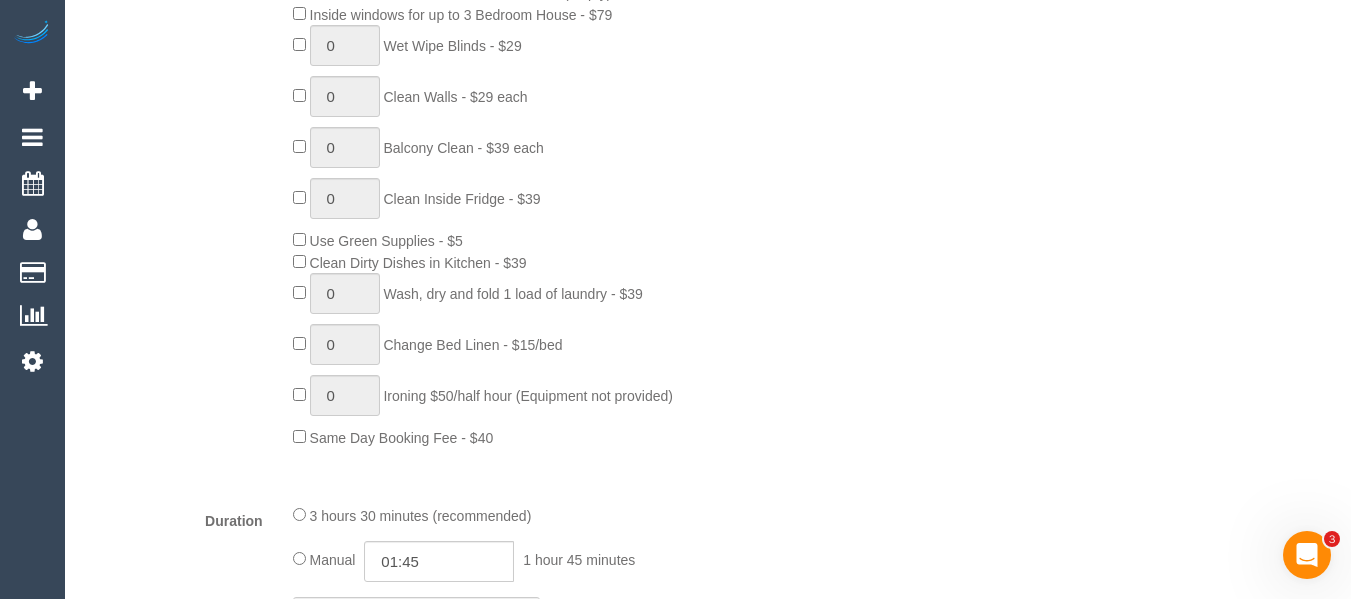 select on "object:790" 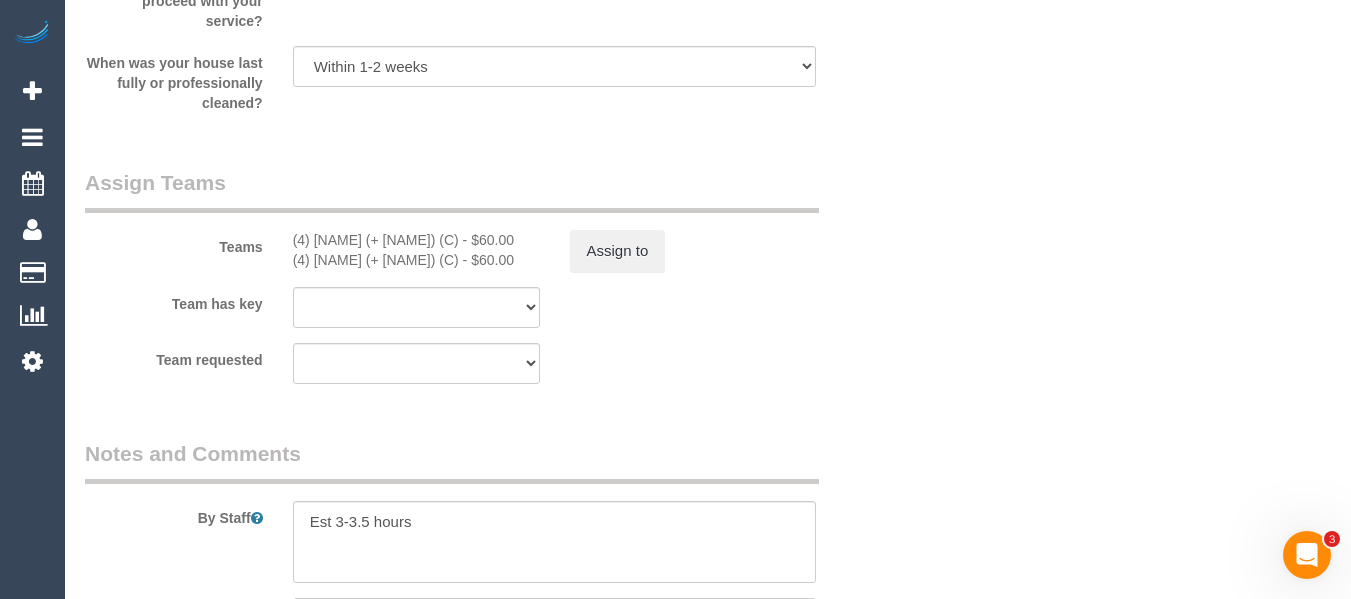 scroll, scrollTop: 3194, scrollLeft: 0, axis: vertical 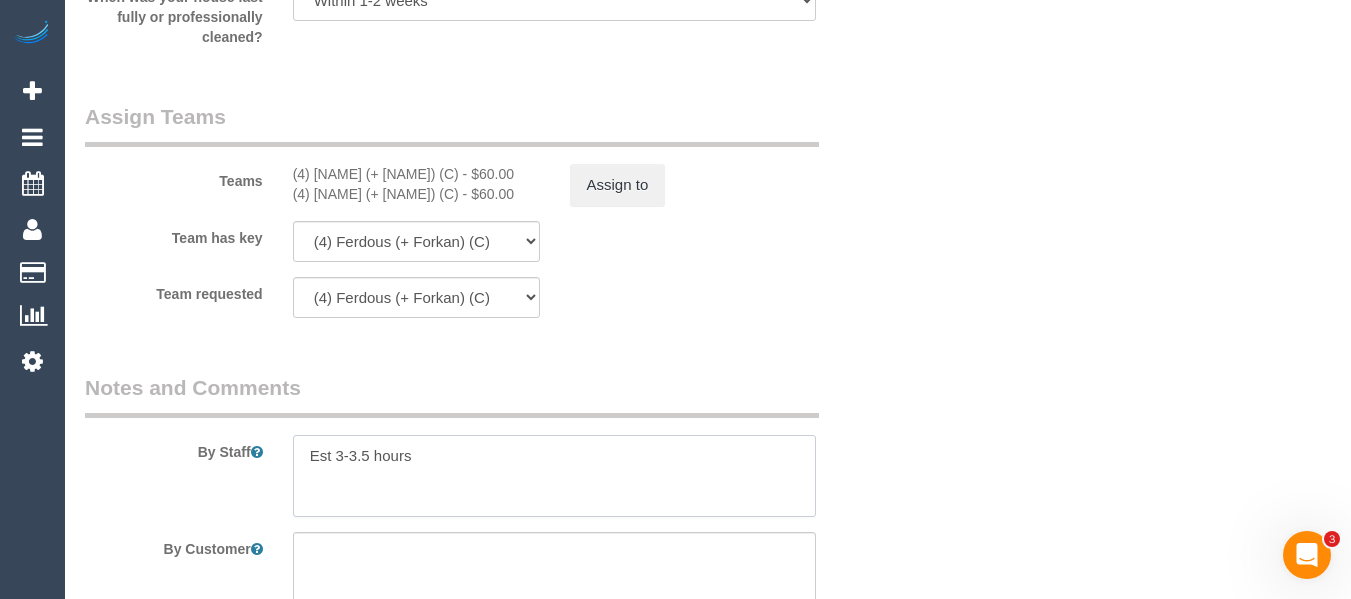 click at bounding box center [555, 476] 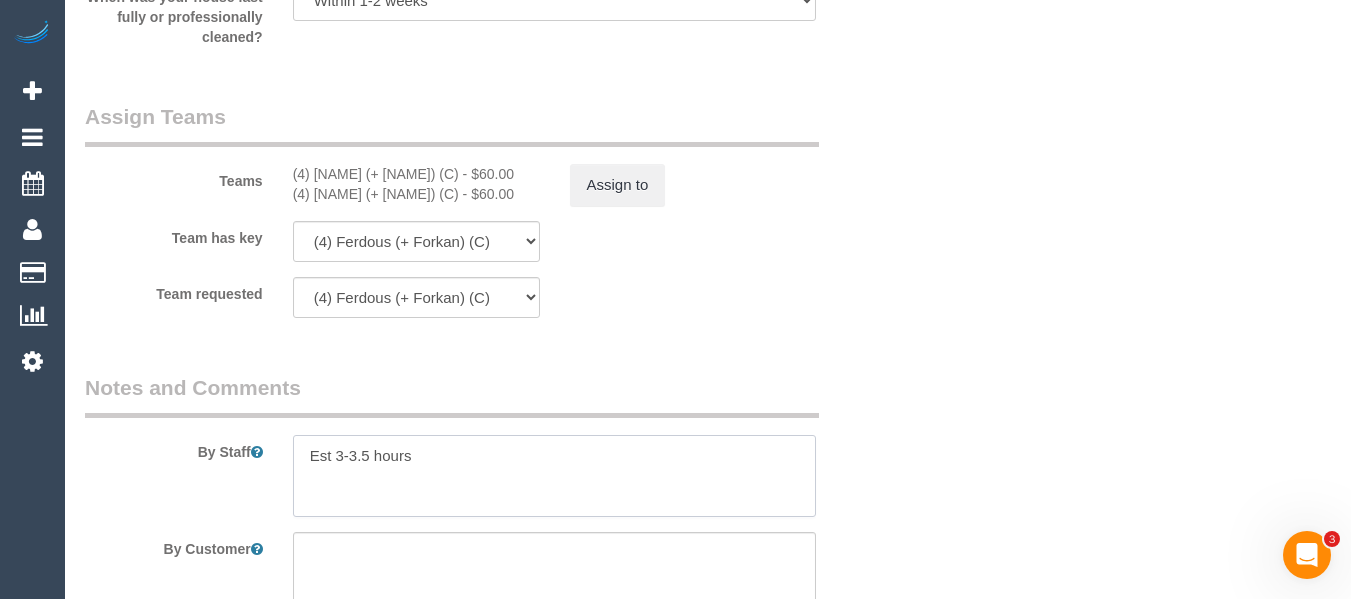 click at bounding box center (555, 476) 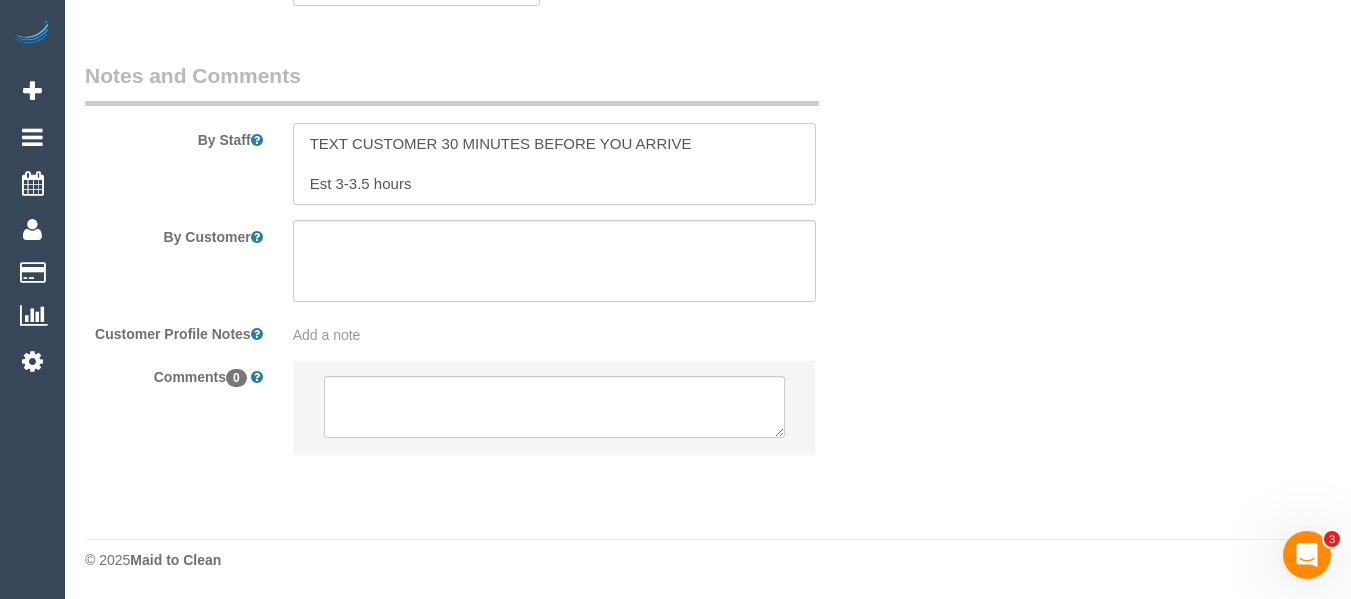 paste on "0406881861" 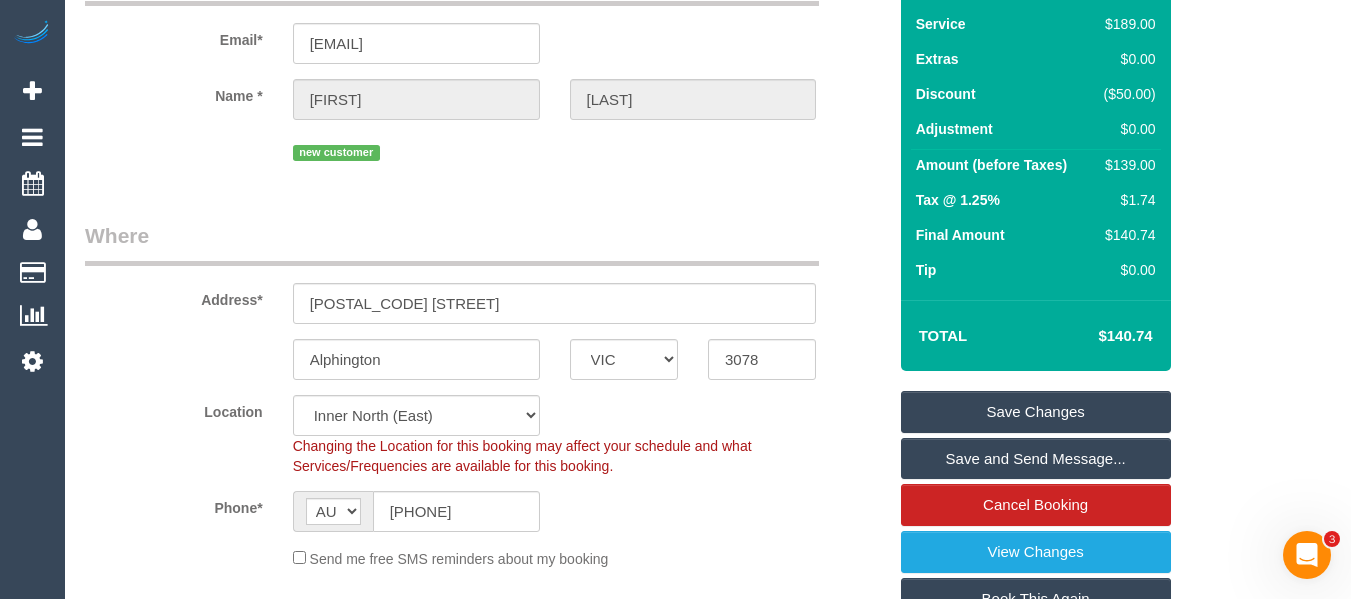 scroll, scrollTop: 66, scrollLeft: 0, axis: vertical 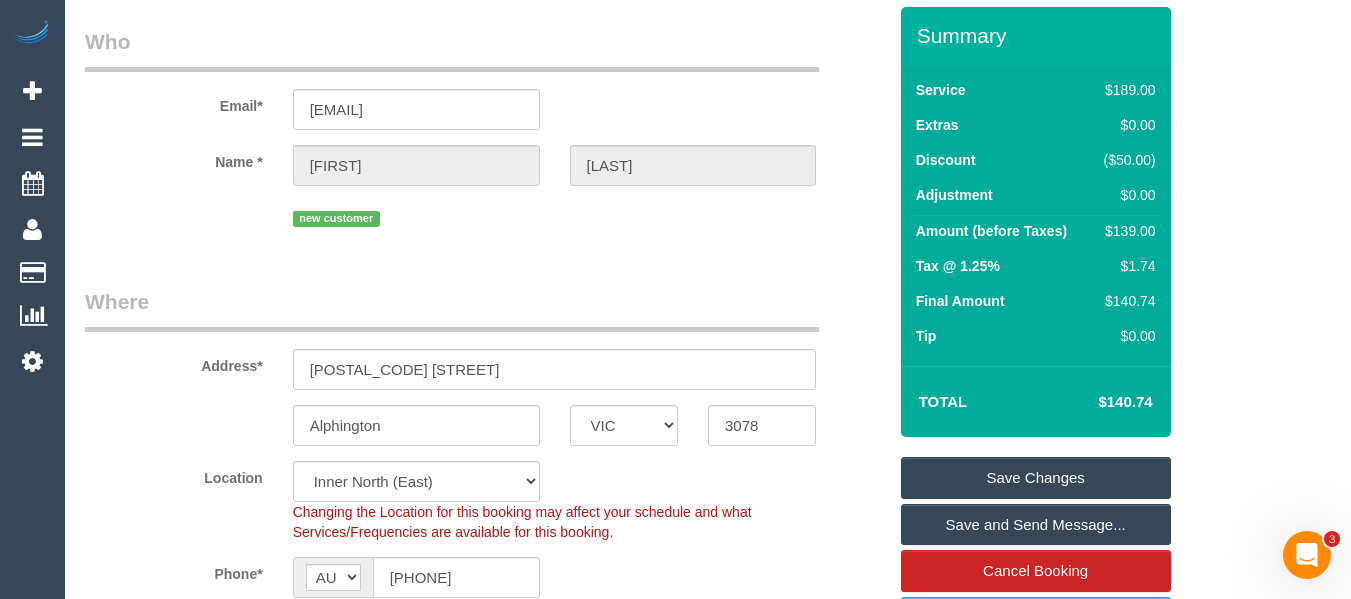 type on "TEXT CUSTOMER 30 MINUTES BEFORE YOU ARRIVE 0406881861
Est 3-3.5 hours" 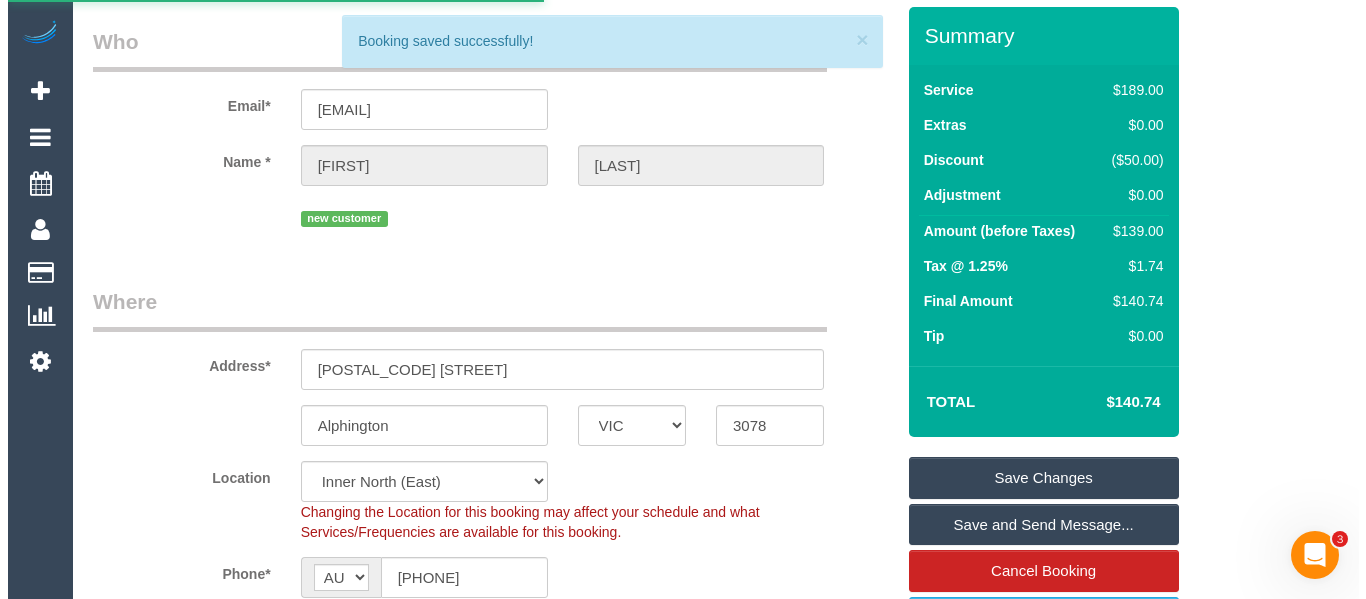 scroll, scrollTop: 0, scrollLeft: 0, axis: both 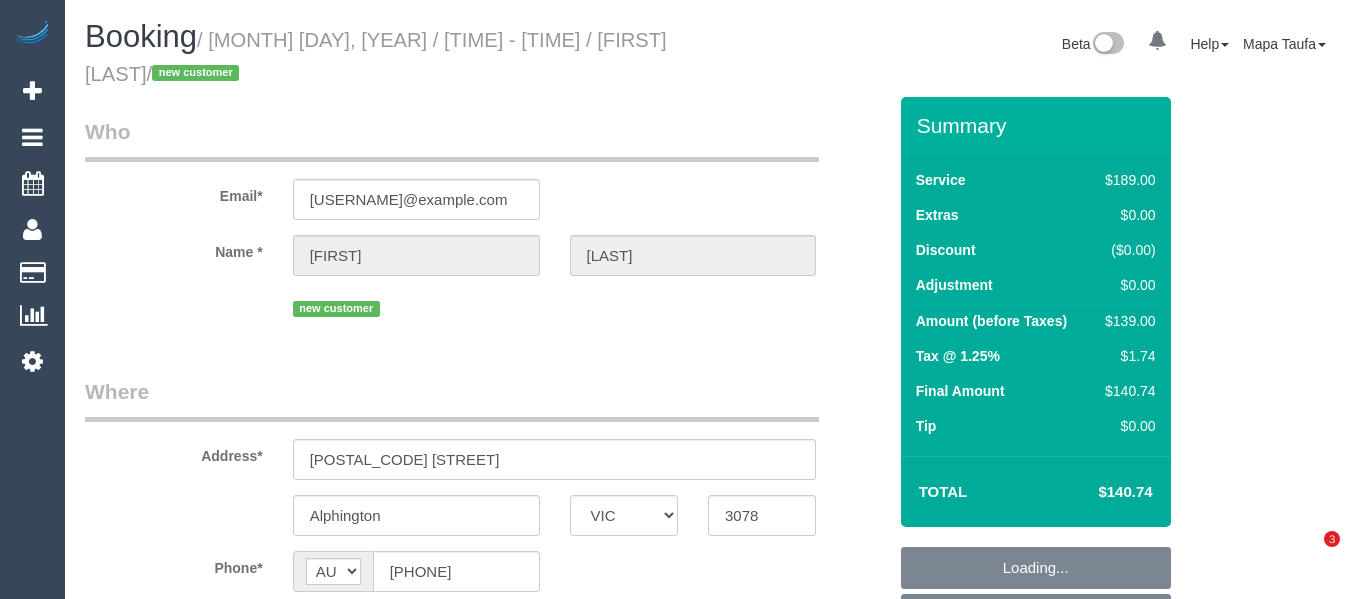 select on "VIC" 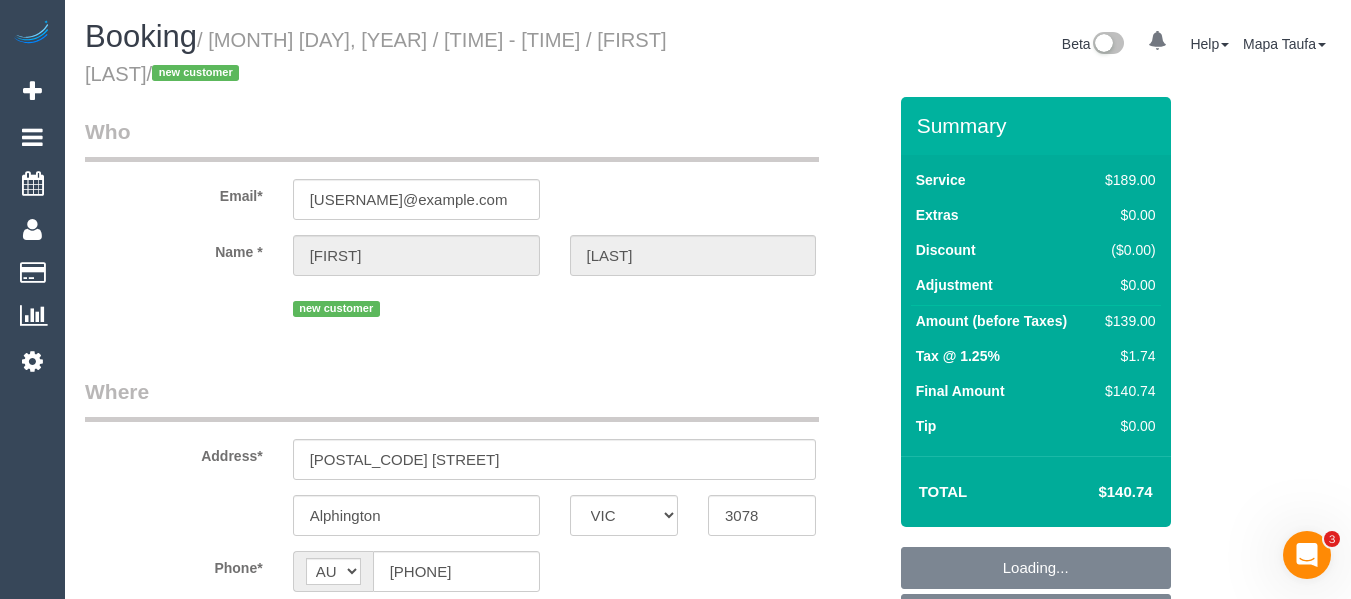 scroll, scrollTop: 0, scrollLeft: 0, axis: both 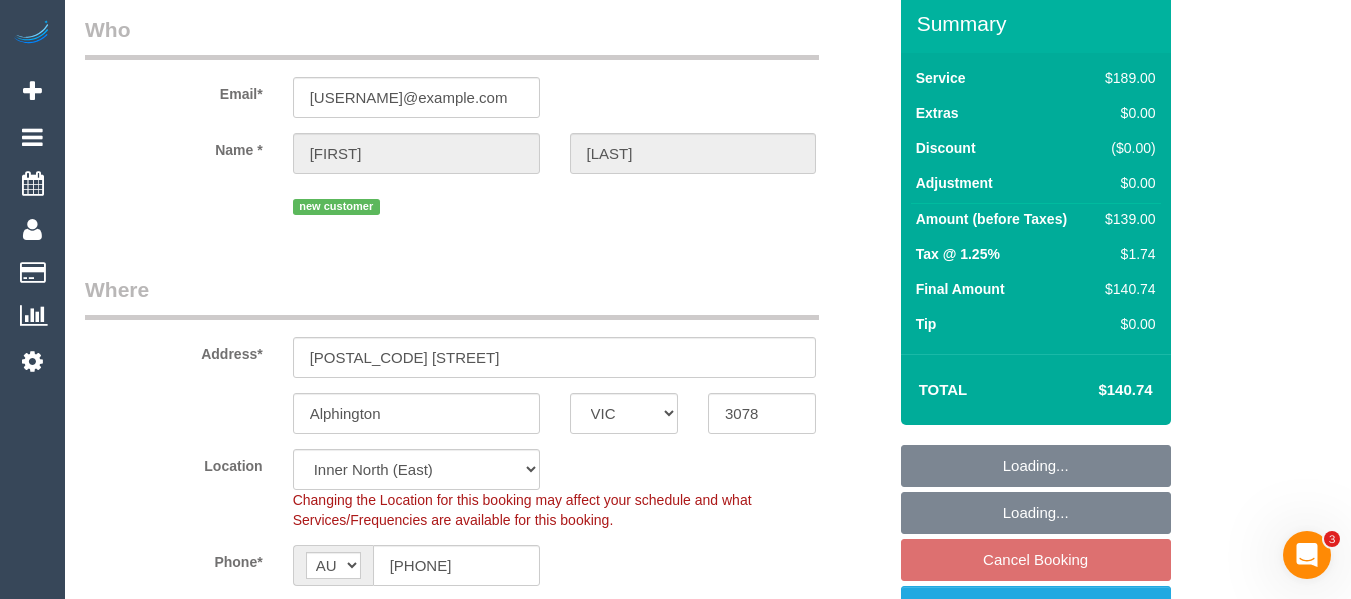 select on "object:658" 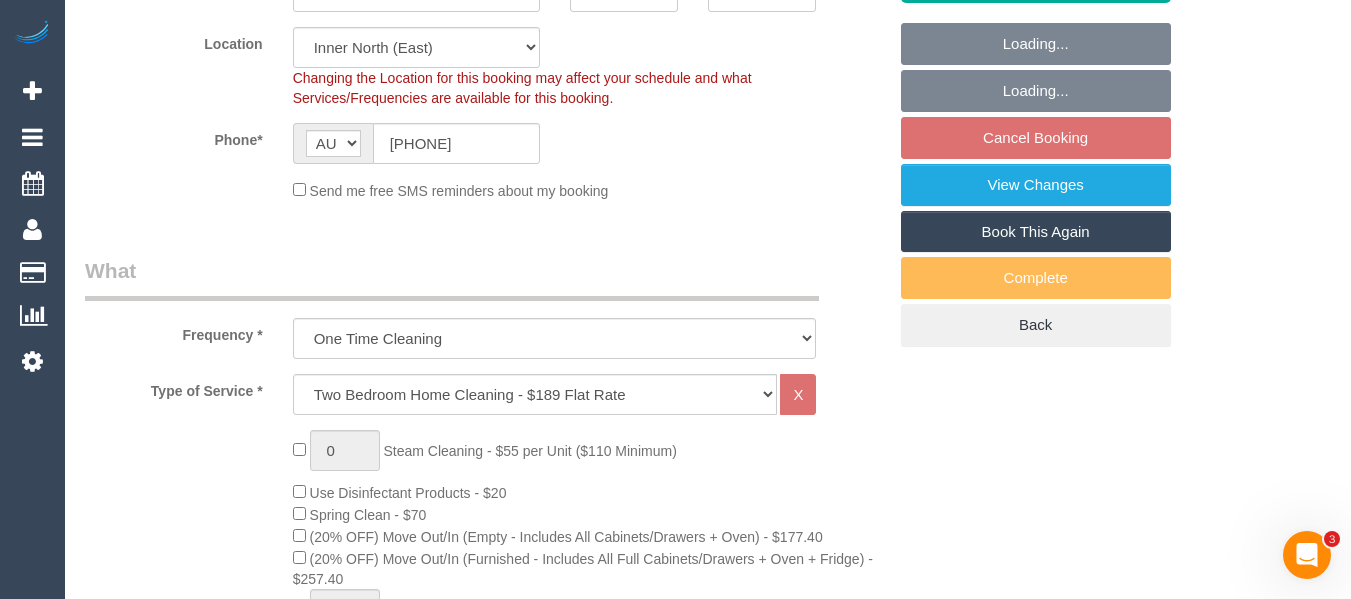 select on "number:29" 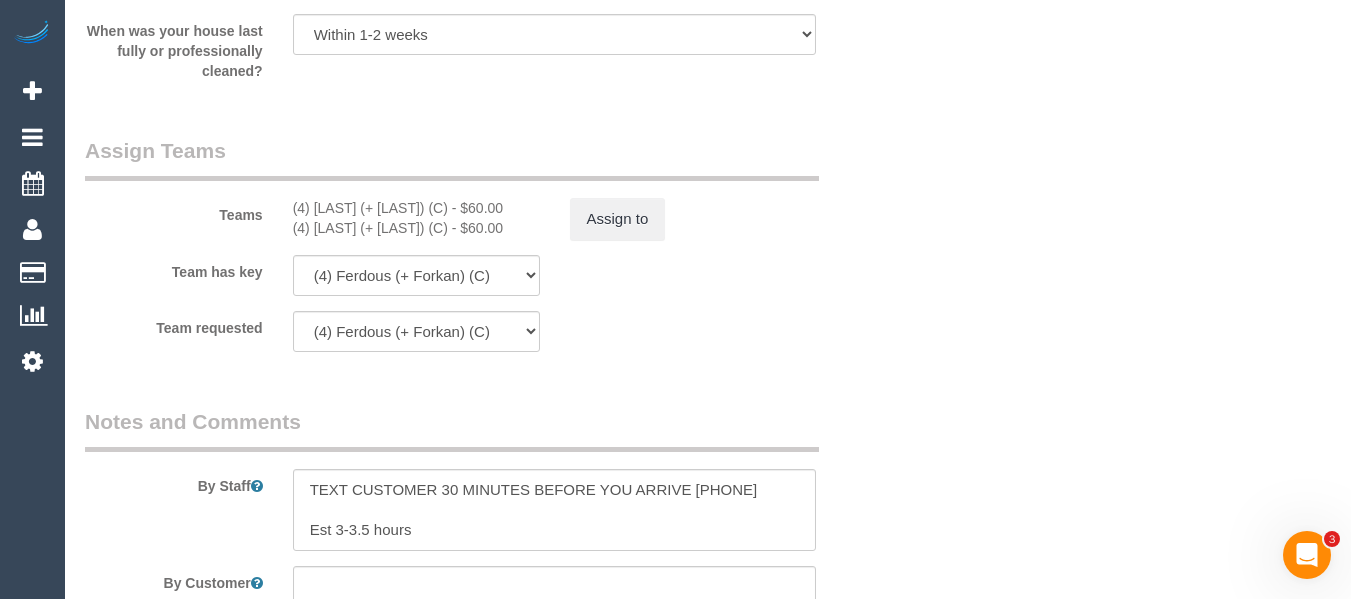 scroll, scrollTop: 3199, scrollLeft: 0, axis: vertical 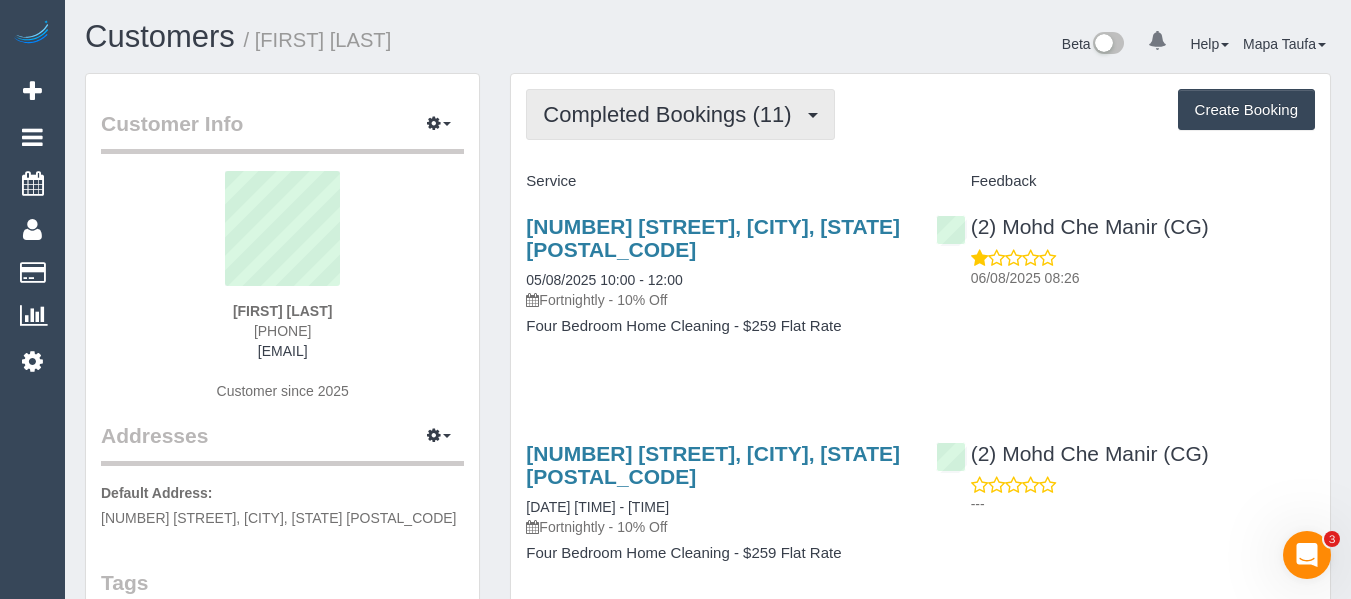 click on "Completed Bookings (11)" at bounding box center [680, 114] 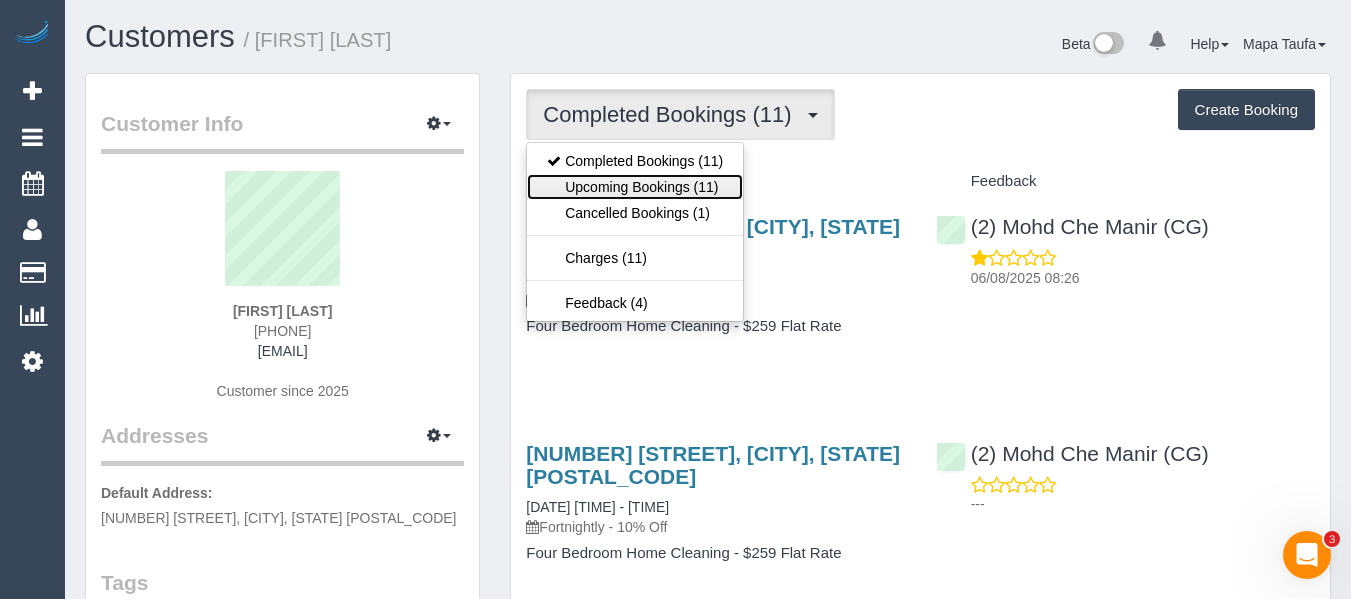 click on "Upcoming Bookings (11)" at bounding box center [635, 187] 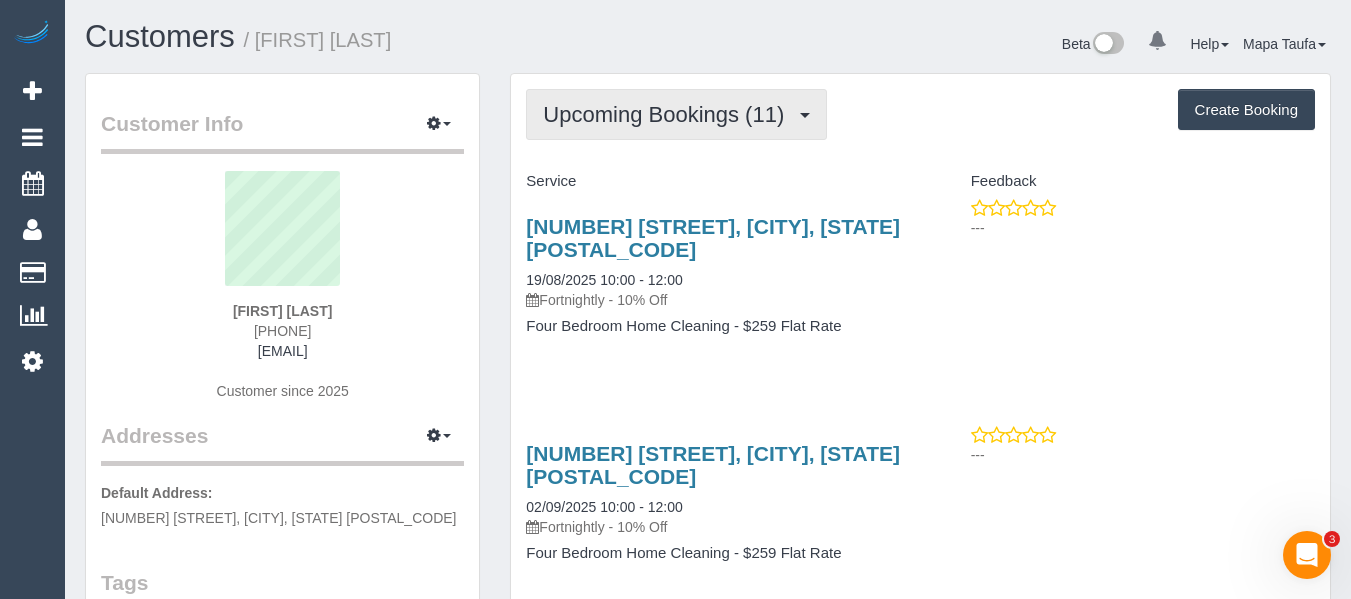 click on "Upcoming Bookings (11)" at bounding box center (668, 114) 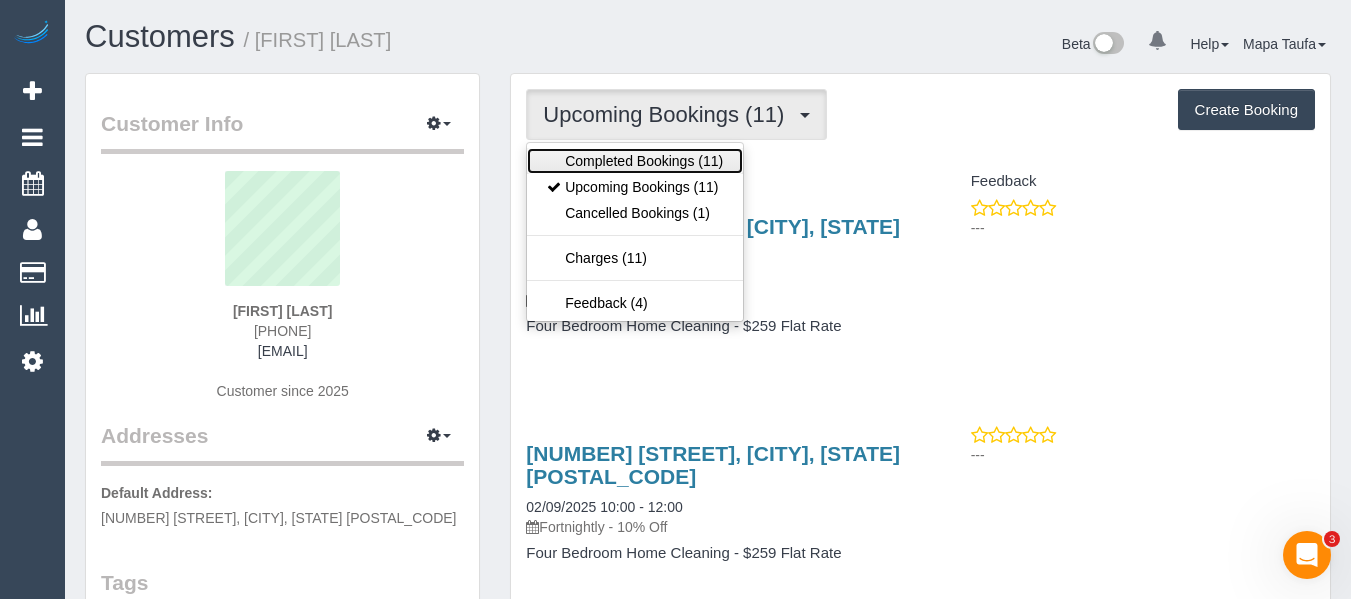 click on "Completed Bookings (11)" at bounding box center [635, 161] 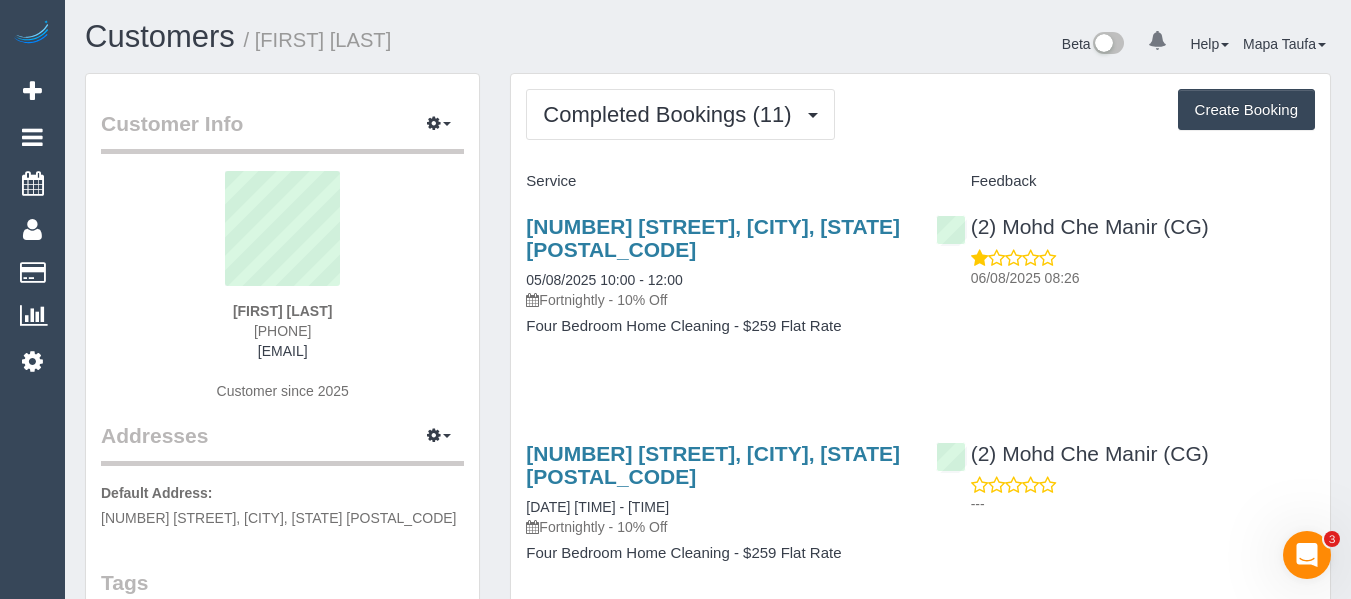 click on "Customer Info
Edit Contact Info
Send Message
Email Preferences
Special Sales Tax
View Changes
Mark as Unconfirmed
Block this Customer
Archive Account
Delete Account
Aisling Murray
0422 645 519" at bounding box center (282, 840) 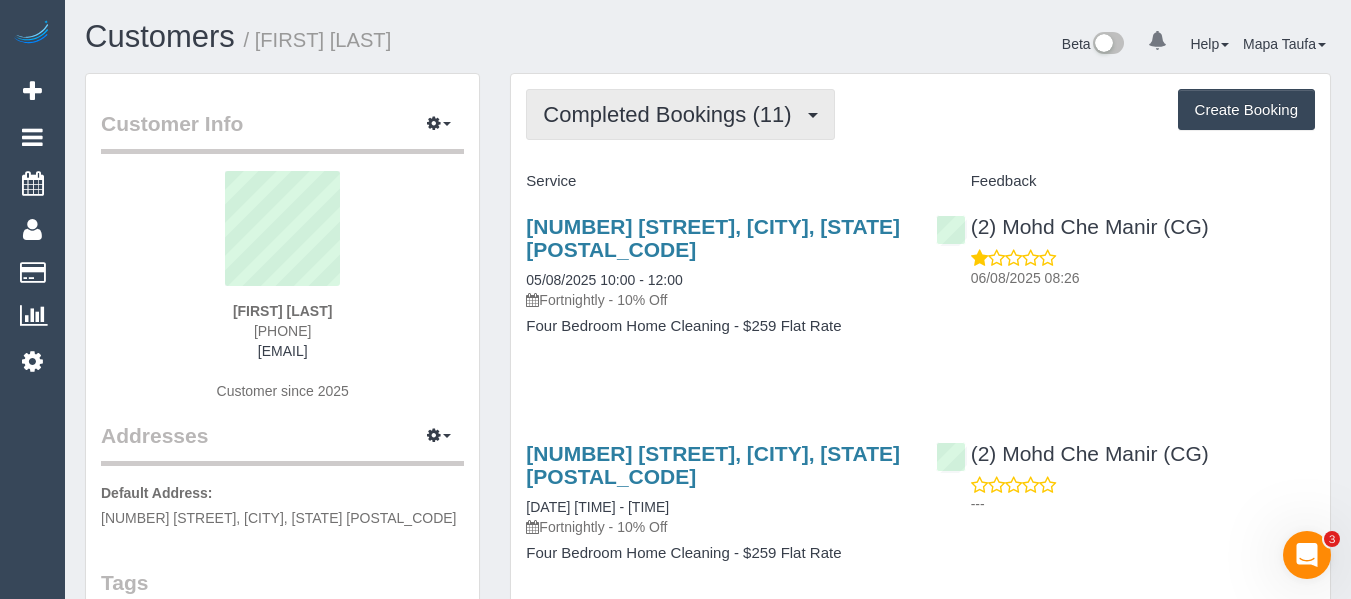 click on "Completed Bookings (11)" at bounding box center [680, 114] 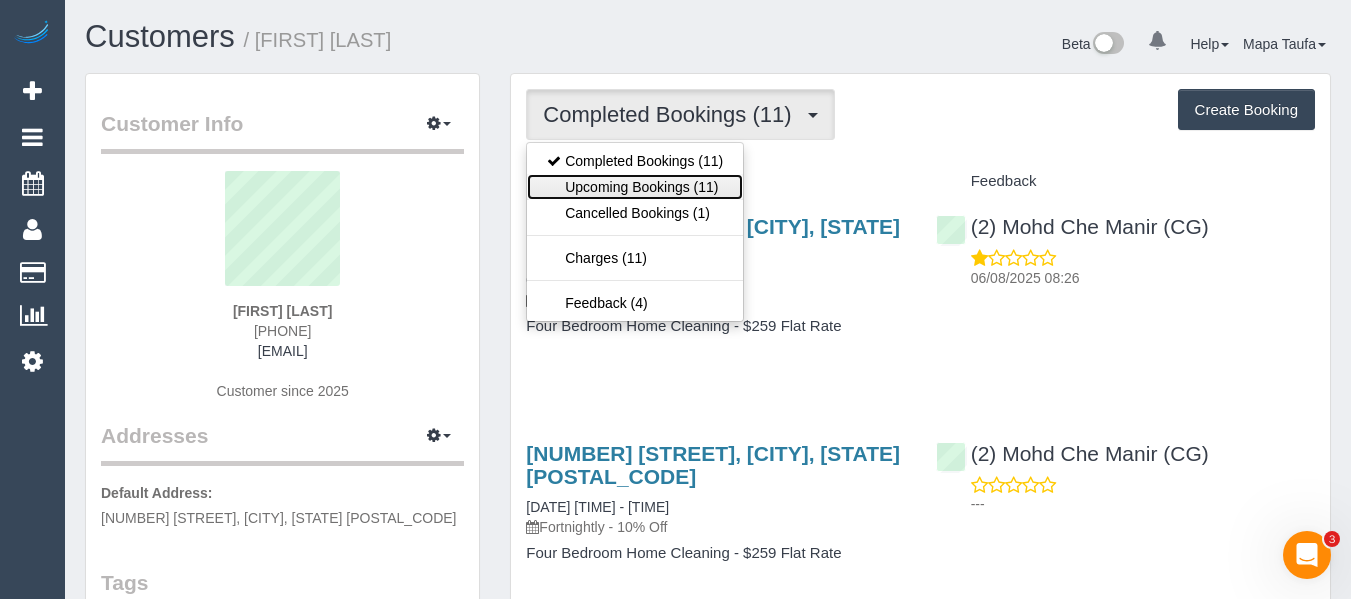click on "Upcoming Bookings (11)" at bounding box center [635, 187] 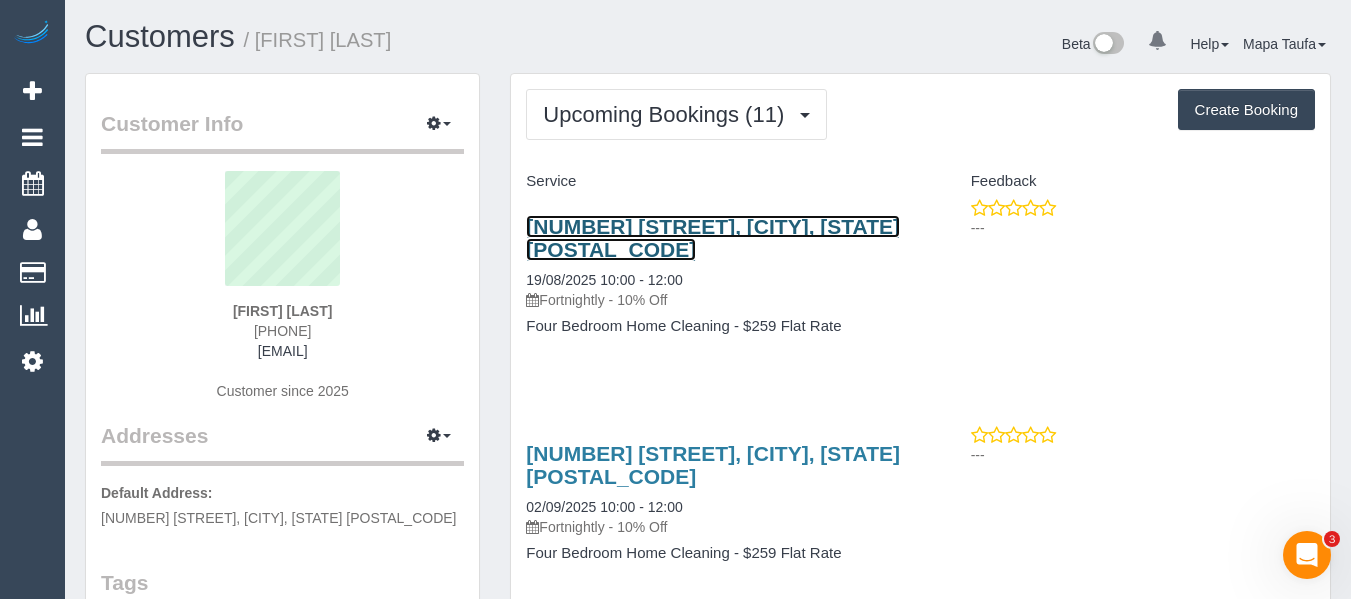 click on "24 Cuthbert Rd, Reservoir, VIC 3073" at bounding box center (713, 238) 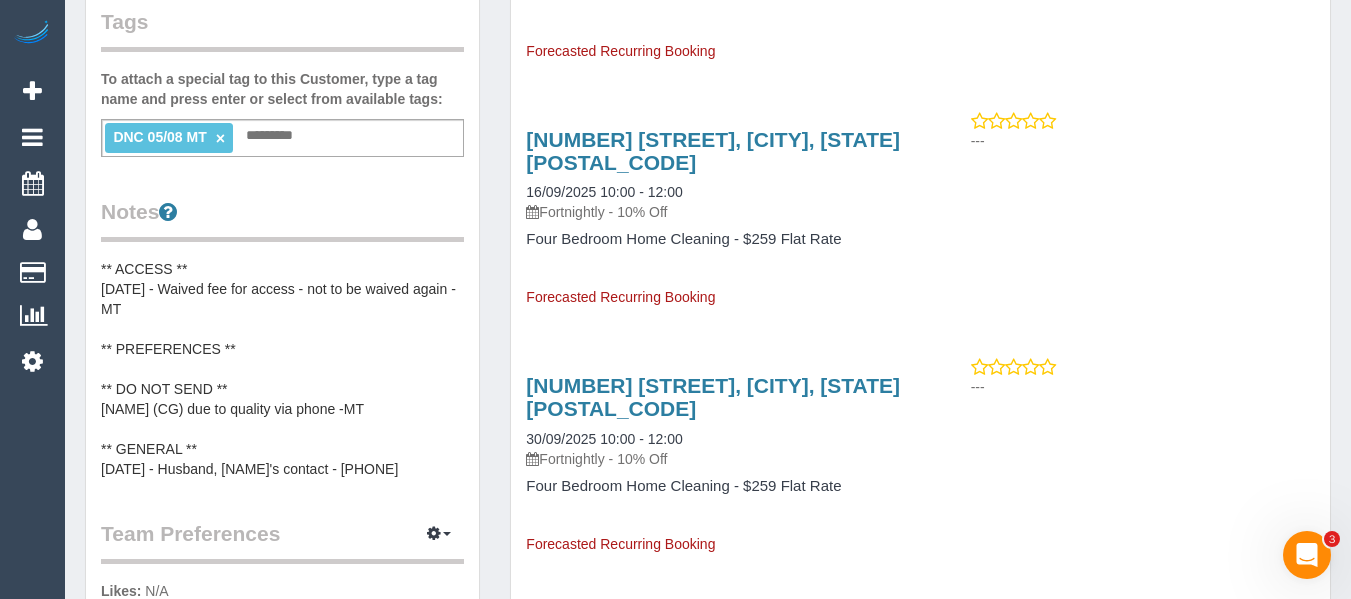 scroll, scrollTop: 0, scrollLeft: 0, axis: both 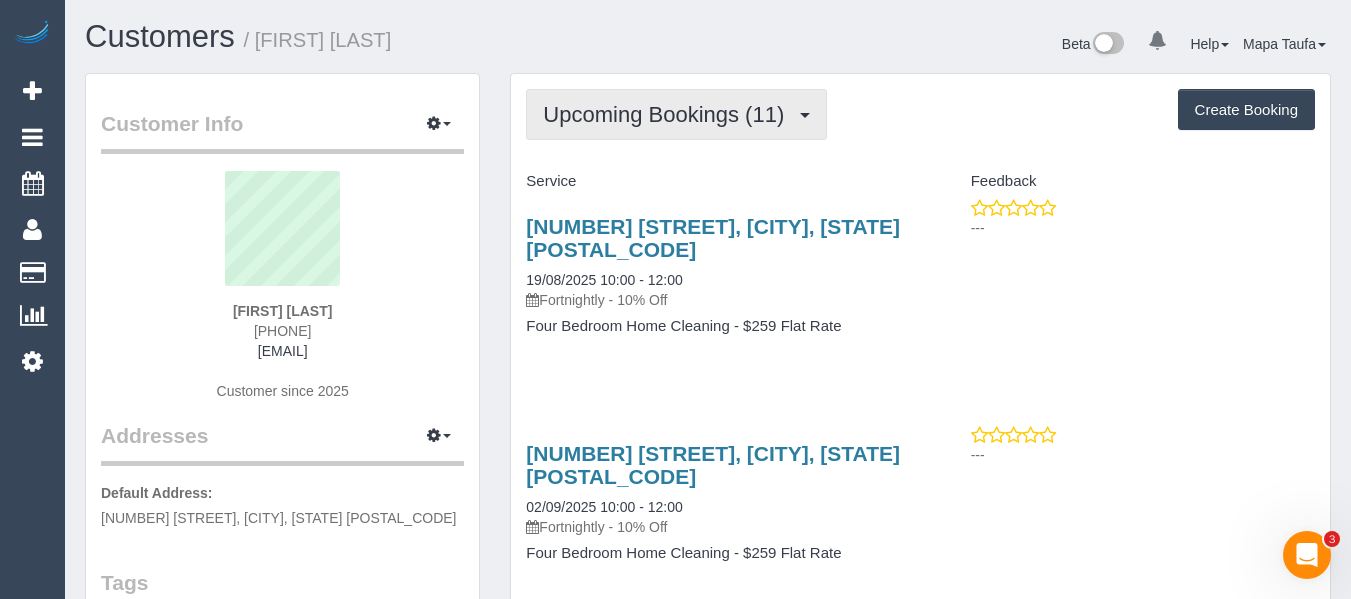 click on "Upcoming Bookings (11)" at bounding box center [668, 114] 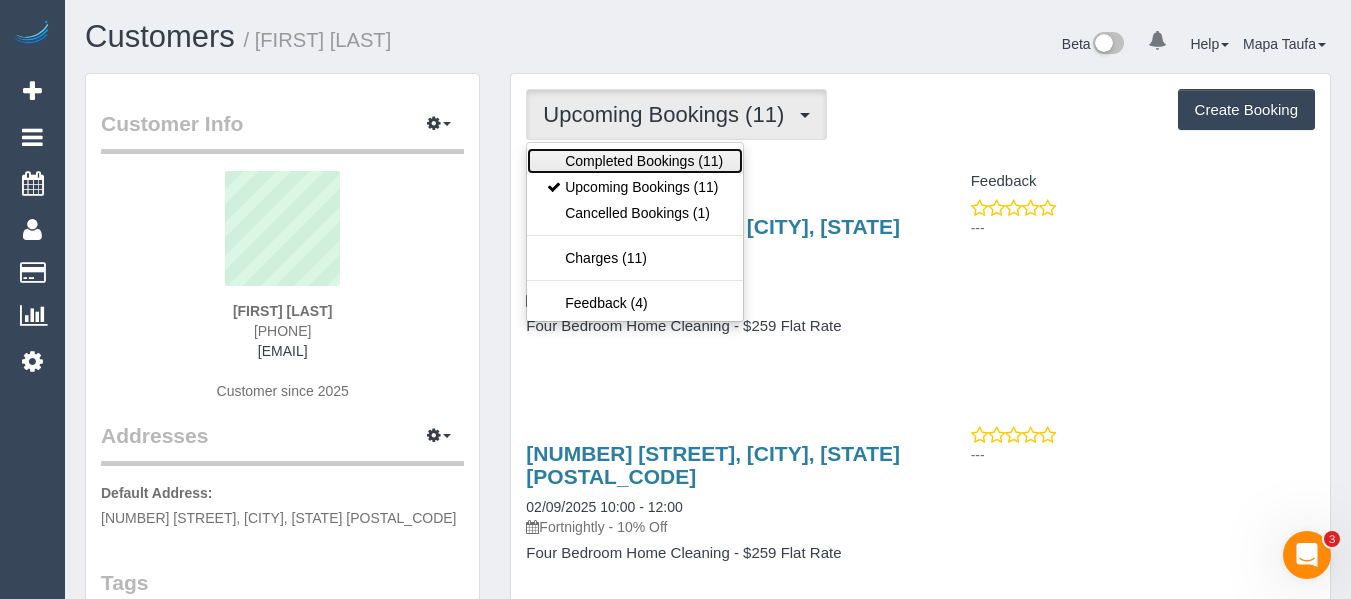 click on "Completed Bookings (11)" at bounding box center [635, 161] 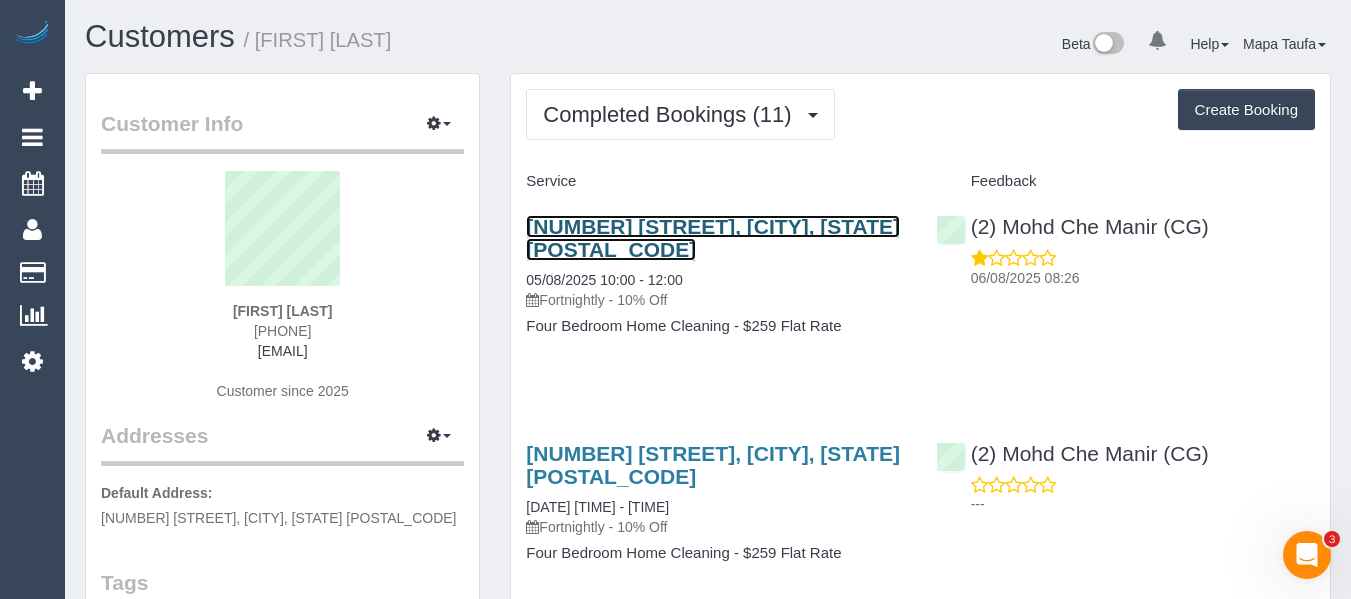 click on "24 Cuthbert Rd, Reservoir, VIC 3073" at bounding box center [713, 238] 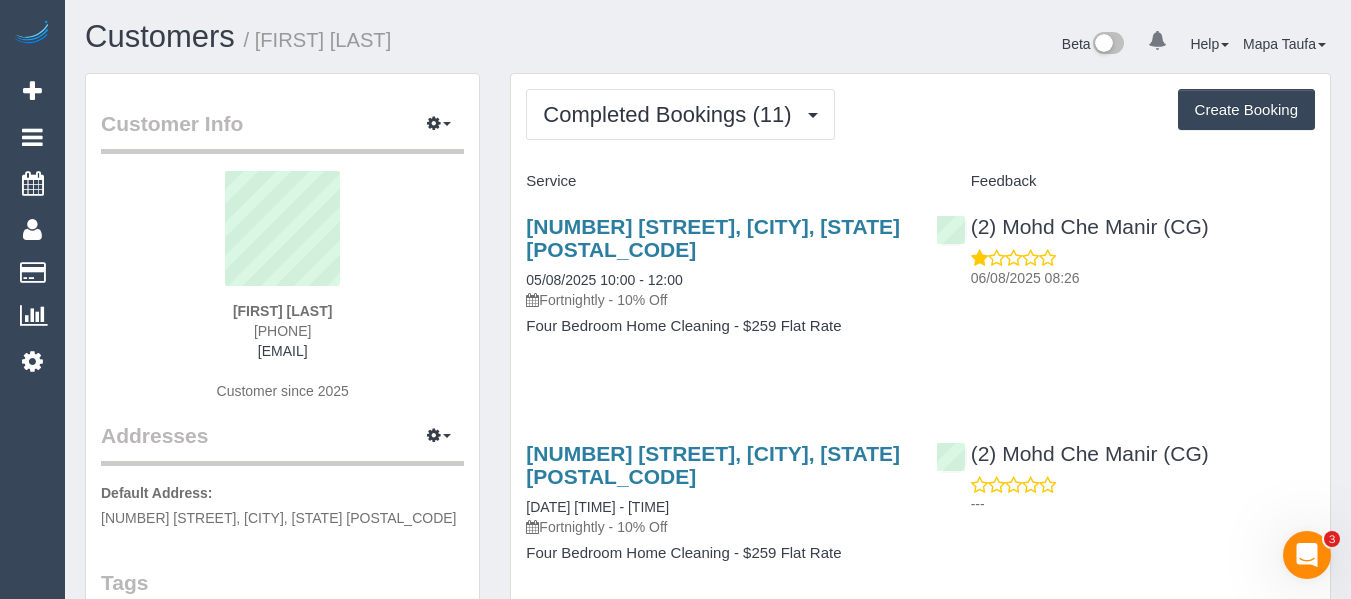click on "24 Cuthbert Rd, Reservoir, VIC 3073
05/08/2025 10:00 - 12:00
Fortnightly - 10% Off
Four Bedroom Home Cleaning  - $259 Flat Rate" at bounding box center [715, 286] 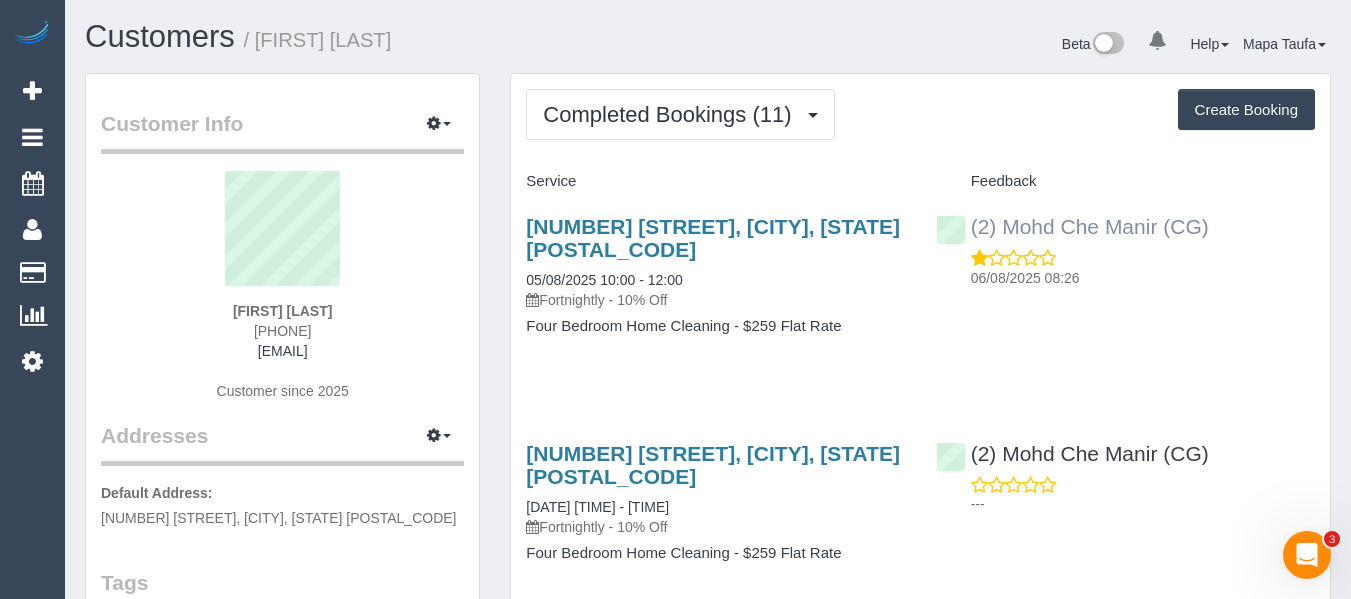drag, startPoint x: 1236, startPoint y: 232, endPoint x: 1008, endPoint y: 230, distance: 228.00877 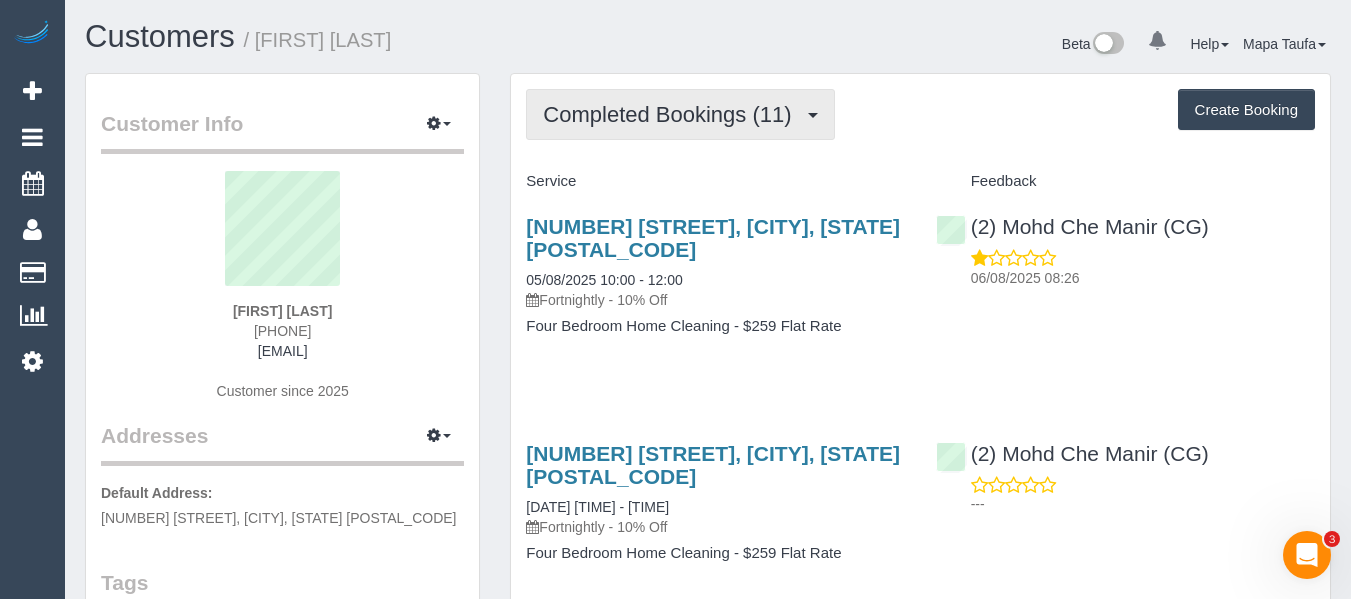 click on "Completed Bookings (11)" at bounding box center [680, 114] 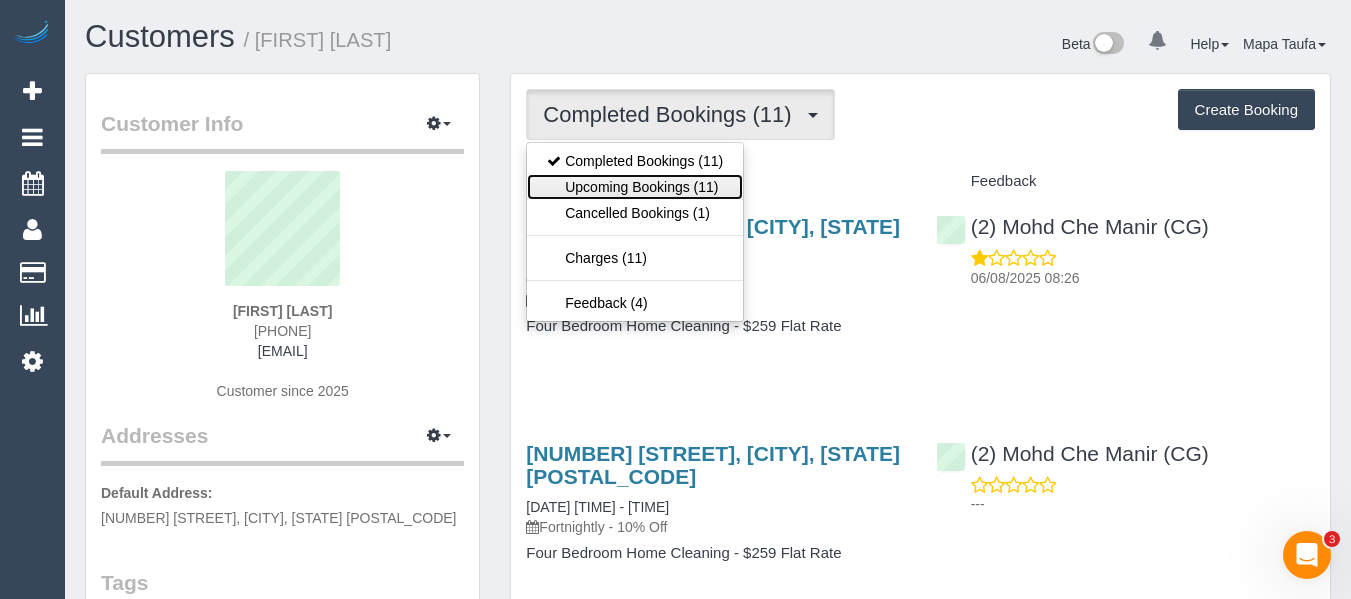 click on "Upcoming Bookings (11)" at bounding box center (635, 187) 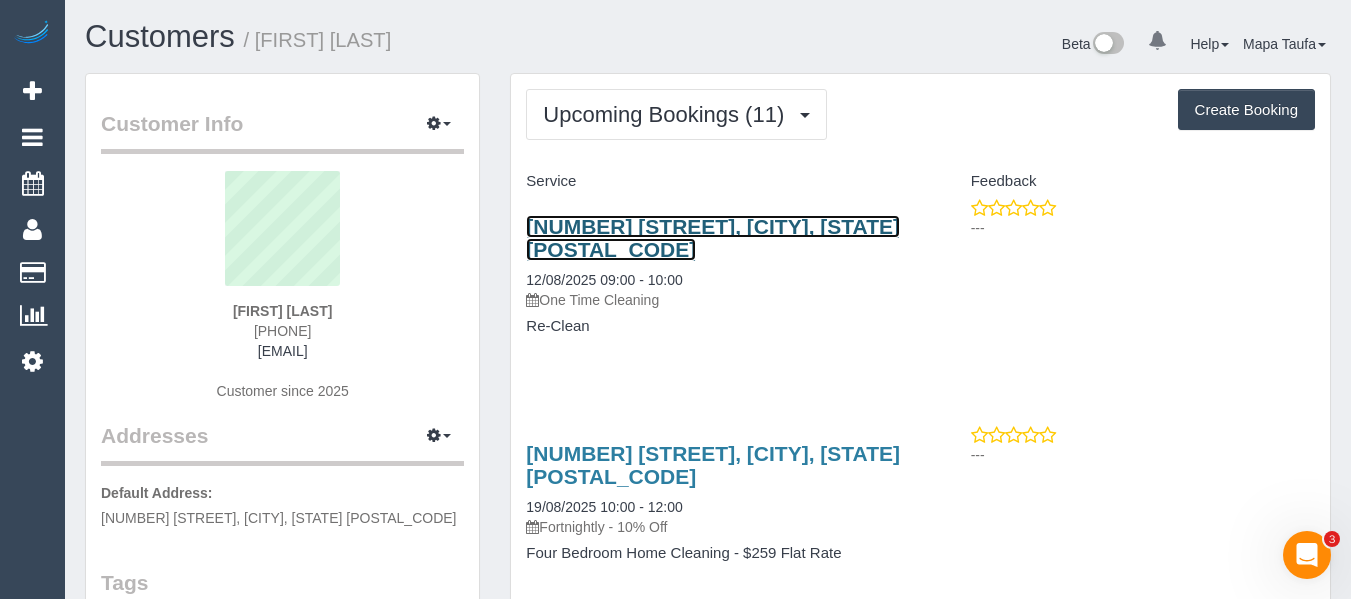 click on "24 Cuthbert Rd, Reservoir, VIC 3073" at bounding box center [713, 238] 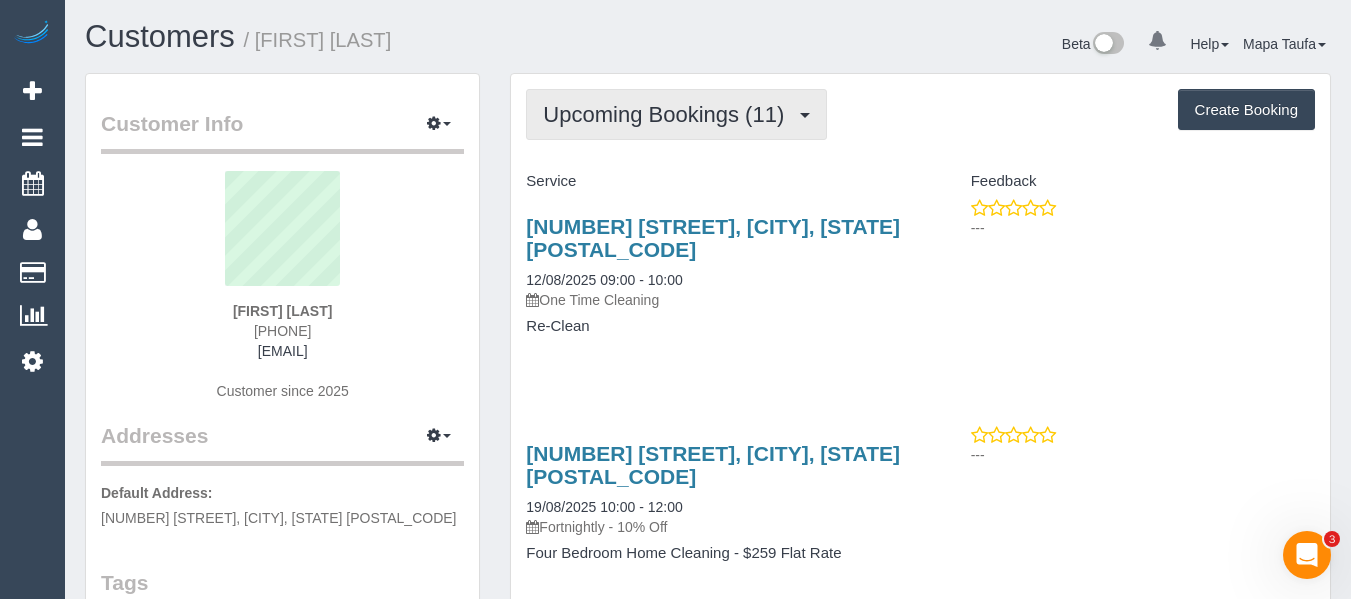 click on "Upcoming Bookings (11)" at bounding box center [676, 114] 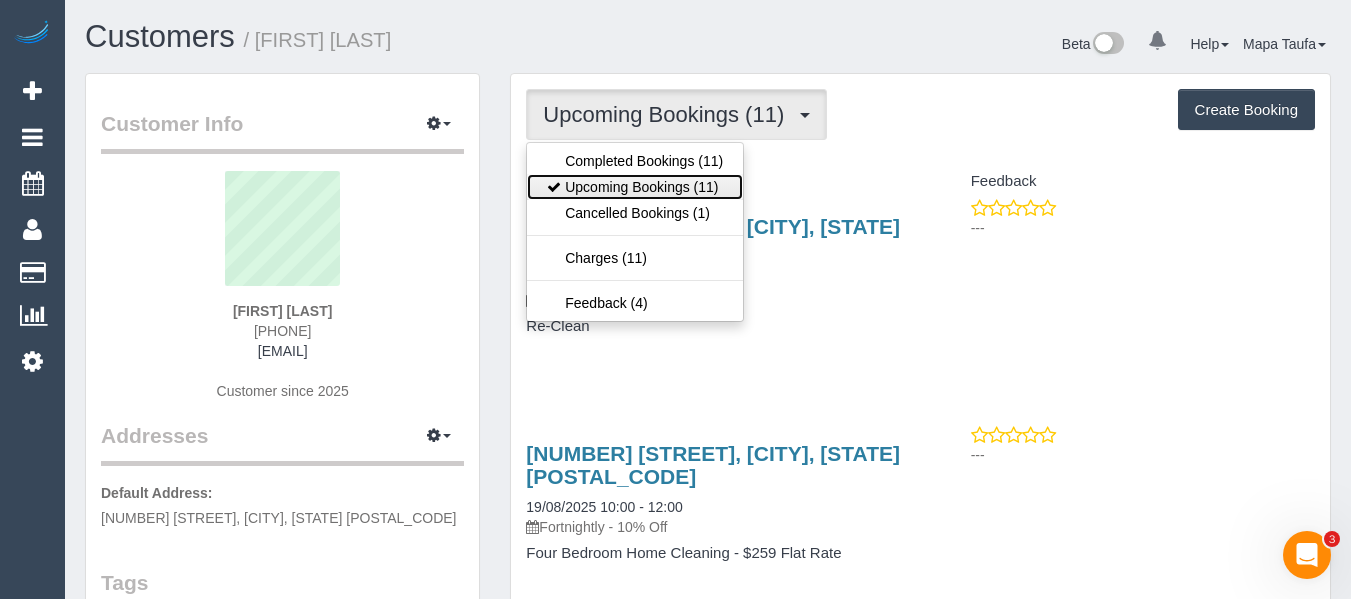 click on "Upcoming Bookings (11)" at bounding box center (635, 187) 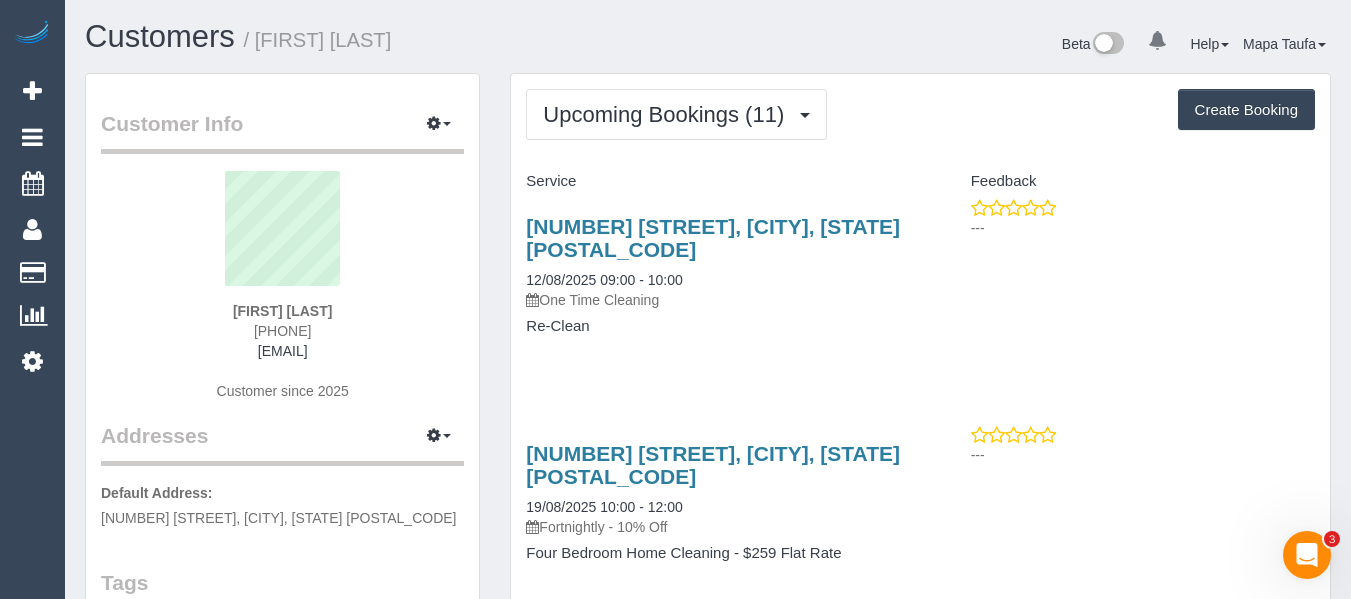 click on "24 Cuthbert Rd, Reservoir, VIC 3073
12/08/2025 09:00 - 10:00
One Time Cleaning
Re-Clean" at bounding box center [715, 286] 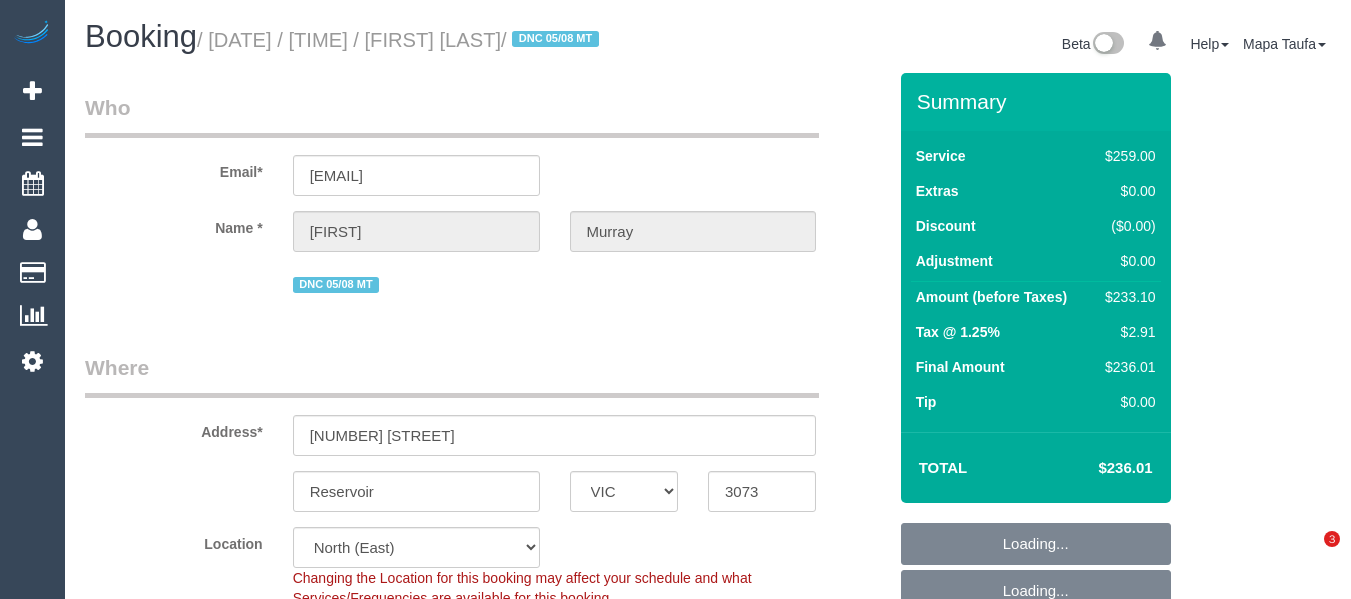select on "VIC" 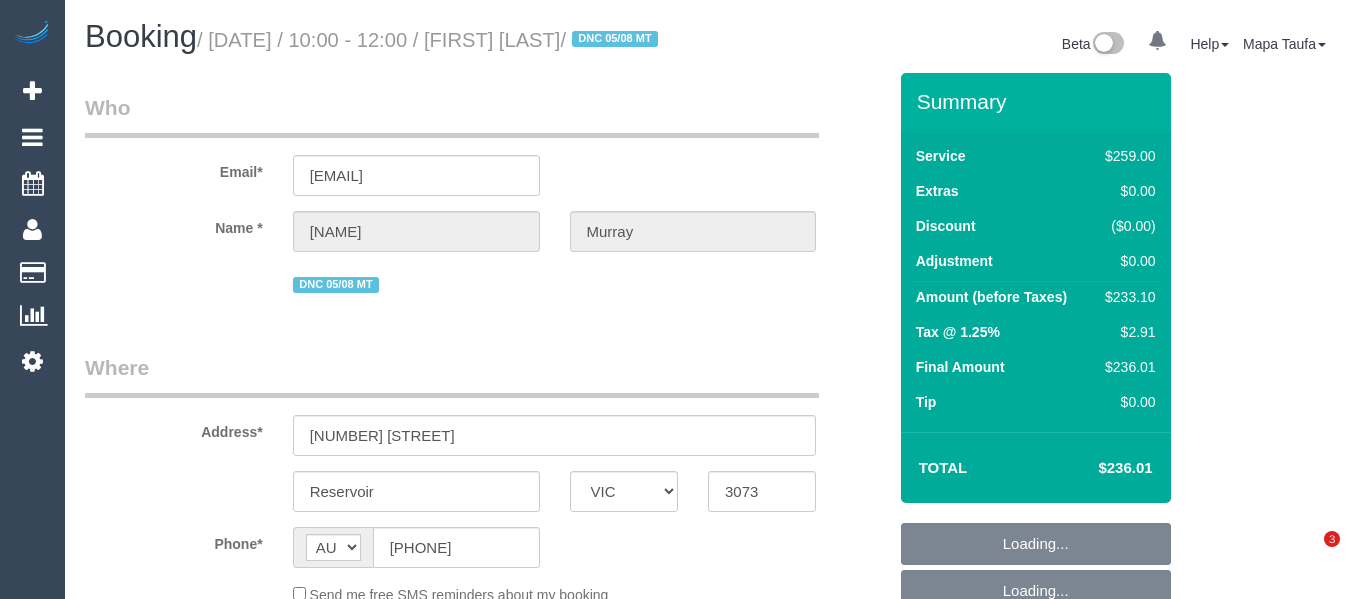 select on "VIC" 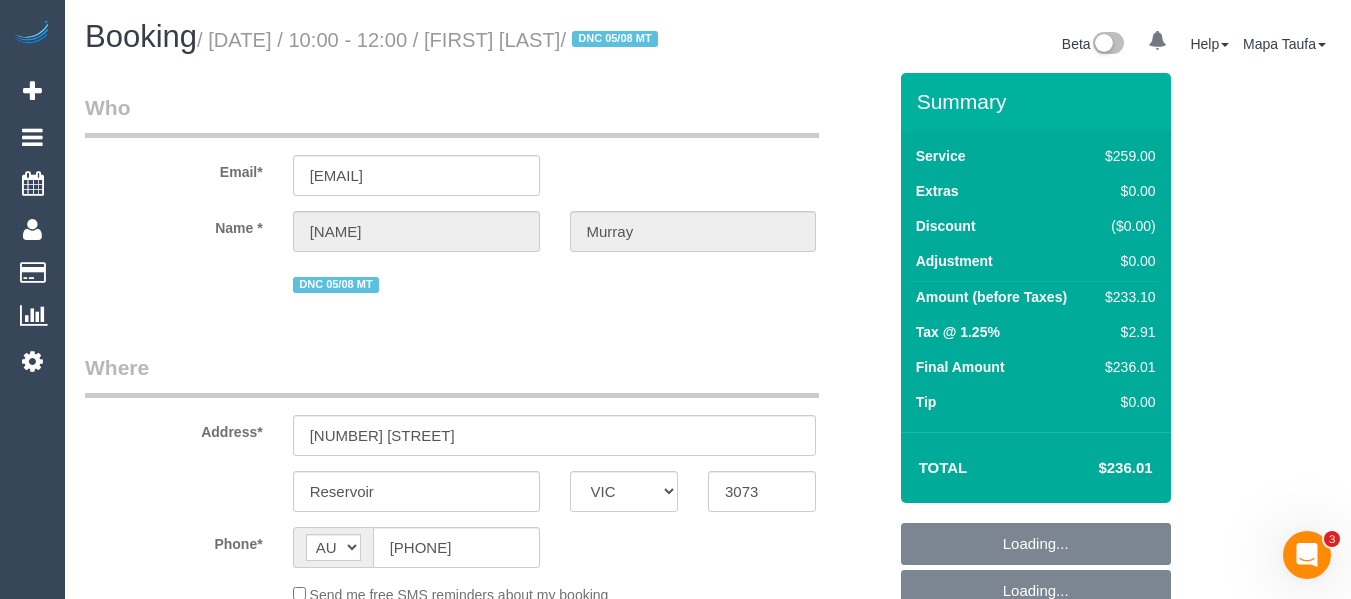 scroll, scrollTop: 0, scrollLeft: 0, axis: both 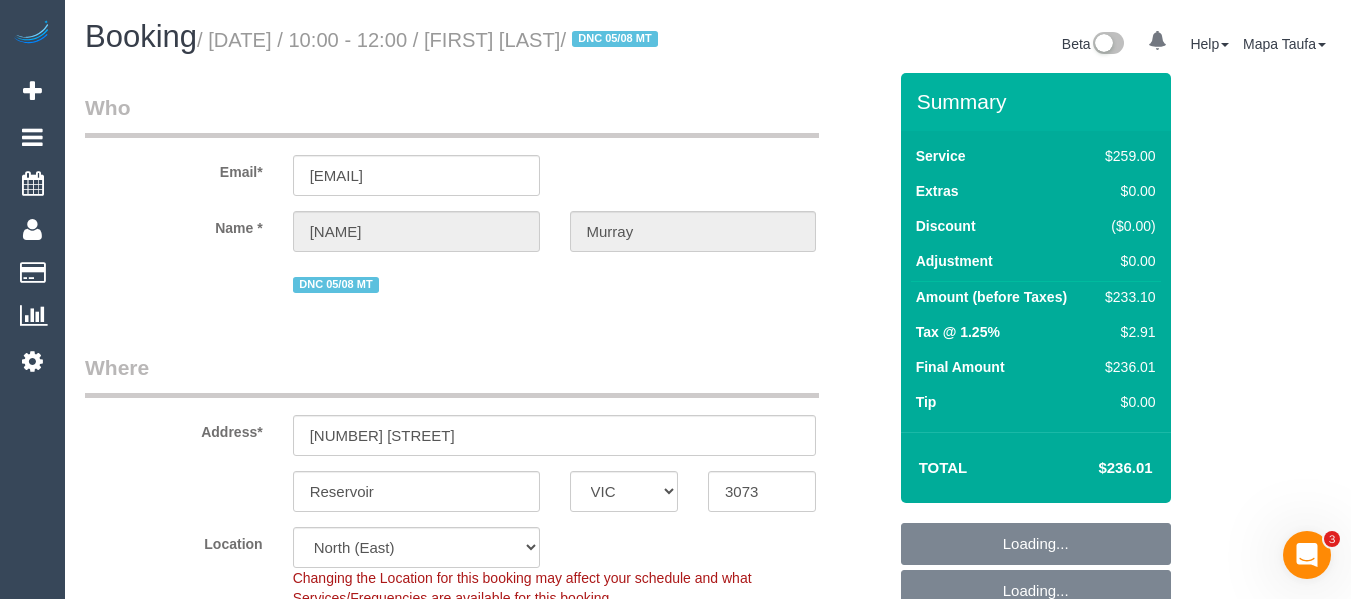 select on "object:1403" 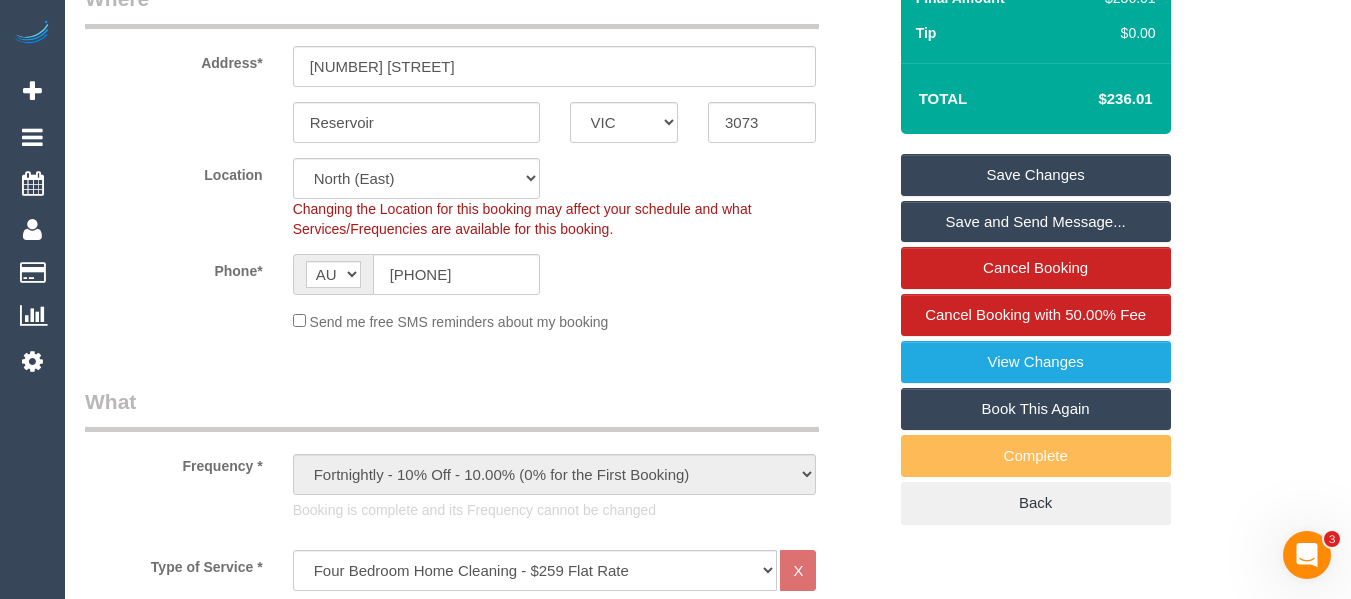 scroll, scrollTop: 476, scrollLeft: 0, axis: vertical 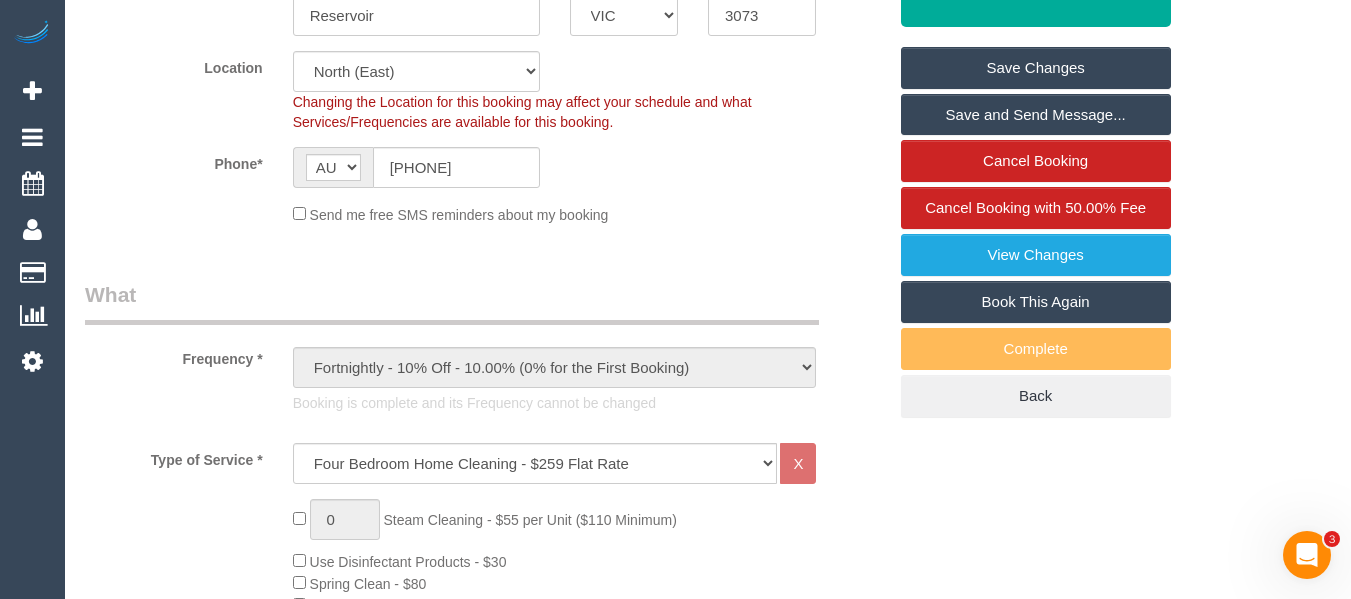 click on "Book This Again" at bounding box center (1036, 302) 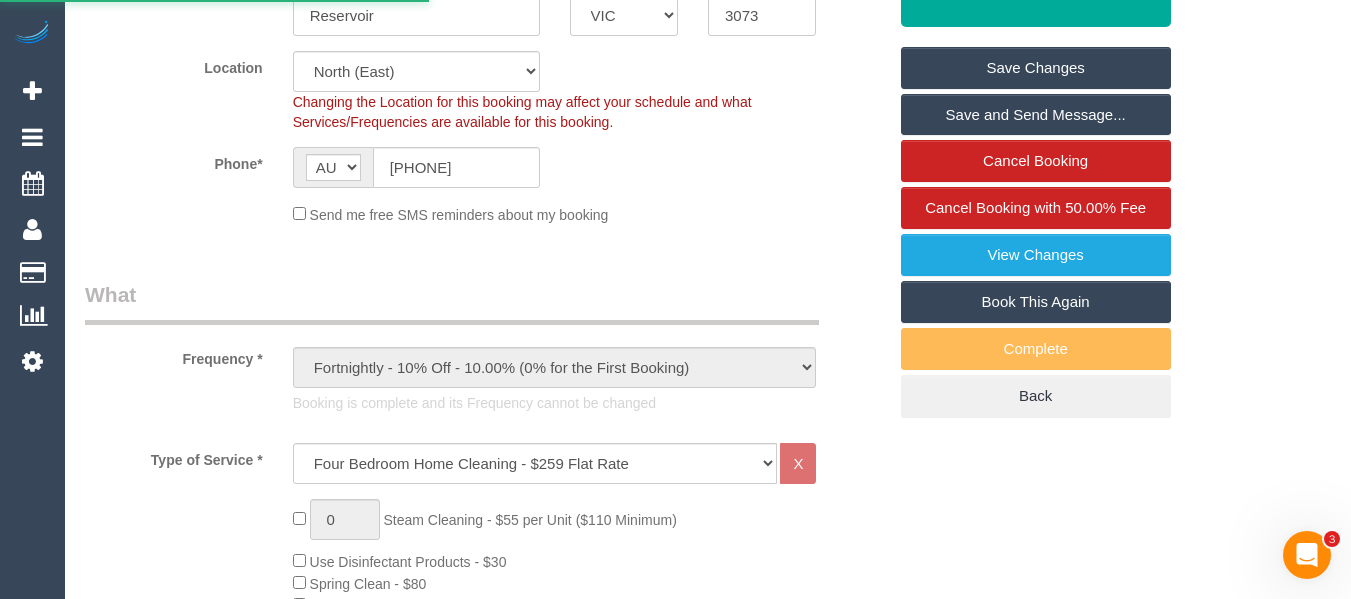 select on "VIC" 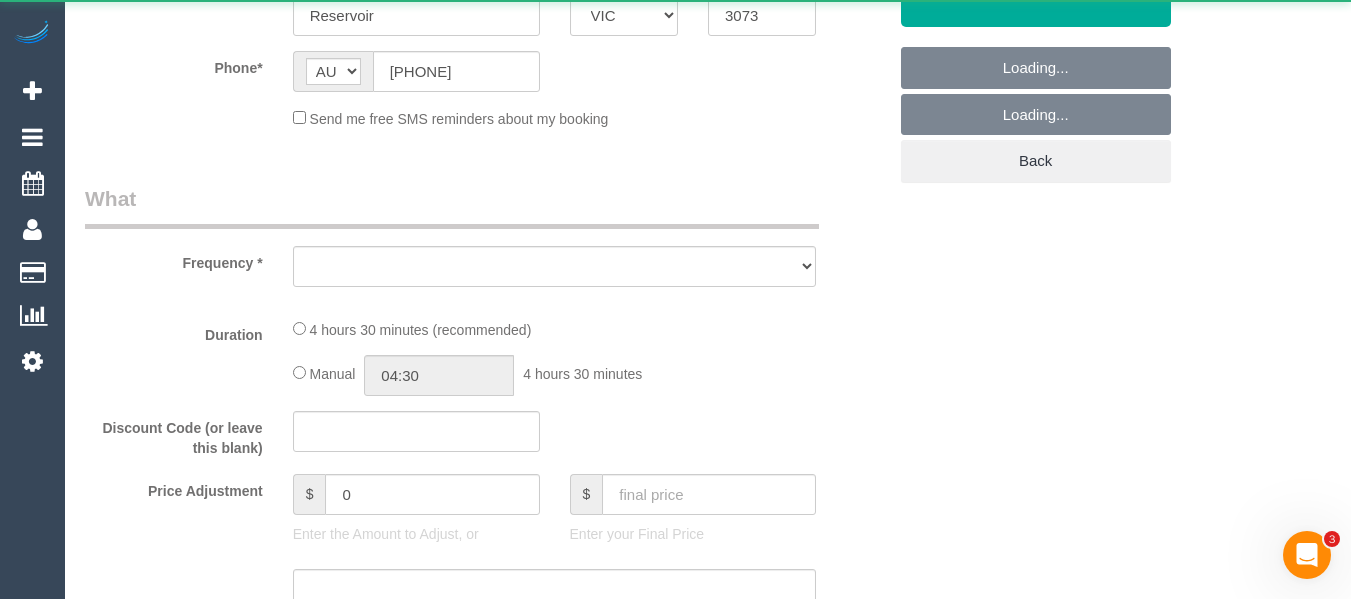 scroll, scrollTop: 0, scrollLeft: 0, axis: both 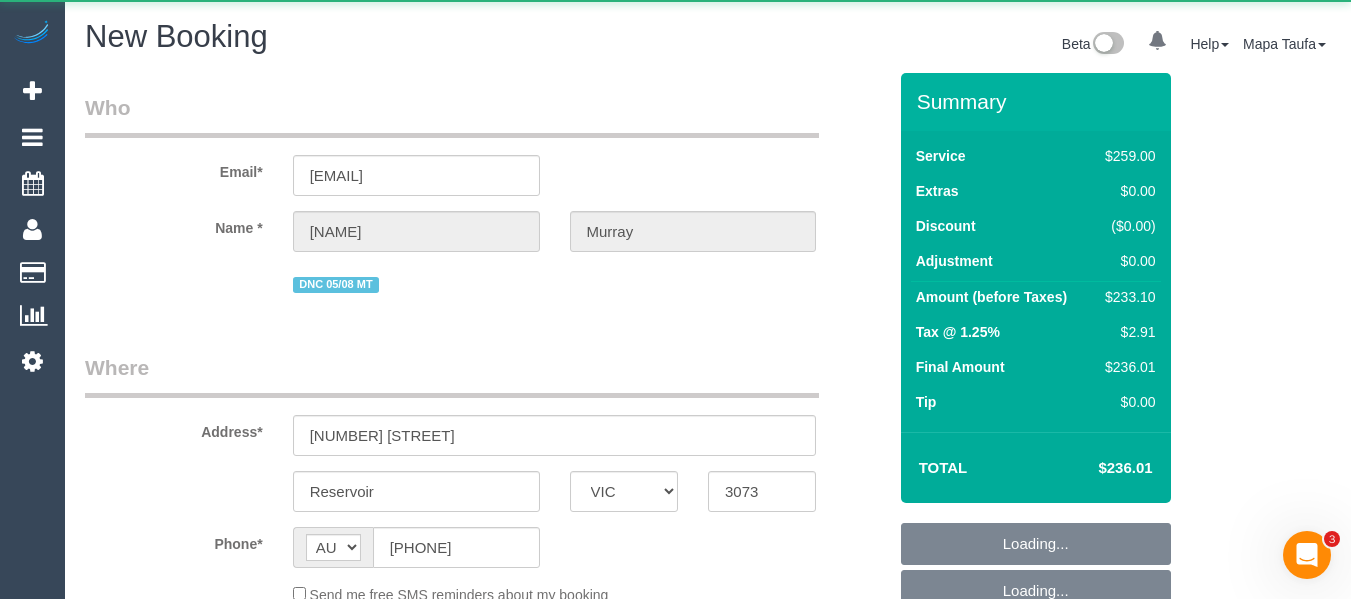 select on "number:28" 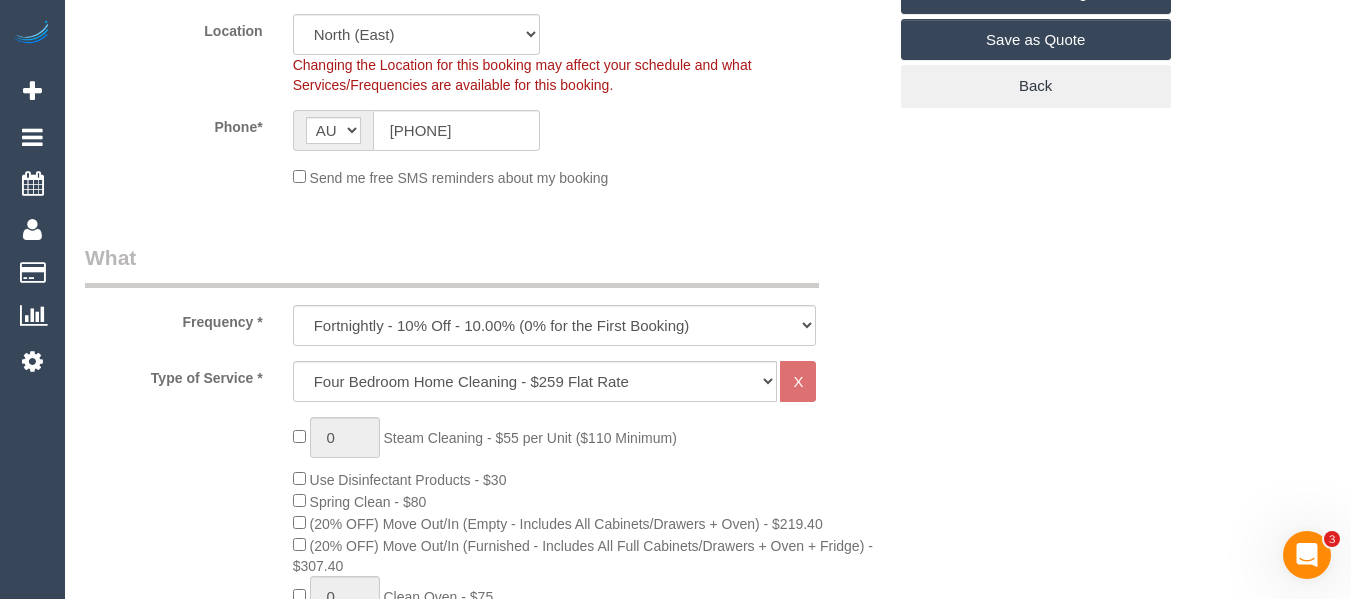 scroll, scrollTop: 580, scrollLeft: 0, axis: vertical 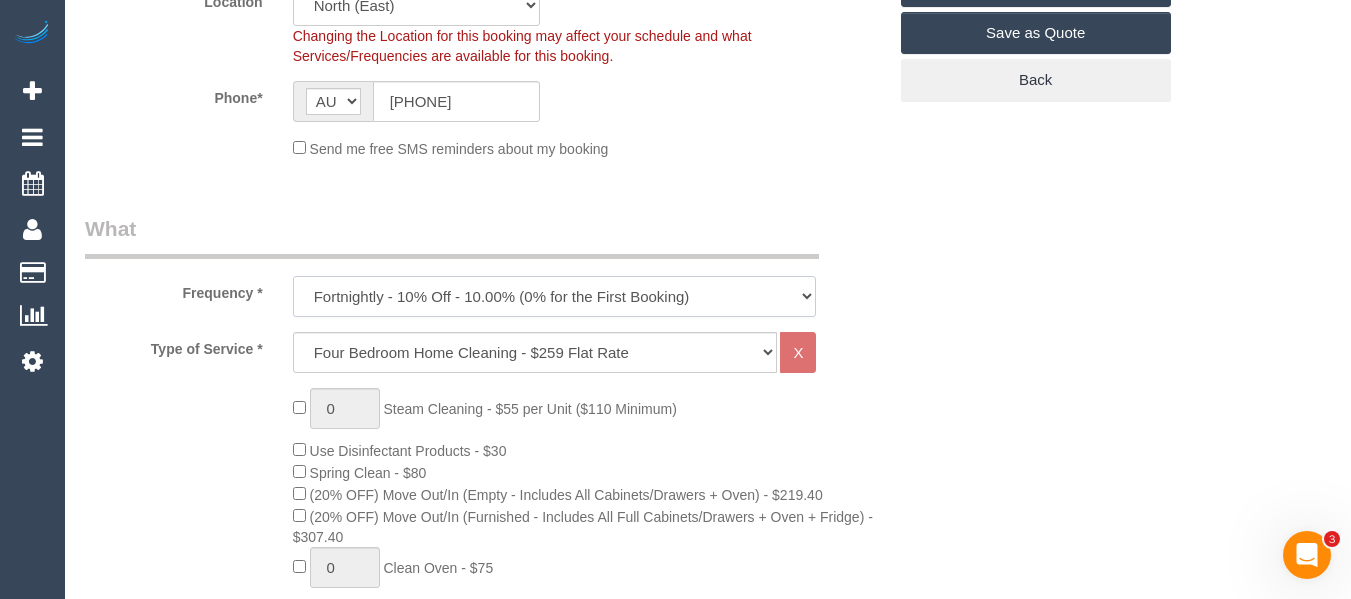 click on "One Time Cleaning Weekly - 10% Off - 10.00% (0% for the First Booking) Fortnightly - 10% Off - 10.00% (0% for the First Booking) Three Weekly - 5% Off - 5.00% (0% for the First Booking) Four Weekly - 5% Off - 5.00% (0% for the First Booking)" at bounding box center (555, 296) 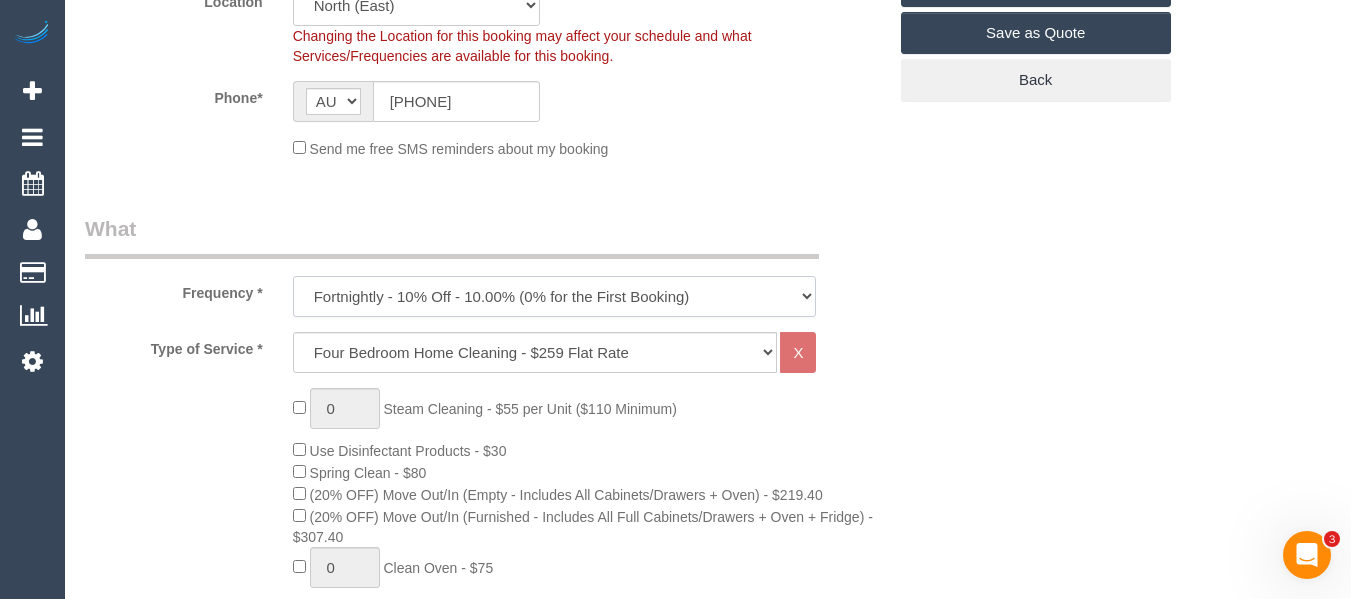 select on "object:3044" 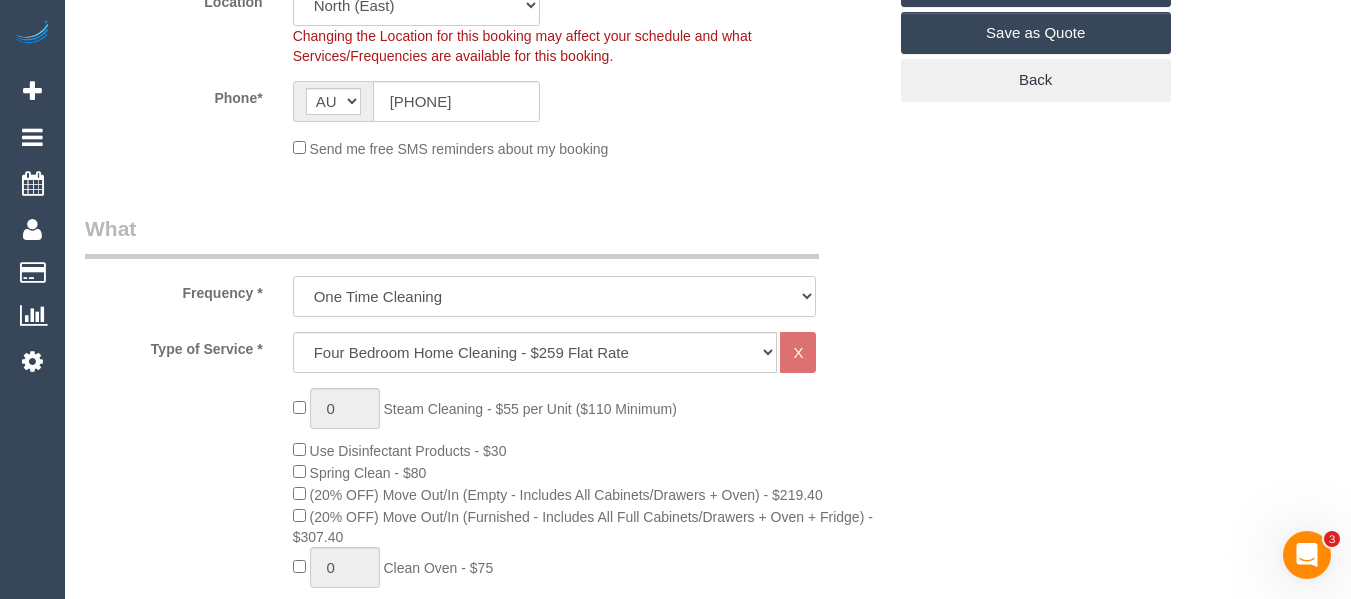 click on "One Time Cleaning Weekly - 10% Off - 10.00% (0% for the First Booking) Fortnightly - 10% Off - 10.00% (0% for the First Booking) Three Weekly - 5% Off - 5.00% (0% for the First Booking) Four Weekly - 5% Off - 5.00% (0% for the First Booking)" at bounding box center (555, 296) 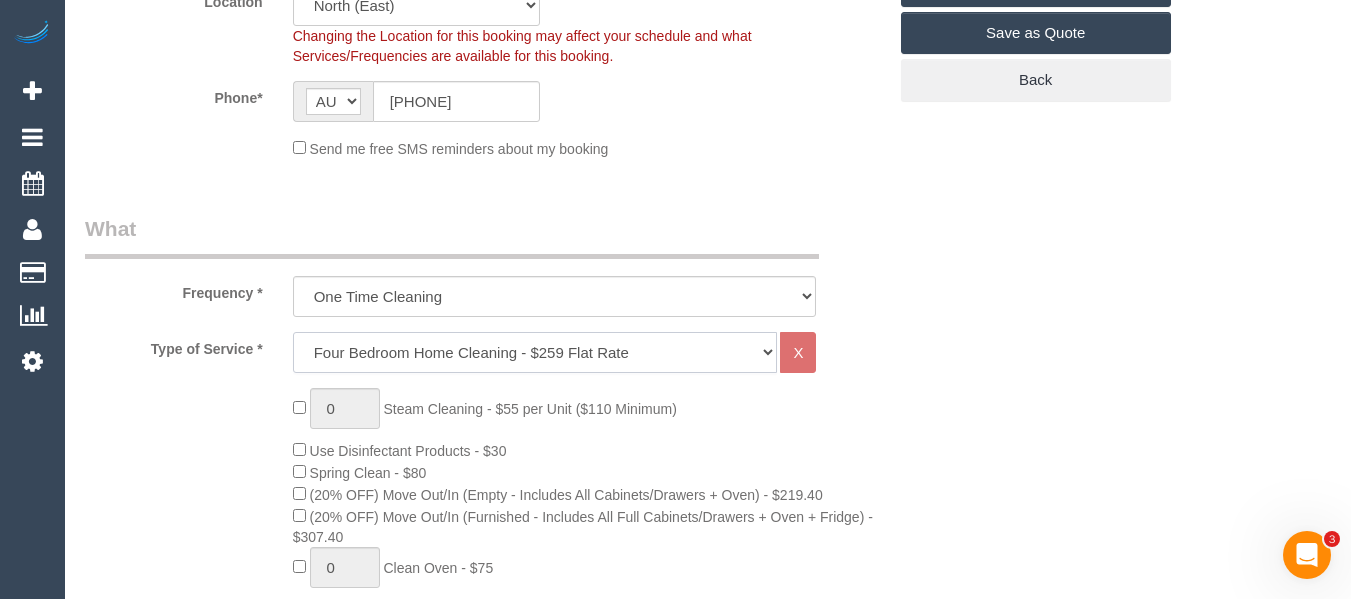 click on "Hourly Service - $70/h Hourly Service - $65/h Hourly Service - $60/h Hourly Service - $58.03 (NDIS 2025-26) Hourly Service - $57.27+GST (HCP/SaH 2025-26) Hourly Service - Special Pricing (New) Hourly Service - Special Pricing Hourly Service (OnTime) $50/hr + GST One Bedroom Apt/Home Cleaning - $169 Flat Rate Two Bedroom Home Cleaning - $189 Flat Rate Three Bedroom Home Cleaning - $219 Flat Rate Four Bedroom Home Cleaning  - $259 Flat Rate Five Bedroom Home Cleaning  - $309 Flat Rate Six Bedroom Home Cleaning  - $339 Flat Rate Steam Cleaning / Unit Lunch Break PENDING BOOKING Inspection" 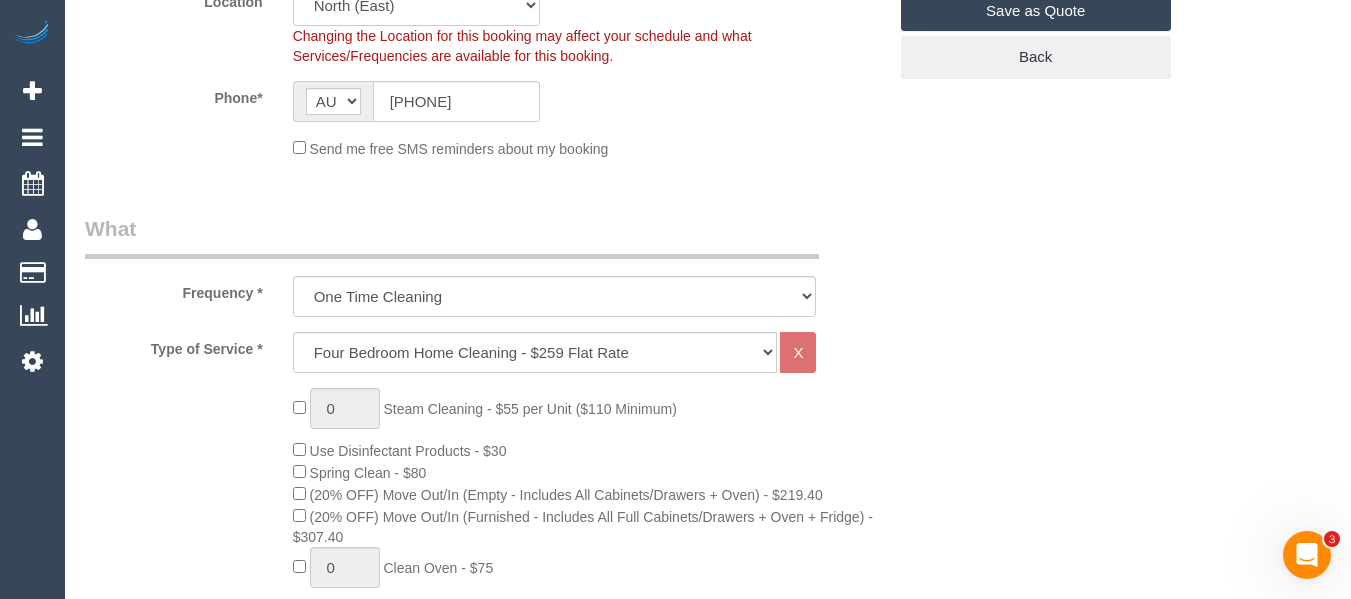 click on "Who
Email*
aislingmurray22@gmail.com
Name *
Aisling
Murray
DNC 05/08 MT
Where
Address*
24 Cuthbert Rd
Reservoir
ACT
NSW
NT
QLD
SA
TAS
VIC
WA
3073
Re-Book Last Service
Location
Office City East (North) East (South) Inner East Inner North (East) Inner North (West) Inner South East Inner West North (East) North (West) Outer East Outer North (East) Outer North (West) Outer South East Outer West South East (East) South East (West) West (North)" at bounding box center [708, 1459] 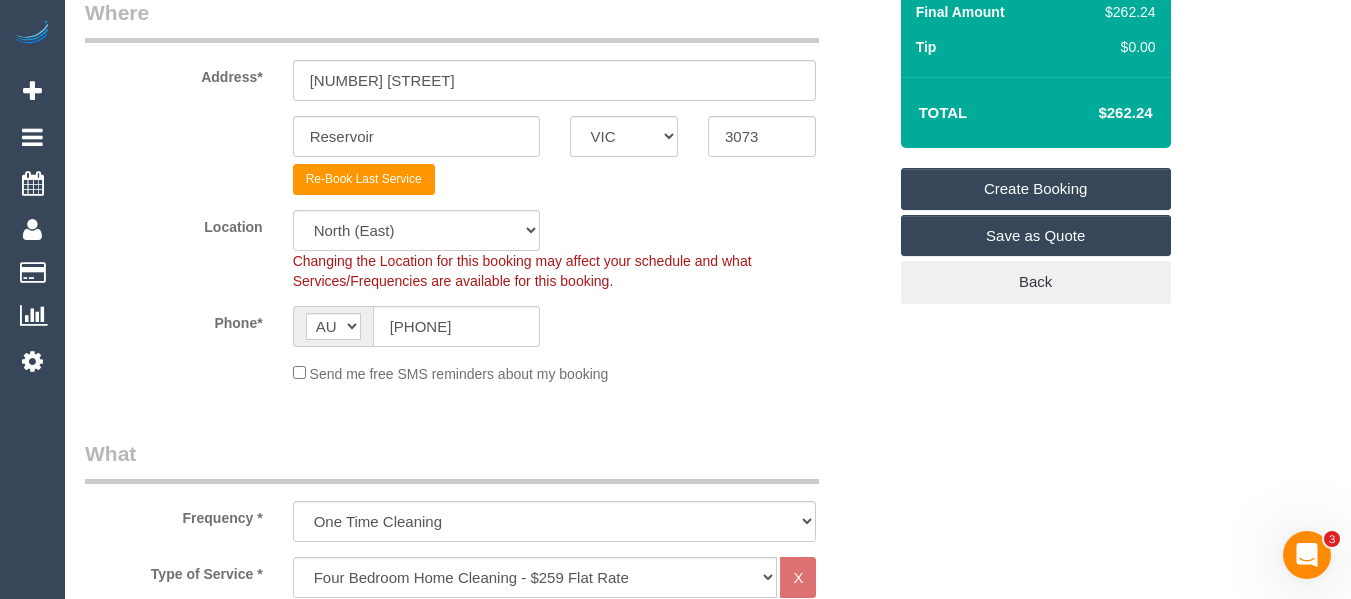 scroll, scrollTop: 348, scrollLeft: 0, axis: vertical 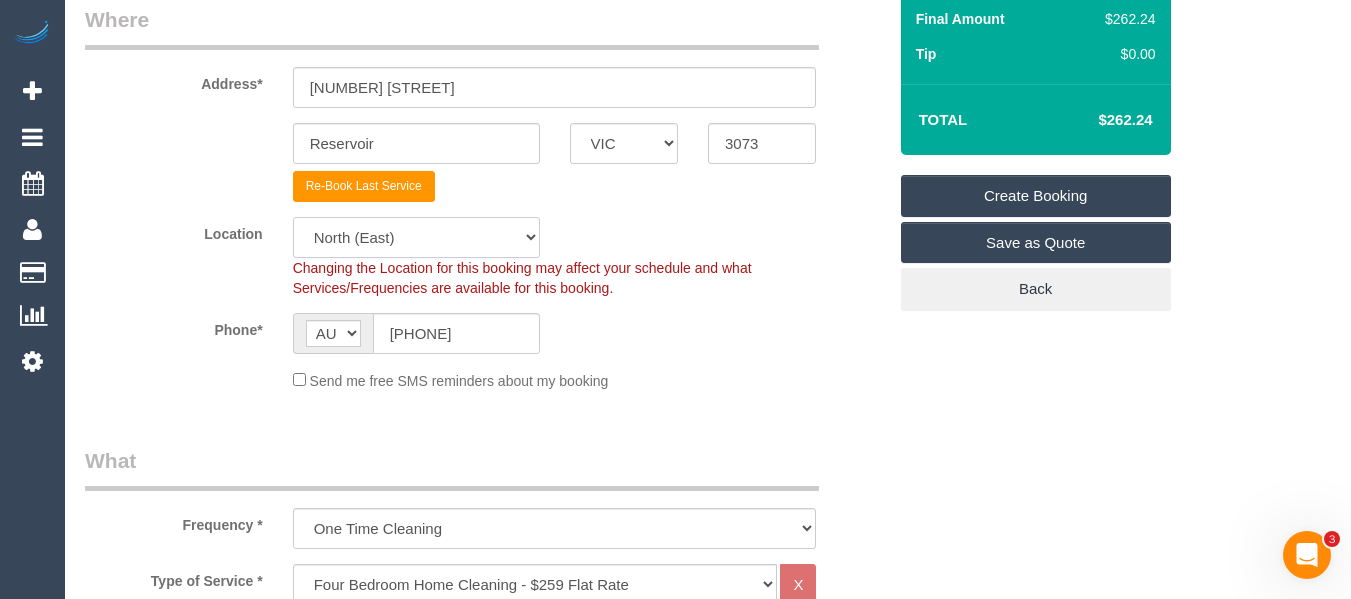 click on "Office City East (North) East (South) Inner East Inner North (East) Inner North (West) Inner South East Inner West North (East) North (West) Outer East Outer North (East) Outer North (West) Outer South East Outer West South East (East) South East (West) West (North) West (South) ZG - Central ZG - East ZG - North ZG - South" 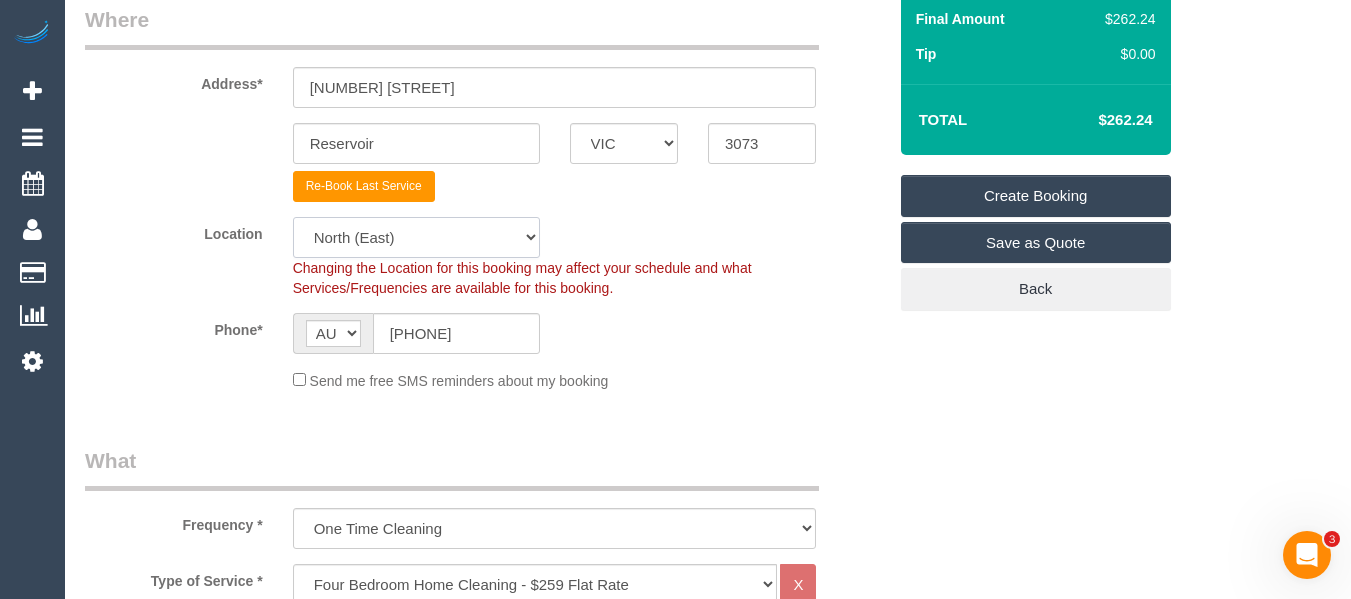 select on "50" 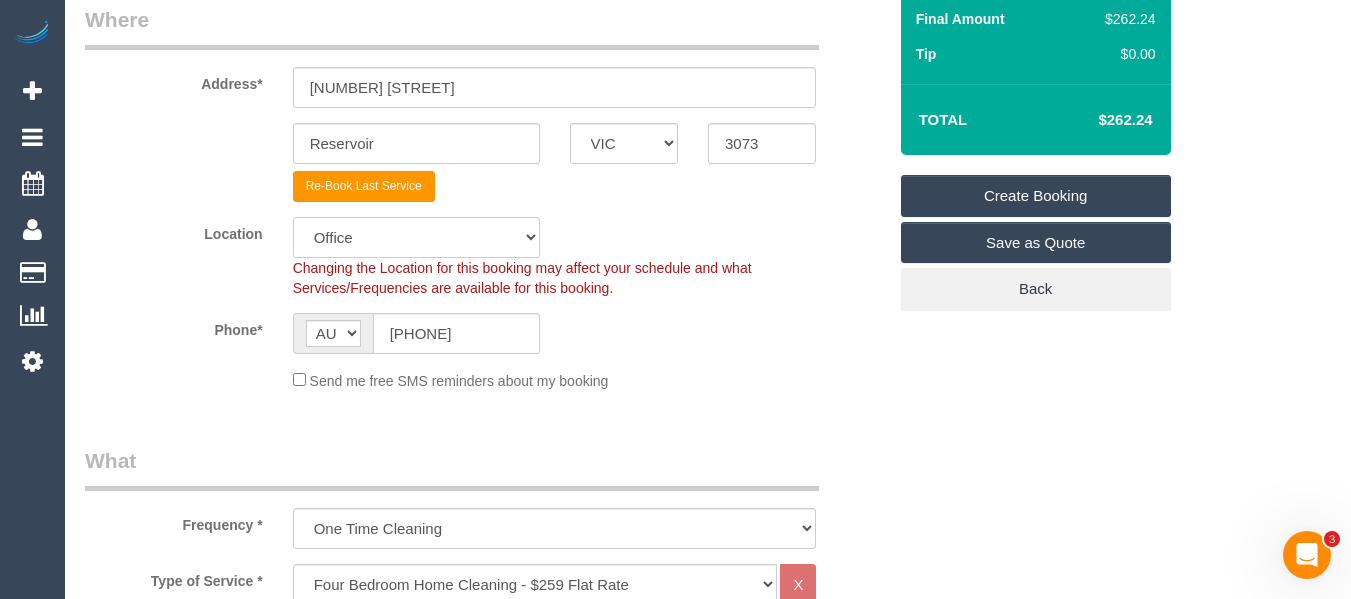 click on "Office City East (North) East (South) Inner East Inner North (East) Inner North (West) Inner South East Inner West North (East) North (West) Outer East Outer North (East) Outer North (West) Outer South East Outer West South East (East) South East (West) West (North) West (South) ZG - Central ZG - East ZG - North ZG - South" 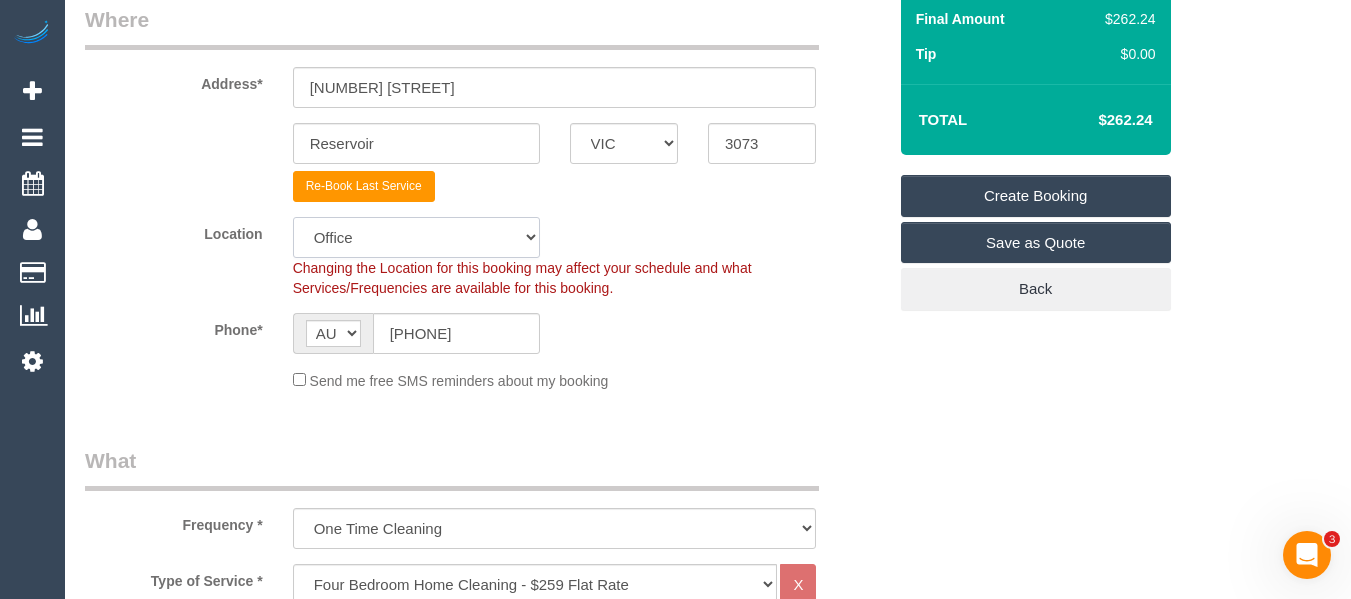 select on "object:3061" 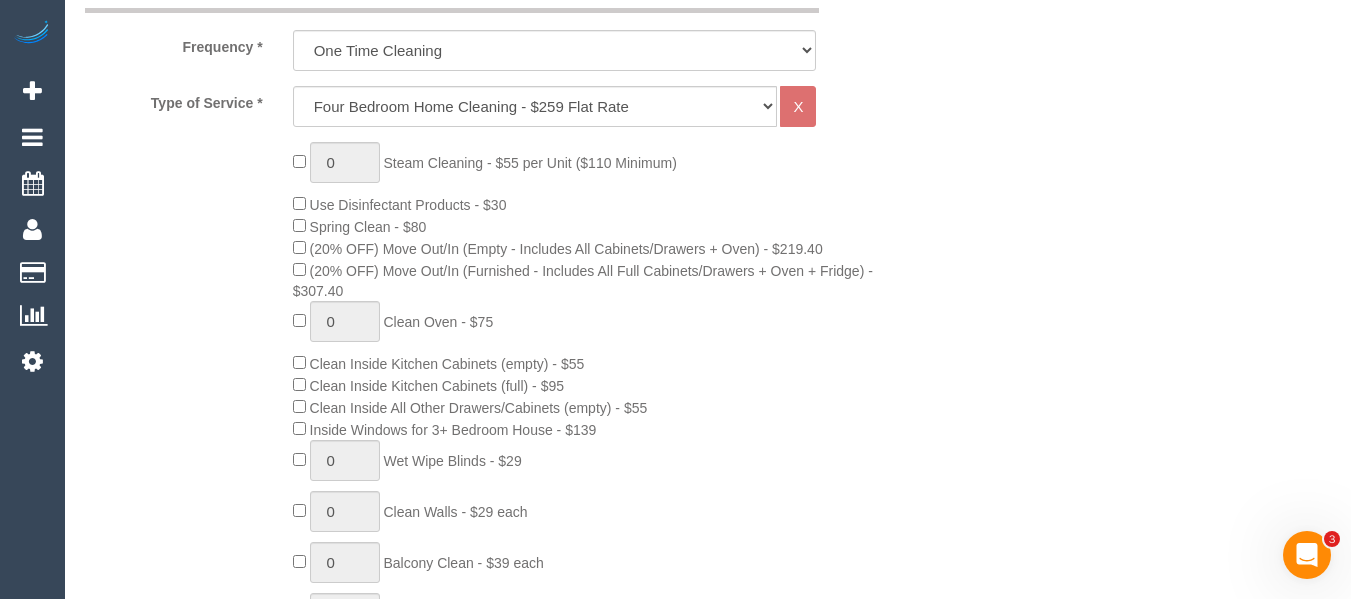 scroll, scrollTop: 862, scrollLeft: 0, axis: vertical 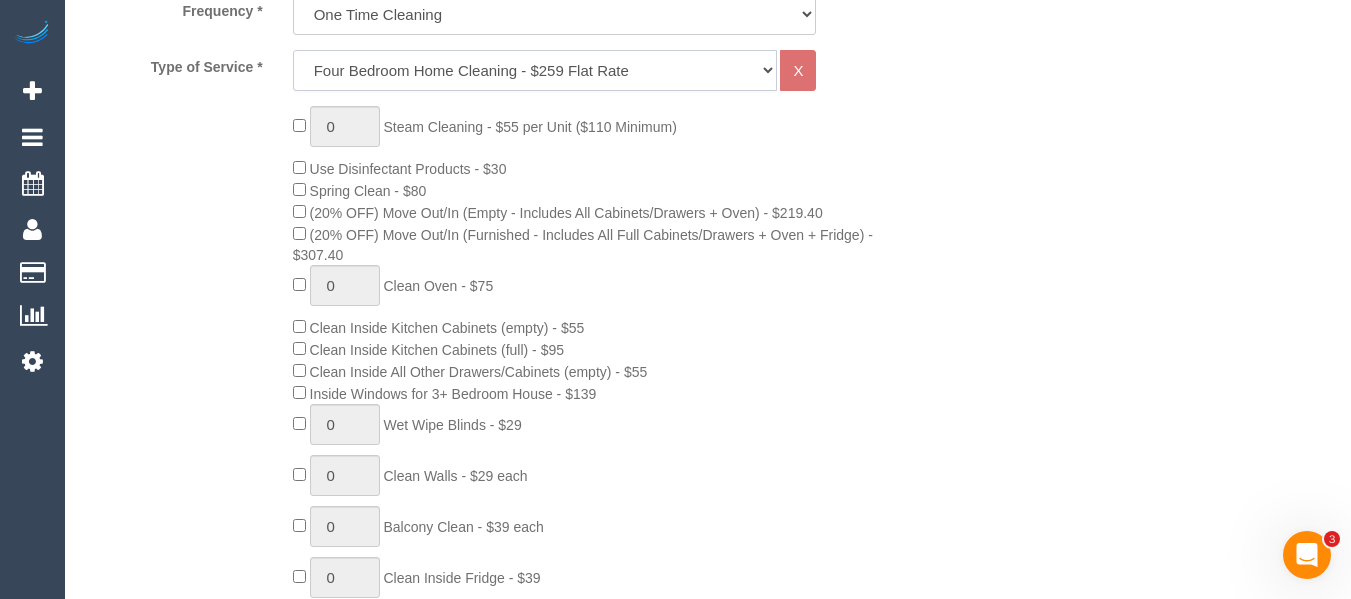 click on "Hourly Service - $70/h Hourly Service - $65/h Hourly Service - $60/h Hourly Service - $58.03 (NDIS 2025-26) Hourly Service - $57.27+GST (HCP/SaH 2025-26) Hourly Service - Special Pricing (New) Hourly Service - Special Pricing Hourly Service (OnTime) $50/hr + GST One Bedroom Apt/Home Cleaning - $169 Flat Rate Two Bedroom Home Cleaning - $189 Flat Rate Three Bedroom Home Cleaning - $219 Flat Rate Four Bedroom Home Cleaning  - $259 Flat Rate Five Bedroom Home Cleaning  - $309 Flat Rate Six Bedroom Home Cleaning  - $339 Flat Rate Window Cleaning - Quoted Full home clean - Quoted Quote Re-Clean Steam Cleaning / Unit Key Pick up/Drop off Meeting Commercial Clean - Quoted Workshop Lunch Break PENDING BOOKING Inspection Gift Card/Discount Code" 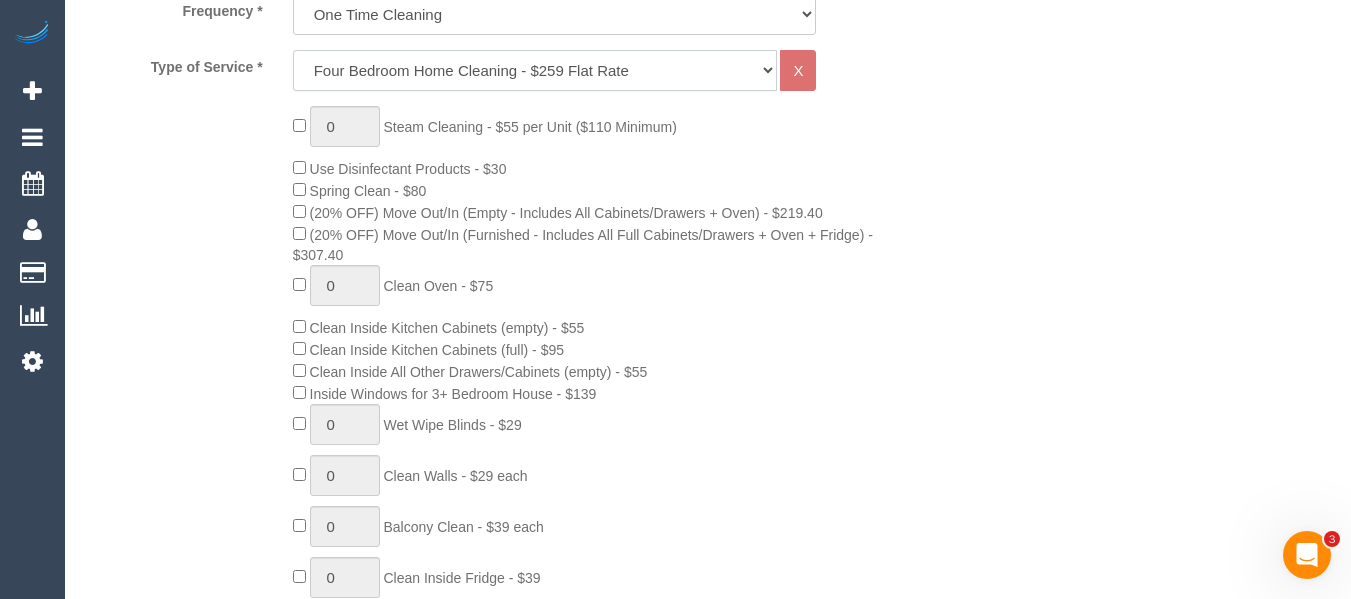 select on "28" 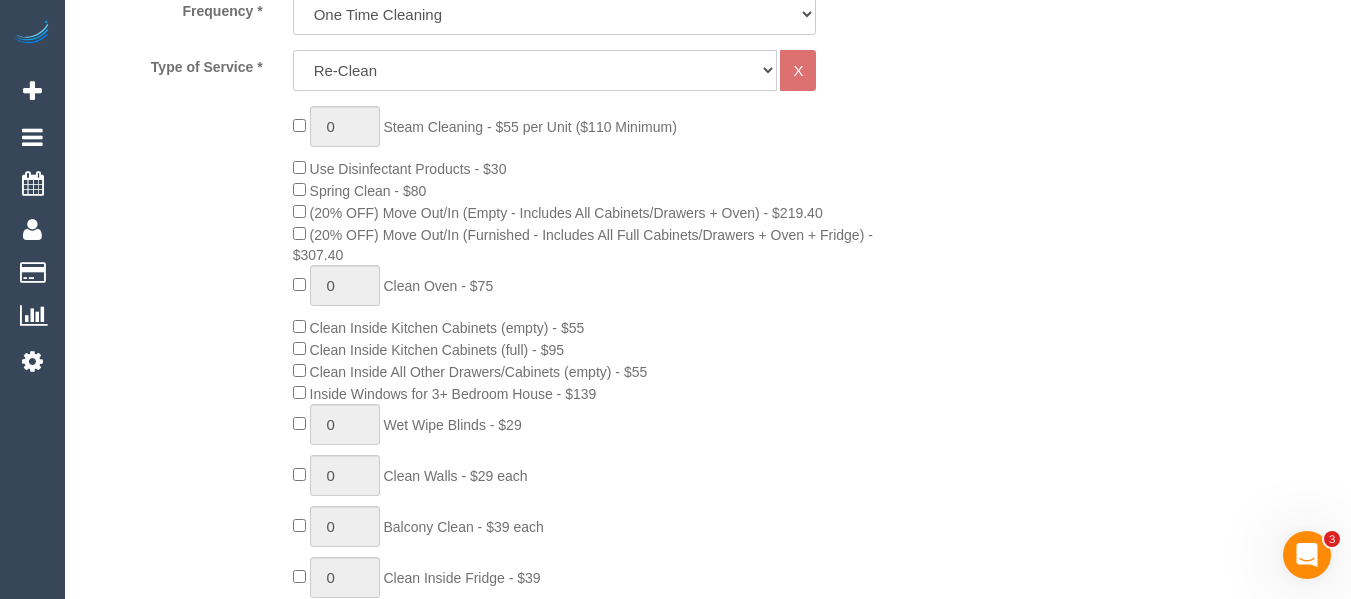 click on "Hourly Service - $70/h Hourly Service - $65/h Hourly Service - $60/h Hourly Service - $58.03 (NDIS 2025-26) Hourly Service - $57.27+GST (HCP/SaH 2025-26) Hourly Service - Special Pricing (New) Hourly Service - Special Pricing Hourly Service (OnTime) $50/hr + GST One Bedroom Apt/Home Cleaning - $169 Flat Rate Two Bedroom Home Cleaning - $189 Flat Rate Three Bedroom Home Cleaning - $219 Flat Rate Four Bedroom Home Cleaning  - $259 Flat Rate Five Bedroom Home Cleaning  - $309 Flat Rate Six Bedroom Home Cleaning  - $339 Flat Rate Window Cleaning - Quoted Full home clean - Quoted Quote Re-Clean Steam Cleaning / Unit Key Pick up/Drop off Meeting Commercial Clean - Quoted Workshop Lunch Break PENDING BOOKING Inspection Gift Card/Discount Code" 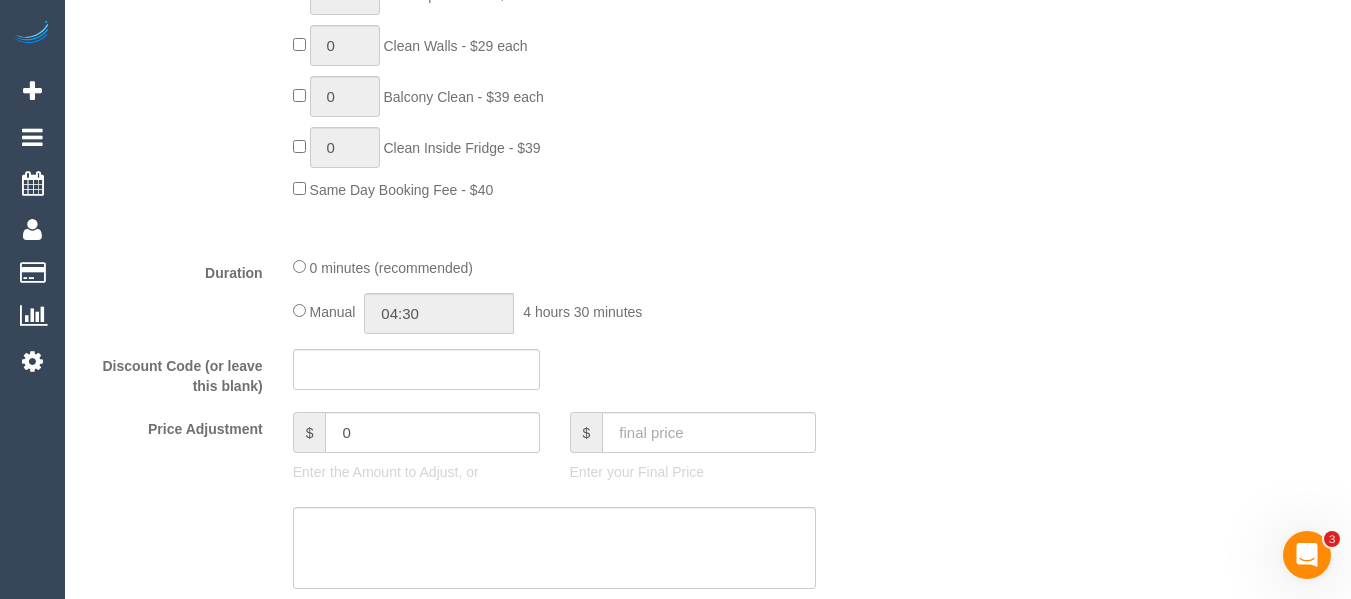 scroll, scrollTop: 1160, scrollLeft: 0, axis: vertical 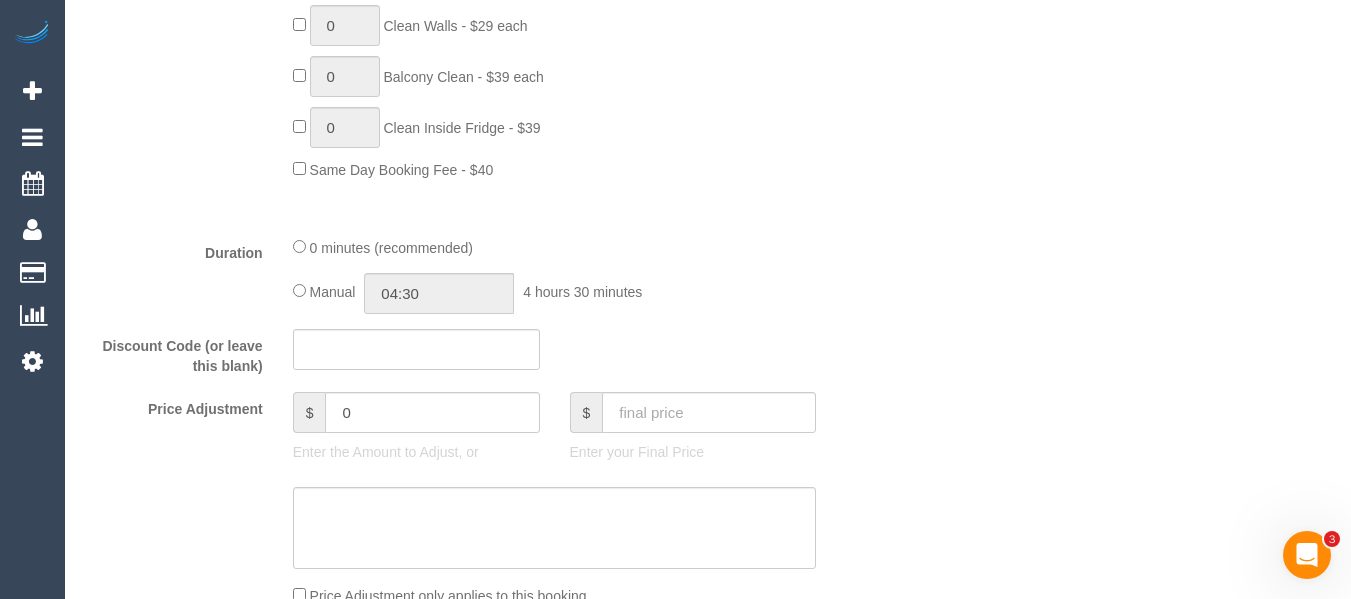 click on "Manual" 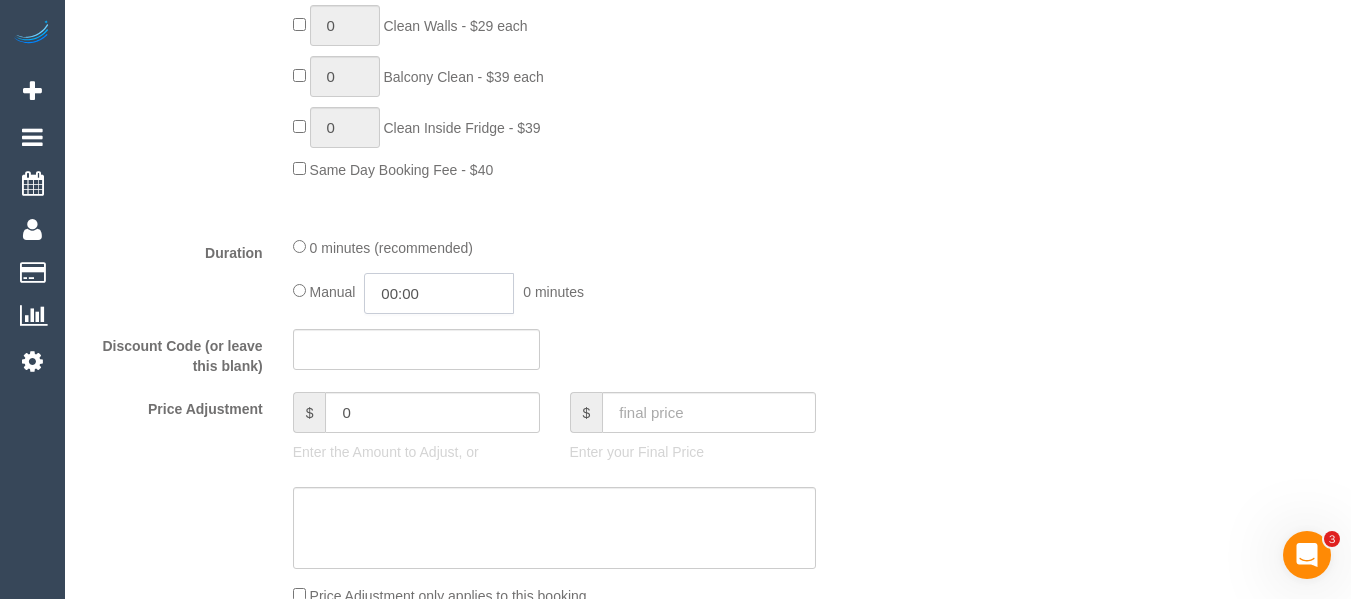 click on "00:00" 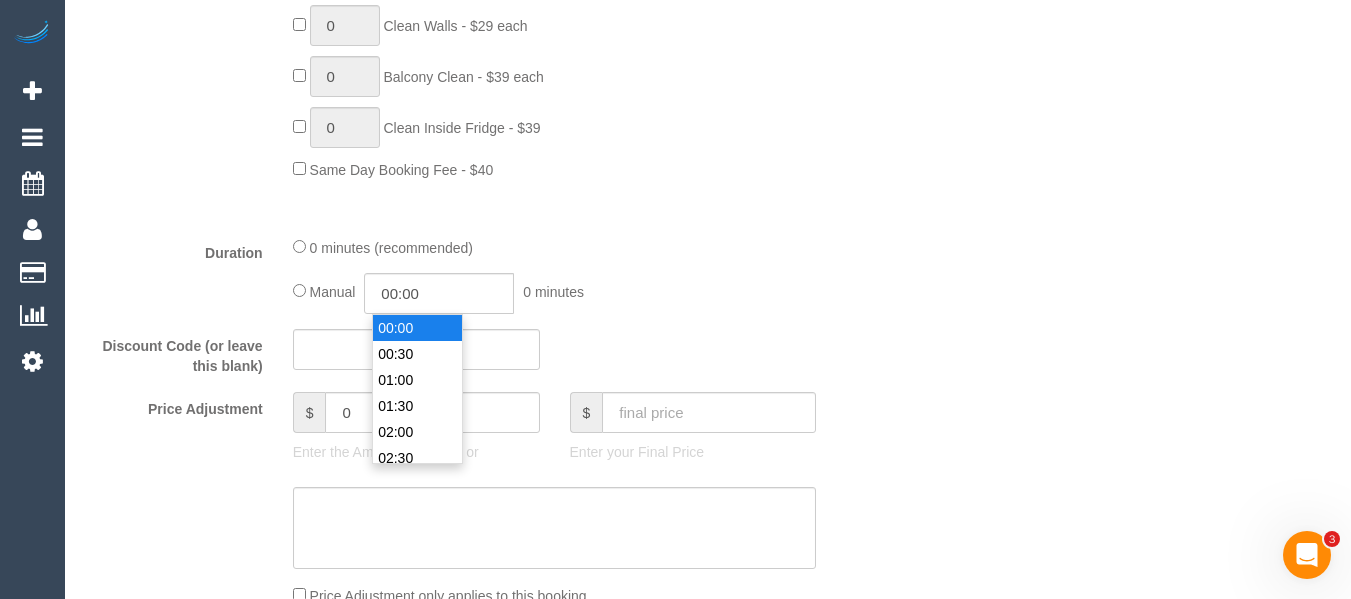 scroll, scrollTop: 40, scrollLeft: 0, axis: vertical 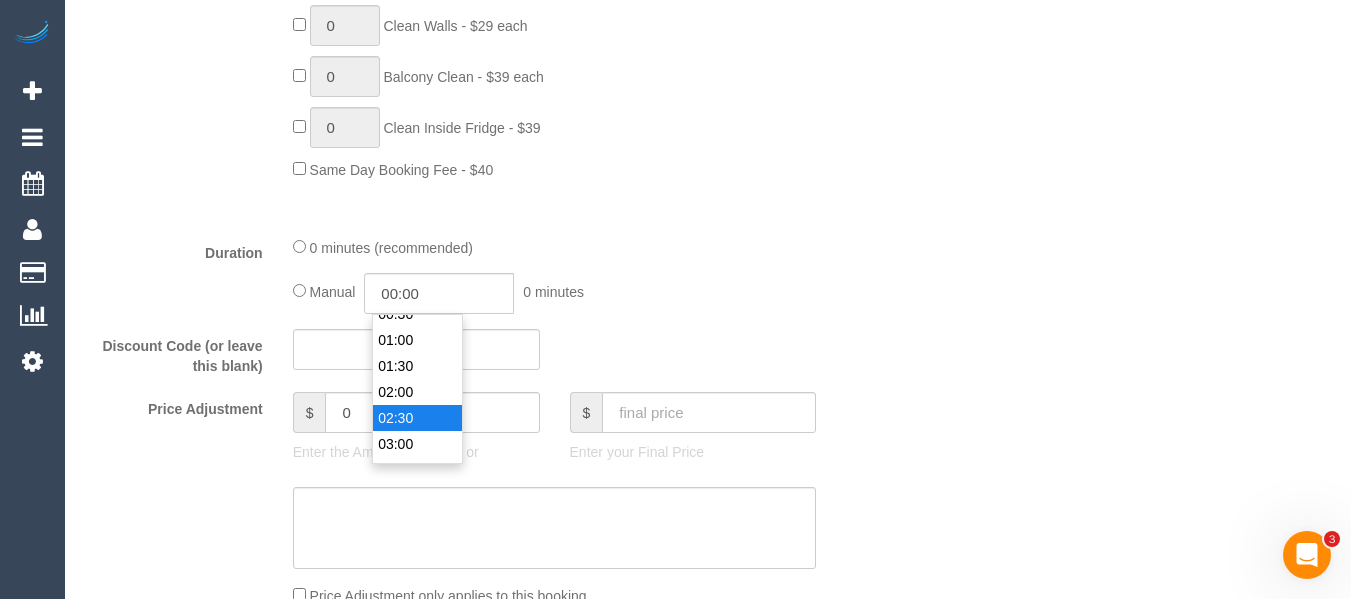 type on "02:30" 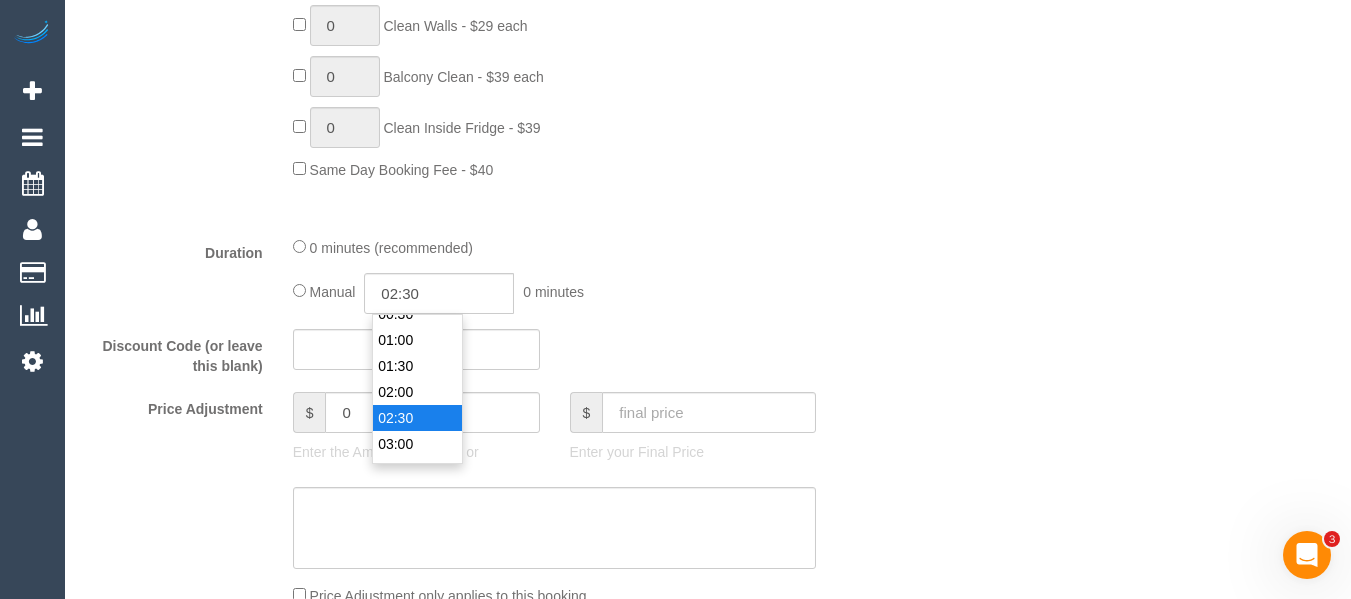 click on "02:30" at bounding box center (417, 418) 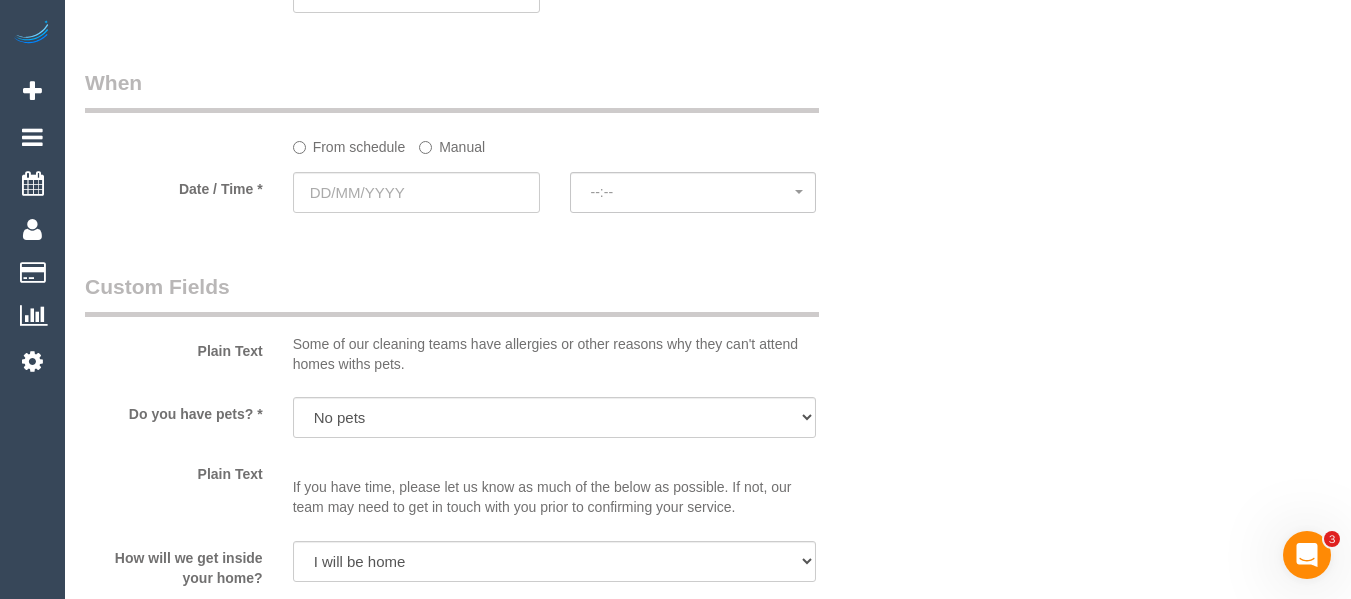 scroll, scrollTop: 1862, scrollLeft: 0, axis: vertical 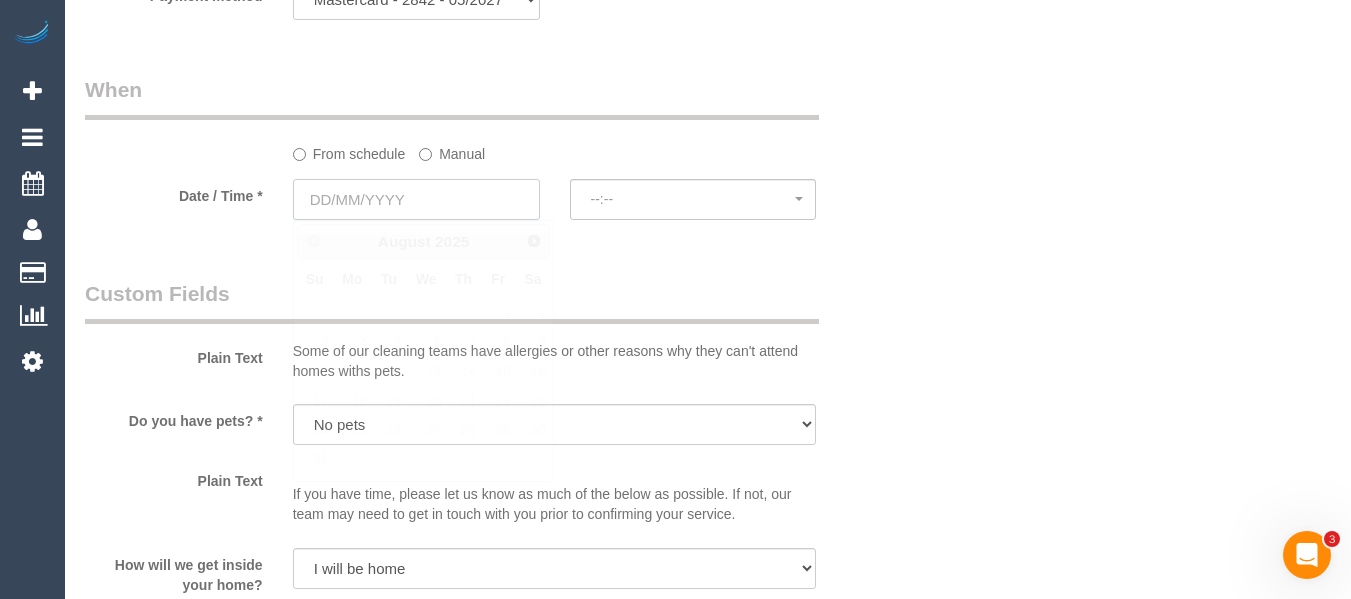 click at bounding box center [416, 199] 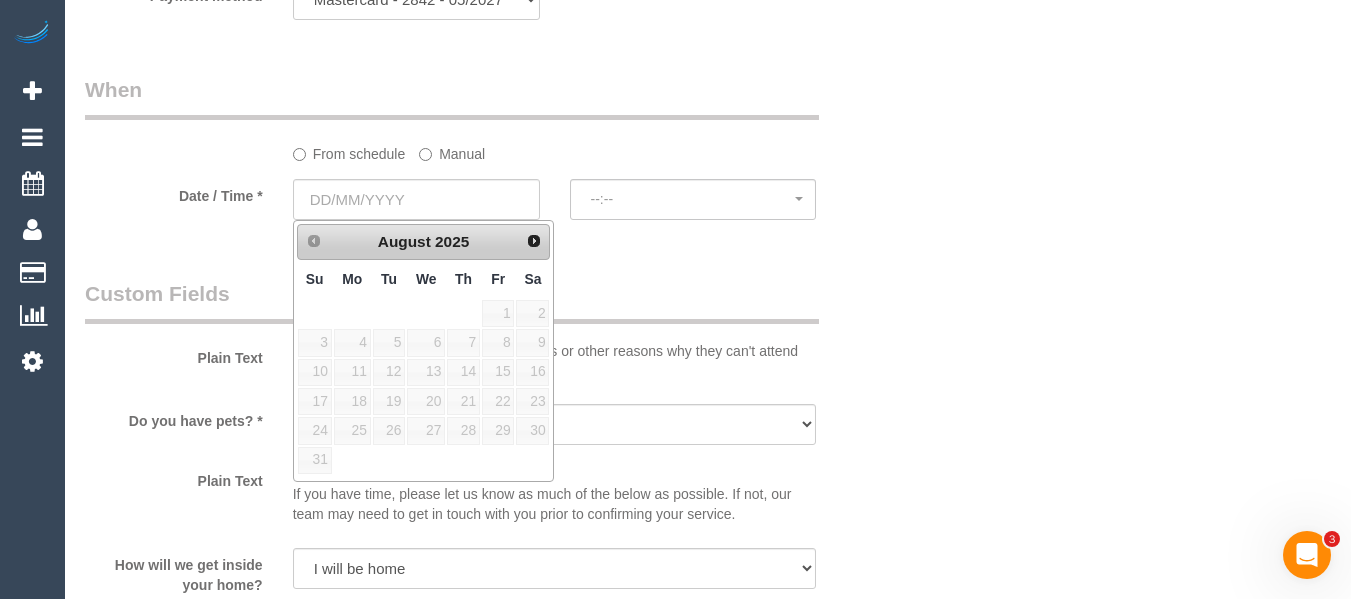 click on "Manual" 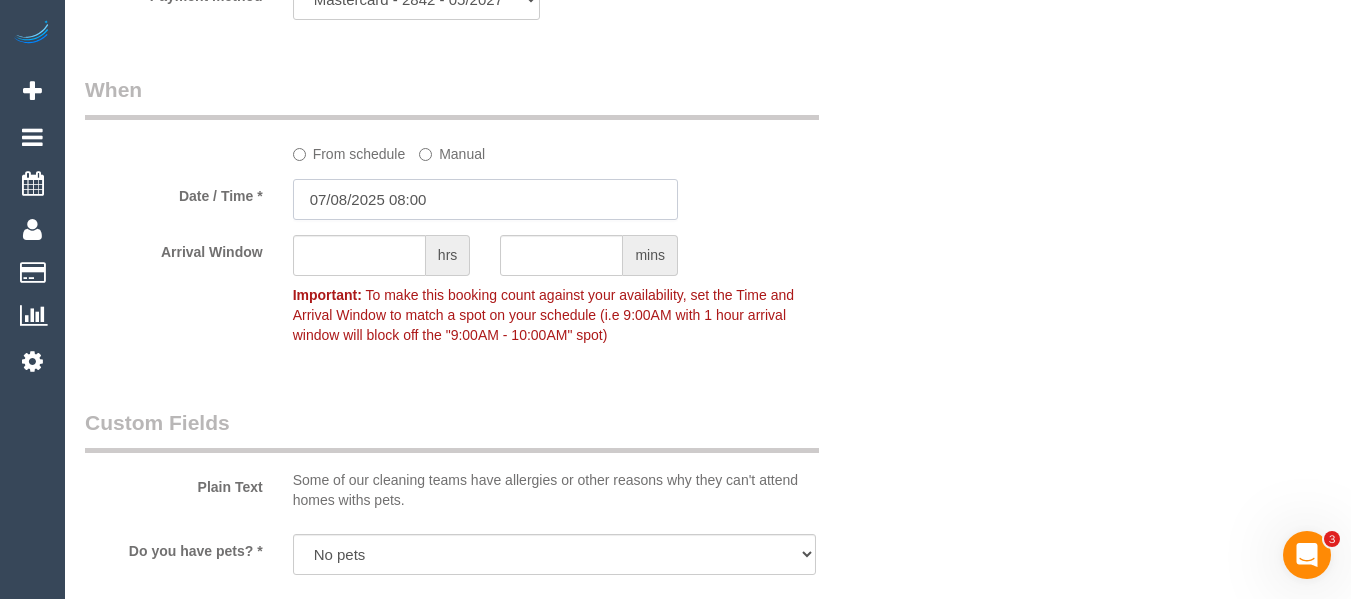 click on "07/08/2025 08:00" at bounding box center (485, 199) 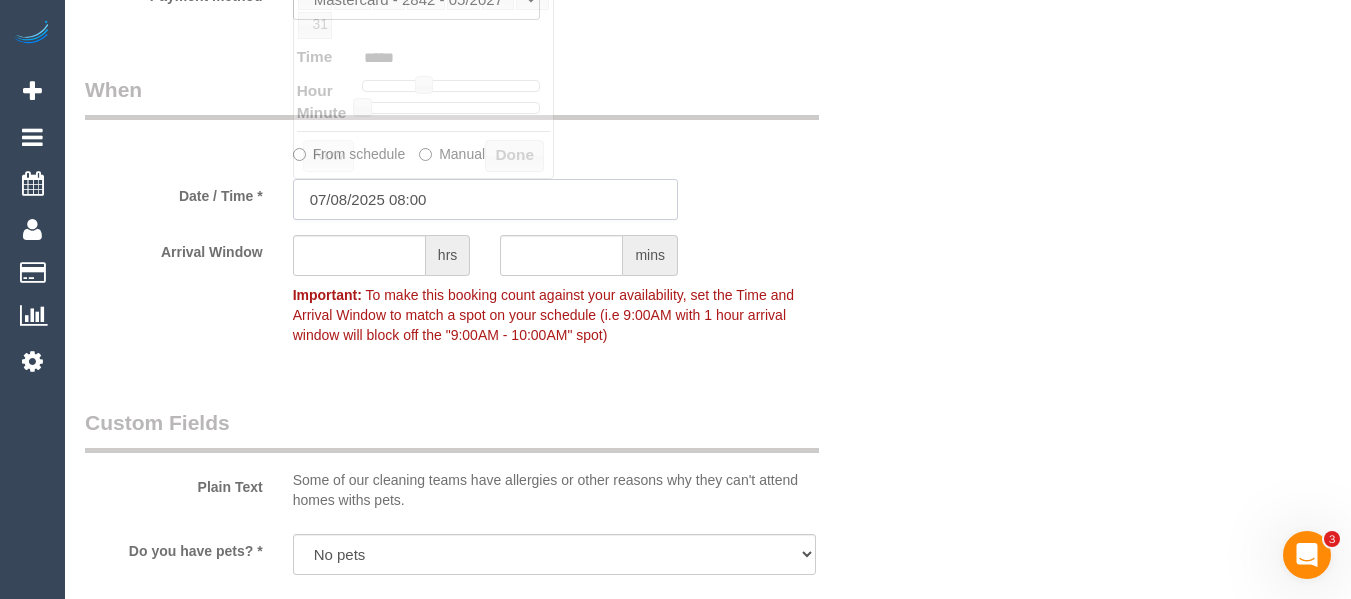 scroll, scrollTop: 1678, scrollLeft: 0, axis: vertical 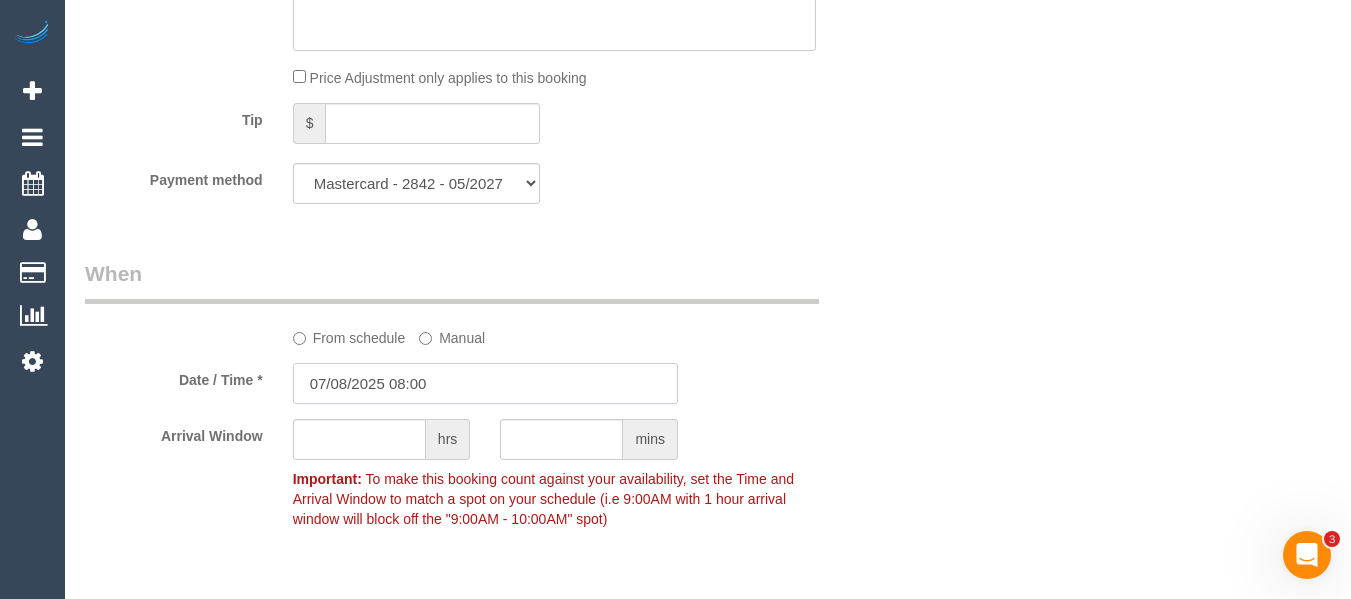 click on "07/08/2025 08:00" at bounding box center [485, 383] 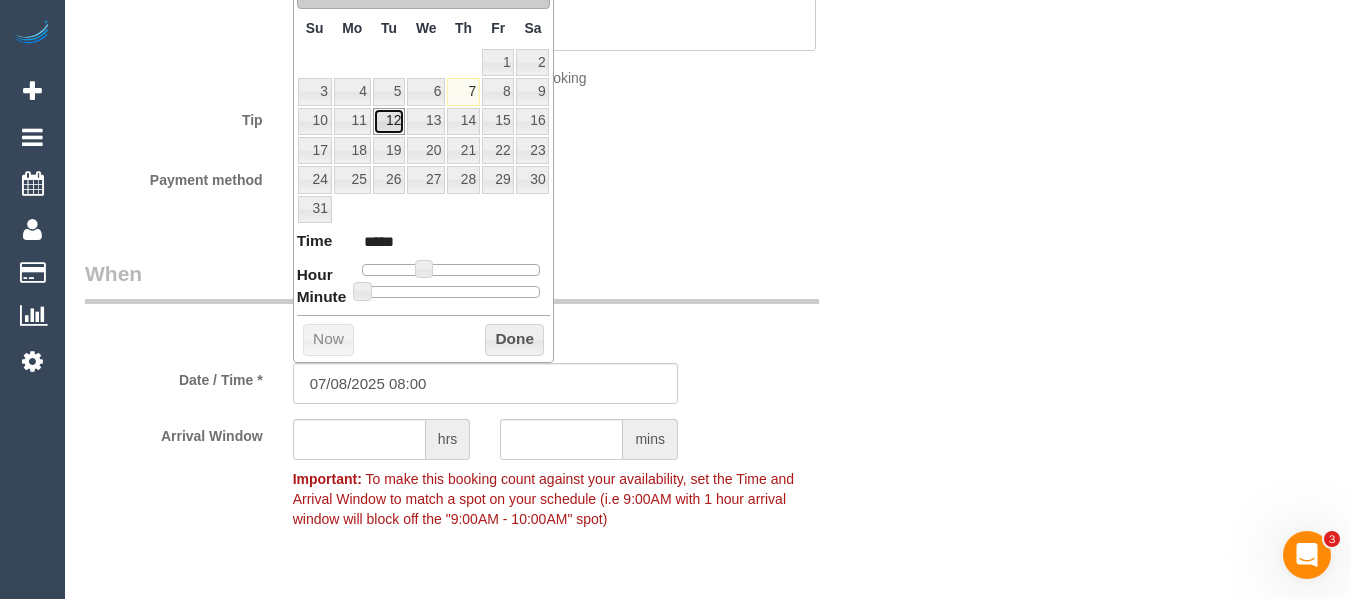 click on "12" at bounding box center [389, 121] 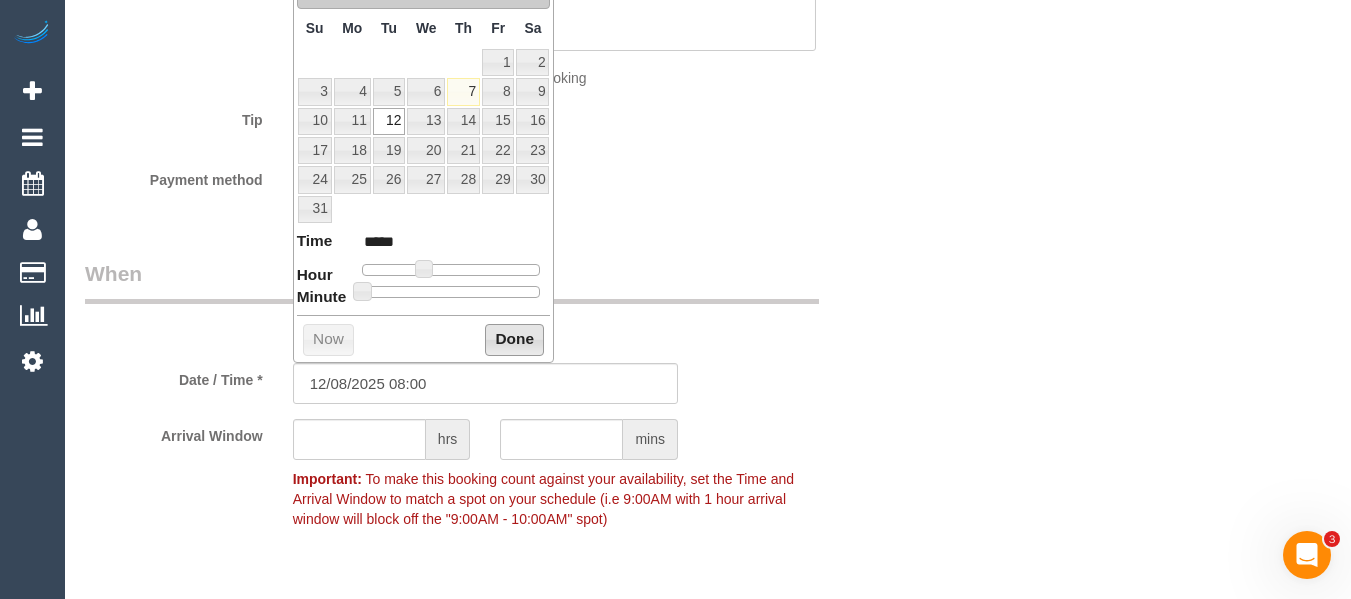 click on "Done" at bounding box center (514, 340) 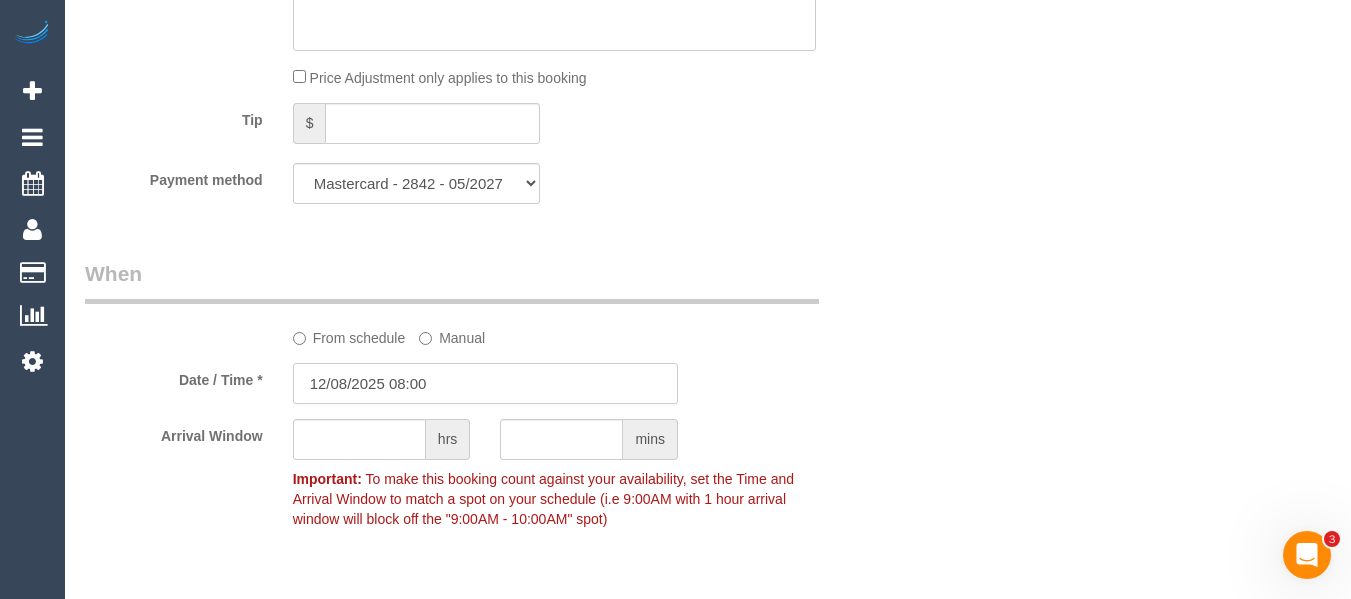click on "12/08/2025 08:00" at bounding box center [485, 383] 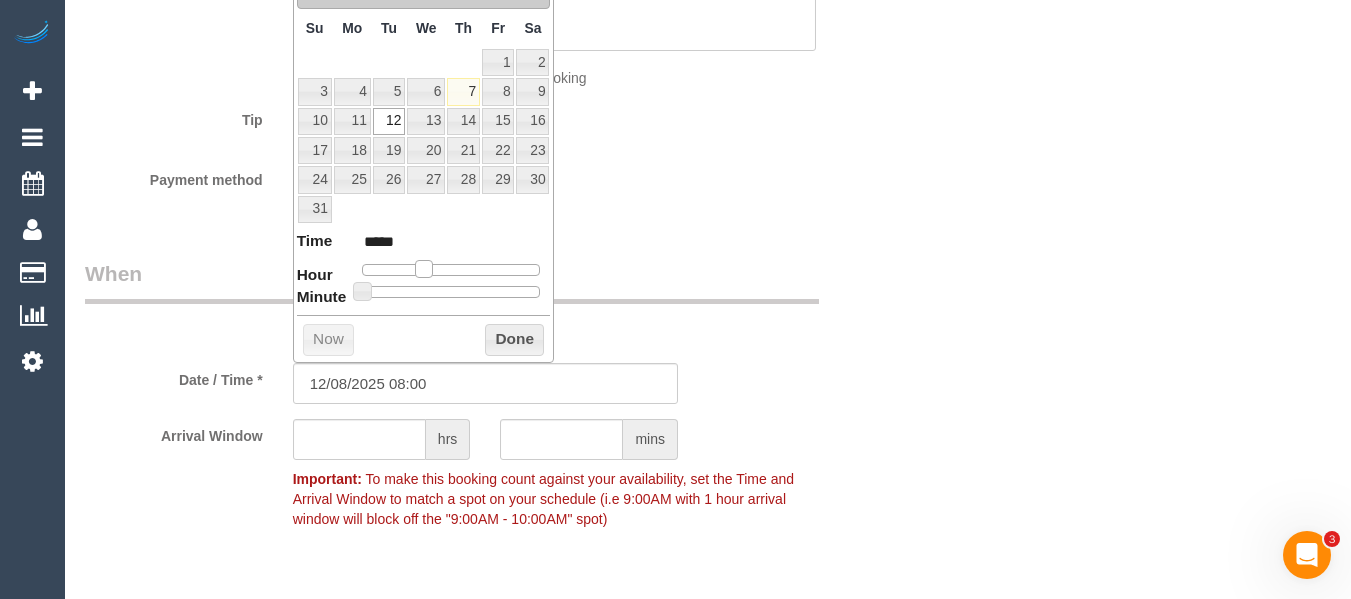 type on "12/08/2025 09:00" 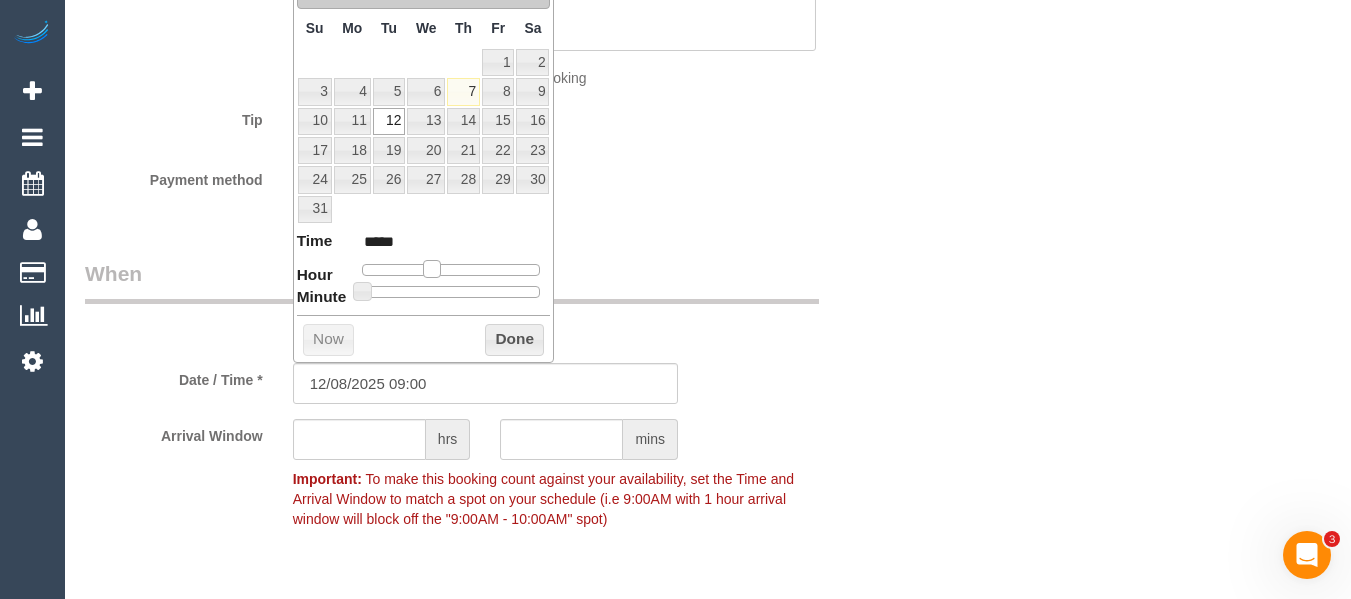 click at bounding box center [432, 269] 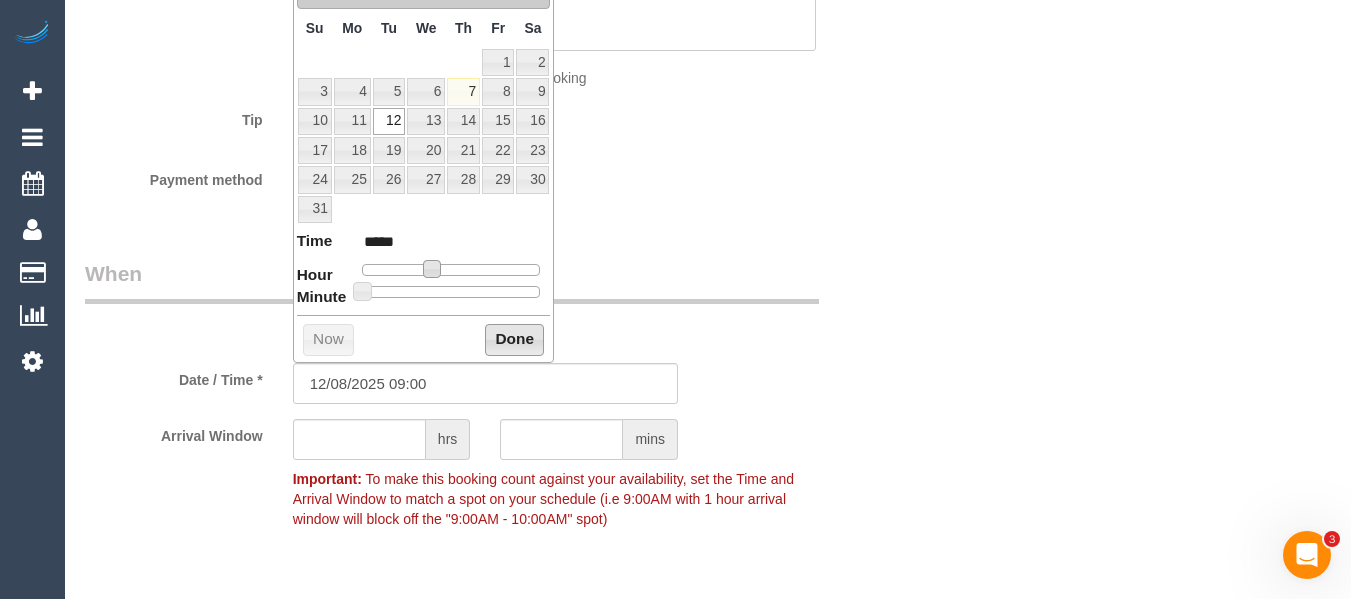 click on "Done" at bounding box center [514, 340] 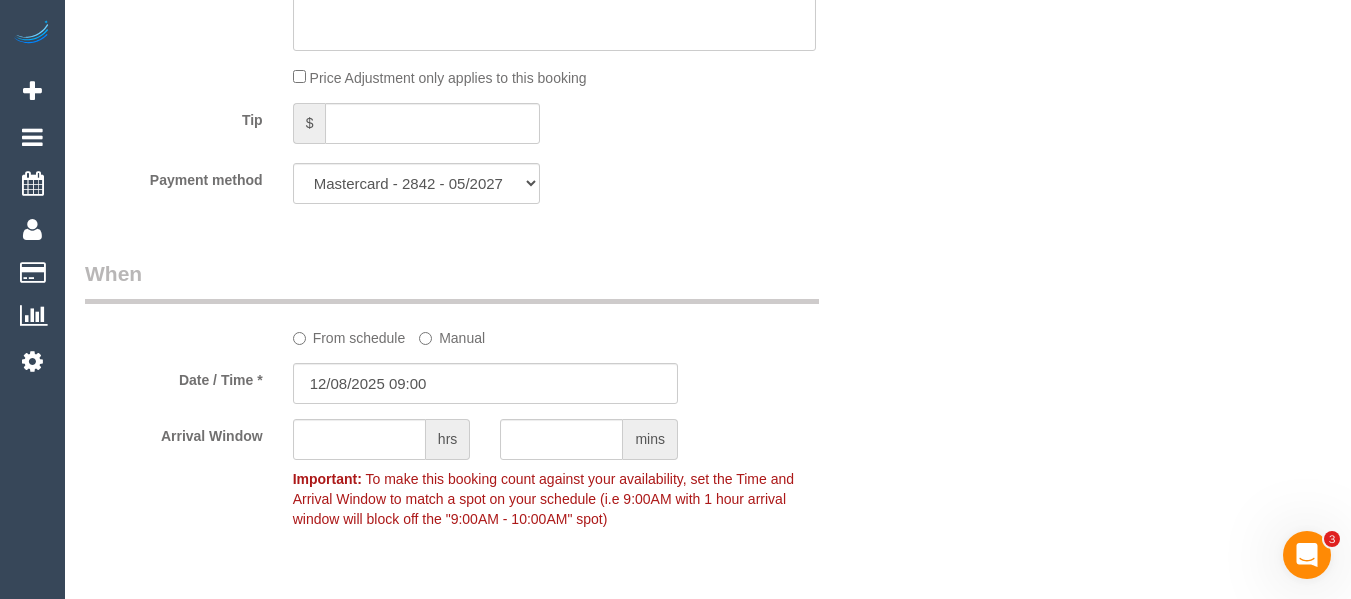 click 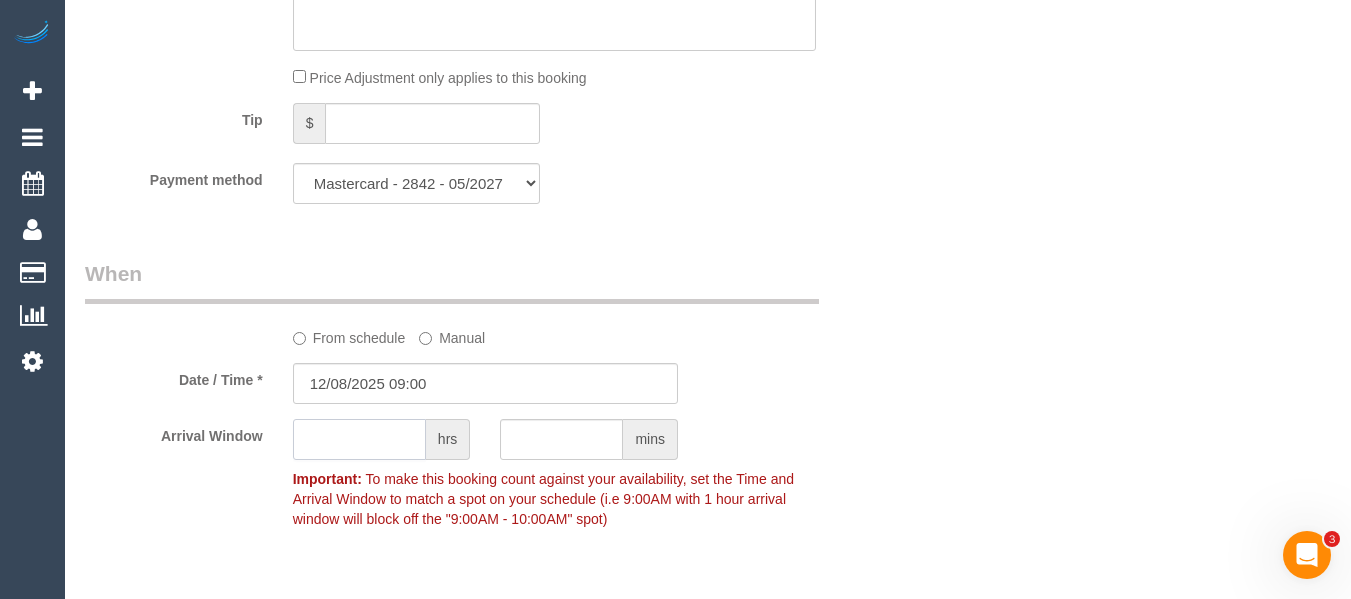 click 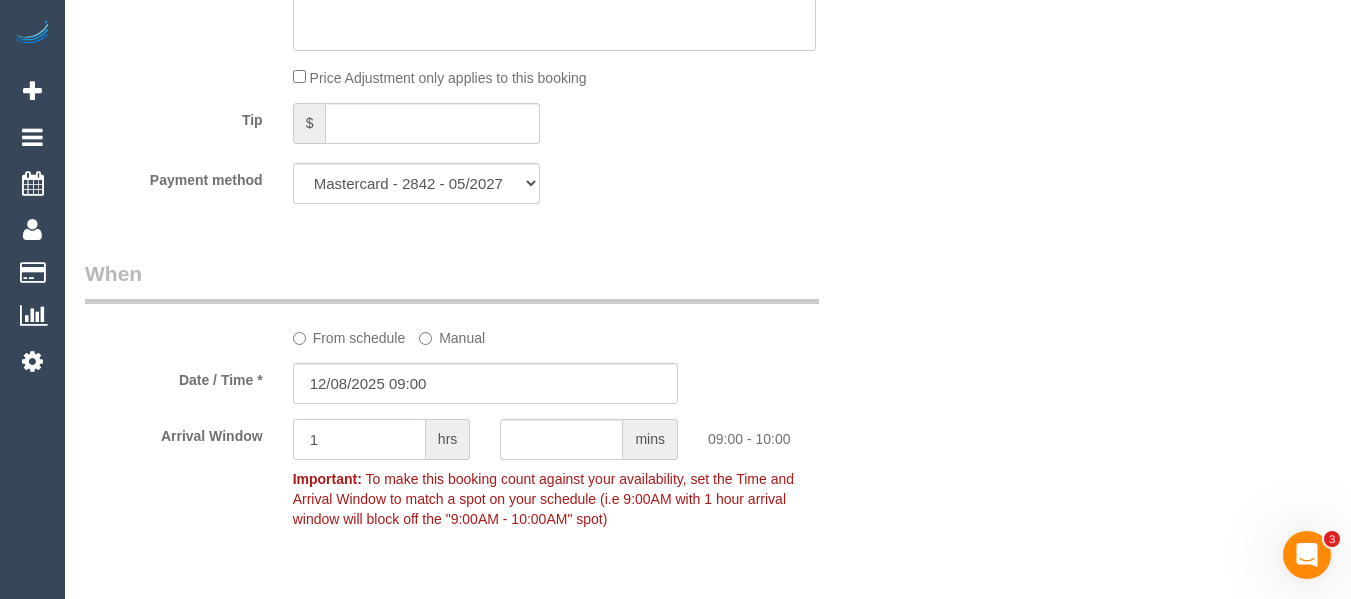 type on "1" 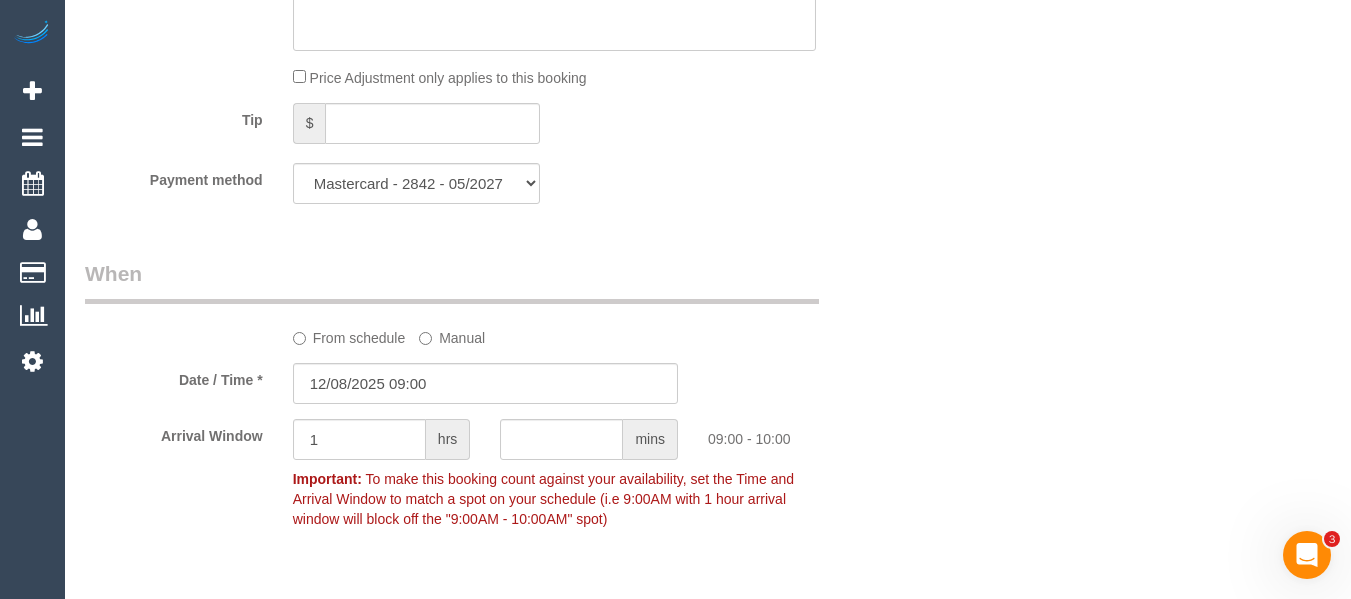 click on "Who
Email*
aislingmurray22@gmail.com
Name *
Aisling
Murray
DNC 05/08 MT
Where
Address*
24 Cuthbert Rd
Reservoir
ACT
NSW
NT
QLD
SA
TAS
VIC
WA
3073
Re-Book Last Service
Location
Office City East (North) East (South) Inner East Inner North (East) Inner North (West) Inner South East Inner West North (East) North (West) Outer East Outer North (East) Outer North (West) Outer South East Outer West South East (East) South East (West) West (North)" at bounding box center [708, 251] 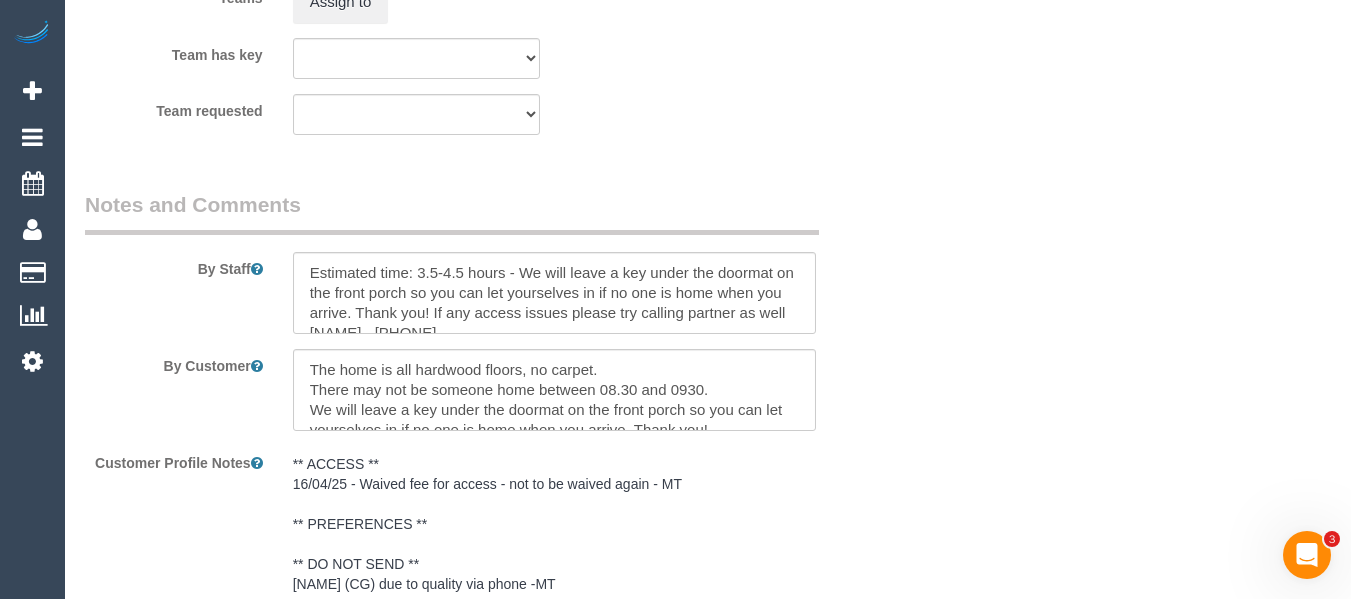 scroll, scrollTop: 3107, scrollLeft: 0, axis: vertical 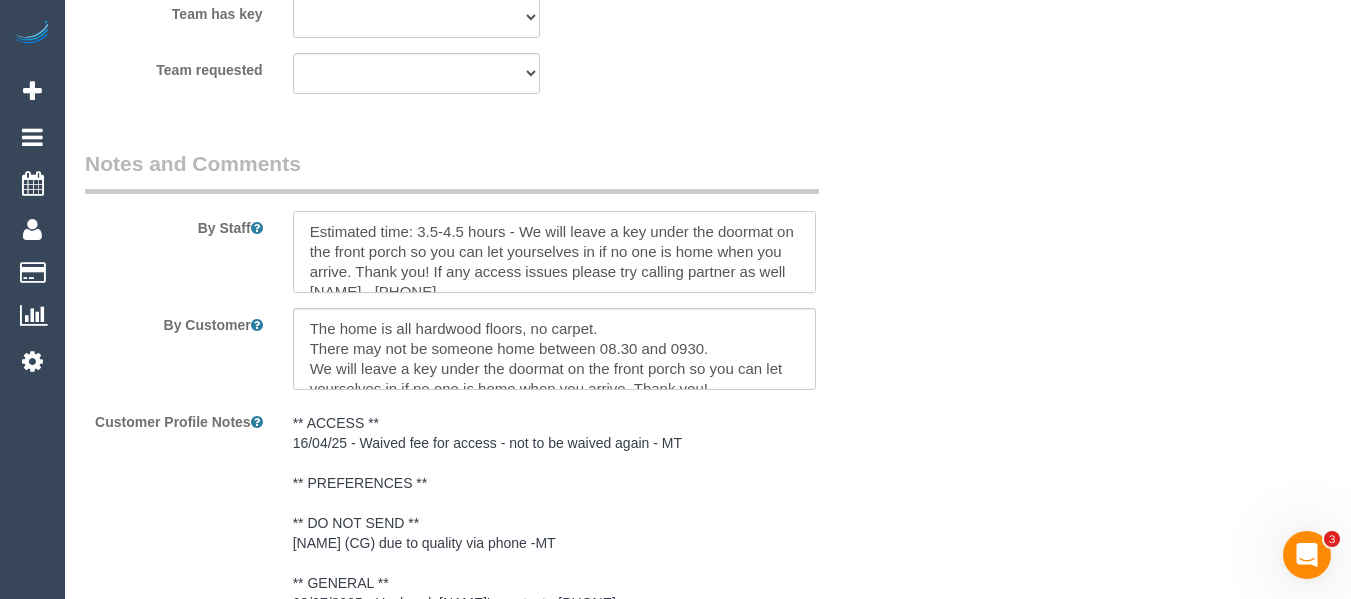 drag, startPoint x: 815, startPoint y: 247, endPoint x: 815, endPoint y: 272, distance: 25 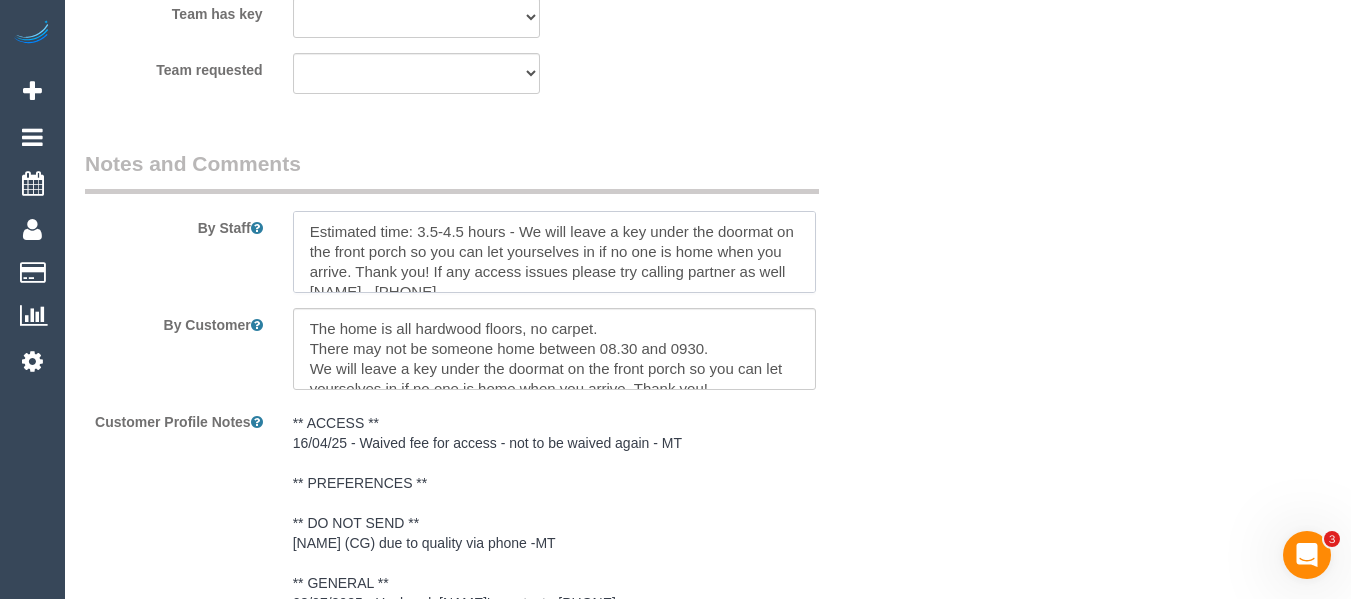 scroll, scrollTop: 20, scrollLeft: 0, axis: vertical 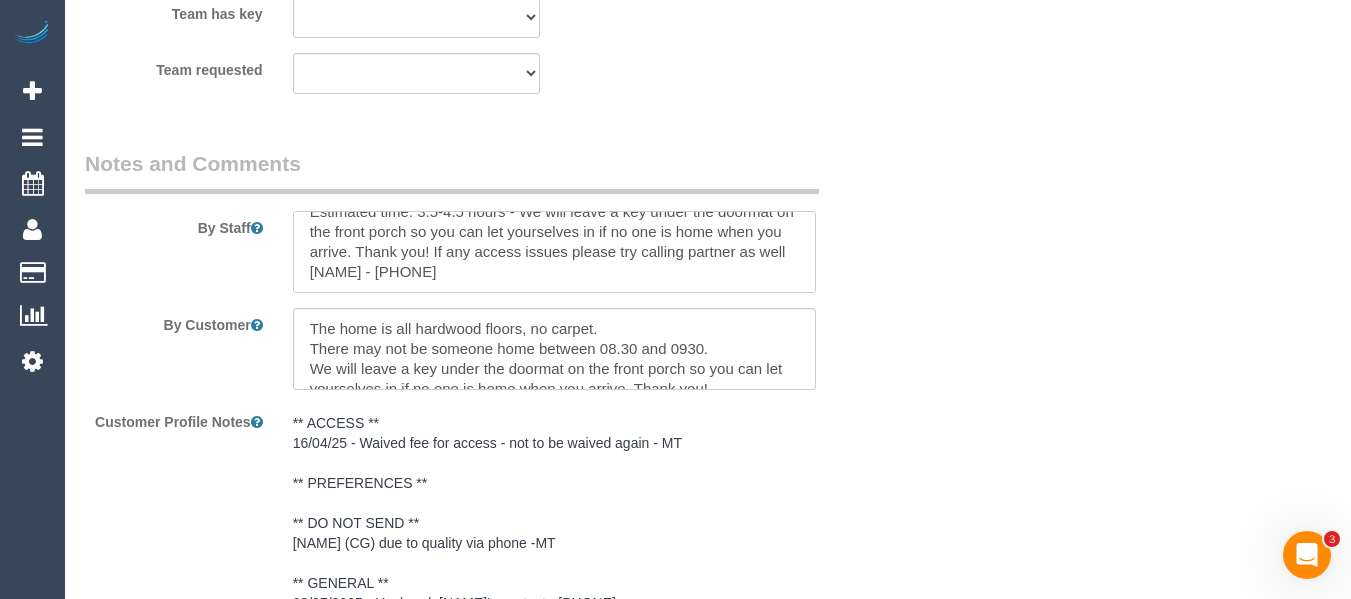 click at bounding box center [555, 252] 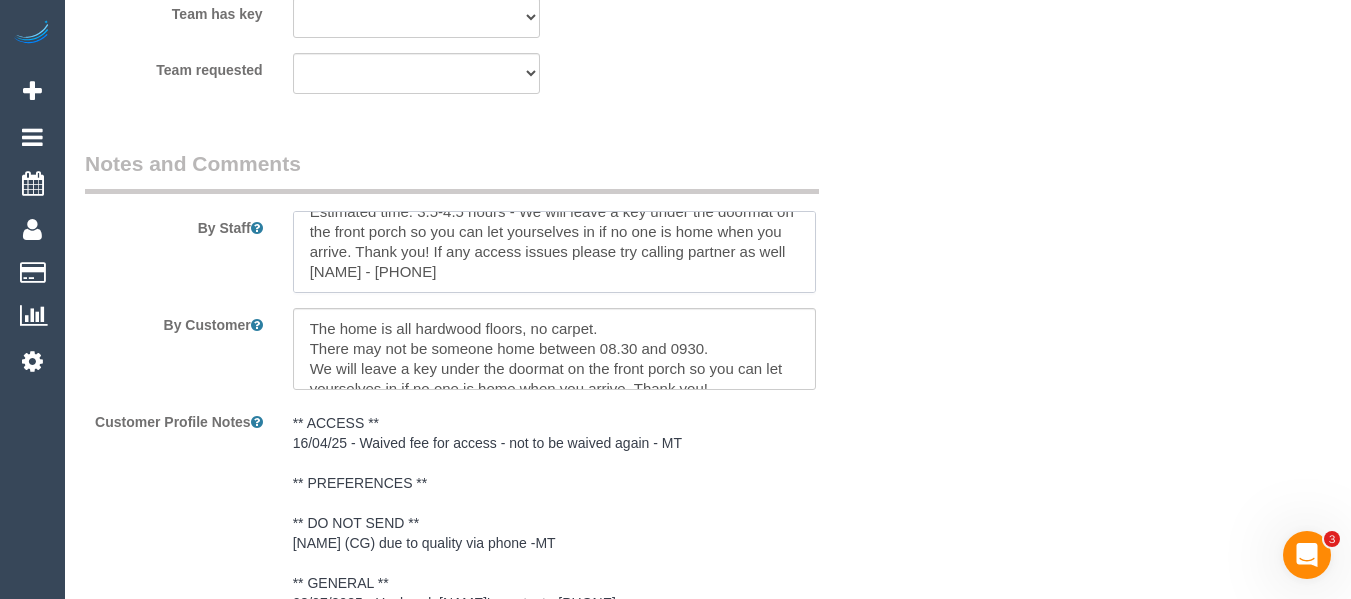 click at bounding box center (555, 252) 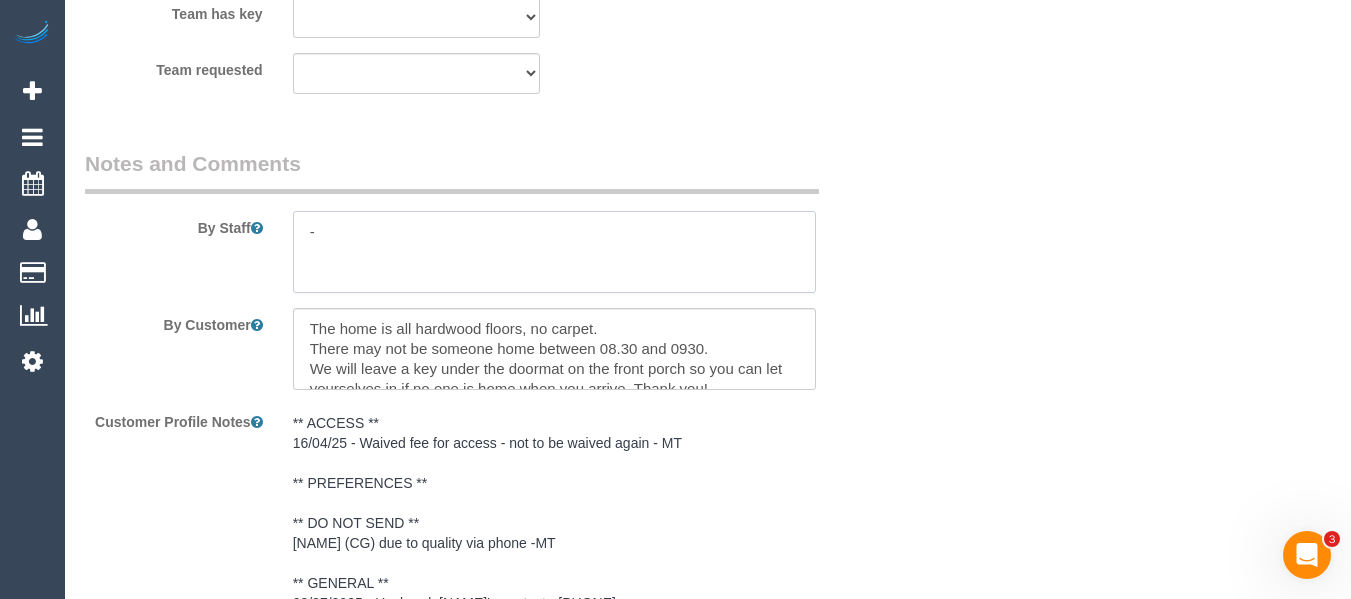 scroll, scrollTop: 0, scrollLeft: 0, axis: both 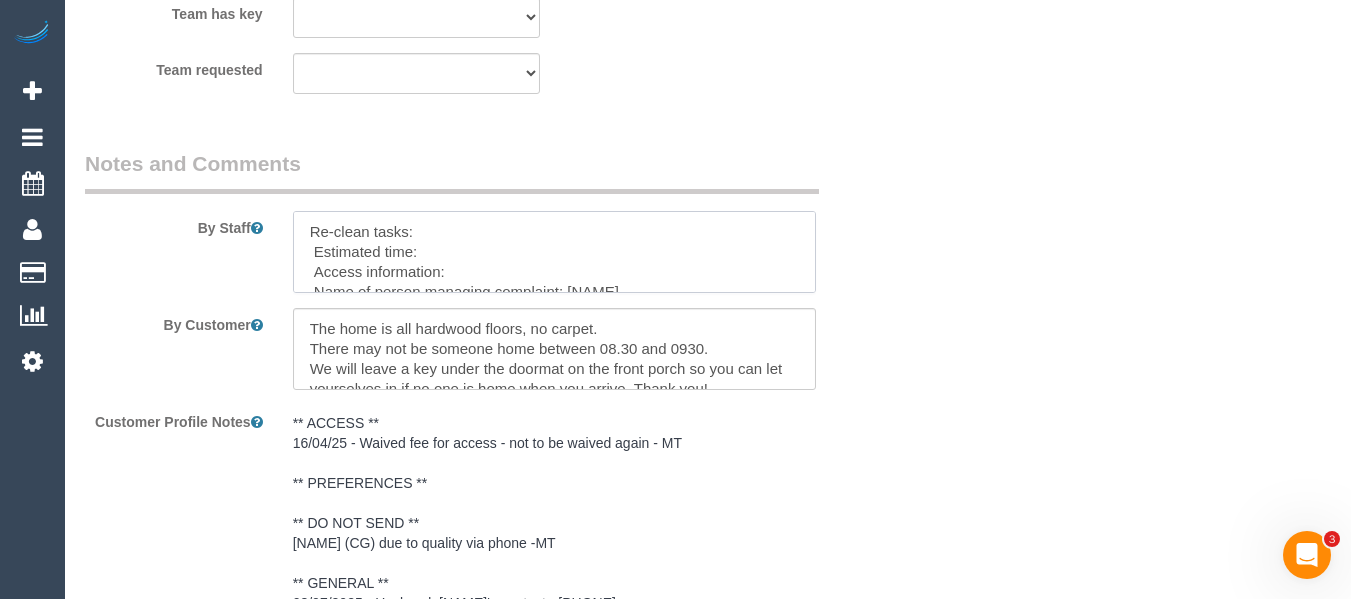 click at bounding box center [555, 252] 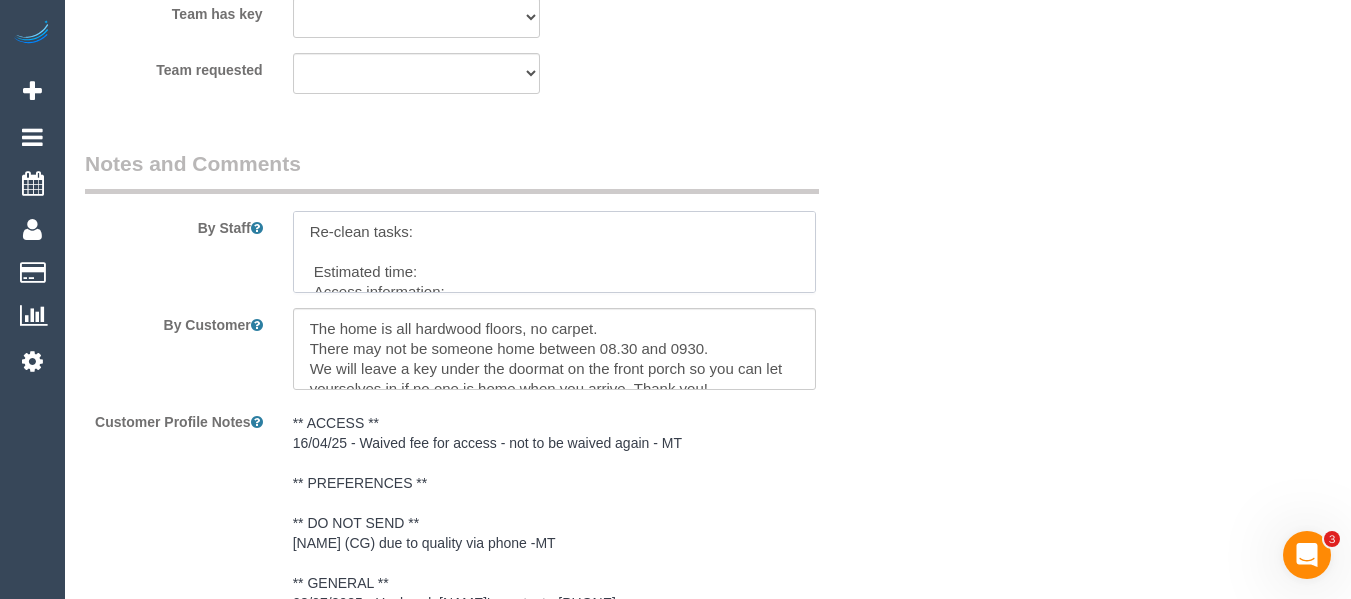 click at bounding box center [555, 252] 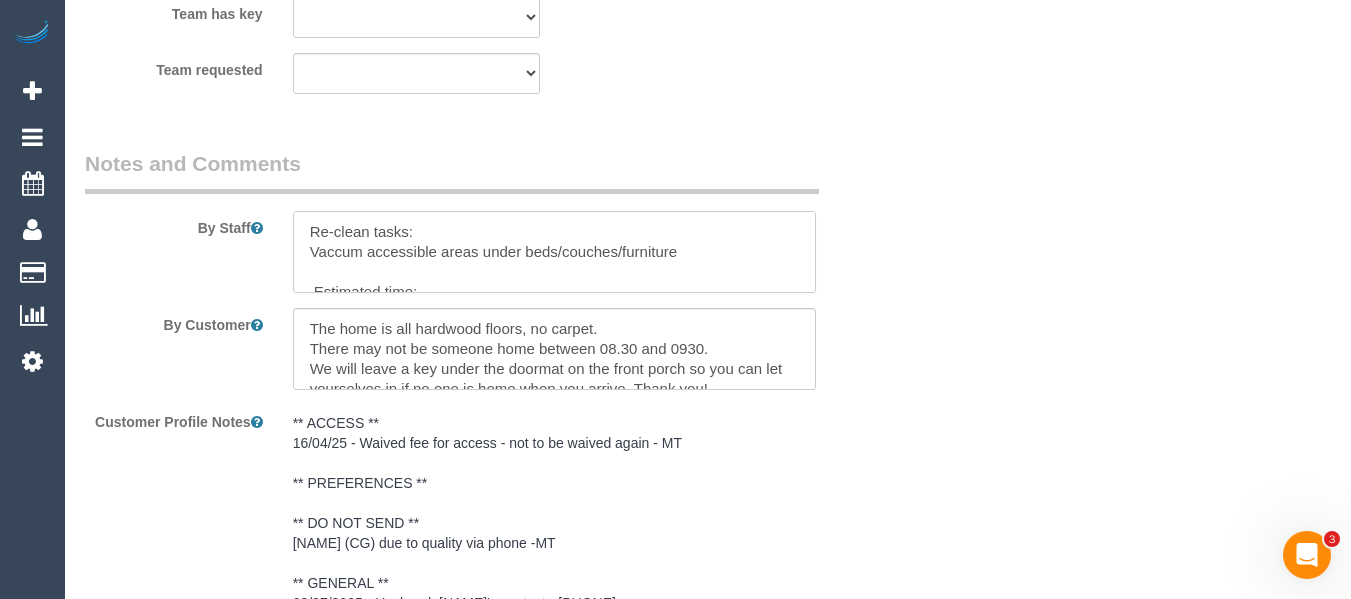 click at bounding box center (555, 252) 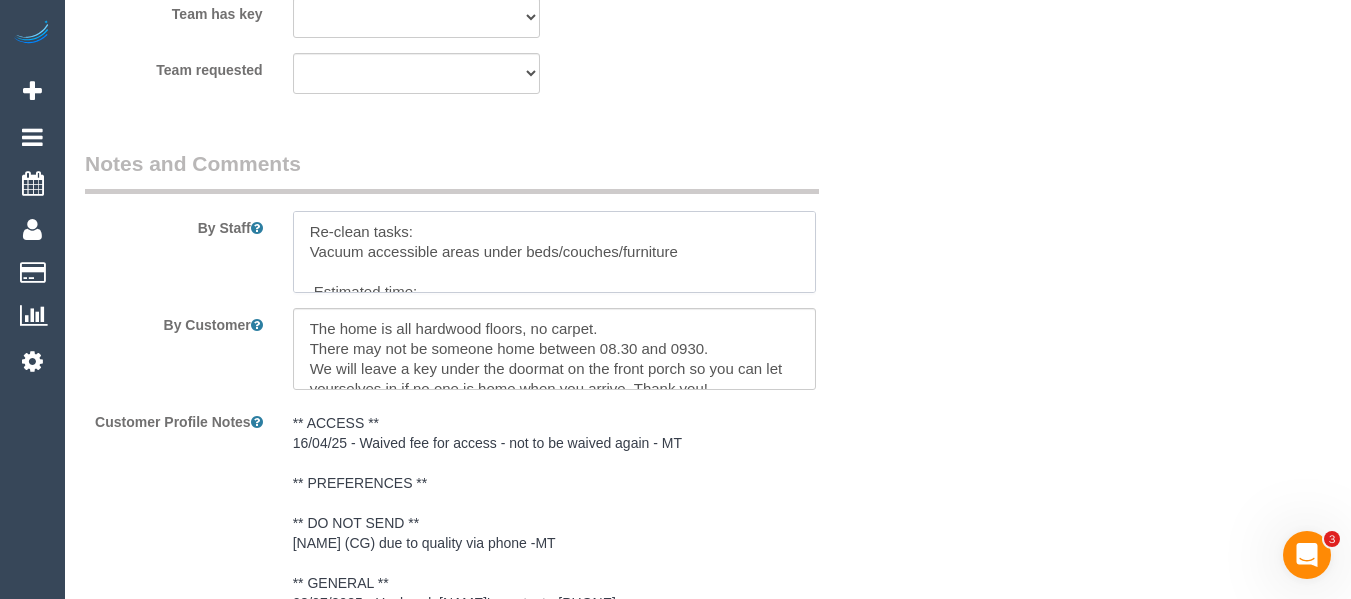 click at bounding box center [555, 252] 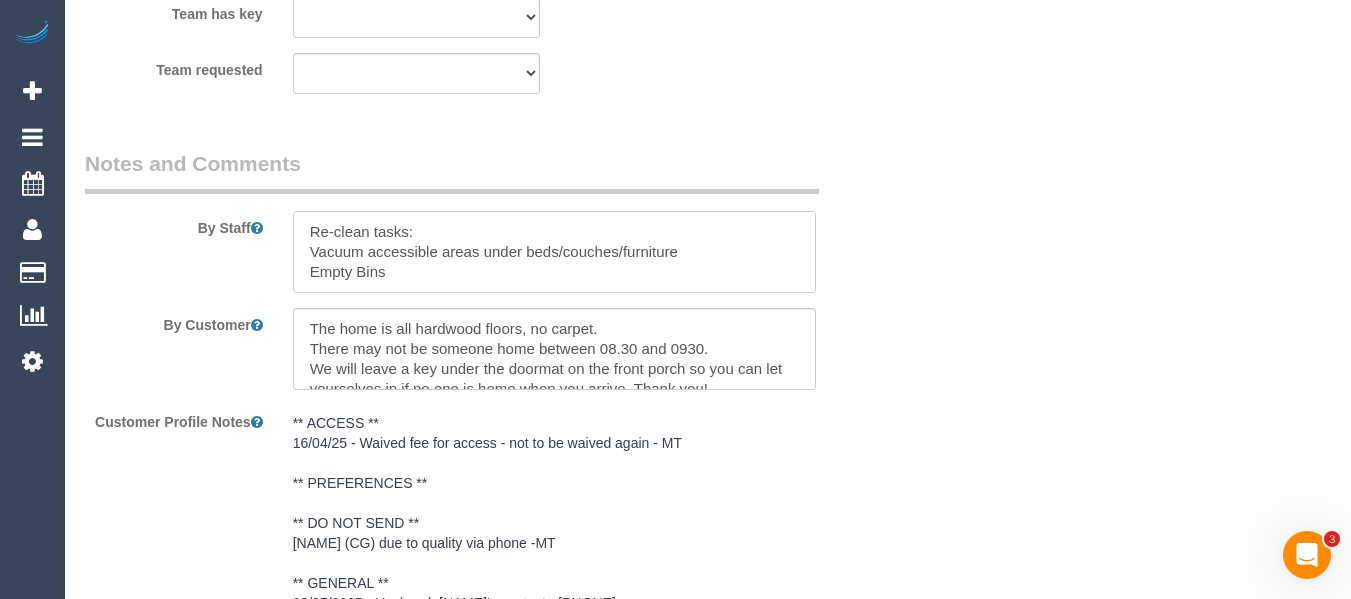 scroll, scrollTop: 9, scrollLeft: 0, axis: vertical 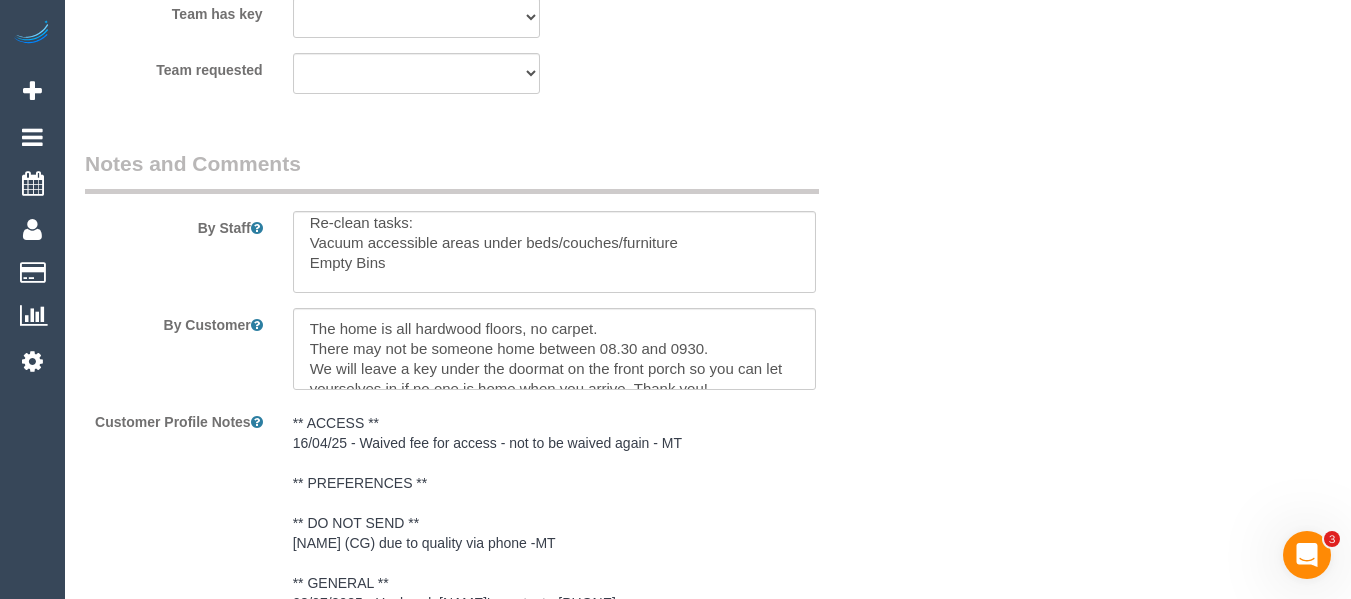 click on "By Staff
By Customer
Customer Profile Notes
** ACCESS **
16/04/25 - Waived fee for access - not to be waived again - MT
** PREFERENCES **
** DO NOT SEND **
Mohd Che Manir (CG) due to quality via phone -MT
** GENERAL **
08/07/2025 - Husband, Robert's contact - 0481033113
** ACCESS **
16/04/25 - Waived fee for access - not to be waived again - MT
** PREFERENCES **
** DO NOT SEND **
Mohd Che Manir (CG) due to quality via phone -MT
** GENERAL **
08/07/2025 - Husband, Robert's contact - 0481033113" at bounding box center [485, 386] 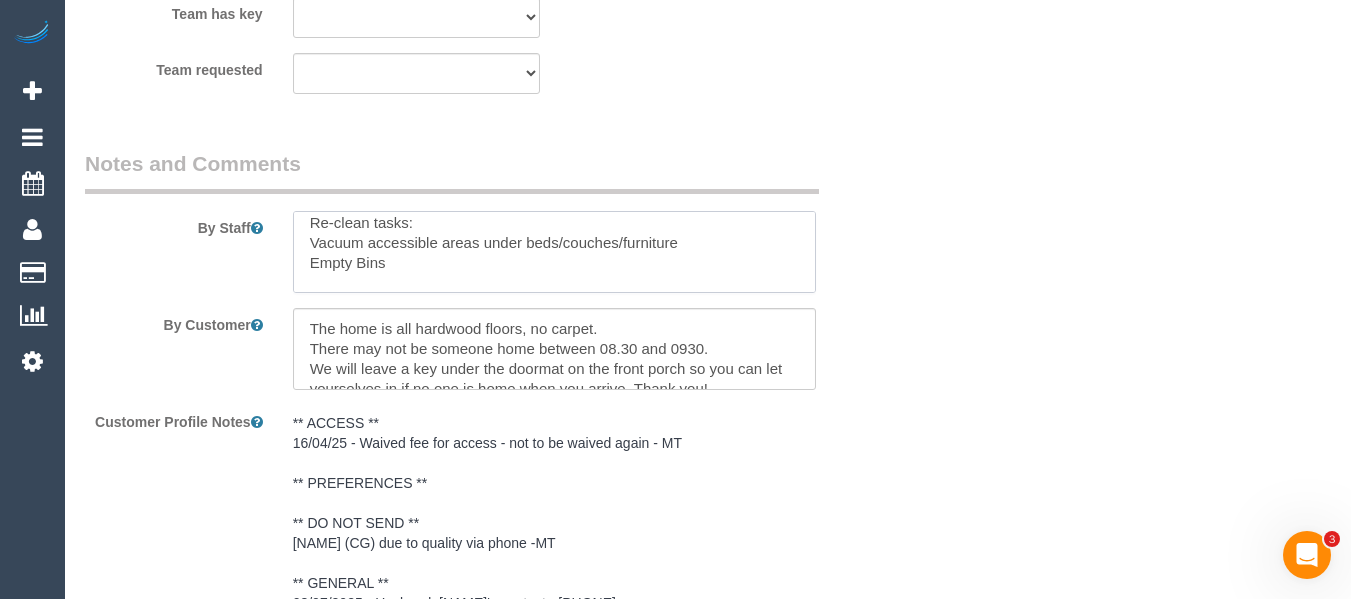 click at bounding box center [555, 252] 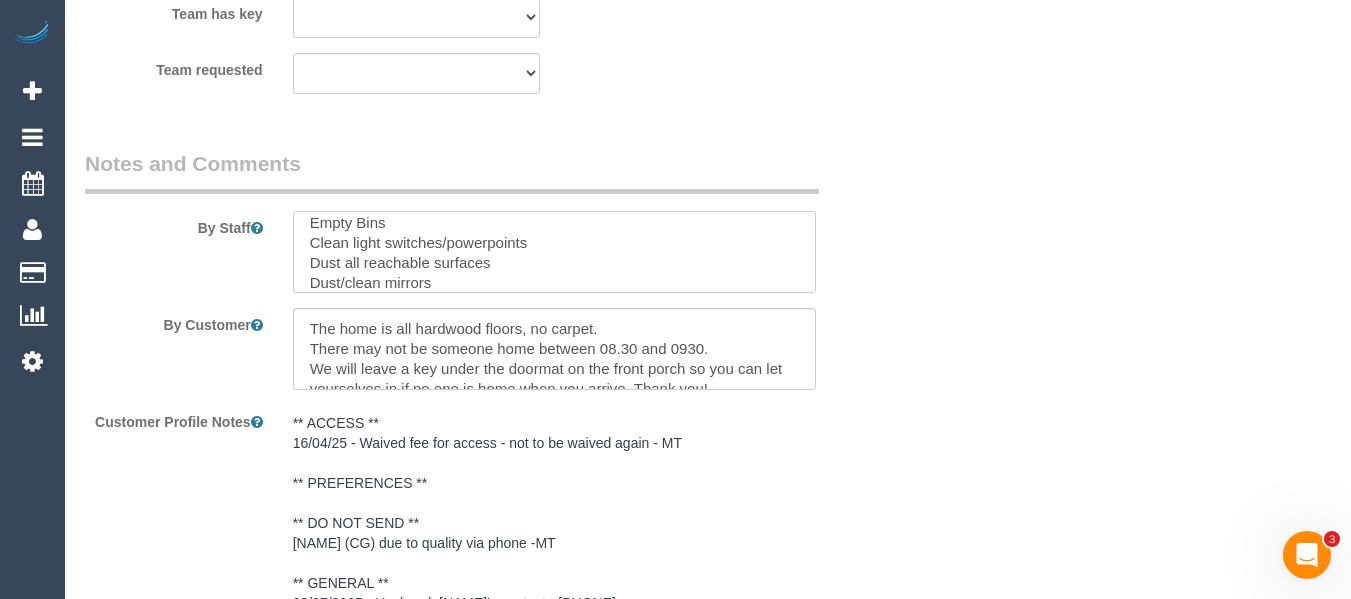 scroll, scrollTop: 68, scrollLeft: 0, axis: vertical 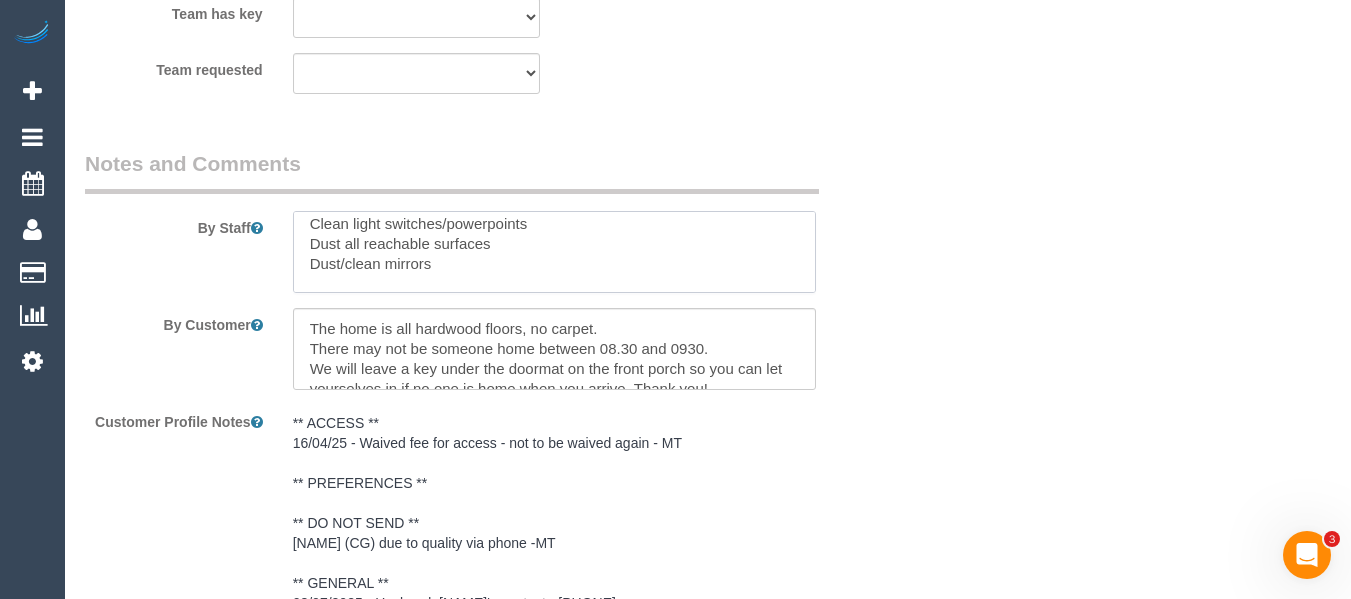 click at bounding box center (555, 252) 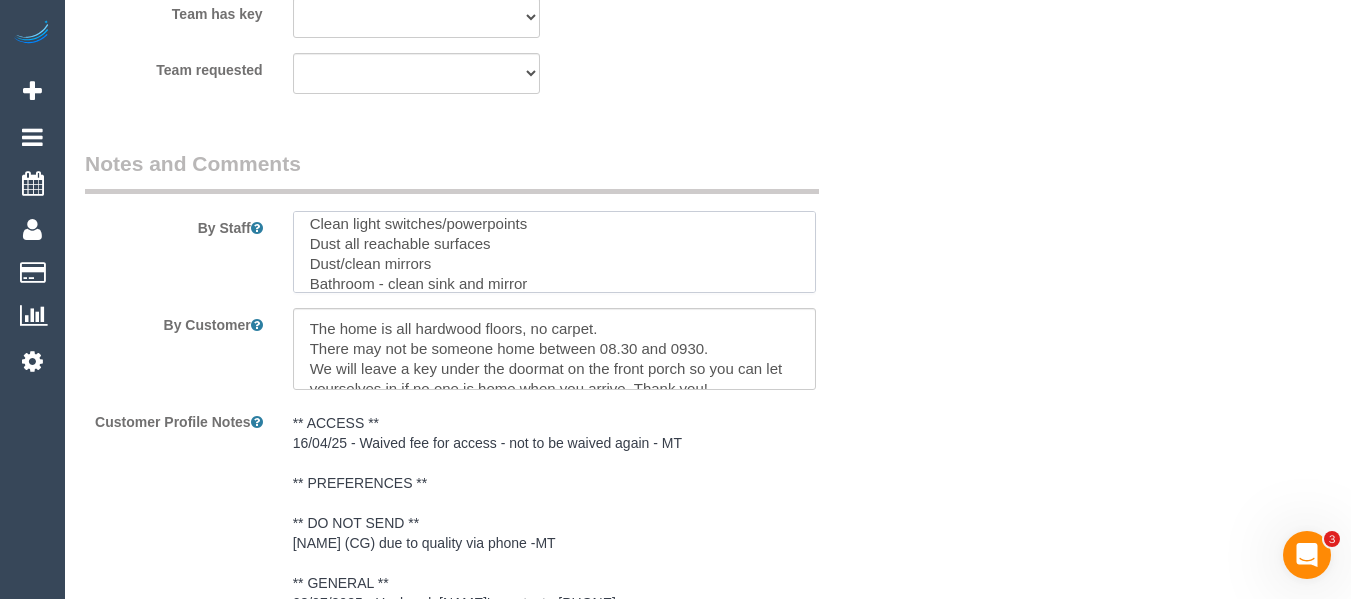 click at bounding box center [555, 252] 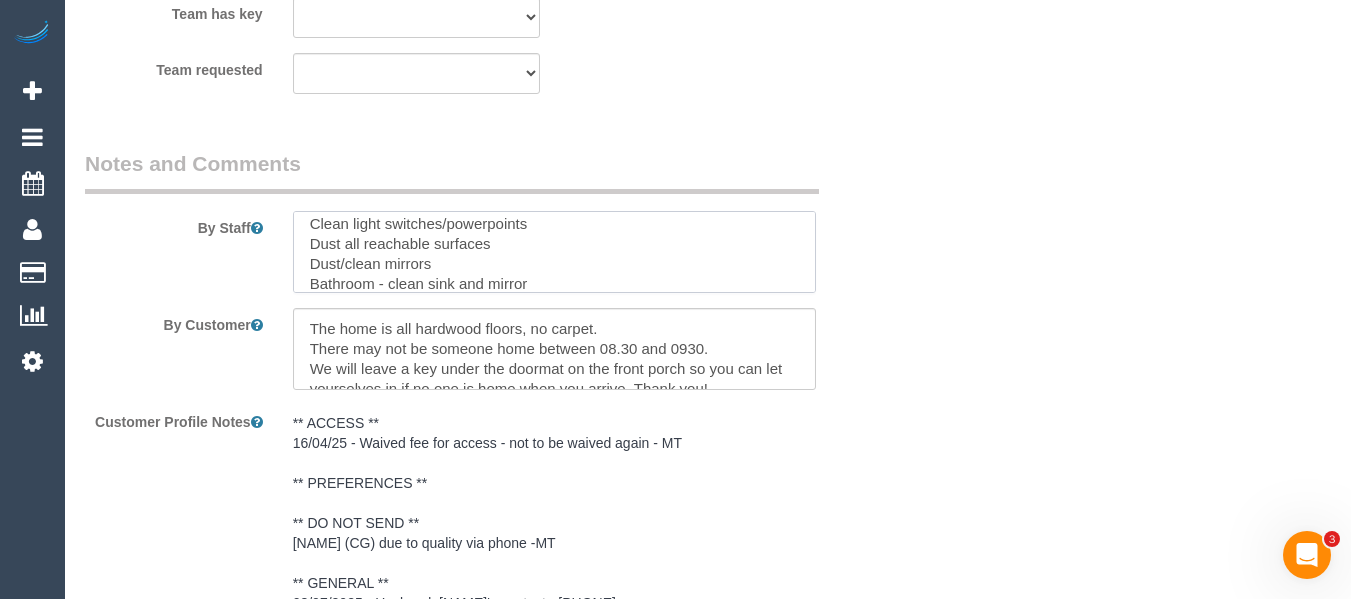 click at bounding box center [555, 252] 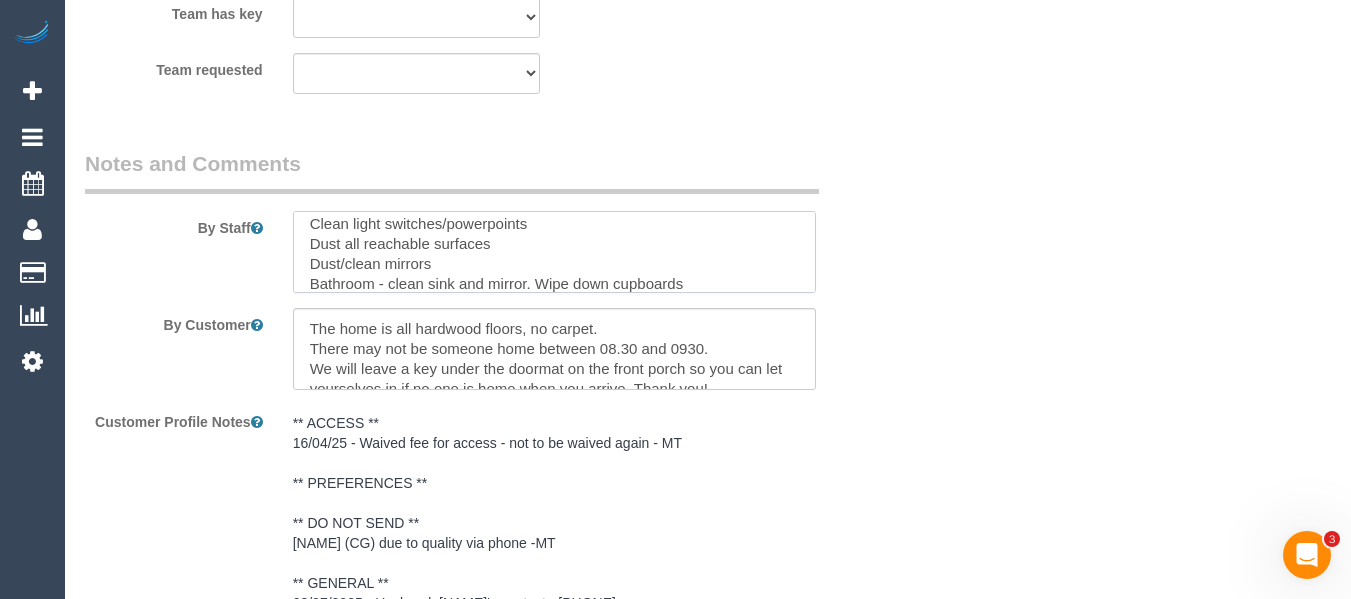 click at bounding box center [555, 252] 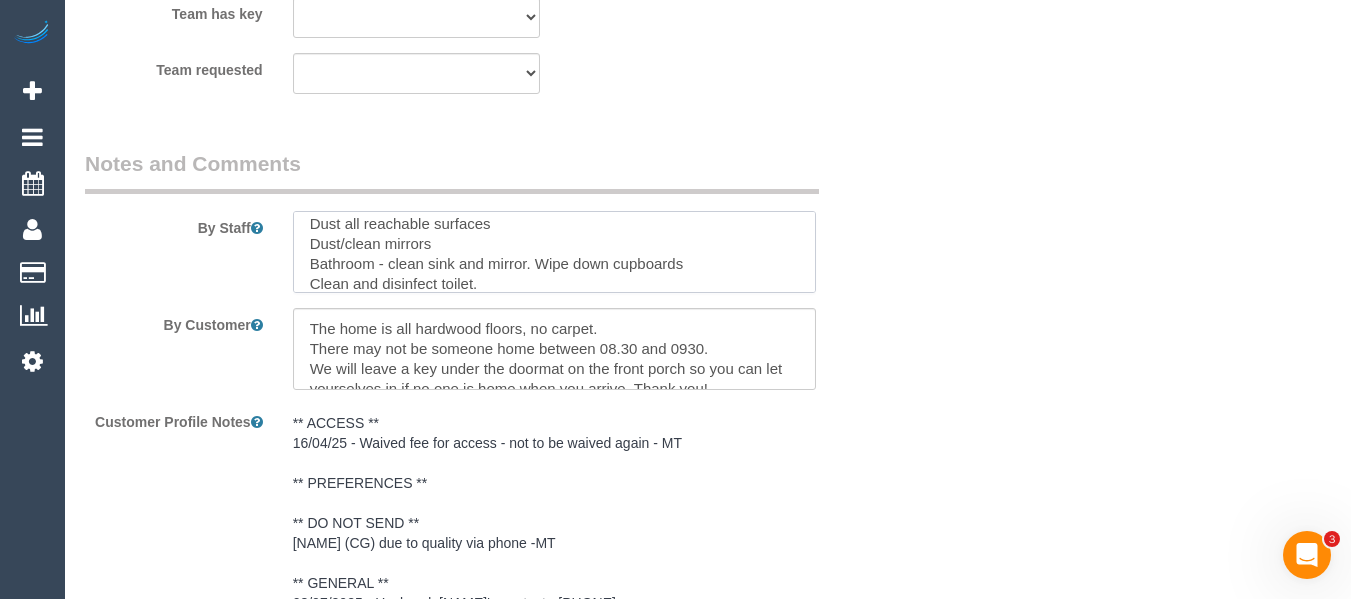 click at bounding box center [555, 252] 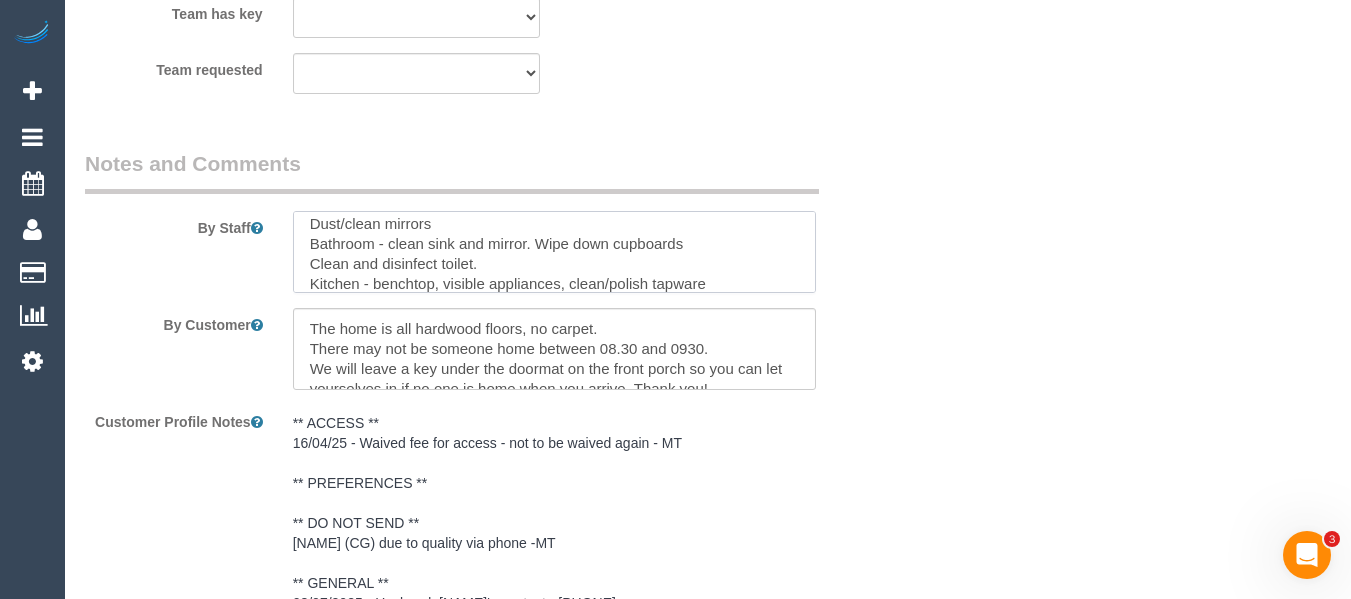 scroll, scrollTop: 128, scrollLeft: 0, axis: vertical 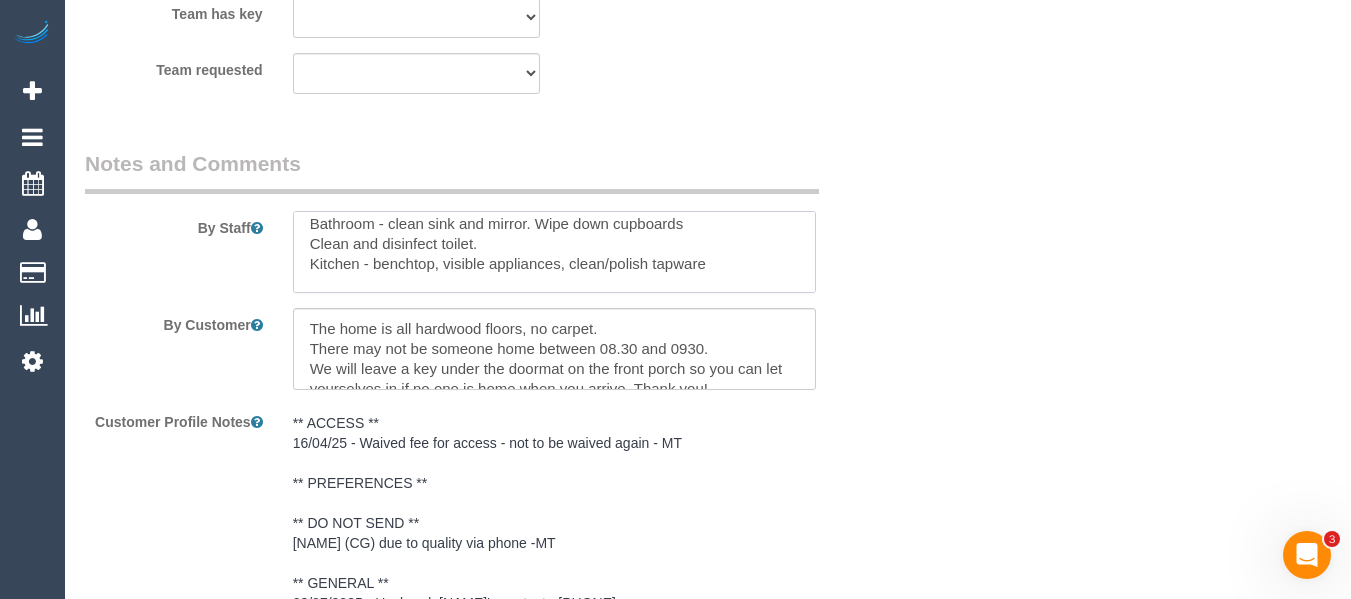 click at bounding box center [555, 252] 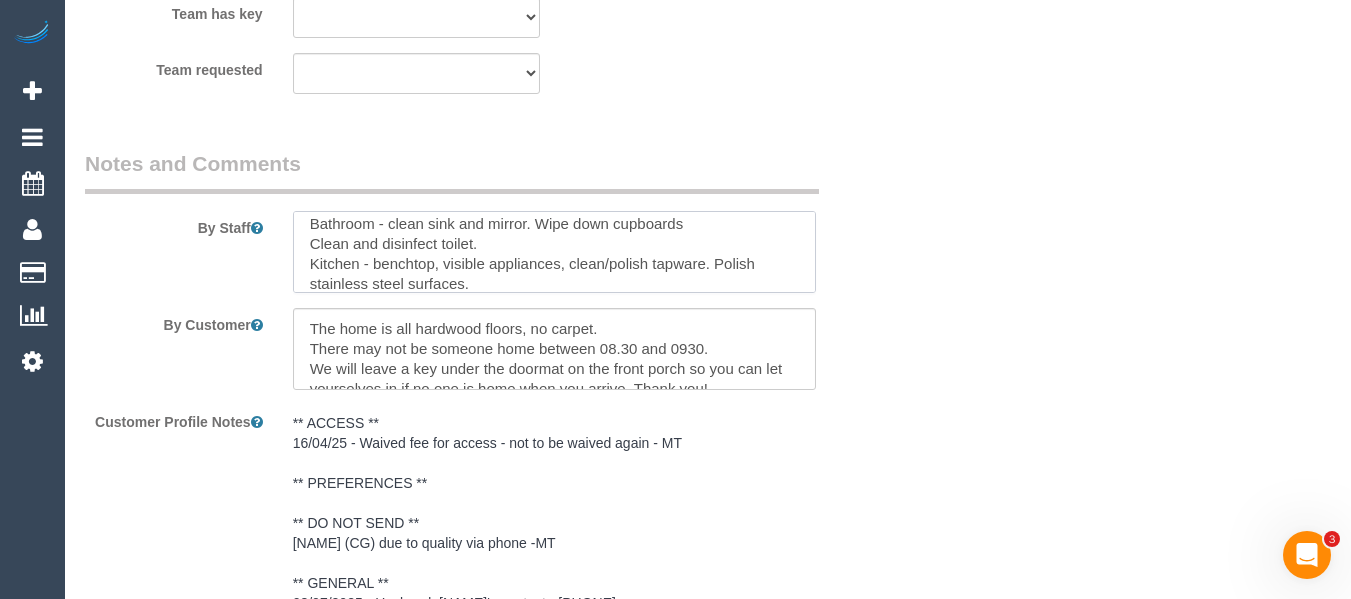 scroll, scrollTop: 168, scrollLeft: 0, axis: vertical 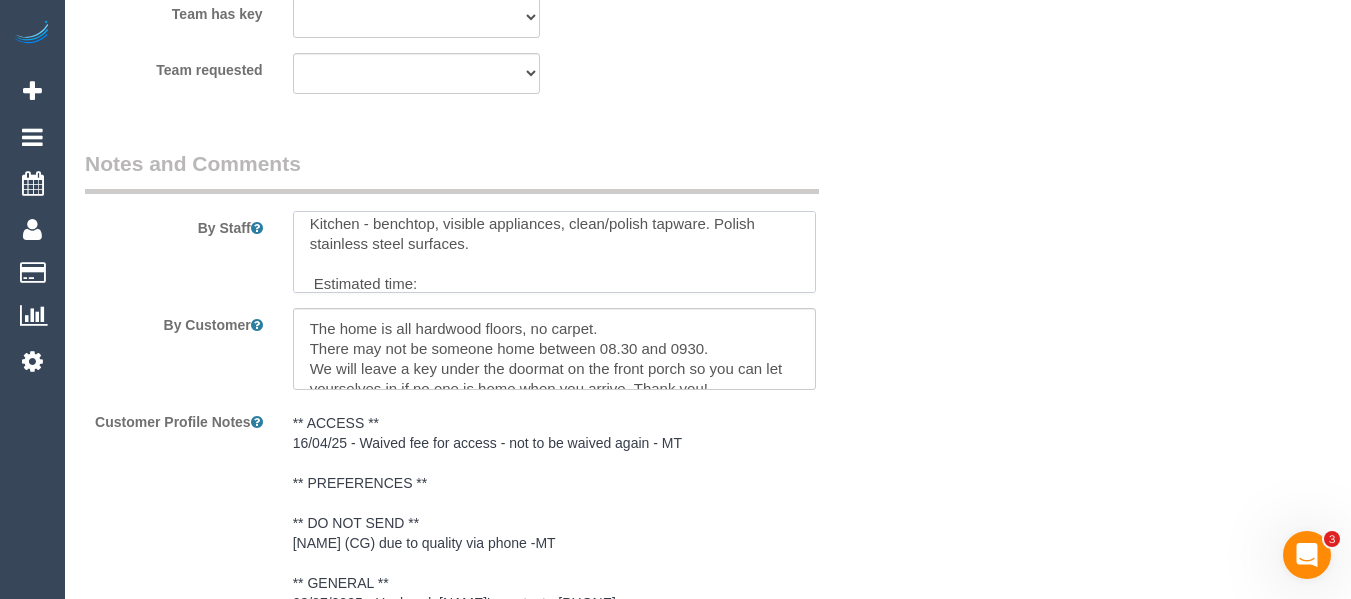 click at bounding box center (555, 252) 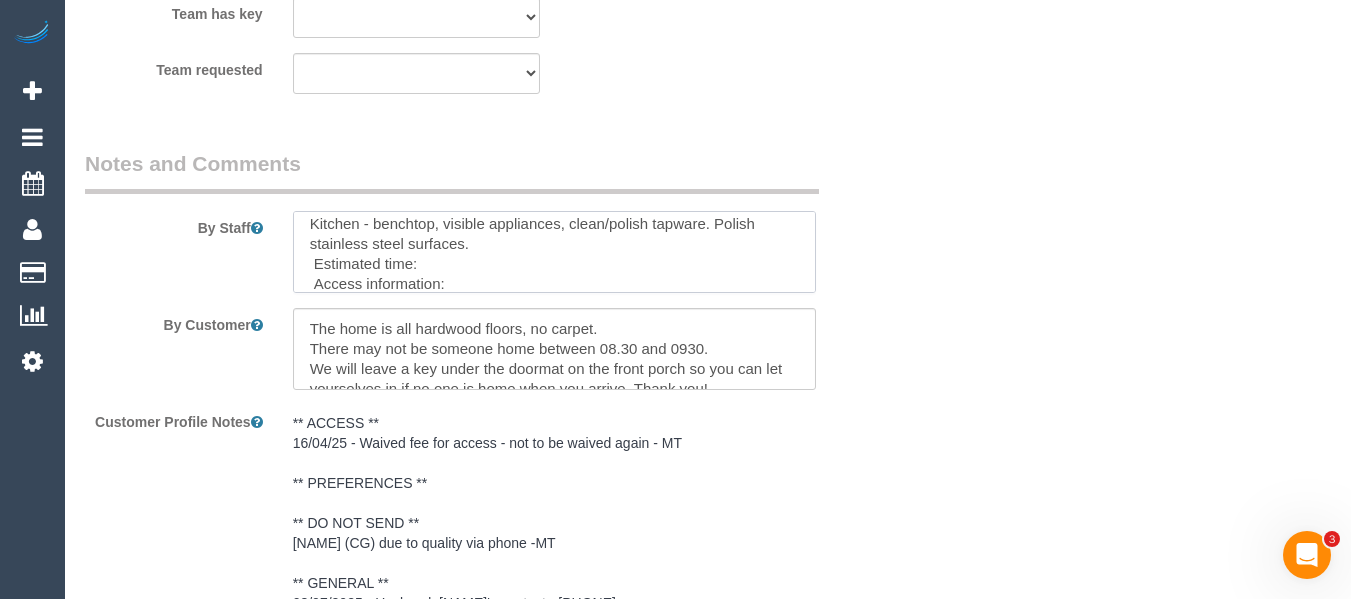 scroll, scrollTop: 148, scrollLeft: 0, axis: vertical 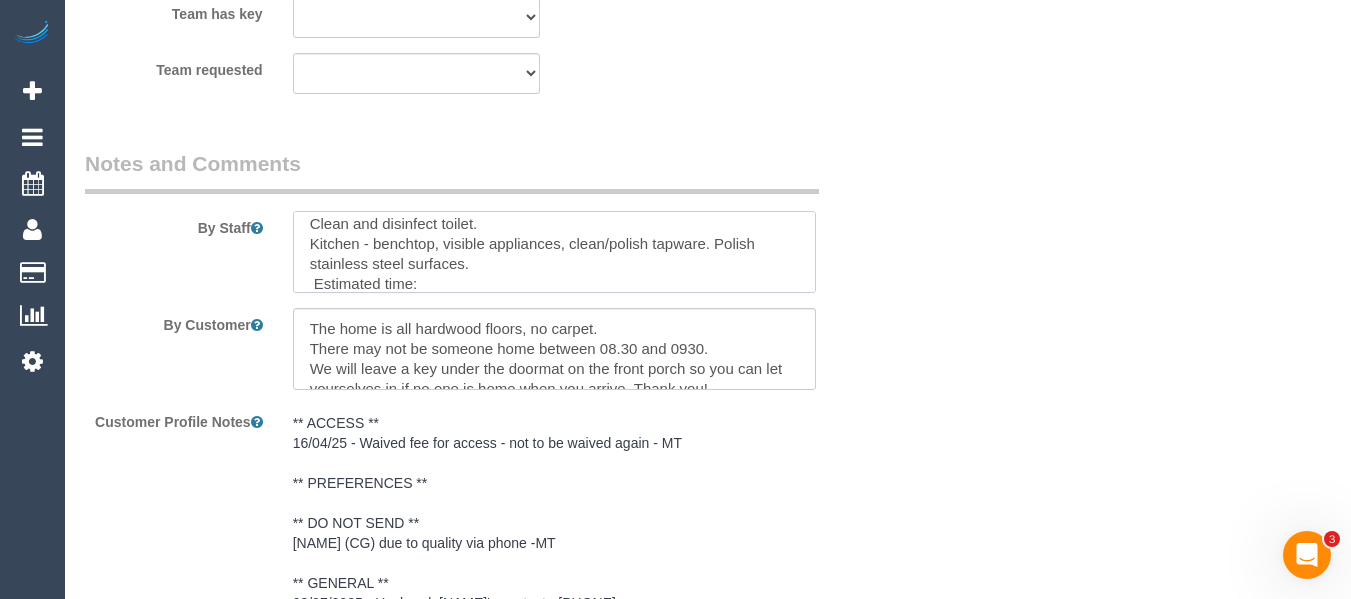 click at bounding box center [555, 252] 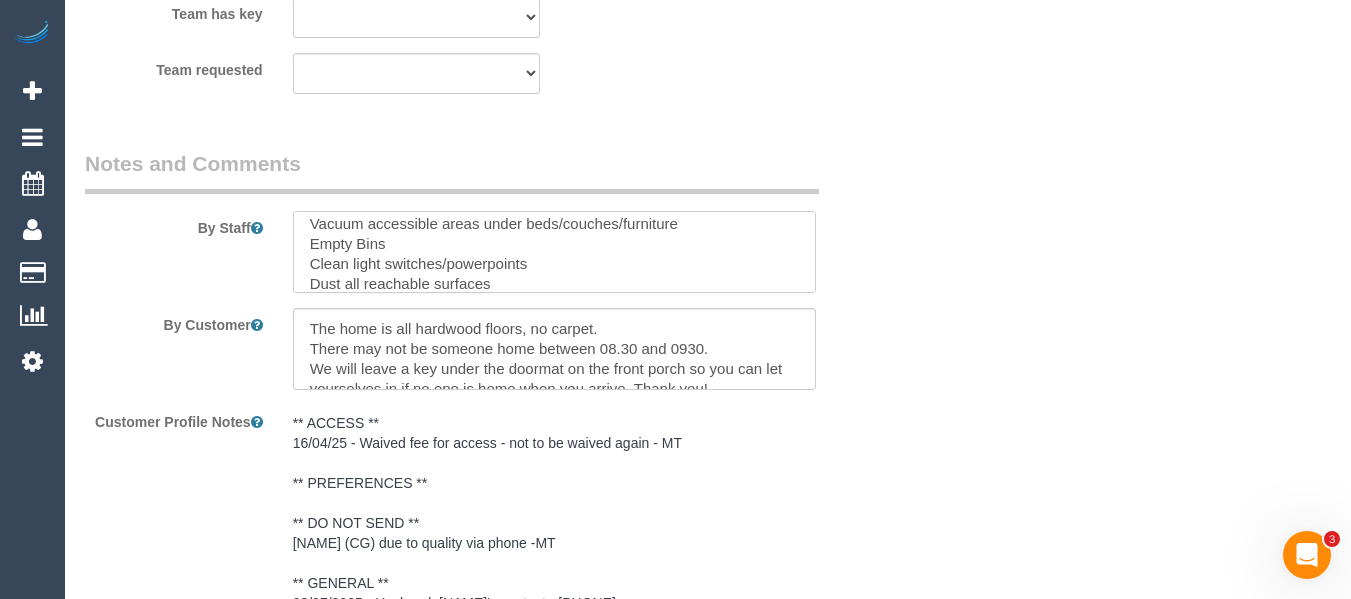 scroll, scrollTop: 6, scrollLeft: 0, axis: vertical 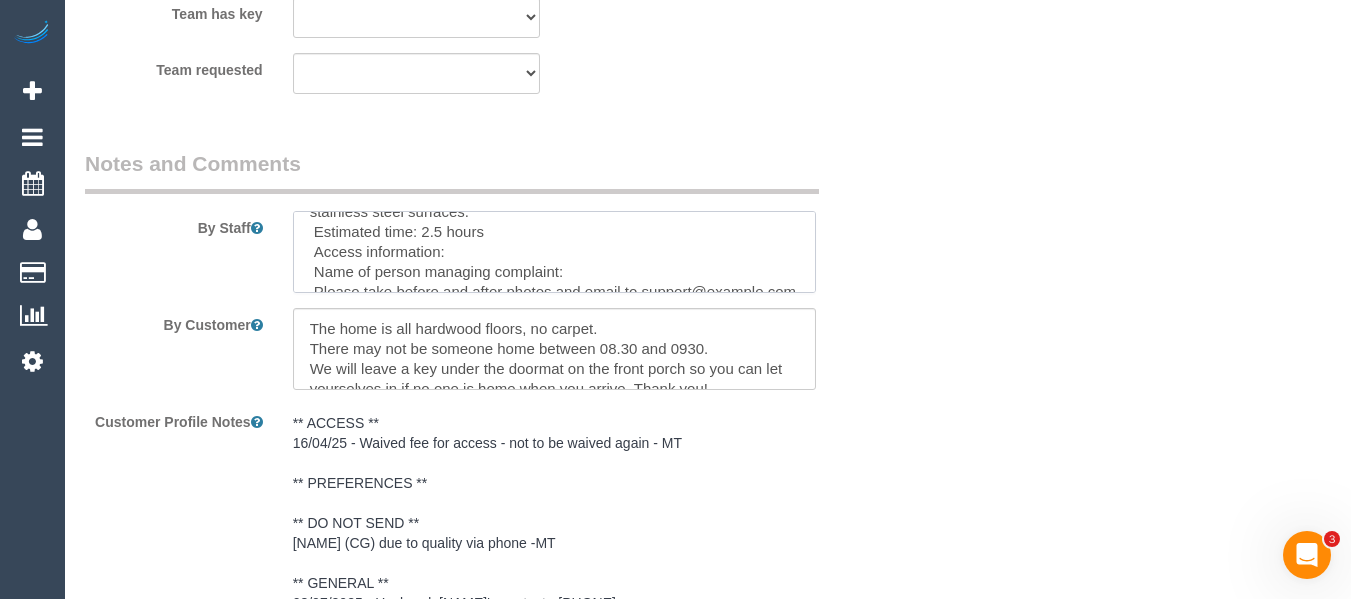 click at bounding box center (555, 252) 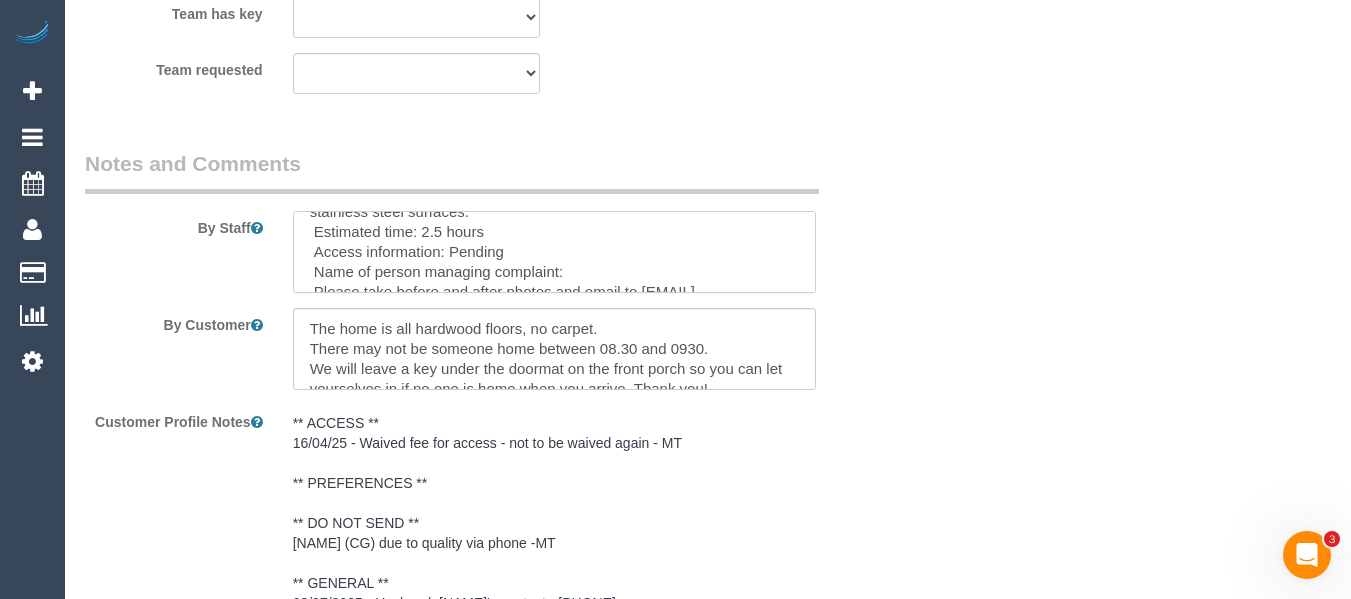 click at bounding box center [555, 252] 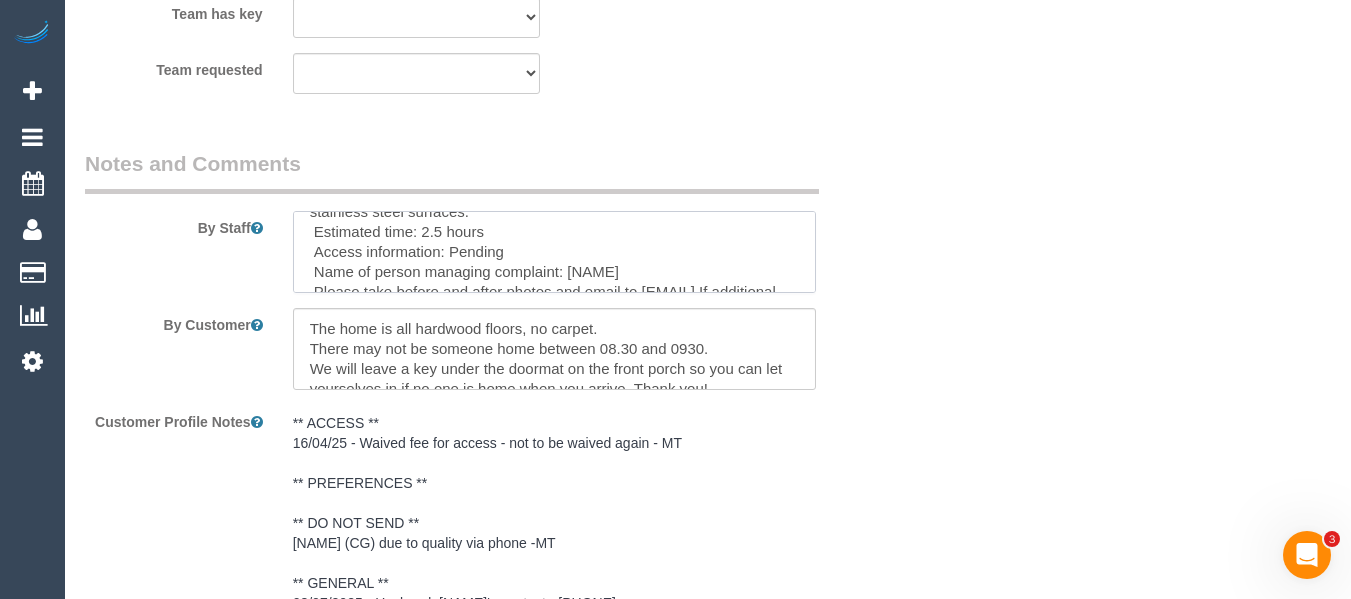 type on "Re-clean tasks:
Vacuum accessible areas under beds/couches/furniture
Empty Bins
Clean light switches/powerpoints
Dust all reachable surfaces
Dust/clean mirrors
Bathroom - clean sink and mirror. Wipe down cupboards
Clean and disinfect toilet.
Kitchen - benchtop, visible appliances, clean/polish tapware. Polish stainless steel surfaces.
Estimated time: 2.5 hours
Access information: Pending
Name of person managing complaint: Mapa
Please take before and after photos and email to support@maidtoclean.com.au If additional time is needed please contact the office" 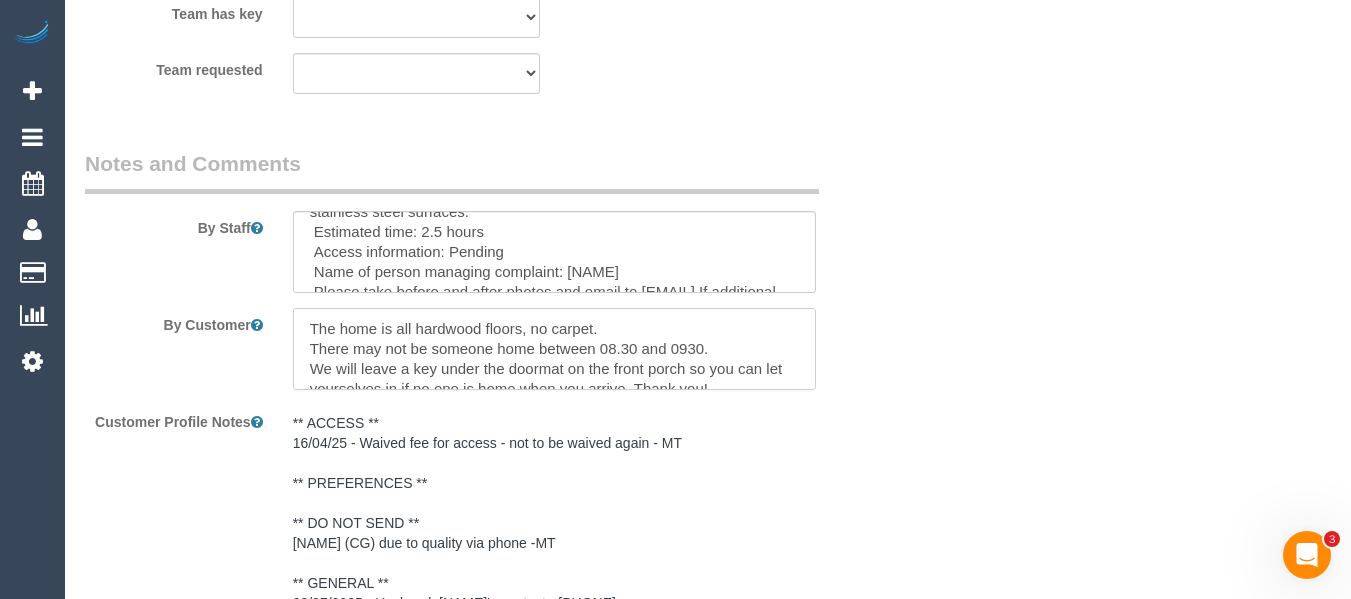 scroll, scrollTop: 20, scrollLeft: 0, axis: vertical 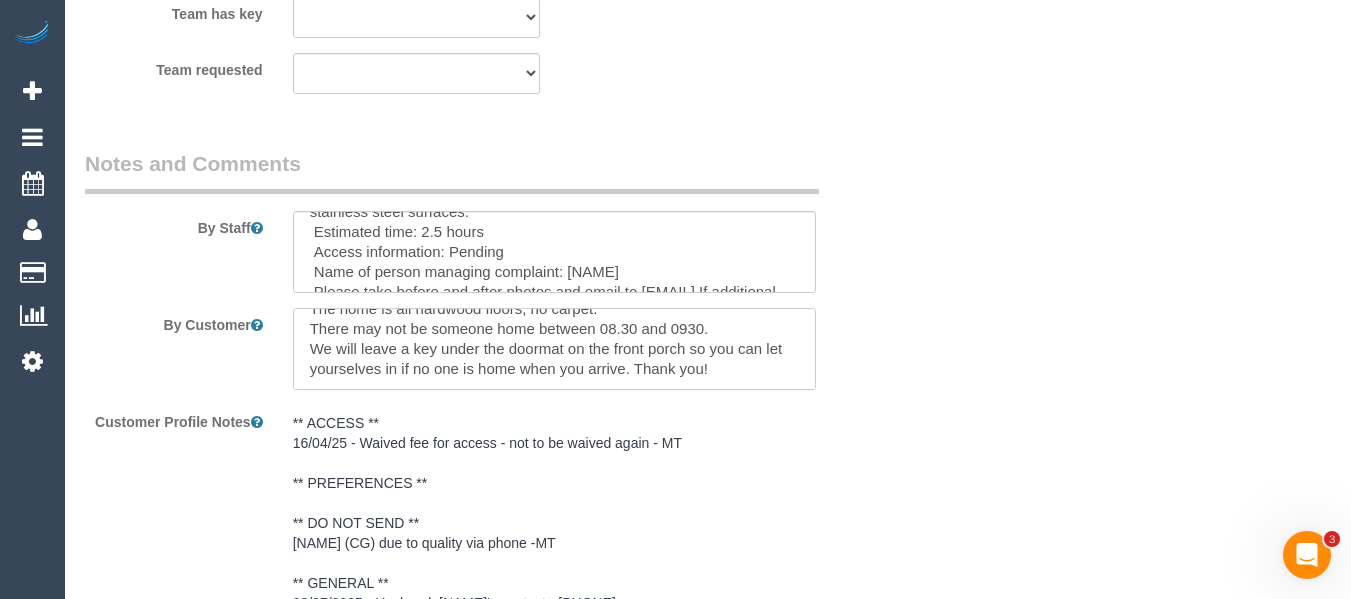 drag, startPoint x: 815, startPoint y: 344, endPoint x: 814, endPoint y: 371, distance: 27.018513 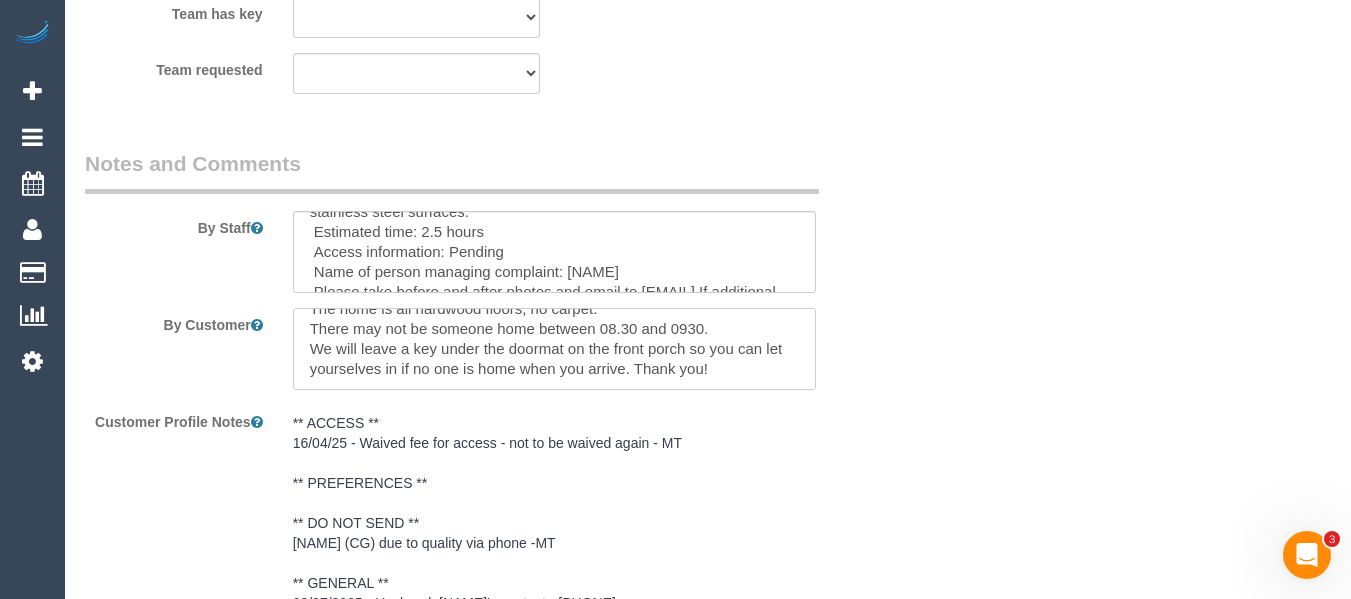 click at bounding box center [555, 349] 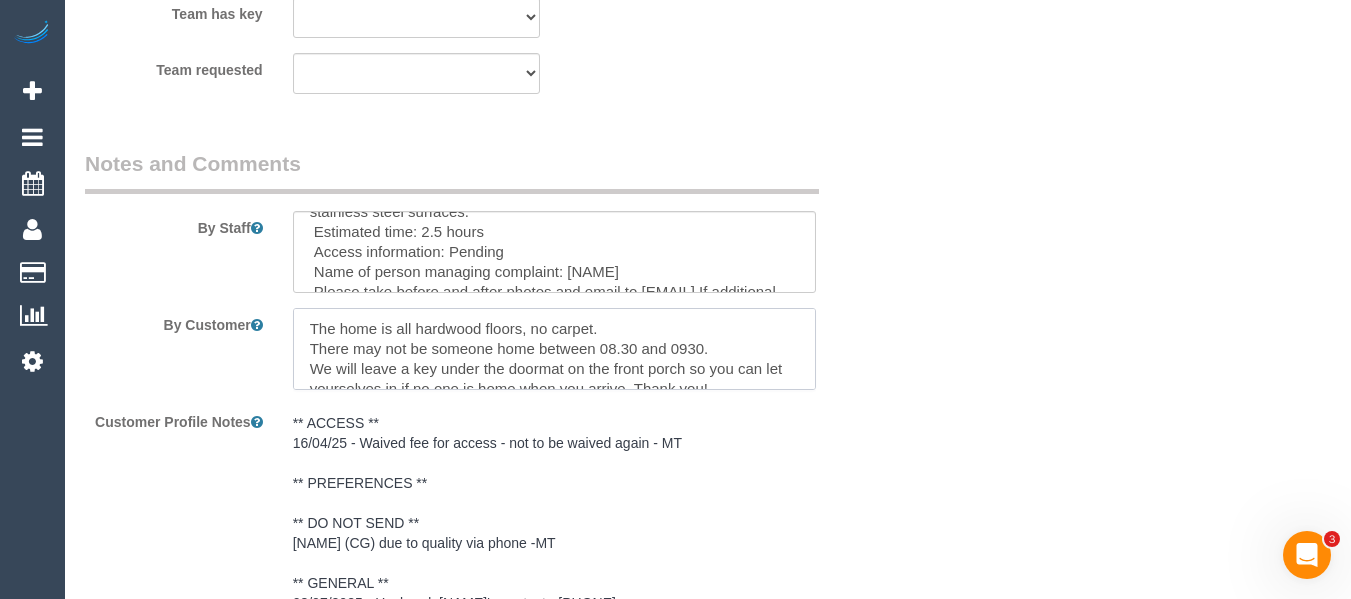 drag, startPoint x: 759, startPoint y: 366, endPoint x: 389, endPoint y: 329, distance: 371.8454 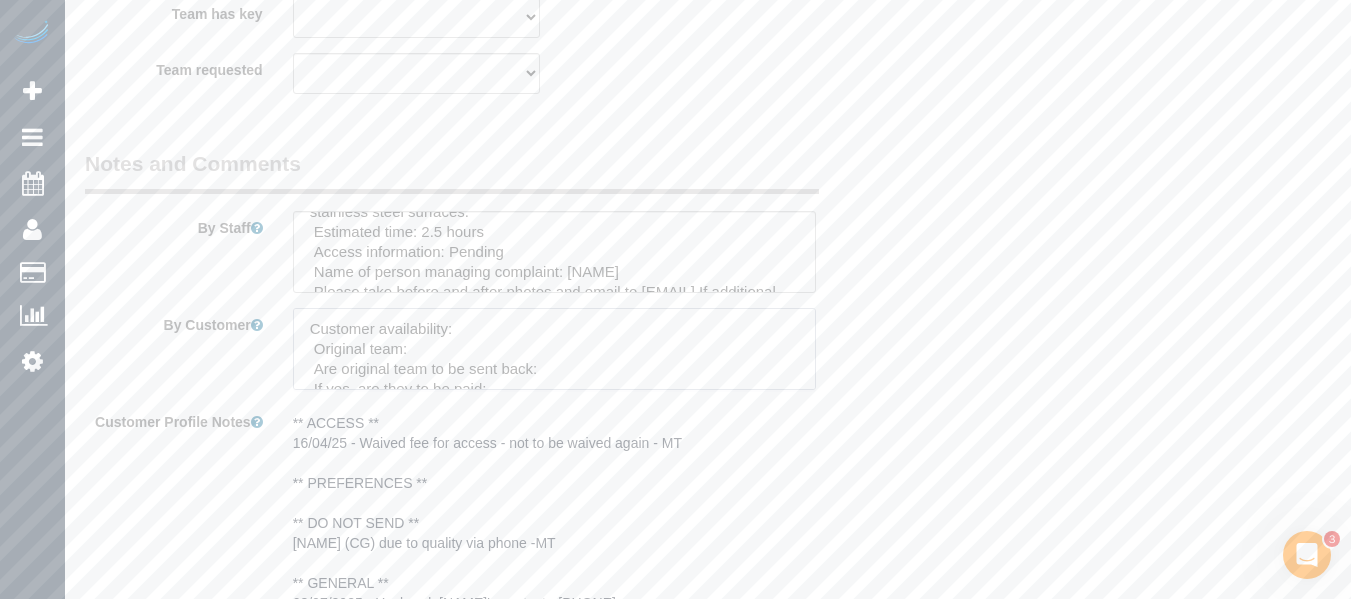 click at bounding box center [555, 349] 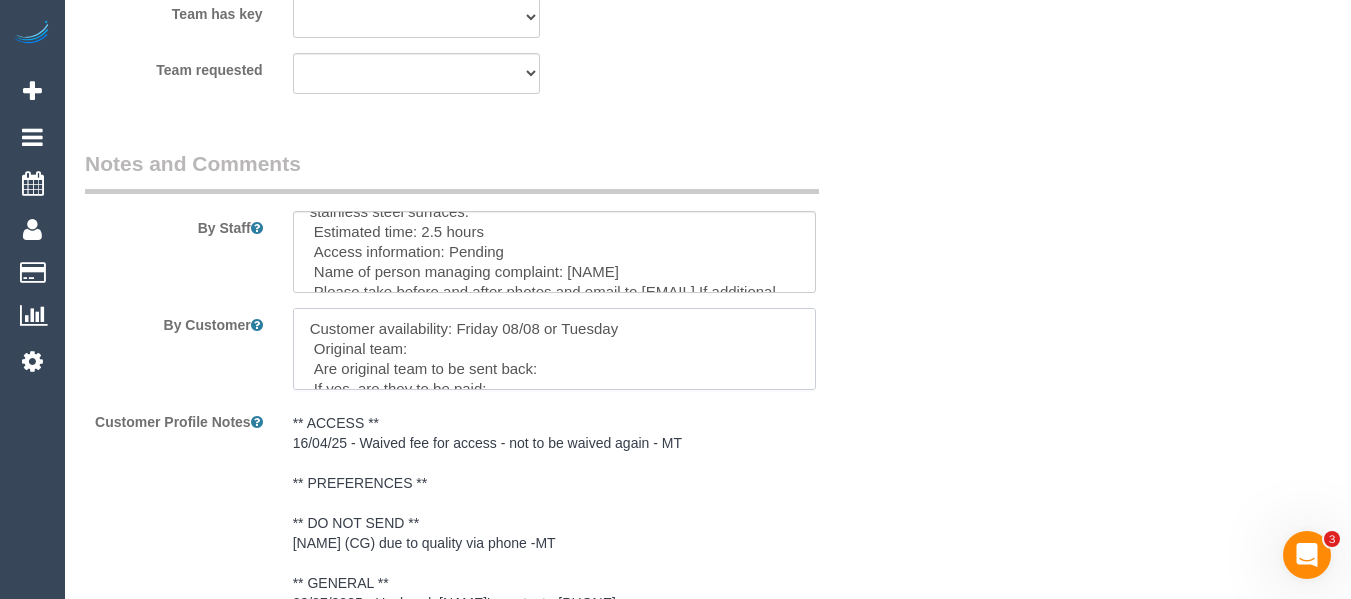 click at bounding box center [555, 349] 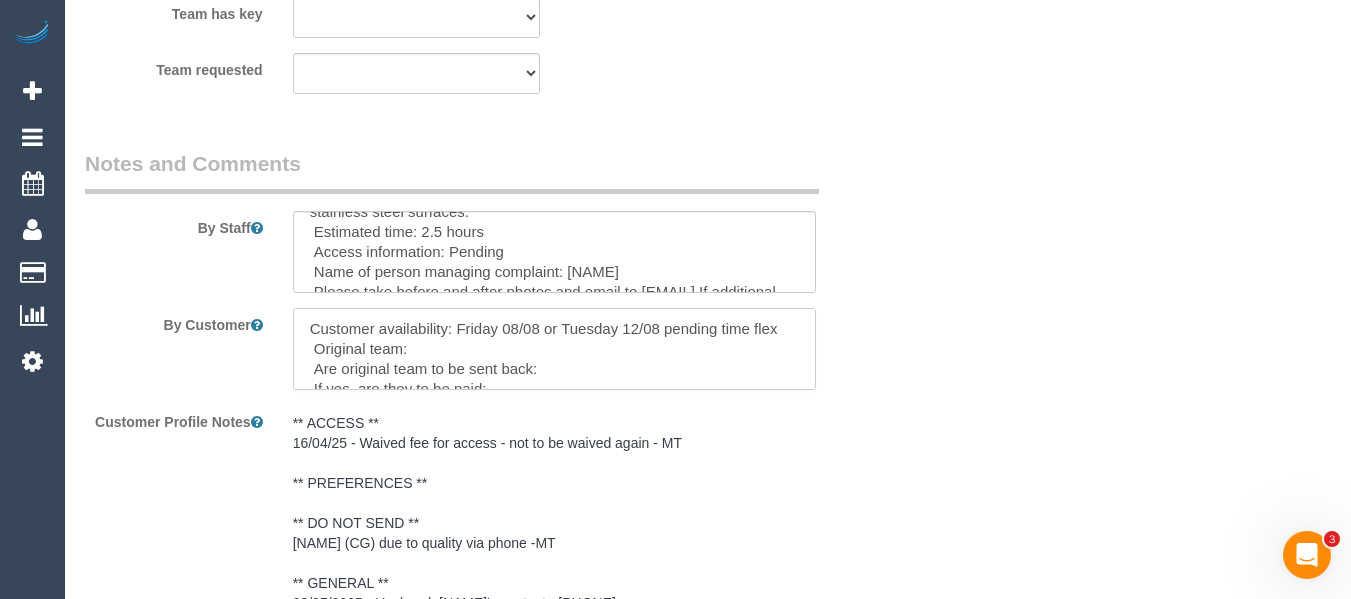 click at bounding box center (555, 349) 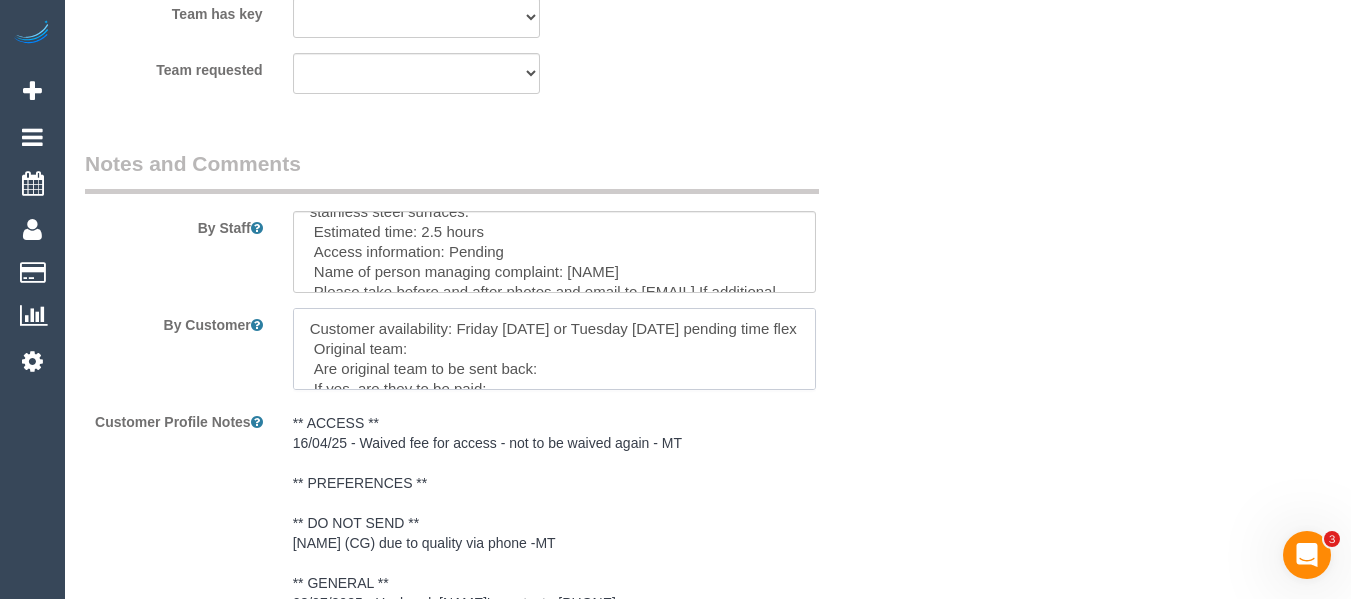 paste on "Mohd Che Manir (CG)" 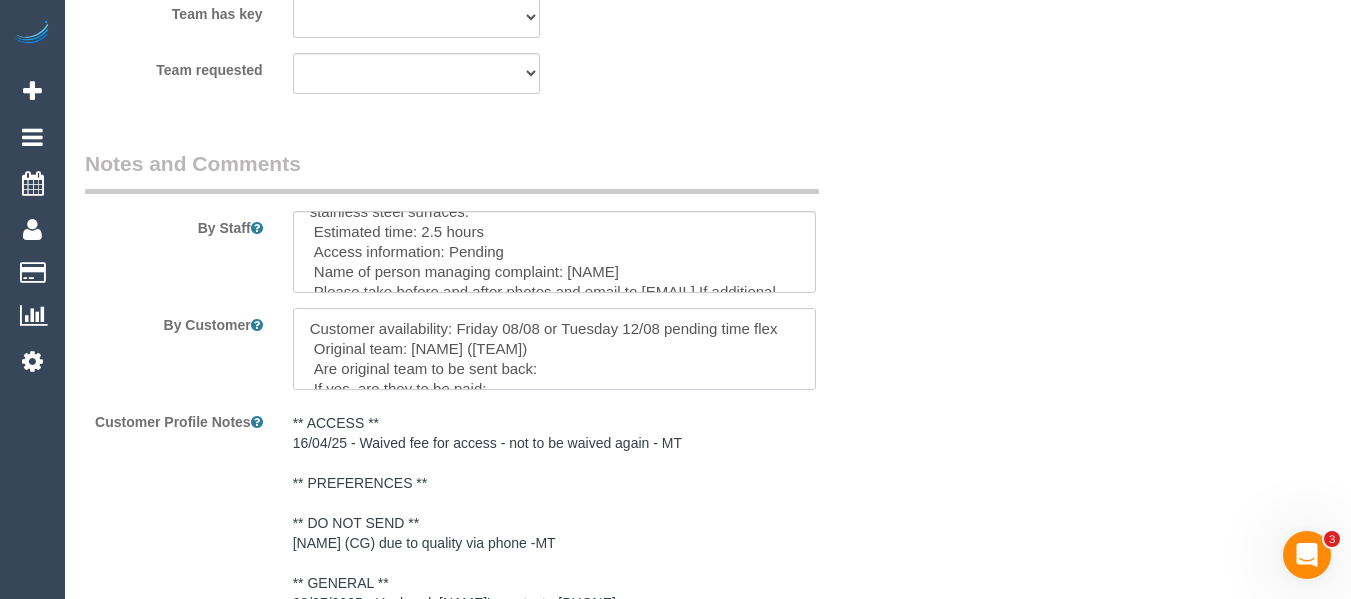 click at bounding box center [555, 349] 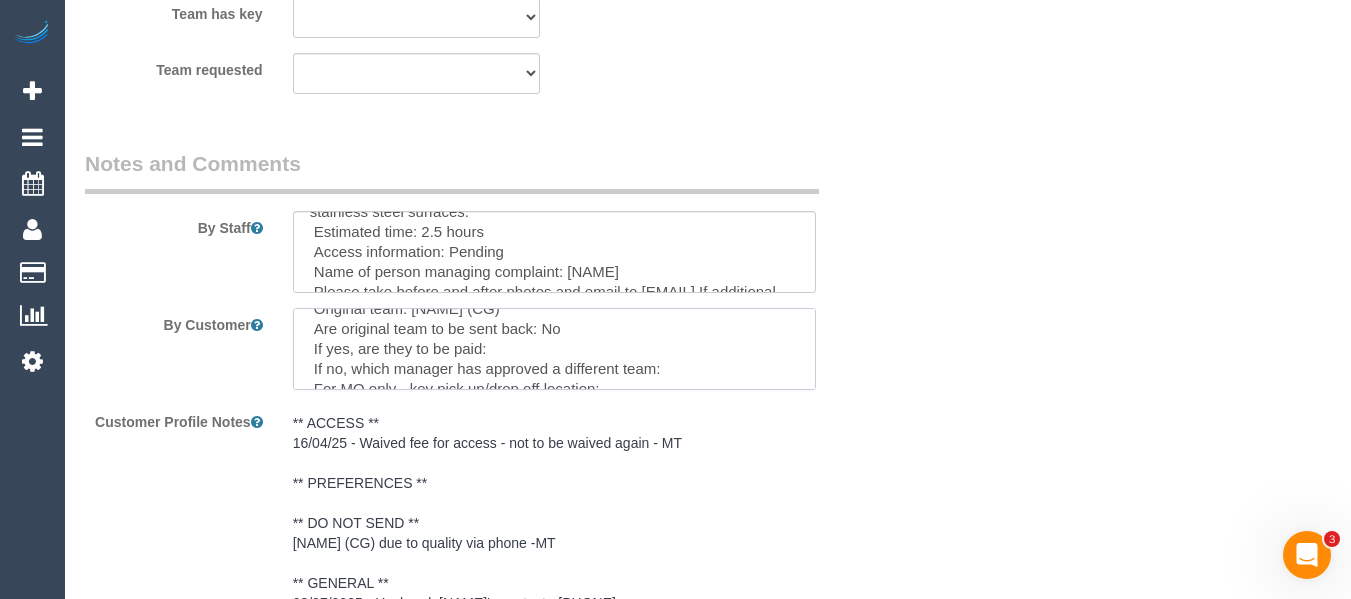 scroll, scrollTop: 80, scrollLeft: 0, axis: vertical 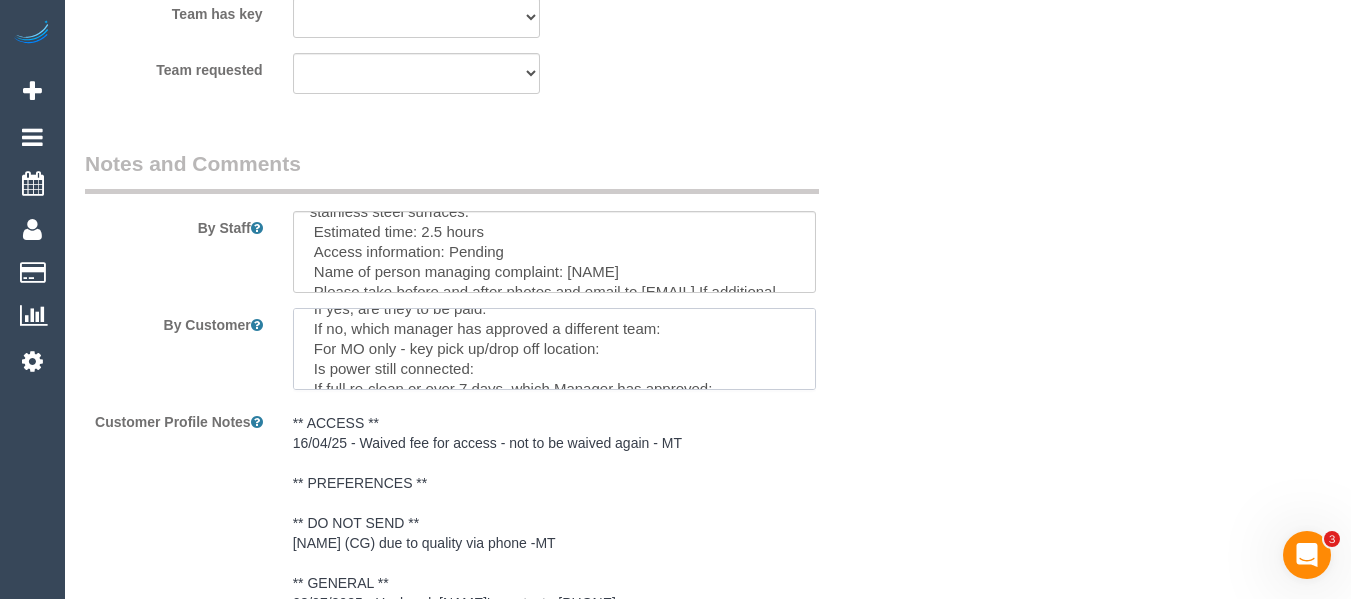 click at bounding box center [555, 349] 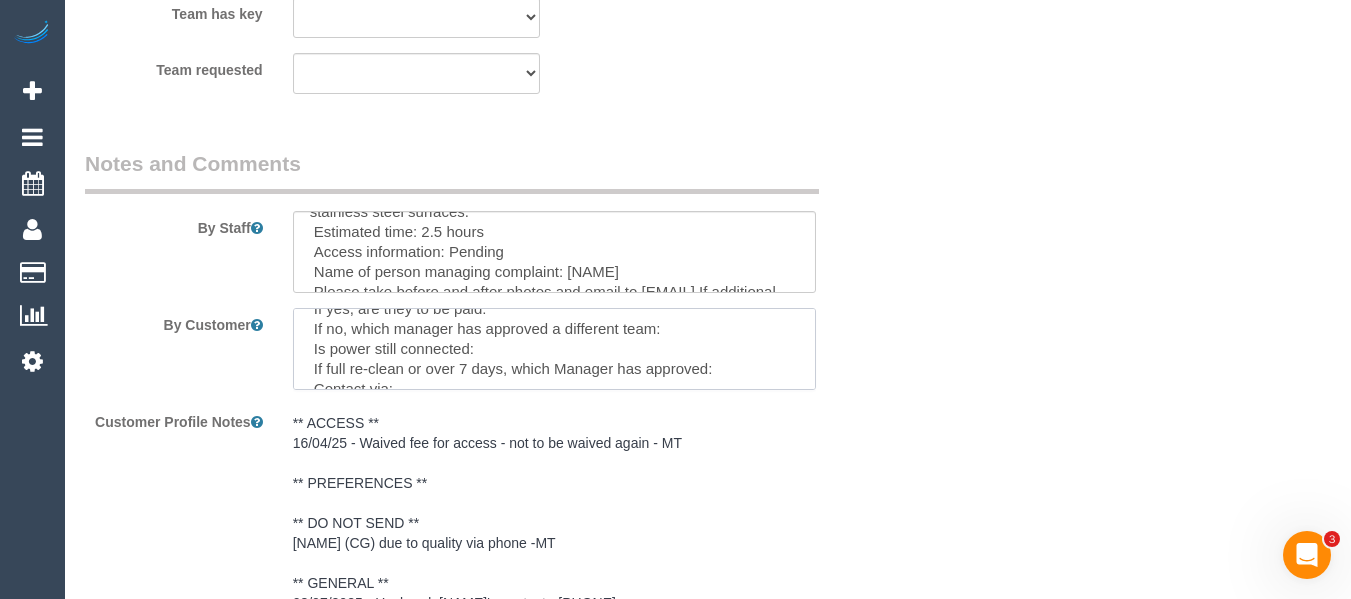 click at bounding box center [555, 349] 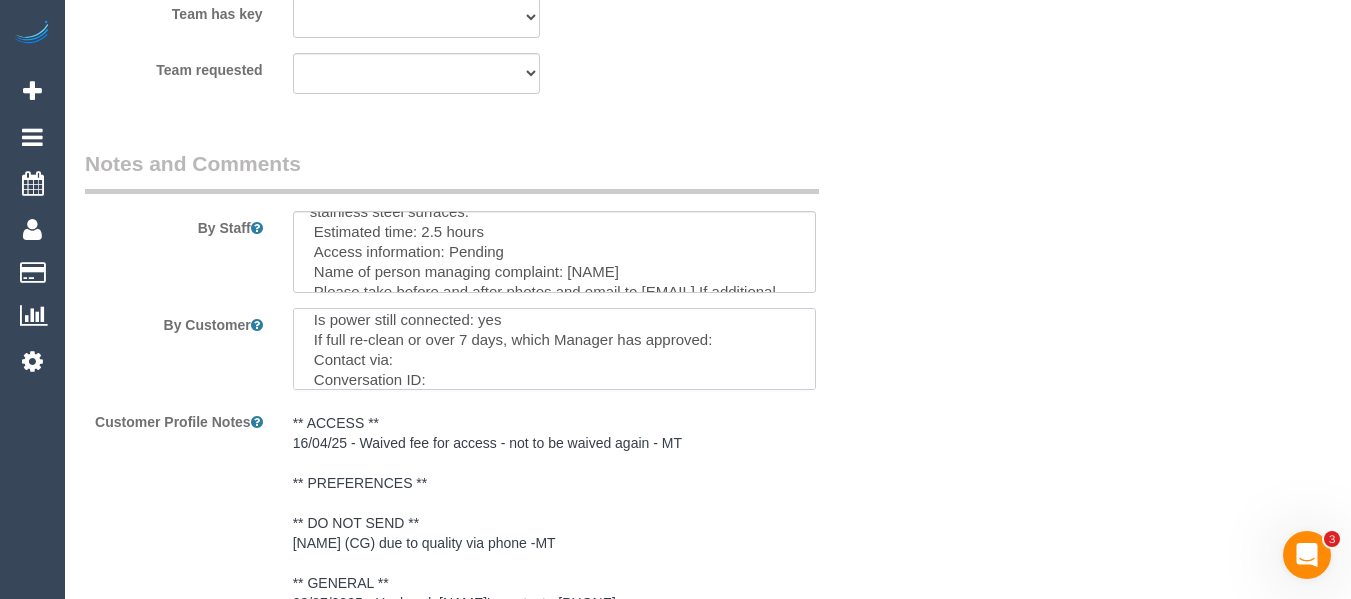 scroll, scrollTop: 119, scrollLeft: 0, axis: vertical 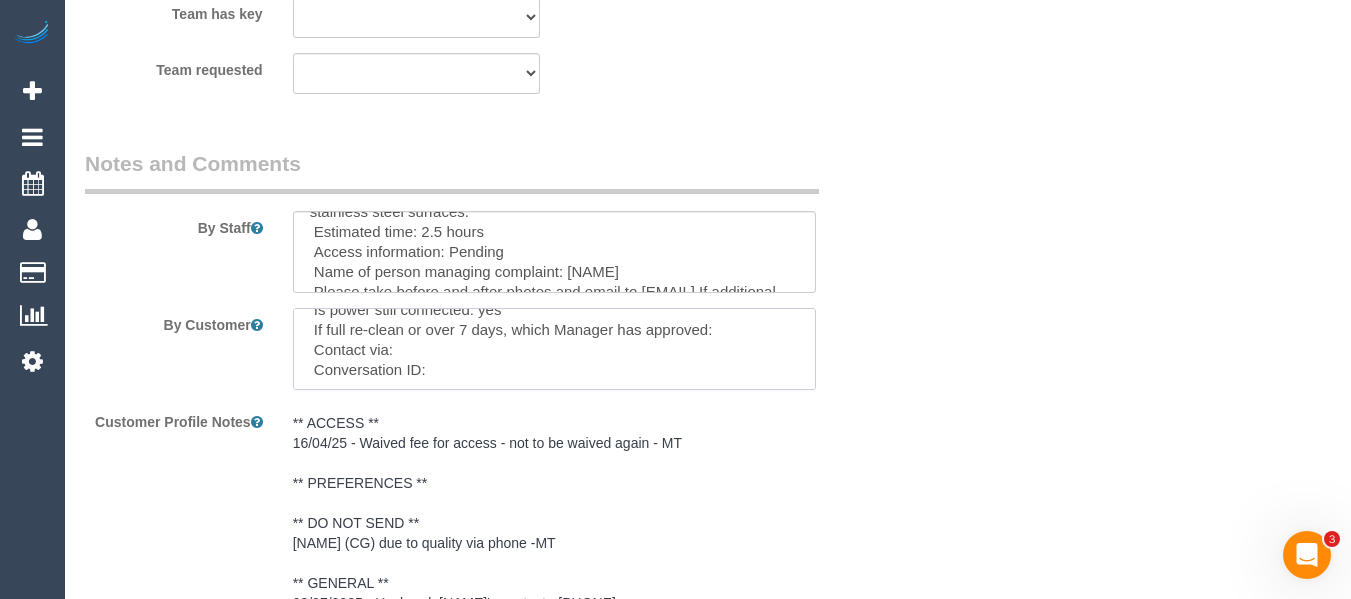 click at bounding box center (555, 349) 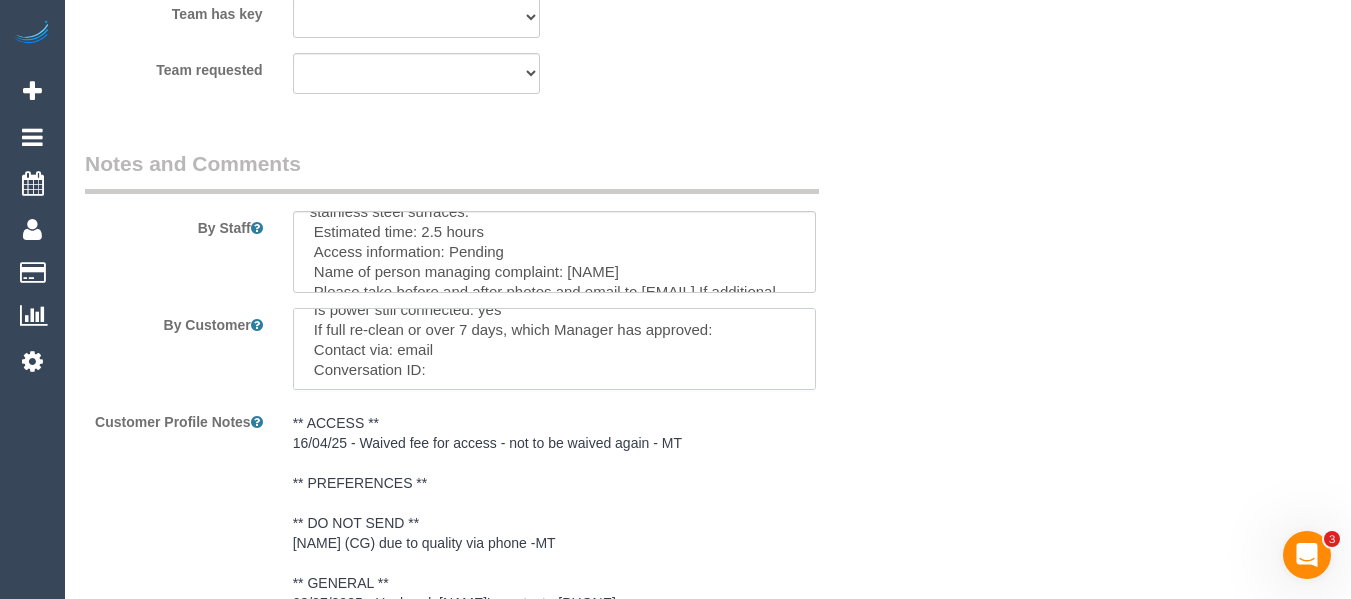 click at bounding box center (555, 349) 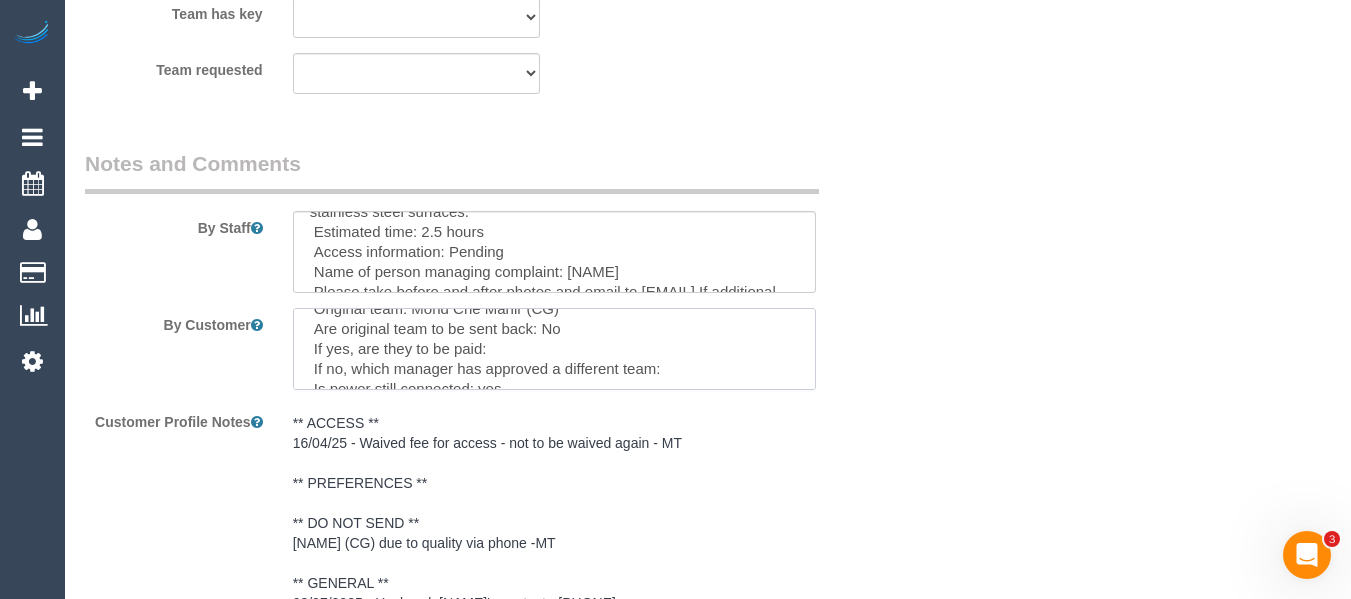 scroll, scrollTop: 0, scrollLeft: 0, axis: both 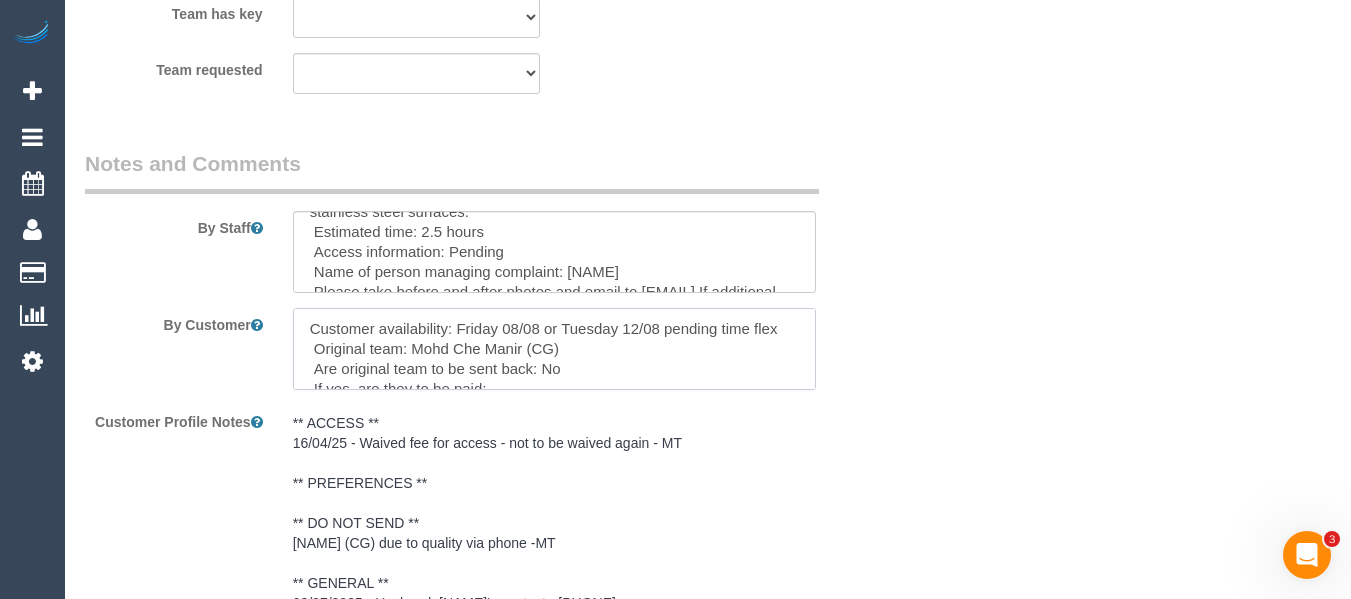 drag, startPoint x: 542, startPoint y: 376, endPoint x: 288, endPoint y: 295, distance: 266.6027 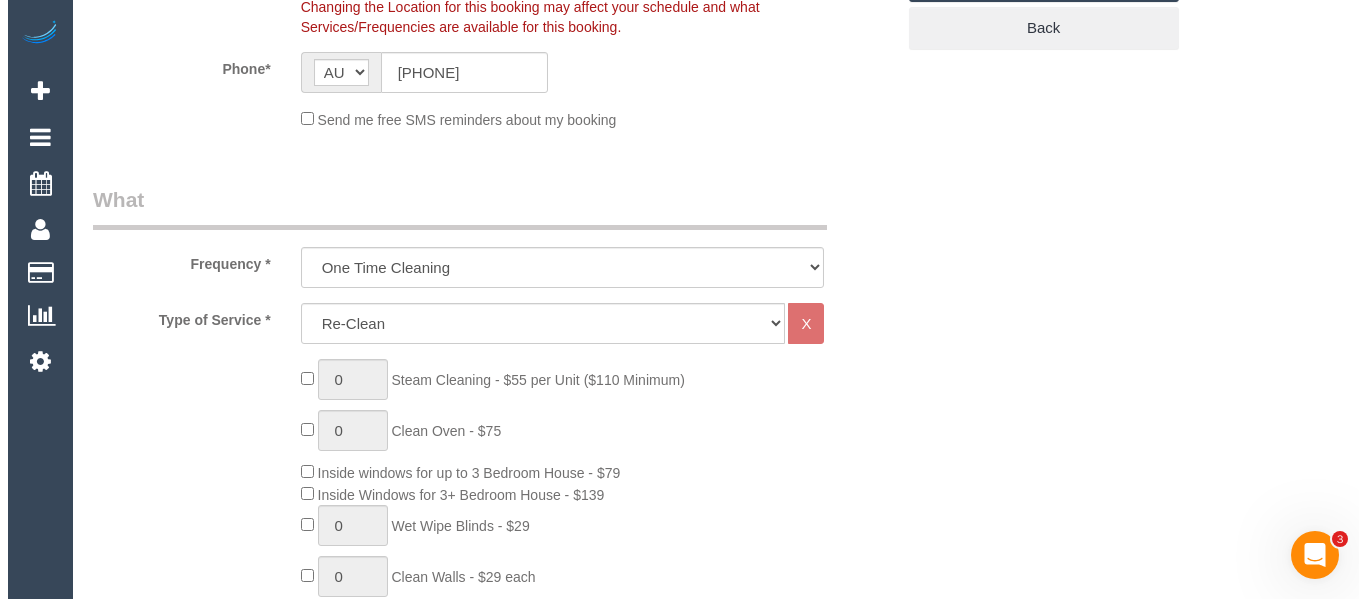 scroll, scrollTop: 0, scrollLeft: 0, axis: both 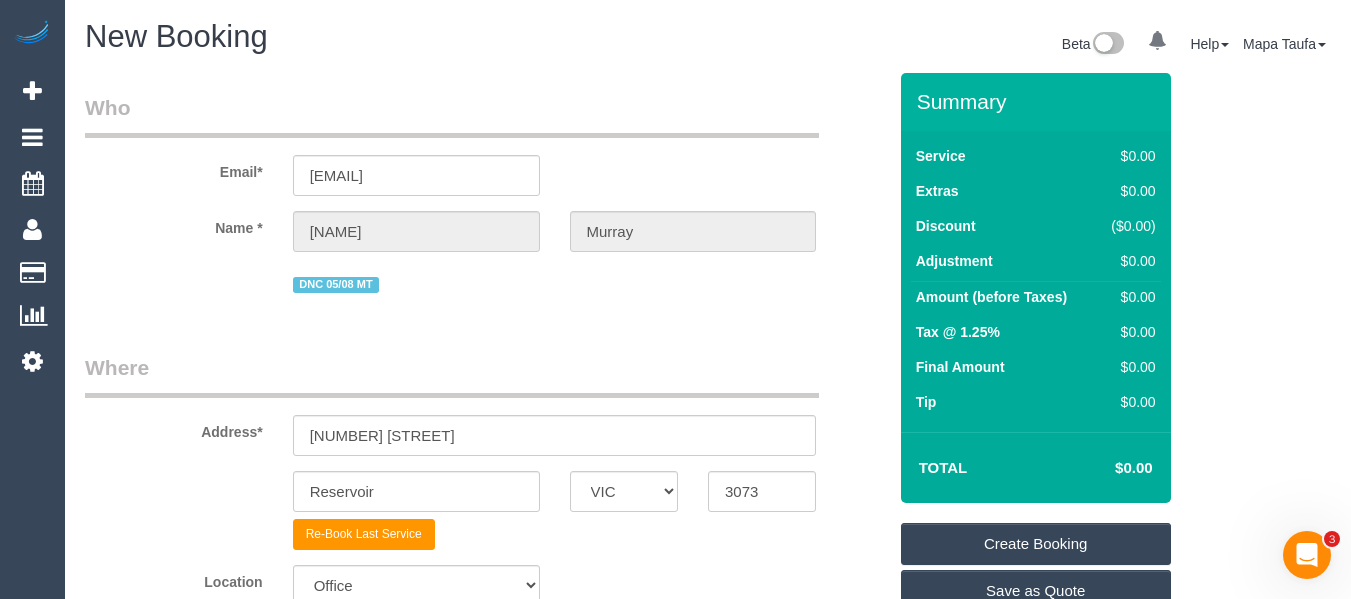 type on "Customer availability: Friday 08/08 or Tuesday 12/08 pending time flex
Original team: Mohd Che Manir (CG)
Are original team to be sent back: No
If yes, are they to be paid:
If no, which manager has approved a different team:
Is power still connected: yes
If full re-clean or over 7 days, which Manager has approved:
Contact via: email
Conversation ID: cnv_q3coya7" 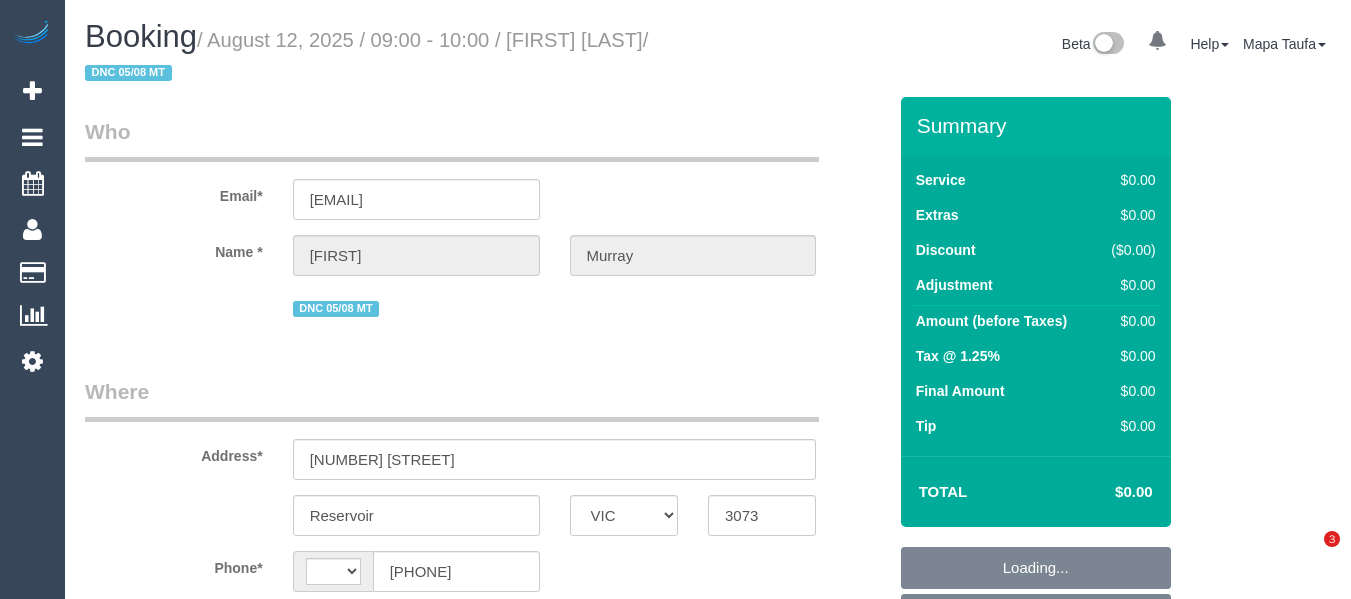 select on "VIC" 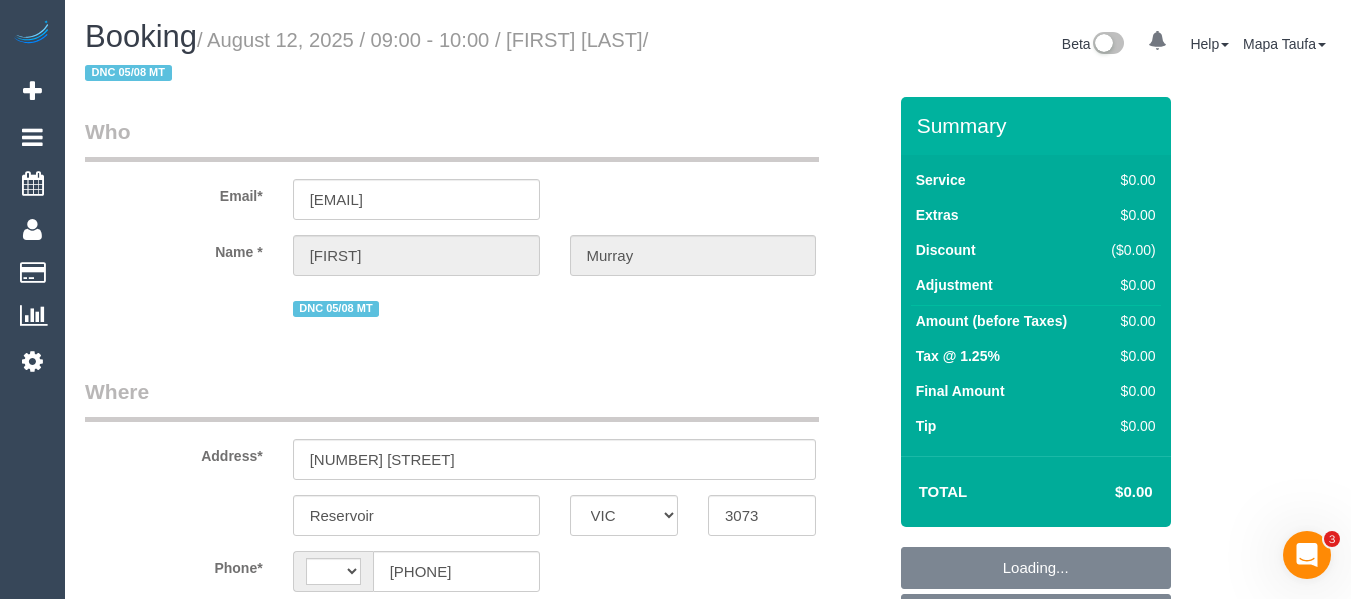 scroll, scrollTop: 0, scrollLeft: 0, axis: both 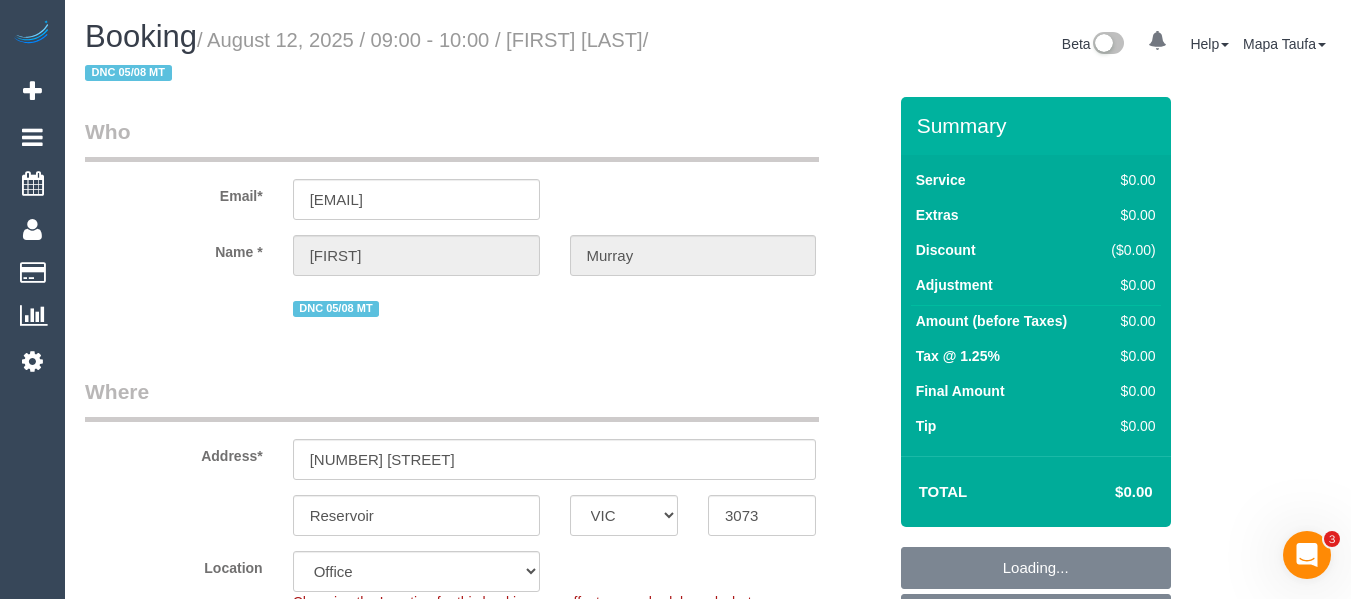 select on "object:741" 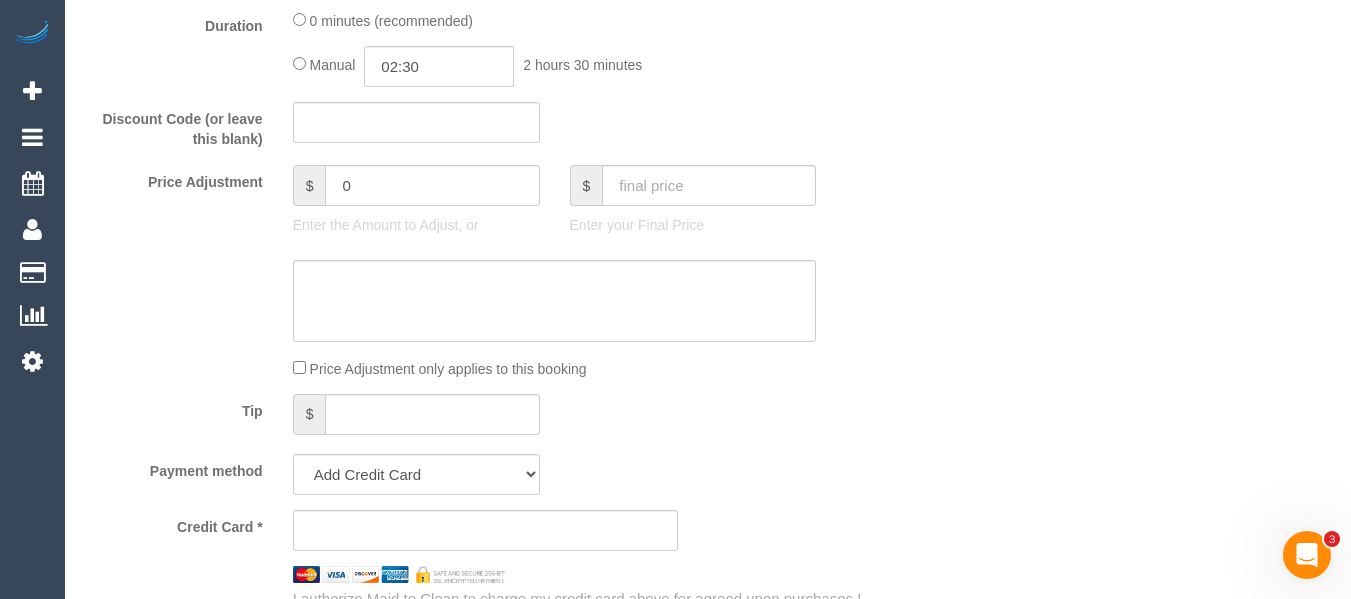 select on "string:stripe-pm_1QulLk2GScqysDRV3VprvzWs" 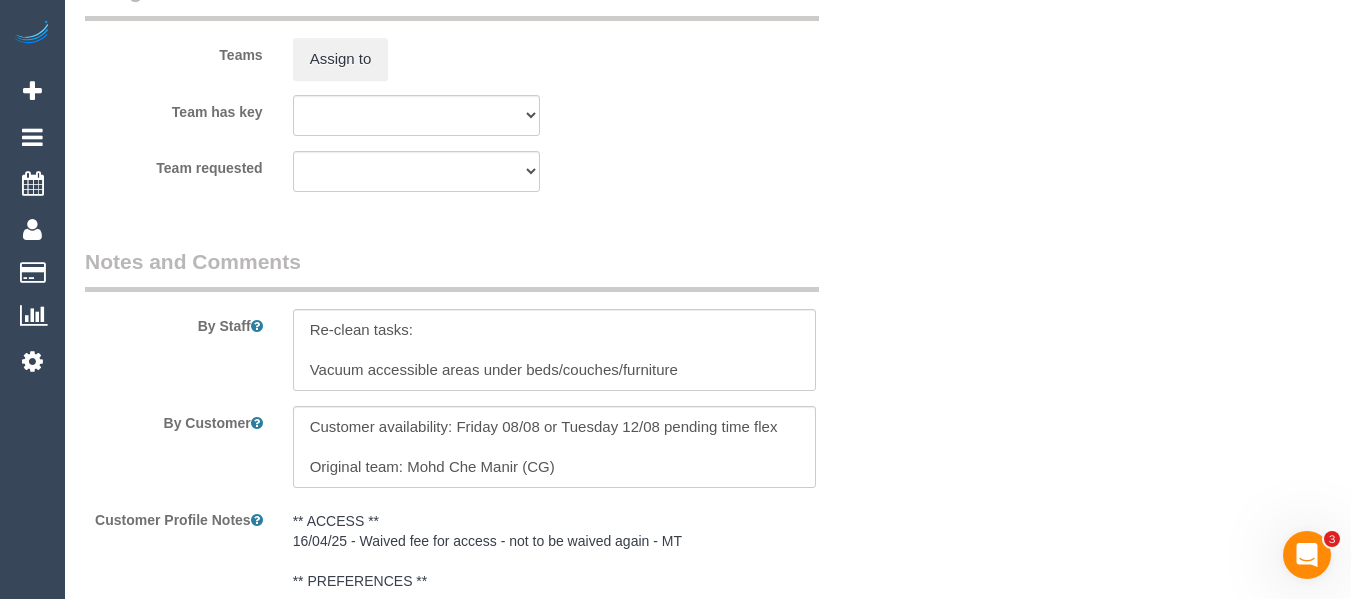 scroll, scrollTop: 3185, scrollLeft: 0, axis: vertical 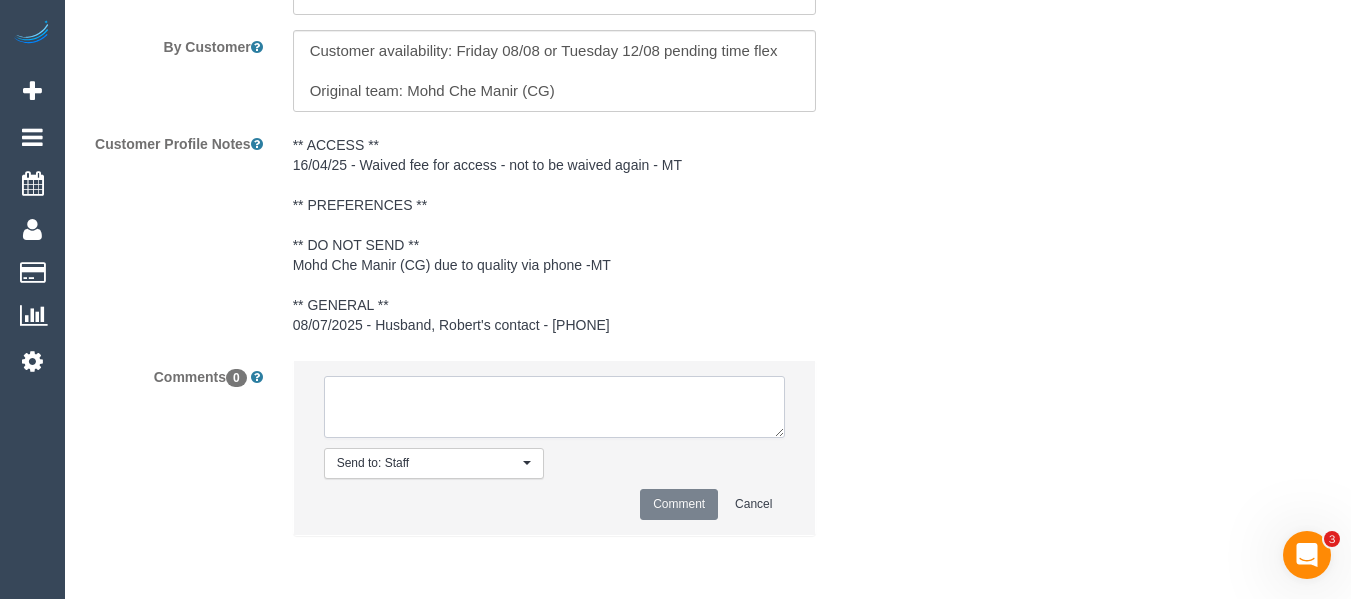 click at bounding box center [555, 407] 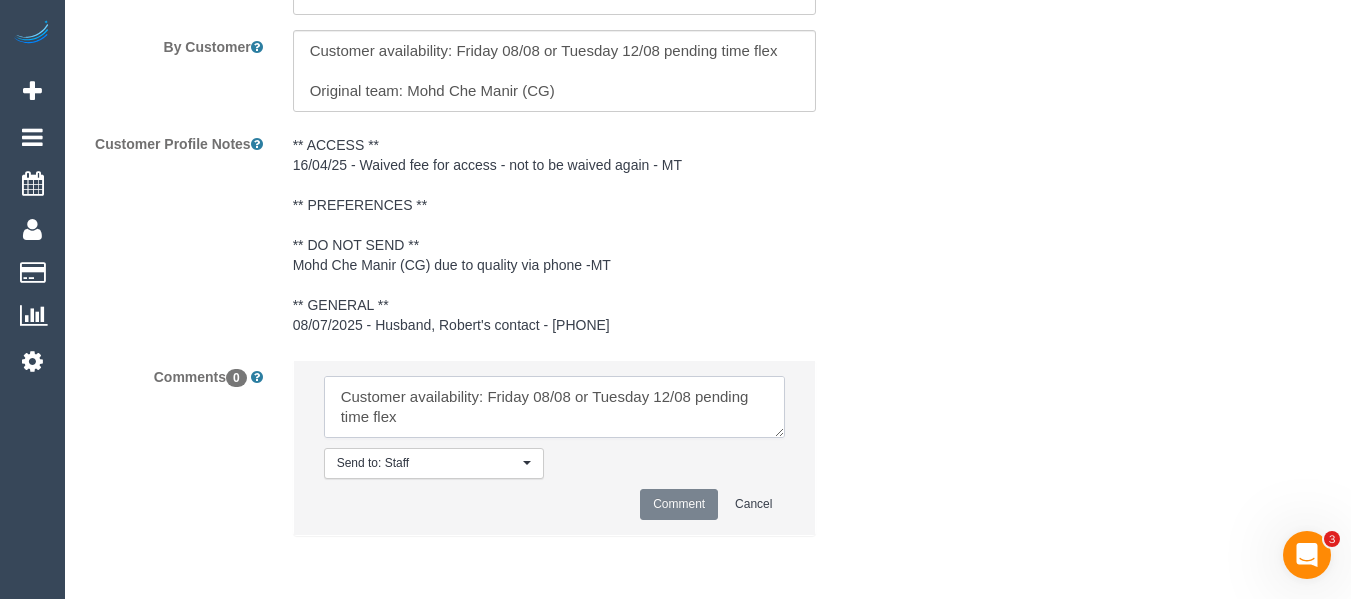 scroll, scrollTop: 148, scrollLeft: 0, axis: vertical 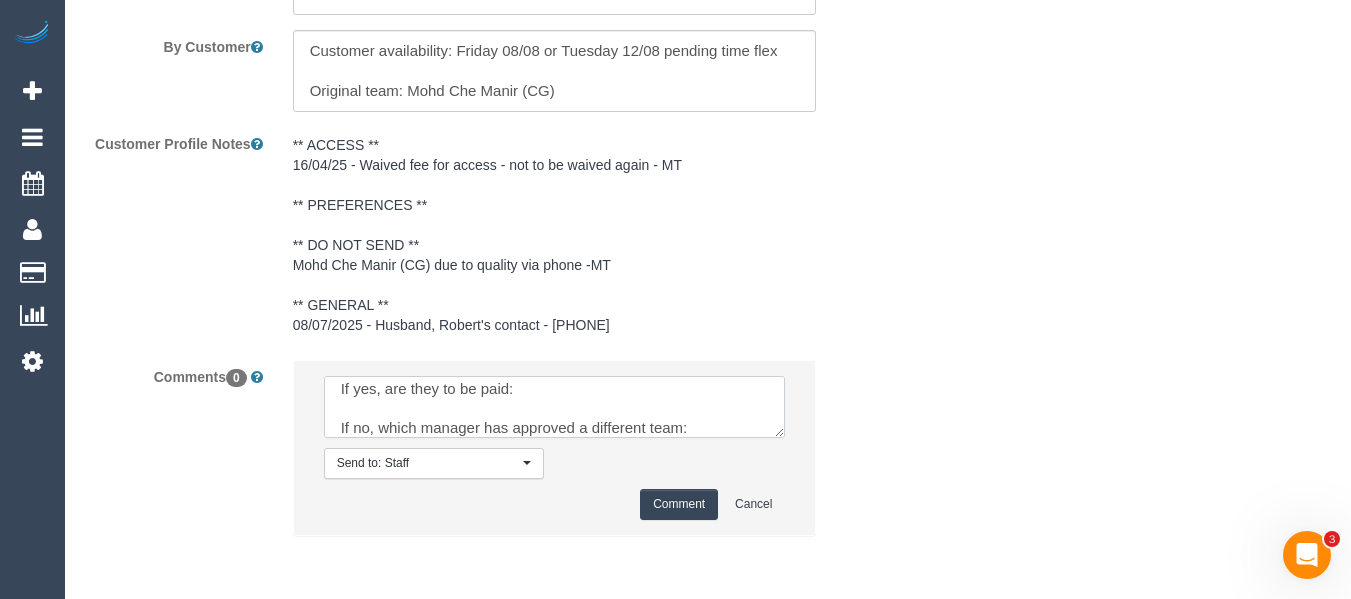type on "Customer availability: Friday 08/08 or Tuesday 12/08 pending time flex
Original team: Mohd Che Manir (CG)
Are original team to be sent back: No
If yes, are they to be paid:
If no, which manager has approved a different team:
Is power still connected: yes
If full re-clean or over 7 days, which Manager has approved:
Contact via: email
Conversation ID: cnv_q3coya7" 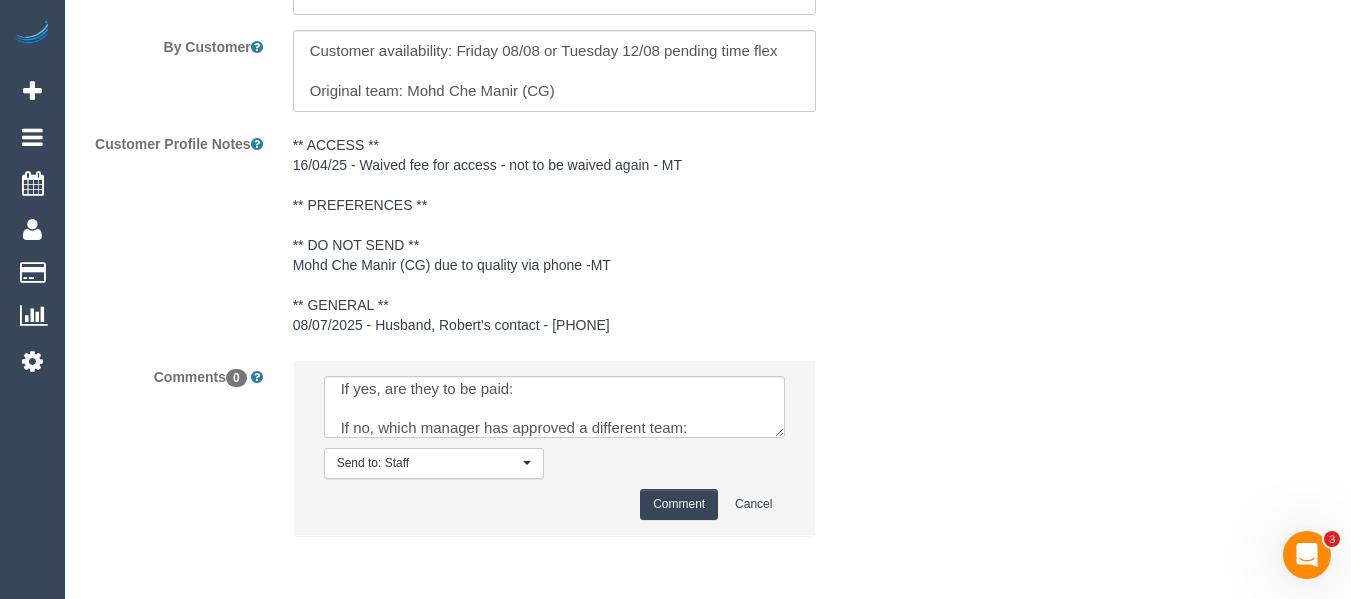 click on "Comment" at bounding box center (679, 504) 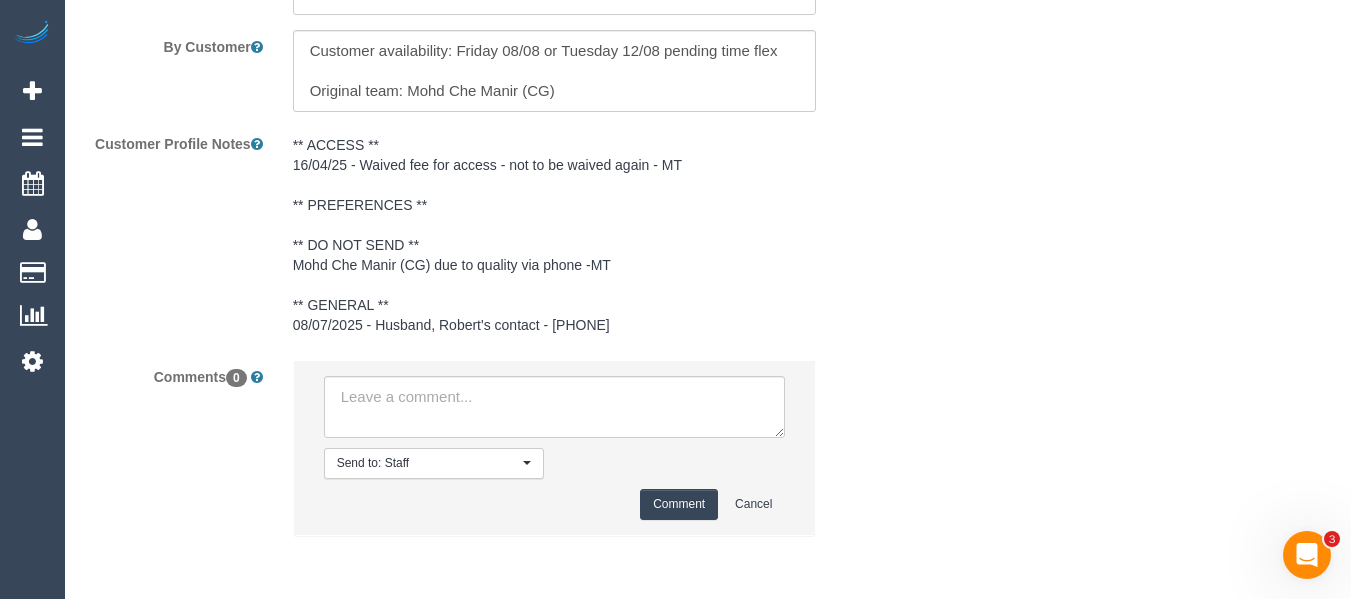 scroll, scrollTop: 0, scrollLeft: 0, axis: both 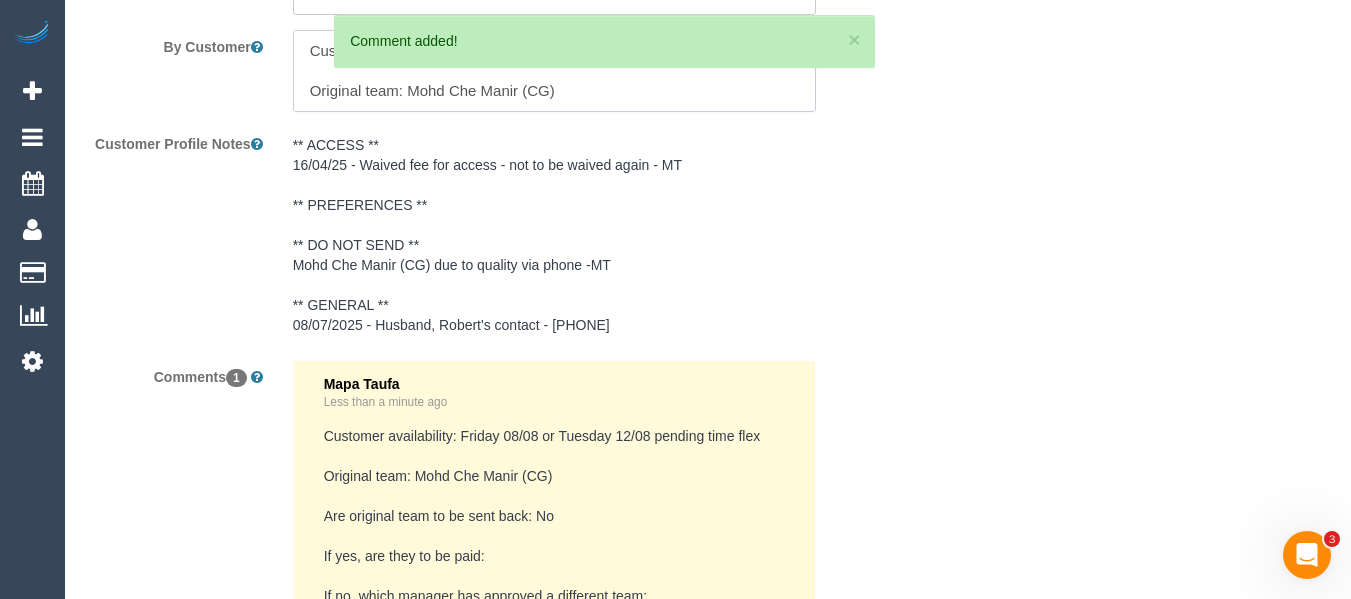 click at bounding box center (555, 71) 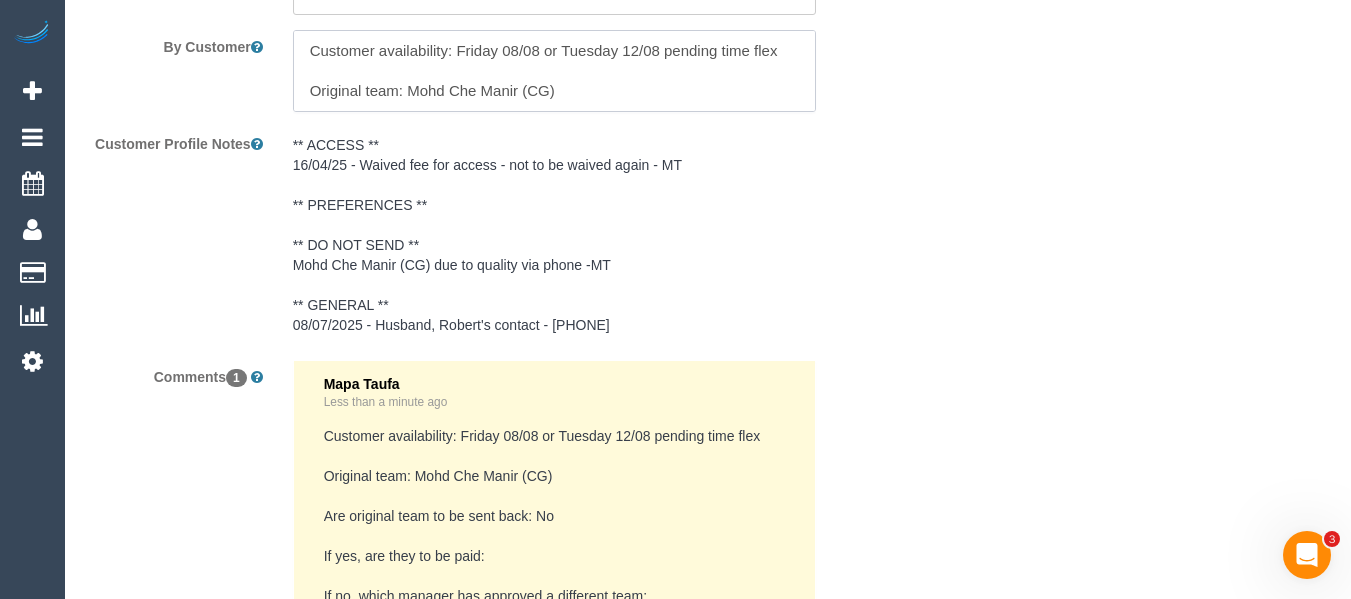 click at bounding box center (555, 71) 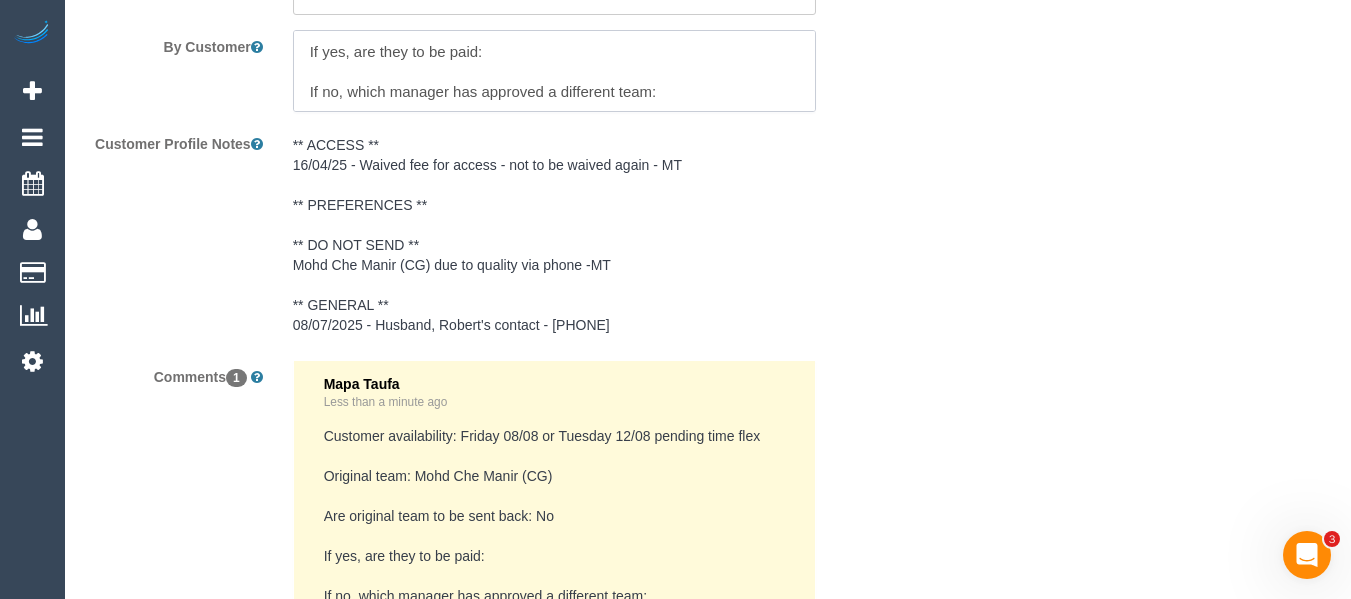 drag, startPoint x: 304, startPoint y: 50, endPoint x: 548, endPoint y: 147, distance: 262.5738 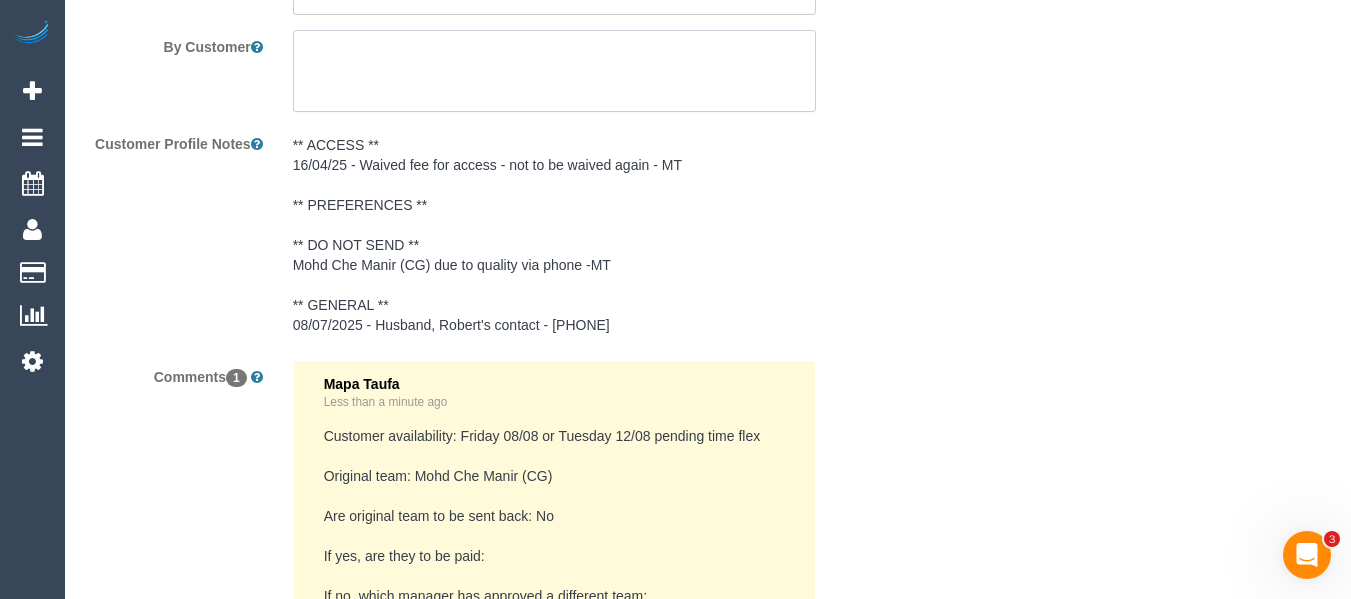 scroll, scrollTop: 0, scrollLeft: 0, axis: both 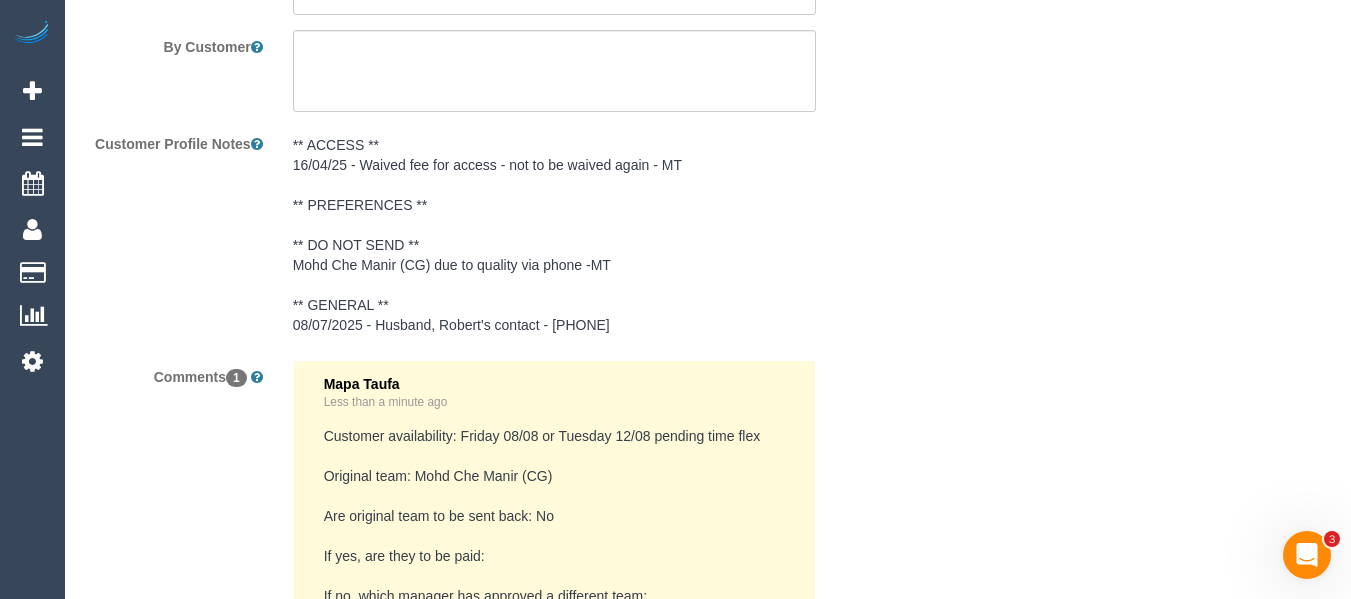 click on "Who
Email*
[EMAIL]
Name *
[FIRST]
[LAST]
DNC 05/08 MT
Where
Address*
[NUMBER] [STREET]
[CITY]
ACT
NSW
NT
QLD
SA
TAS
VIC
WA
[POSTAL_CODE]
Location
Office City East (North) East (South) Inner East Inner North (East) Inner North (West) Inner South East Inner West North (East) North (West) Outer East Outer North (East) Outer North (West) Outer South East Outer West South East (East) South East (West) West (North) West (South) ZG - Central ZG - East ZG - North" at bounding box center (708, -1137) 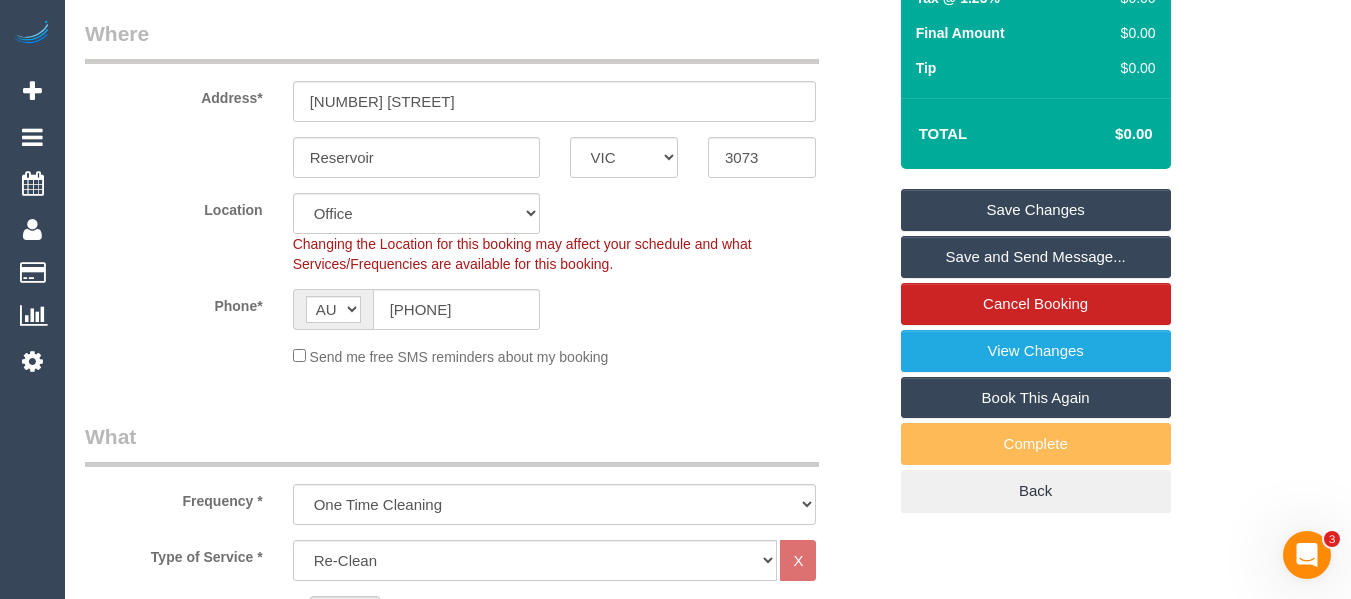 scroll, scrollTop: 39, scrollLeft: 0, axis: vertical 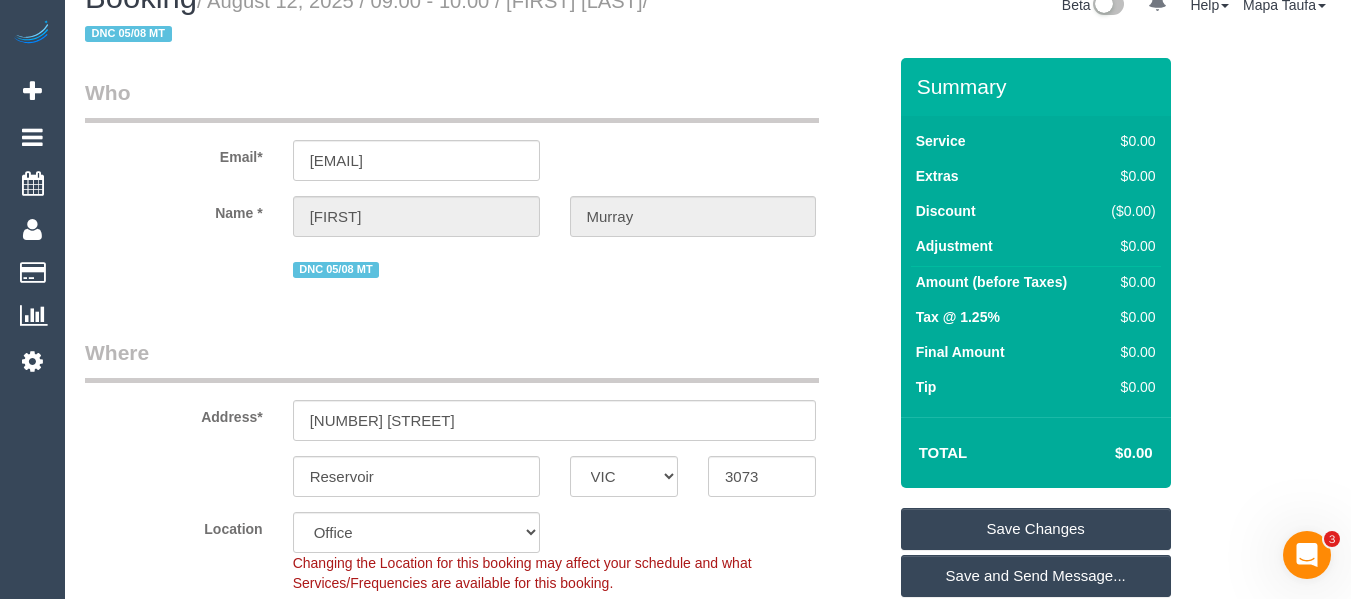 click on "Save Changes" at bounding box center [1036, 529] 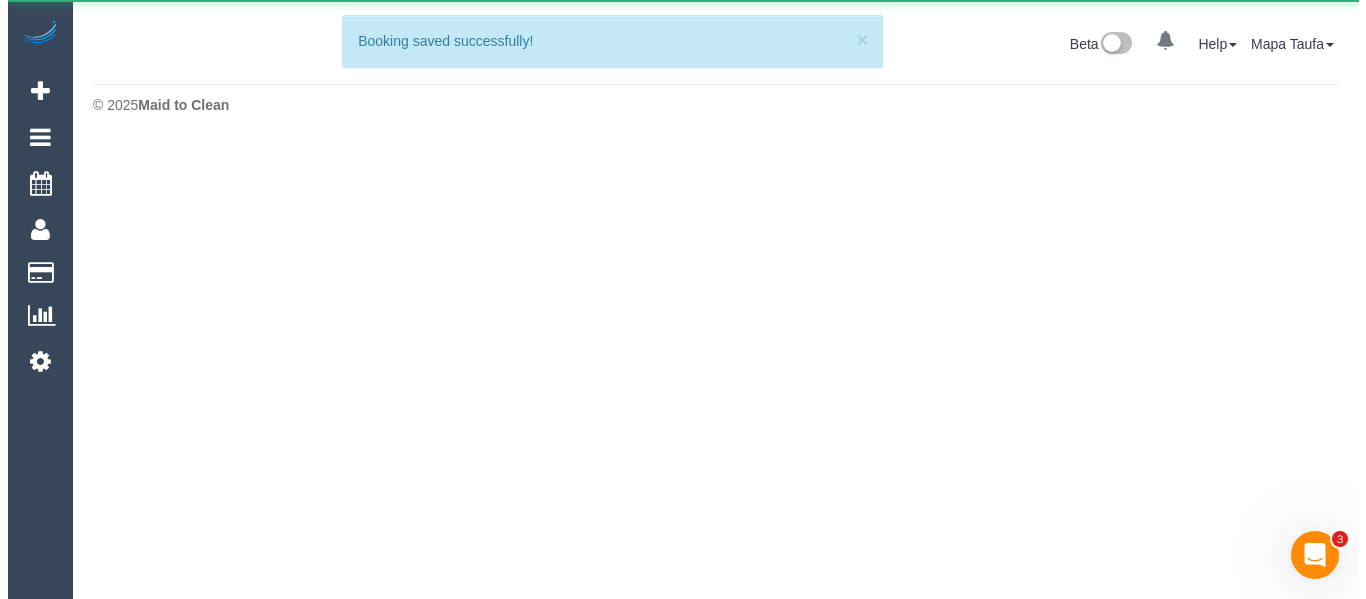 scroll, scrollTop: 0, scrollLeft: 0, axis: both 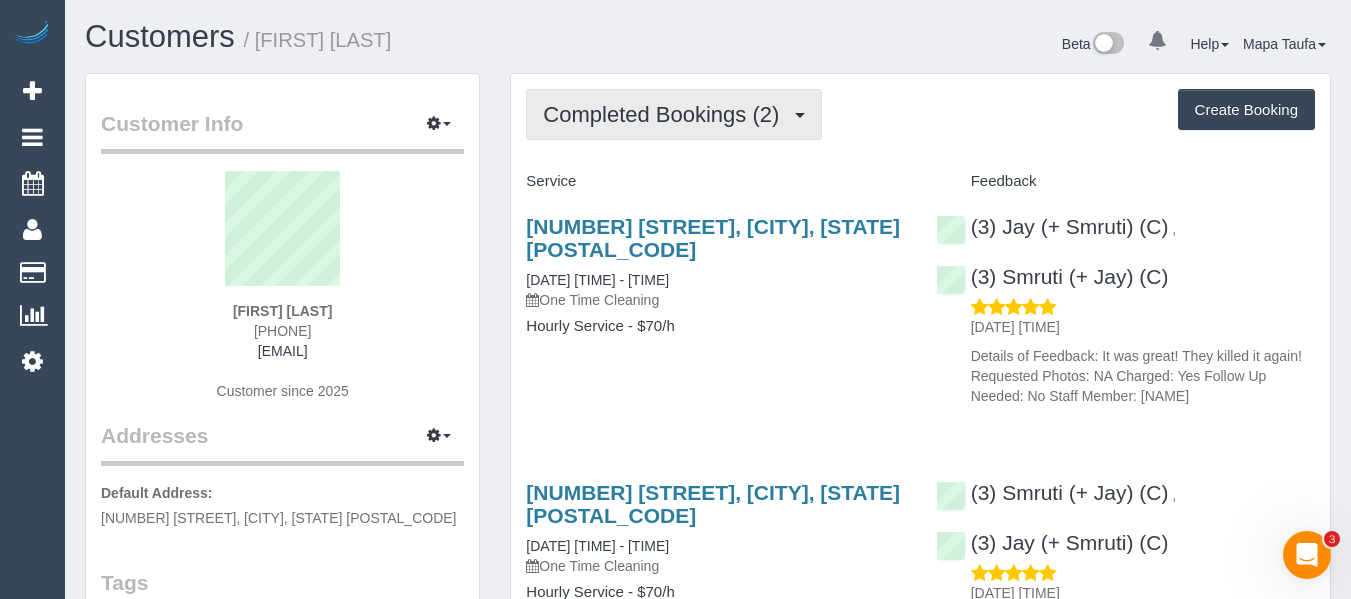 click on "Completed Bookings (2)" at bounding box center [666, 114] 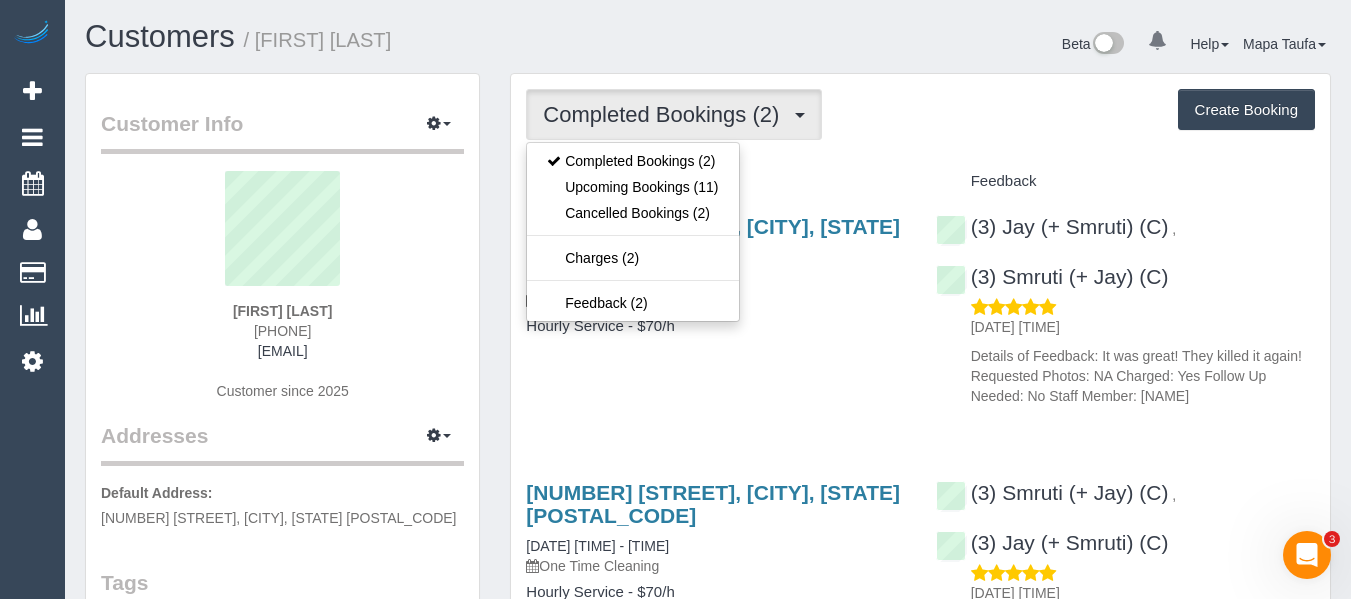 click on "Completed Bookings (2)
Completed Bookings (2)
Upcoming Bookings (11)
Cancelled Bookings (2)
Charges (2)
Feedback (2)
Create Booking" at bounding box center (920, 114) 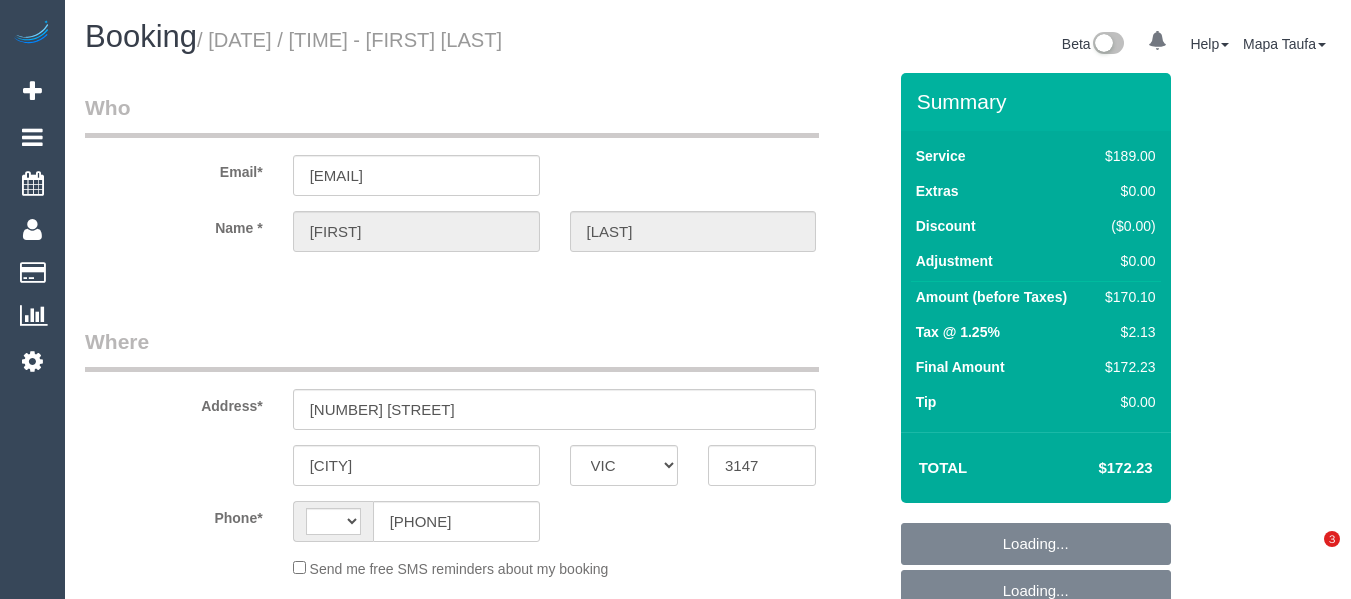 select on "VIC" 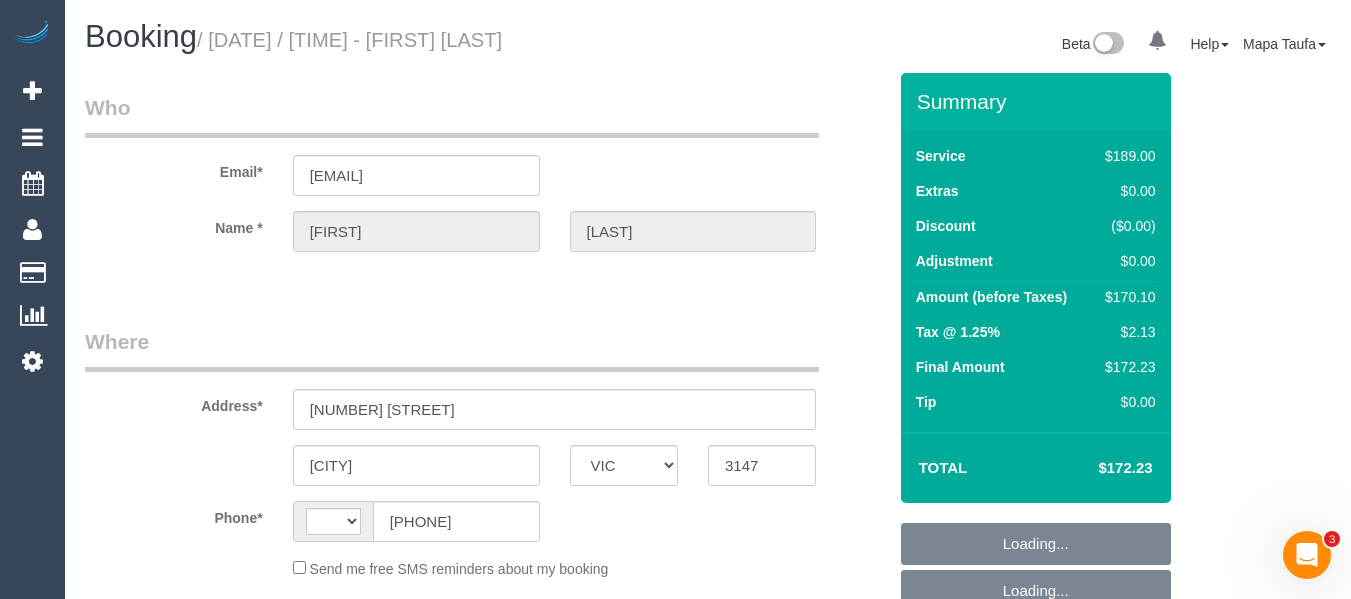 scroll, scrollTop: 0, scrollLeft: 0, axis: both 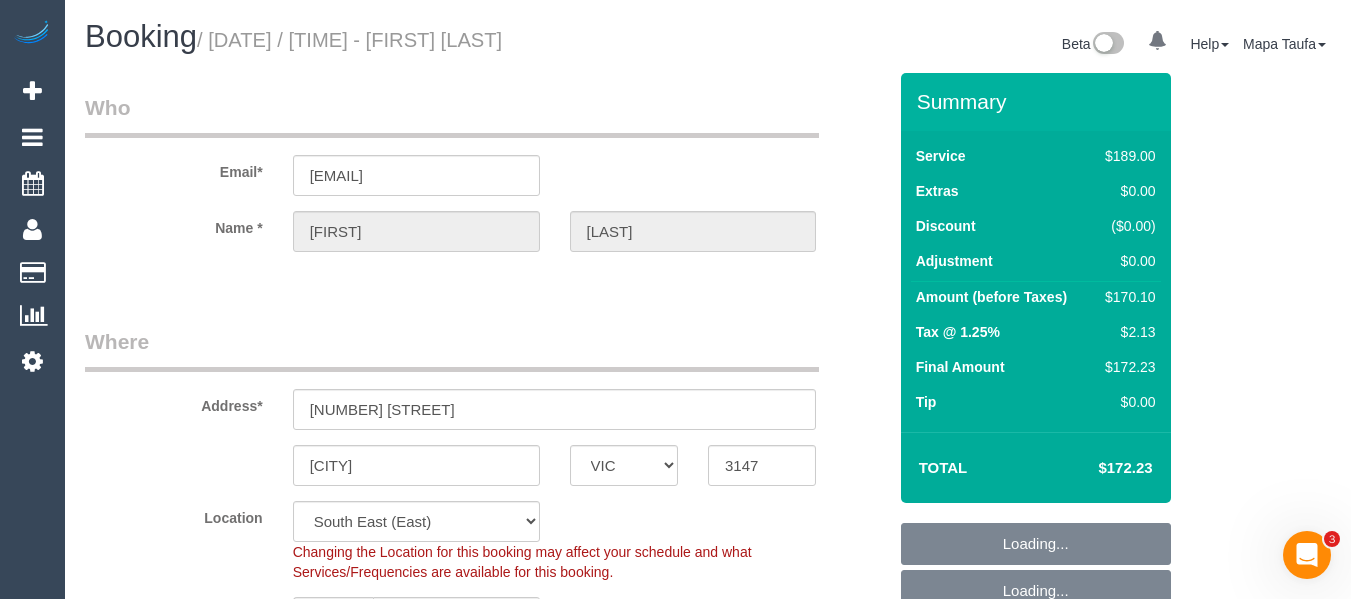 select on "number:29" 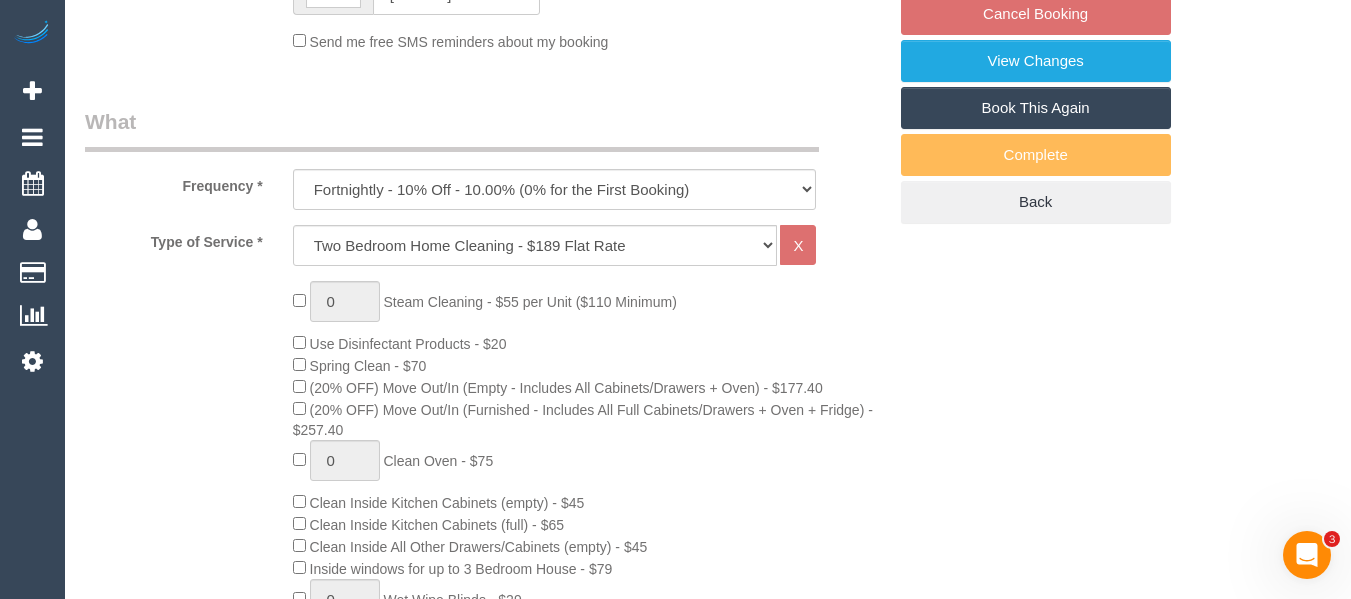select on "spot29" 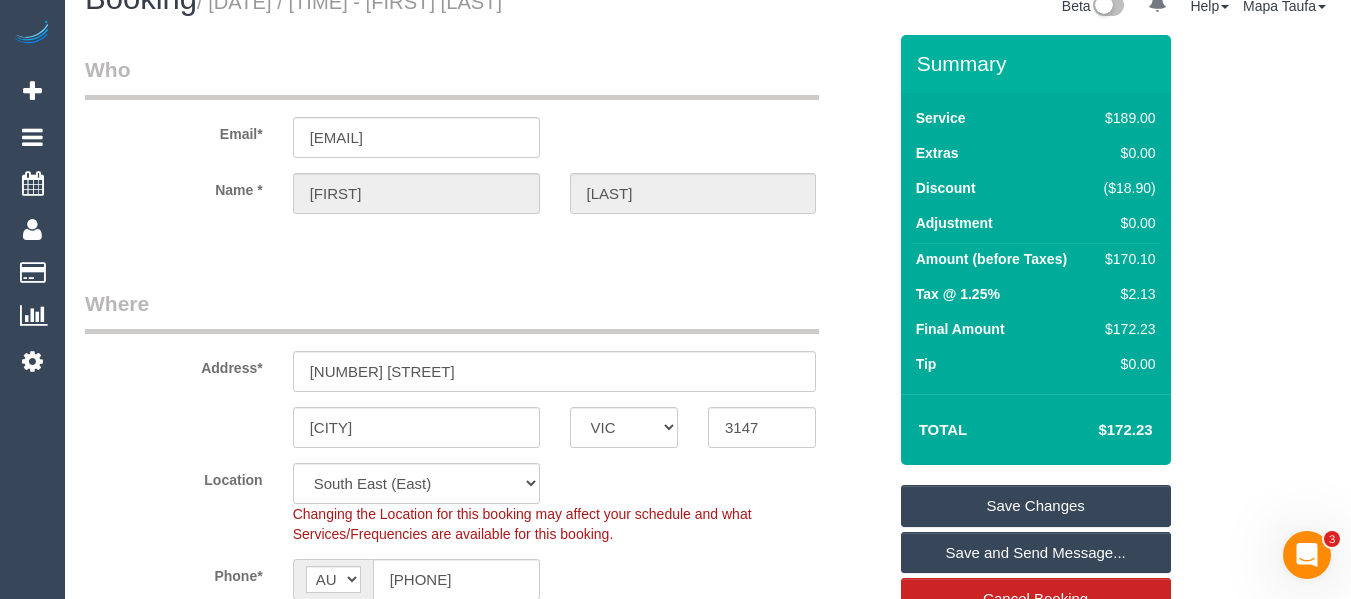 scroll, scrollTop: 0, scrollLeft: 0, axis: both 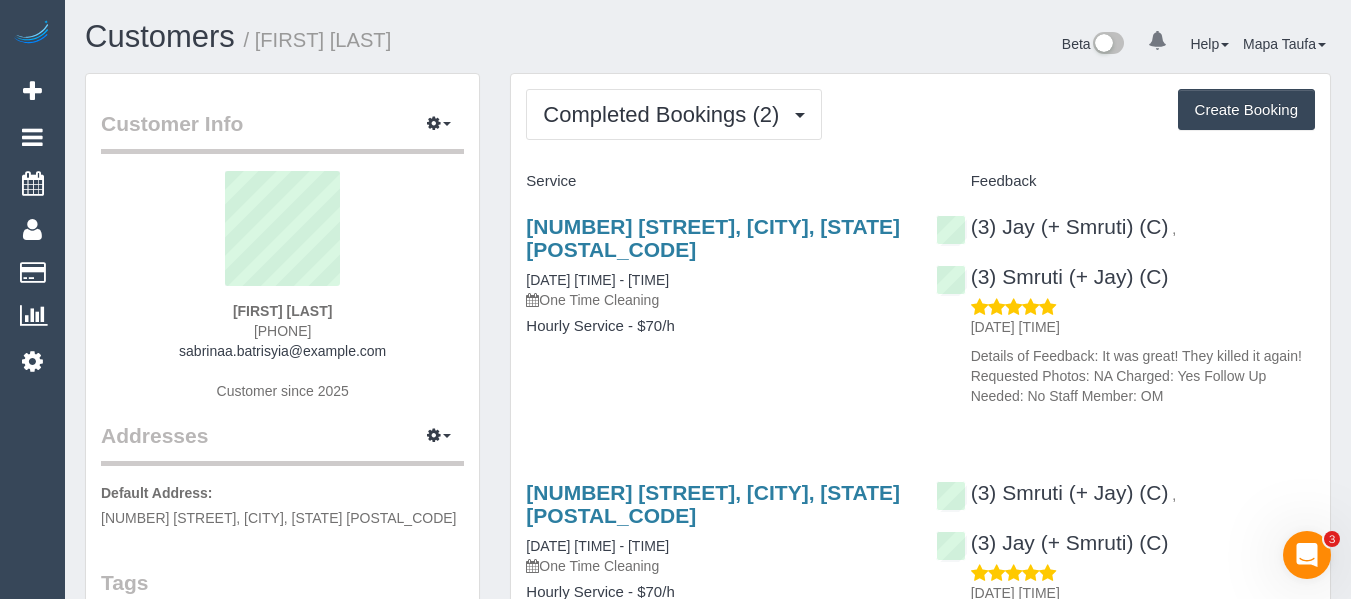 drag, startPoint x: 631, startPoint y: 243, endPoint x: 524, endPoint y: 227, distance: 108.18965 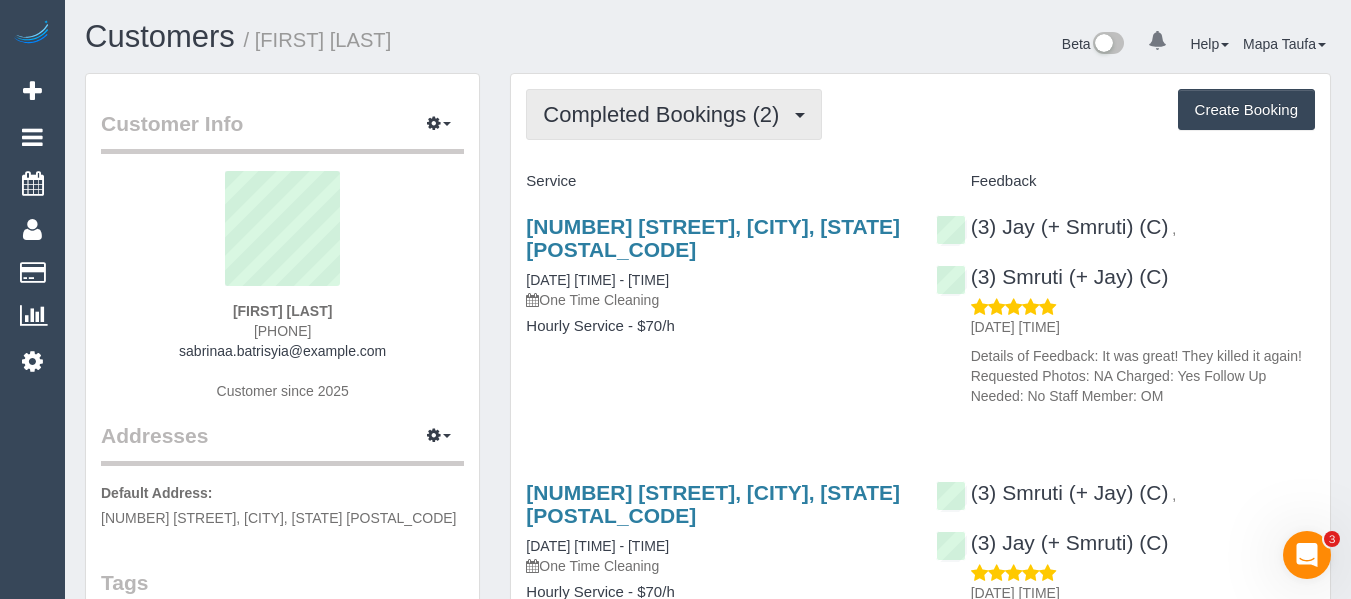 click on "Completed Bookings (2)" at bounding box center (666, 114) 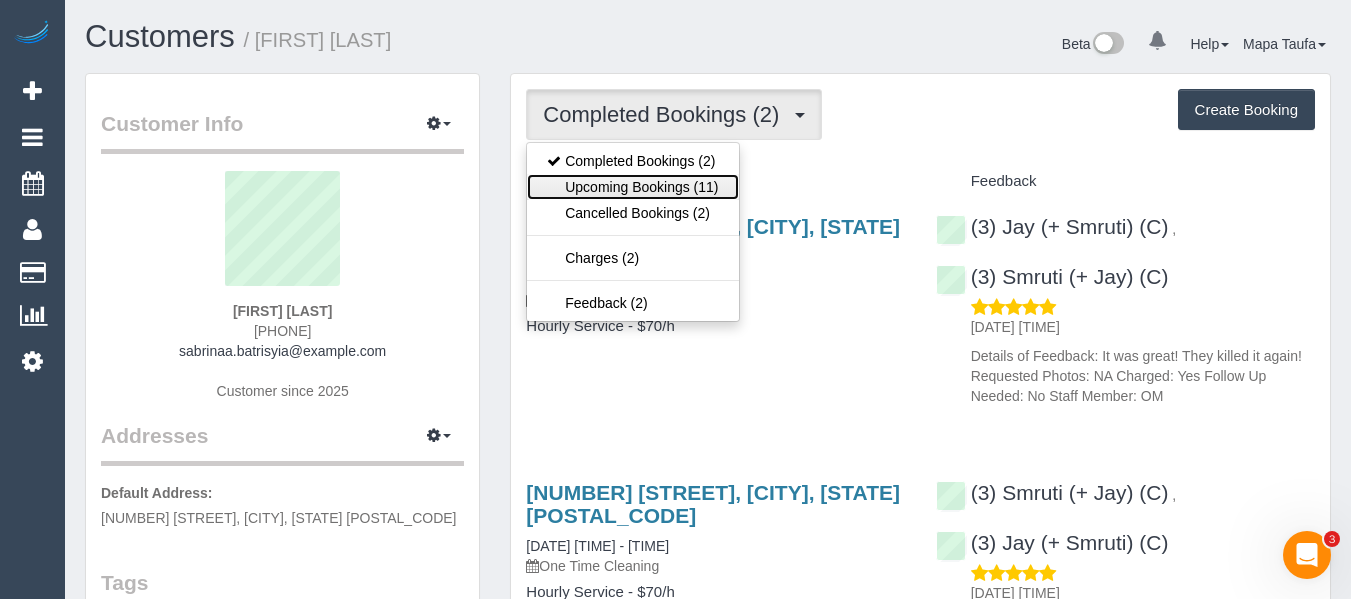 click on "Upcoming Bookings (11)" at bounding box center [632, 187] 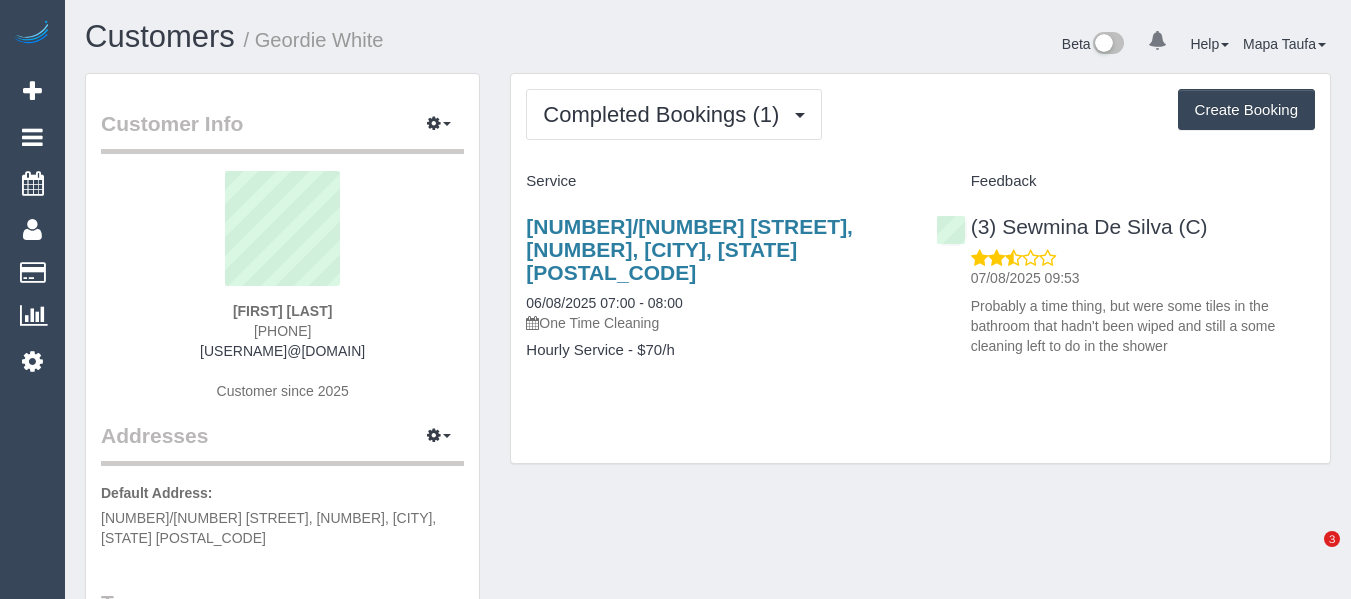 scroll, scrollTop: 0, scrollLeft: 0, axis: both 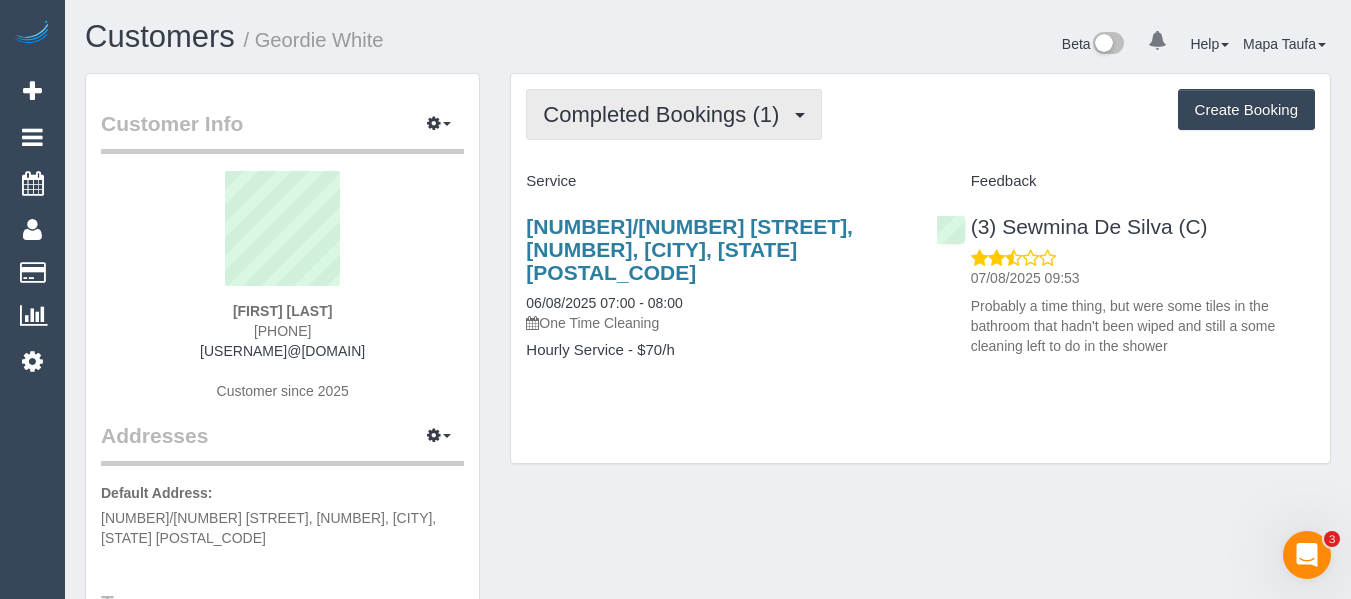 click on "Completed Bookings (1)" at bounding box center (674, 114) 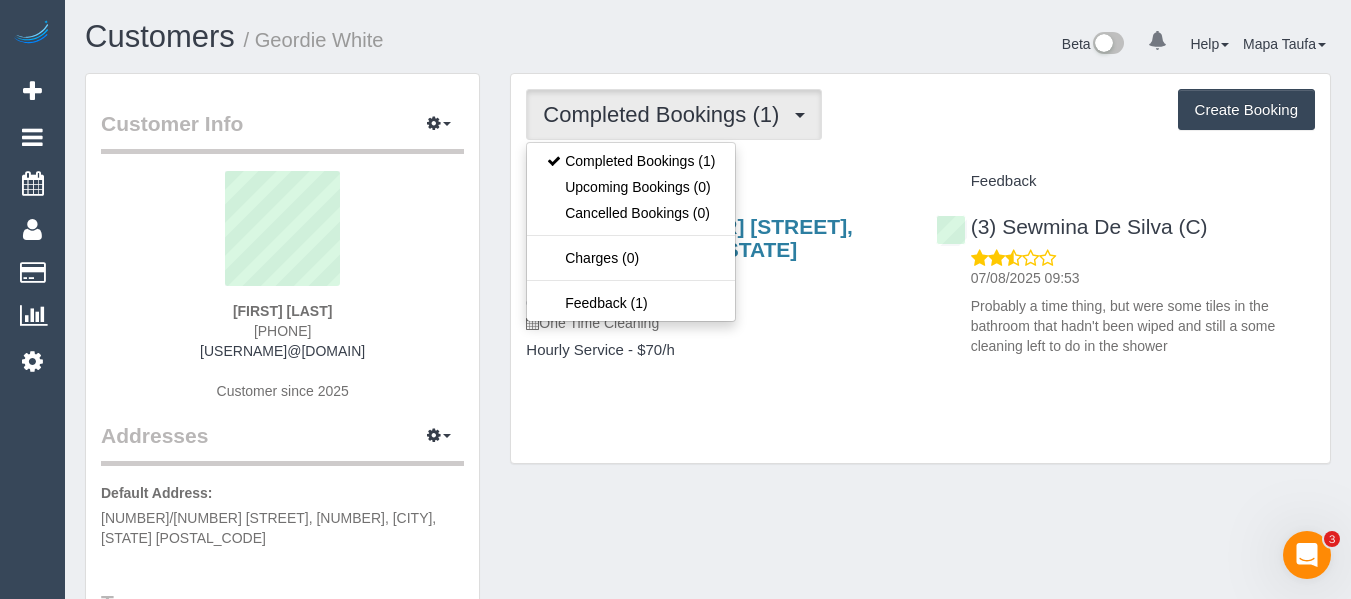 click on "Completed Bookings (1)
Completed Bookings (1)
Upcoming Bookings (0)
Cancelled Bookings (0)
Charges (0)
Feedback (1)
Create Booking
Service
Feedback" at bounding box center [920, 269] 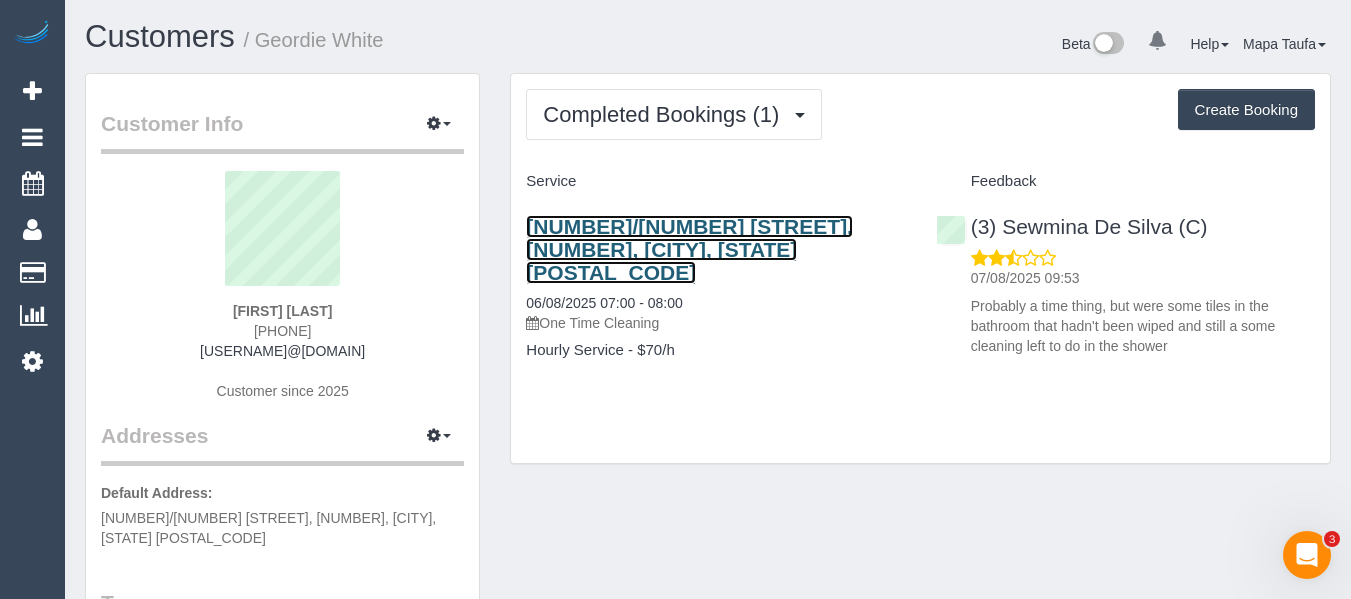 click on "[NUMBER]/[NUMBER] [STREET], [NUMBER], [CITY], [STATE] [POSTAL_CODE]" at bounding box center (689, 249) 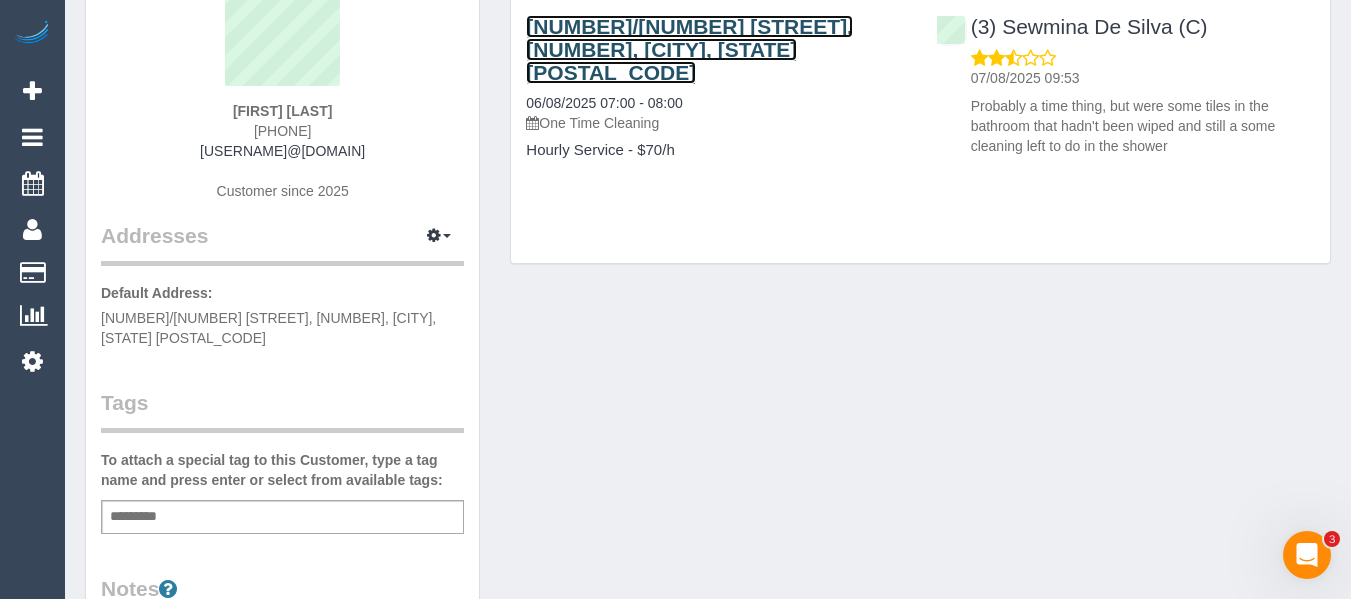 scroll, scrollTop: 216, scrollLeft: 0, axis: vertical 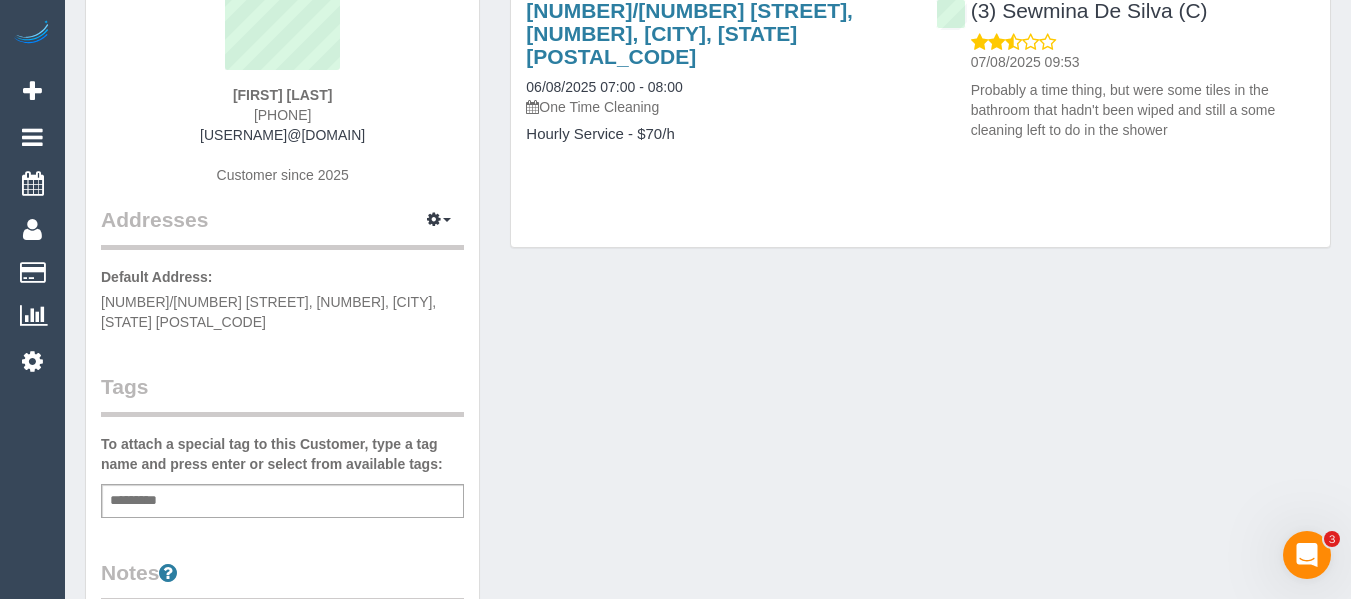 click on "Add a tag" at bounding box center [282, 501] 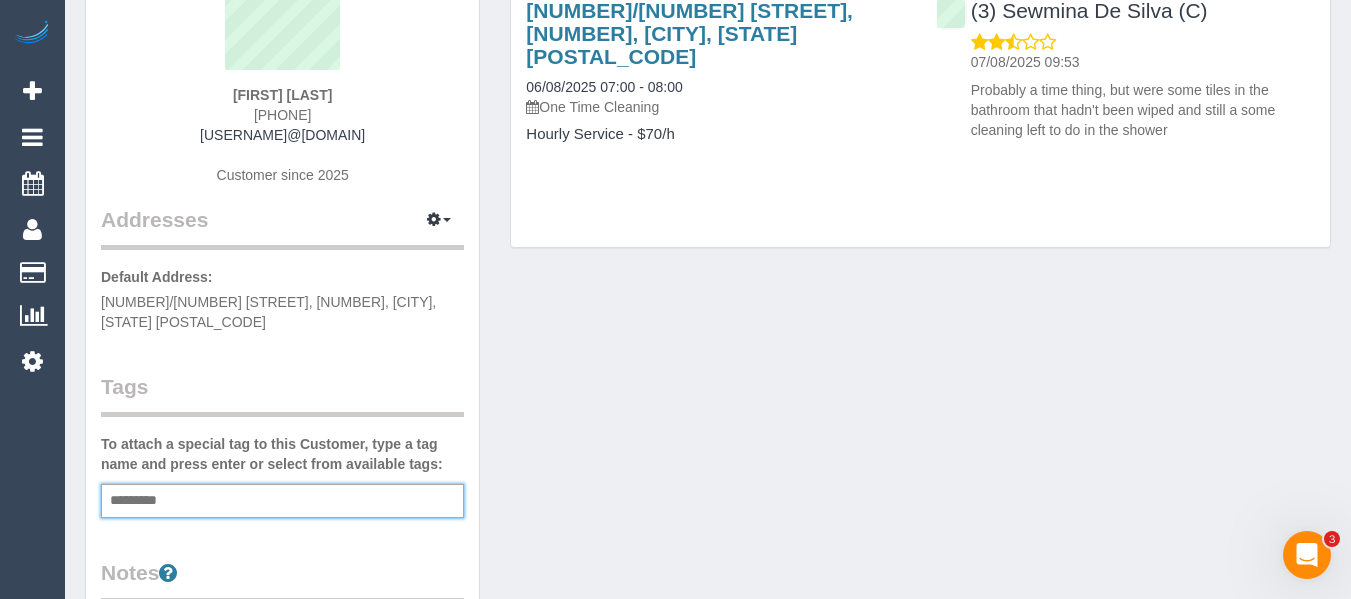 type on "*" 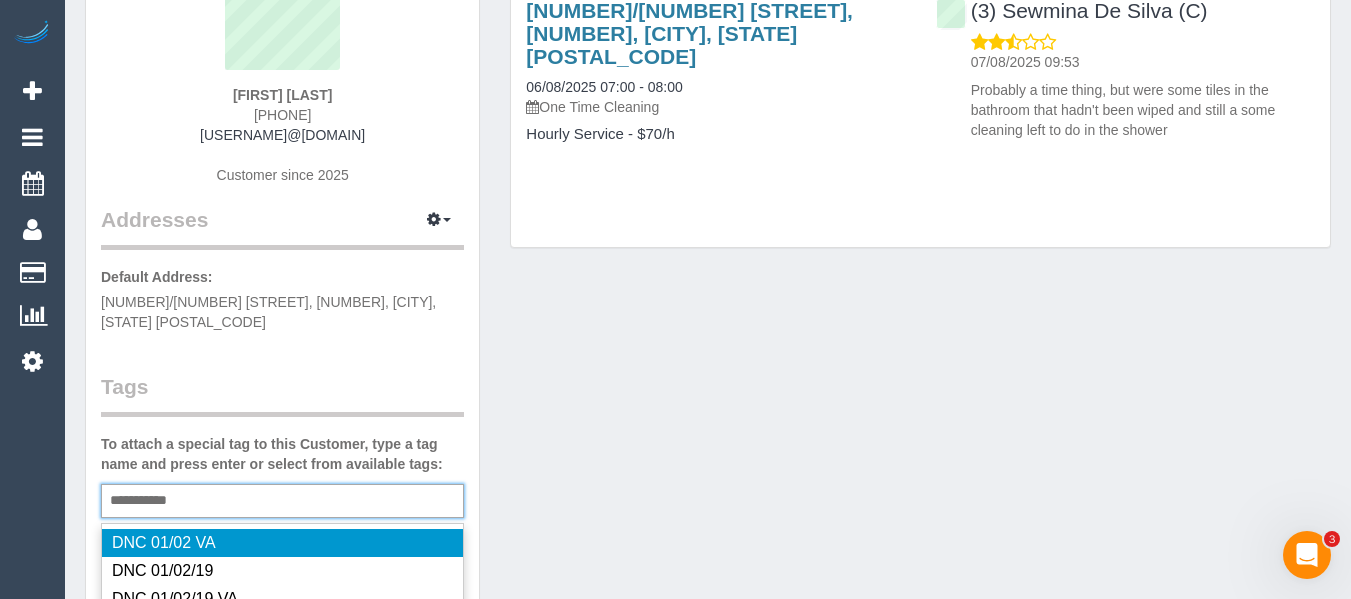 type on "**********" 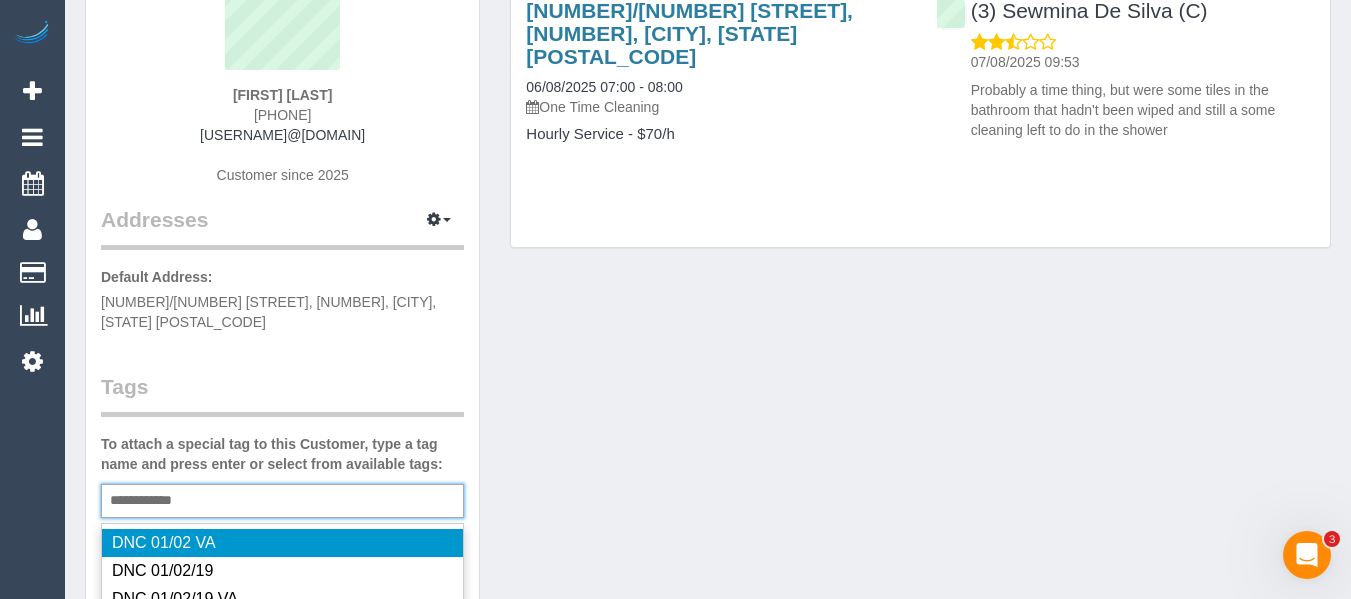 type 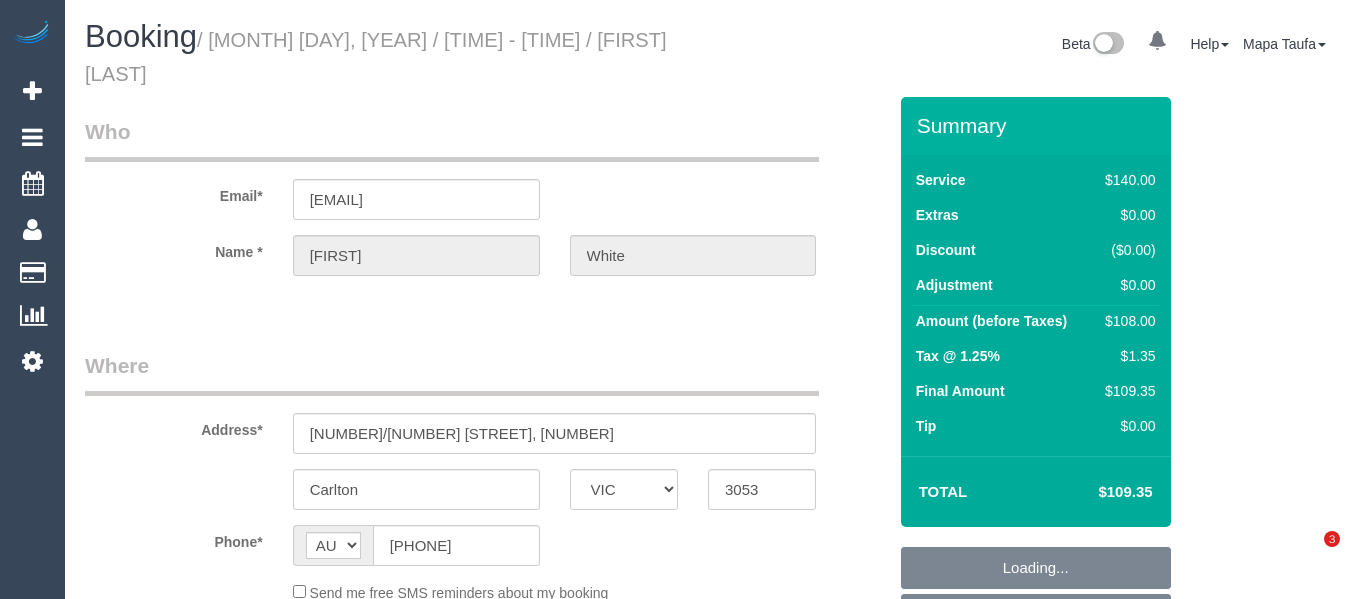 select on "VIC" 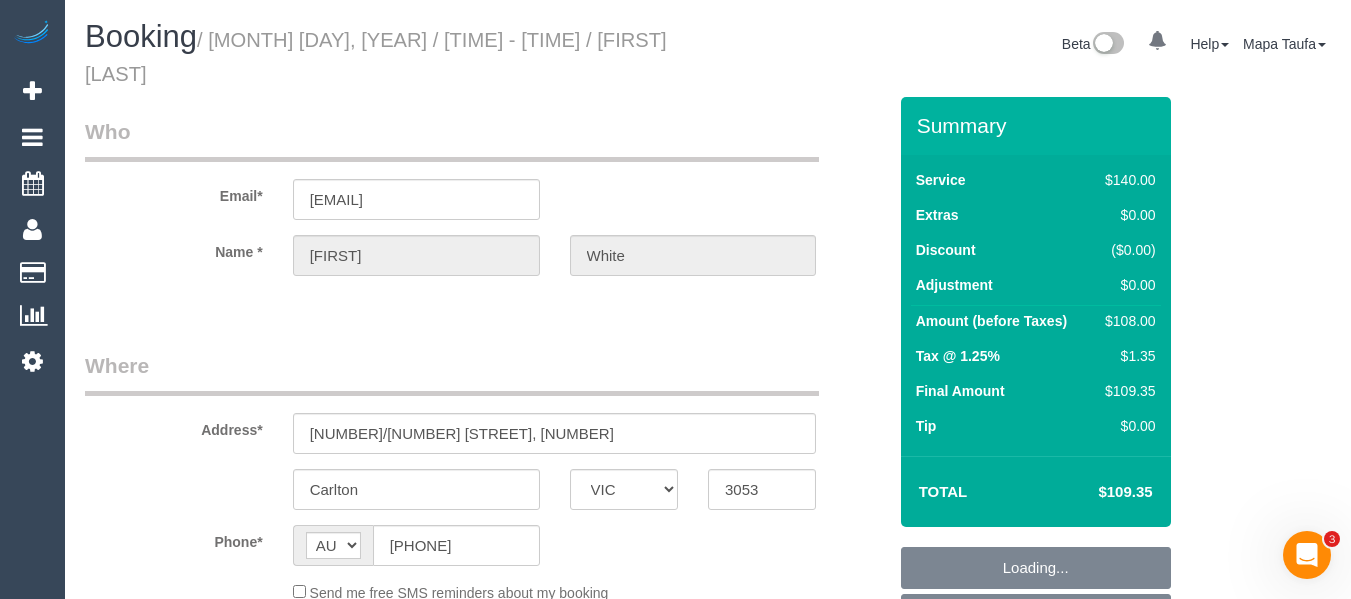 scroll, scrollTop: 0, scrollLeft: 0, axis: both 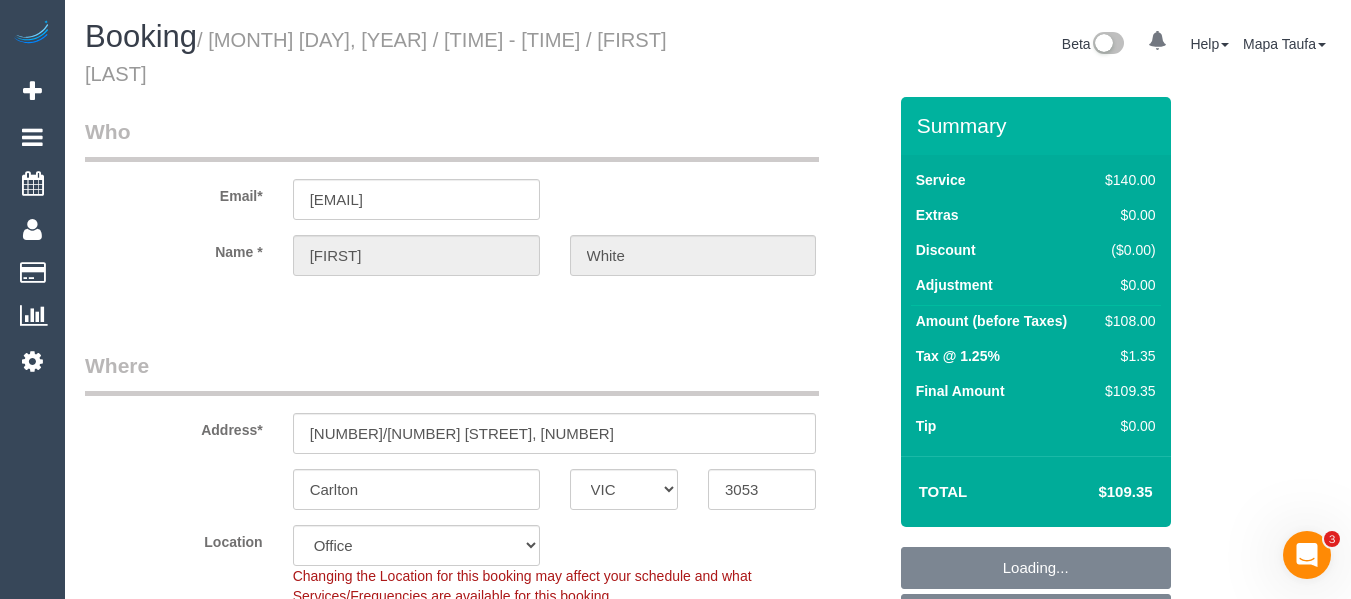 select on "number:28" 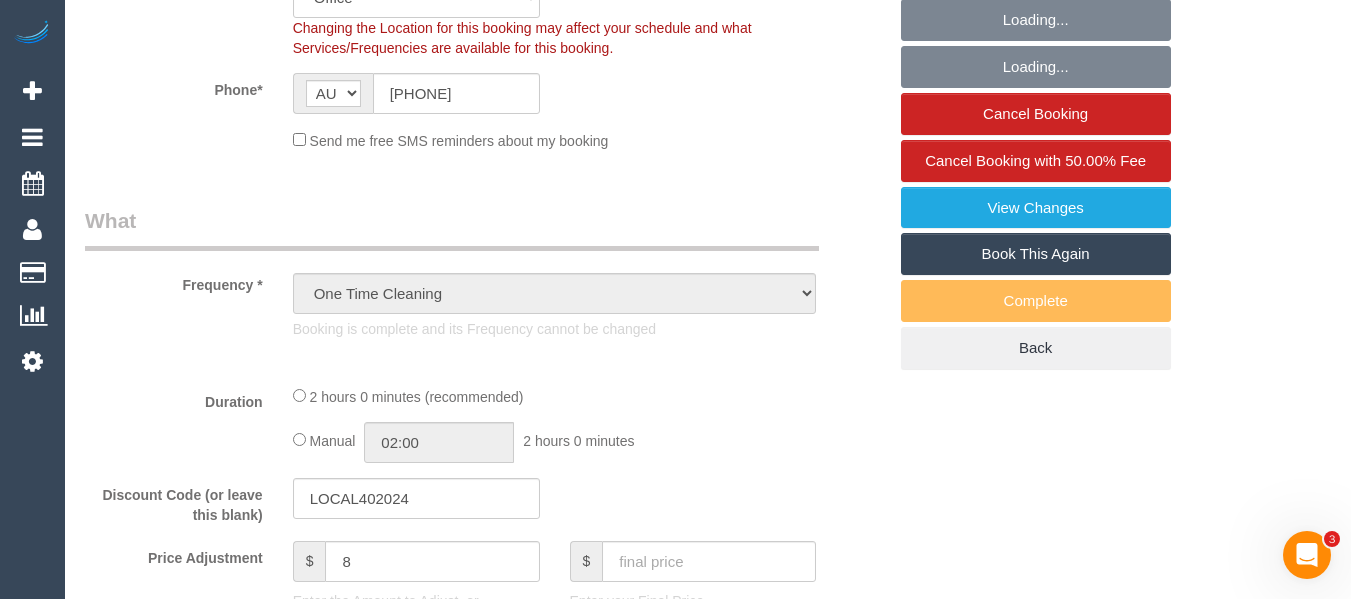 select on "object:690" 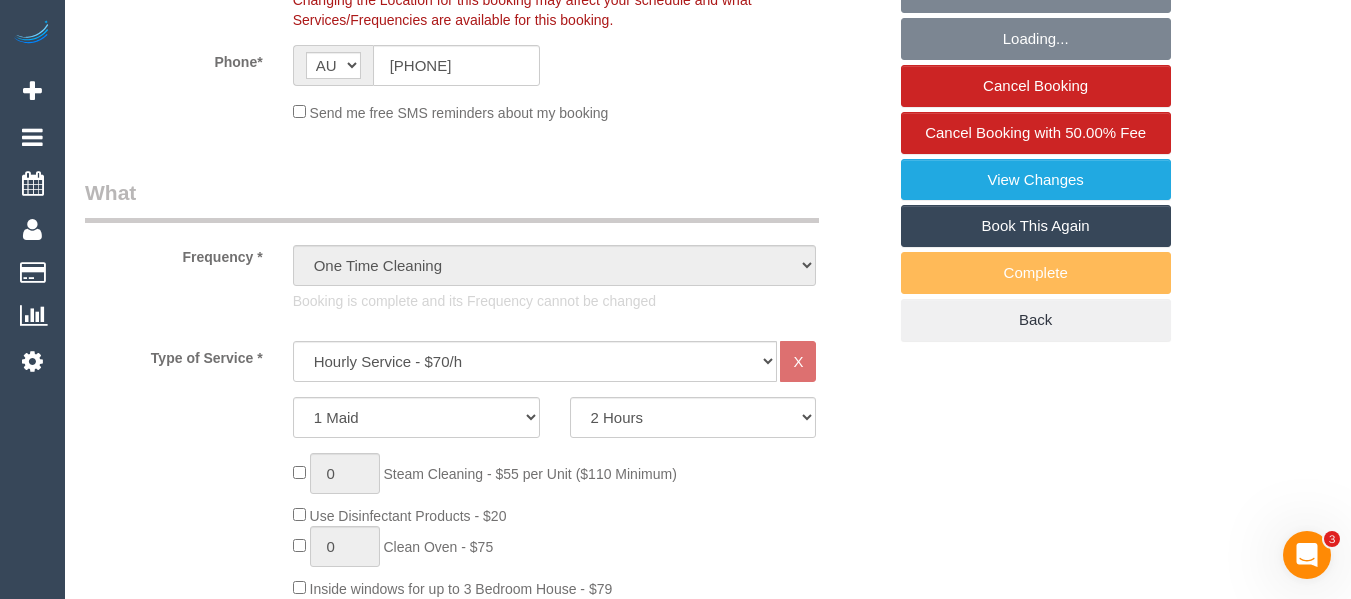 scroll, scrollTop: 839, scrollLeft: 0, axis: vertical 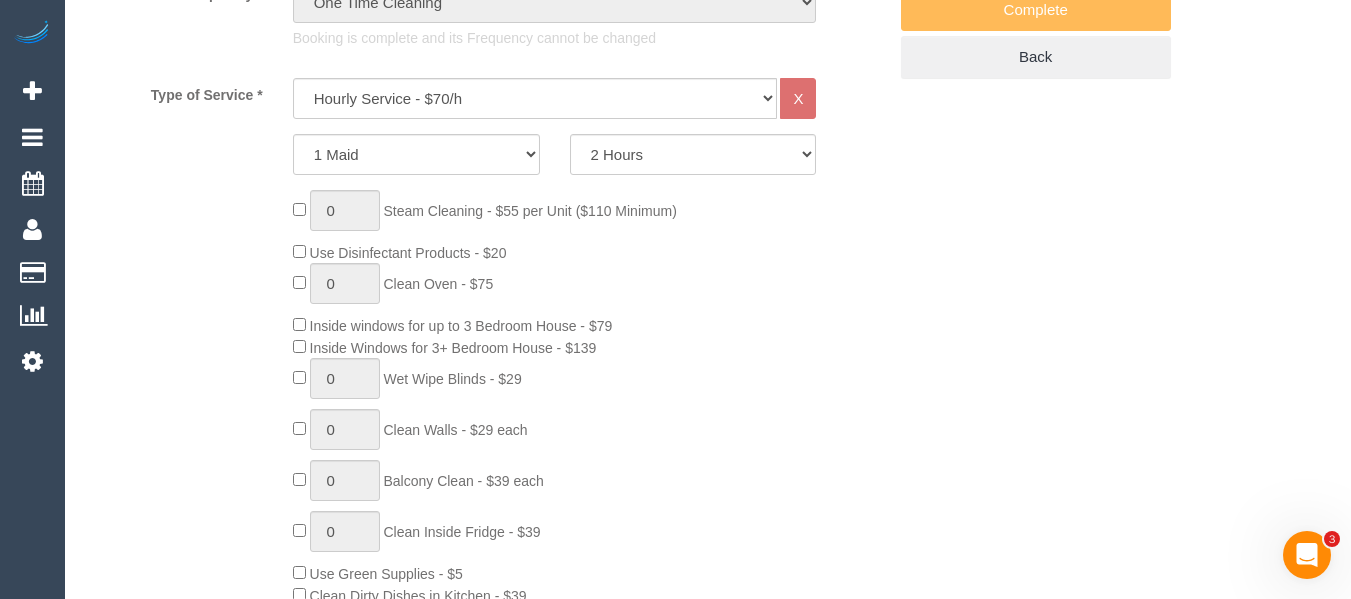 drag, startPoint x: 1325, startPoint y: 200, endPoint x: 1365, endPoint y: 185, distance: 42.72002 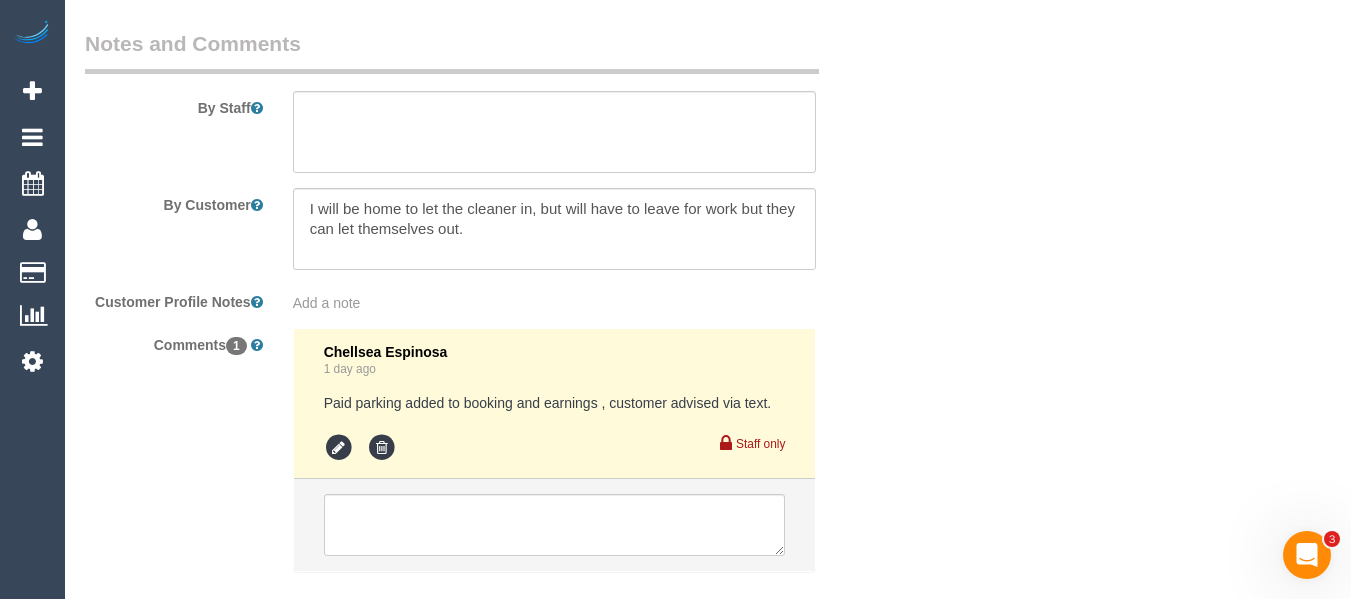 scroll, scrollTop: 3579, scrollLeft: 0, axis: vertical 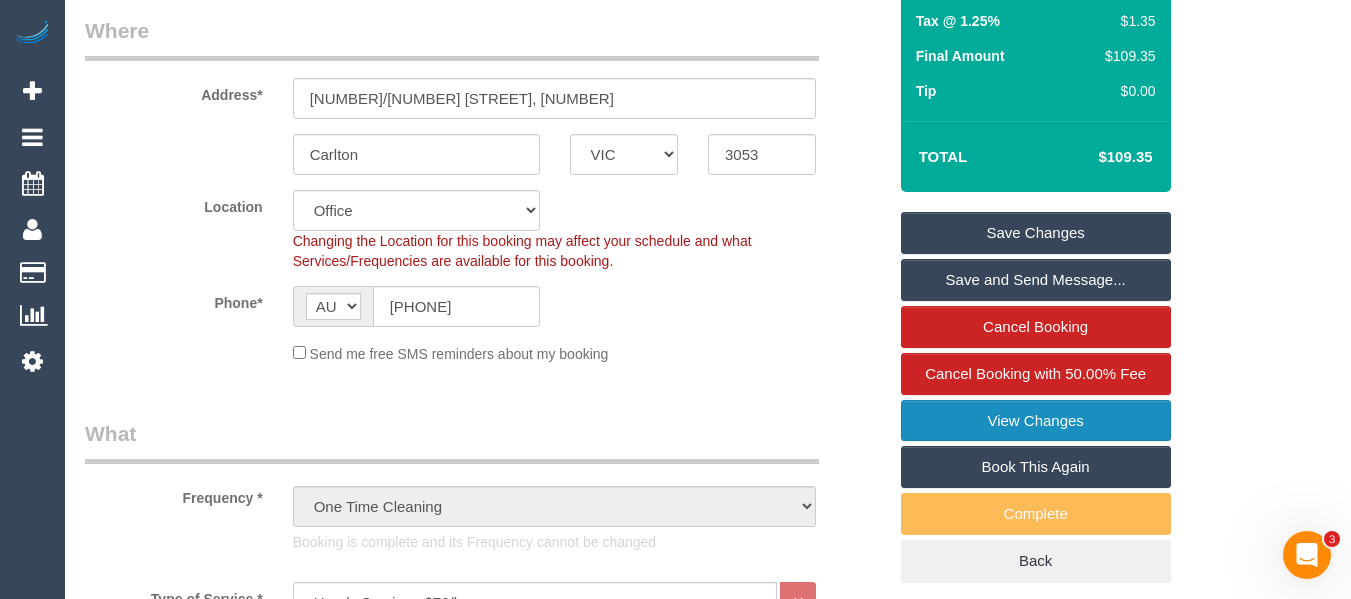 click on "View Changes" at bounding box center [1036, 421] 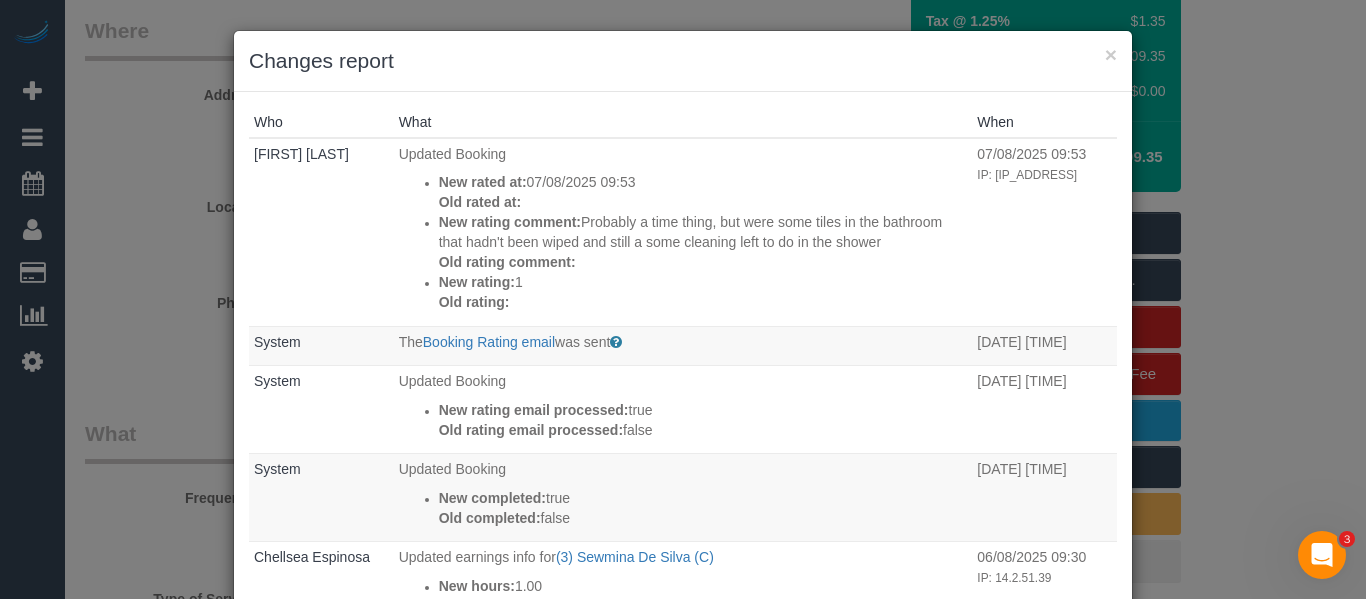 click on "×
Changes report" at bounding box center [683, 61] 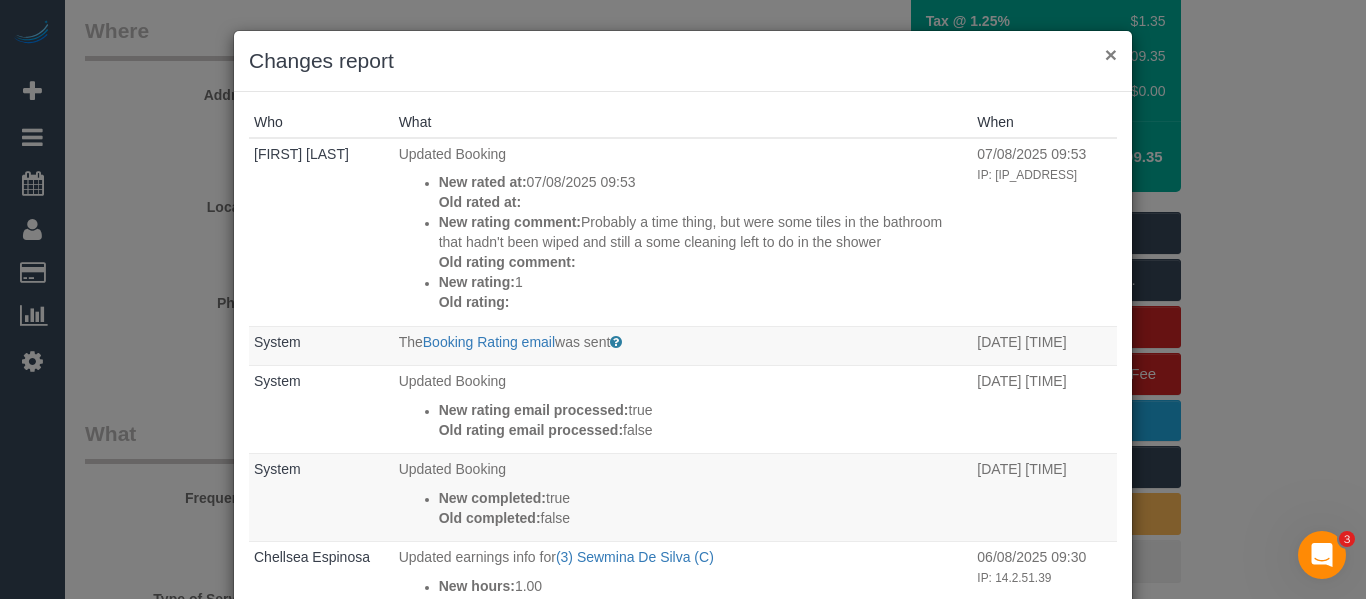 click on "×" at bounding box center (1111, 54) 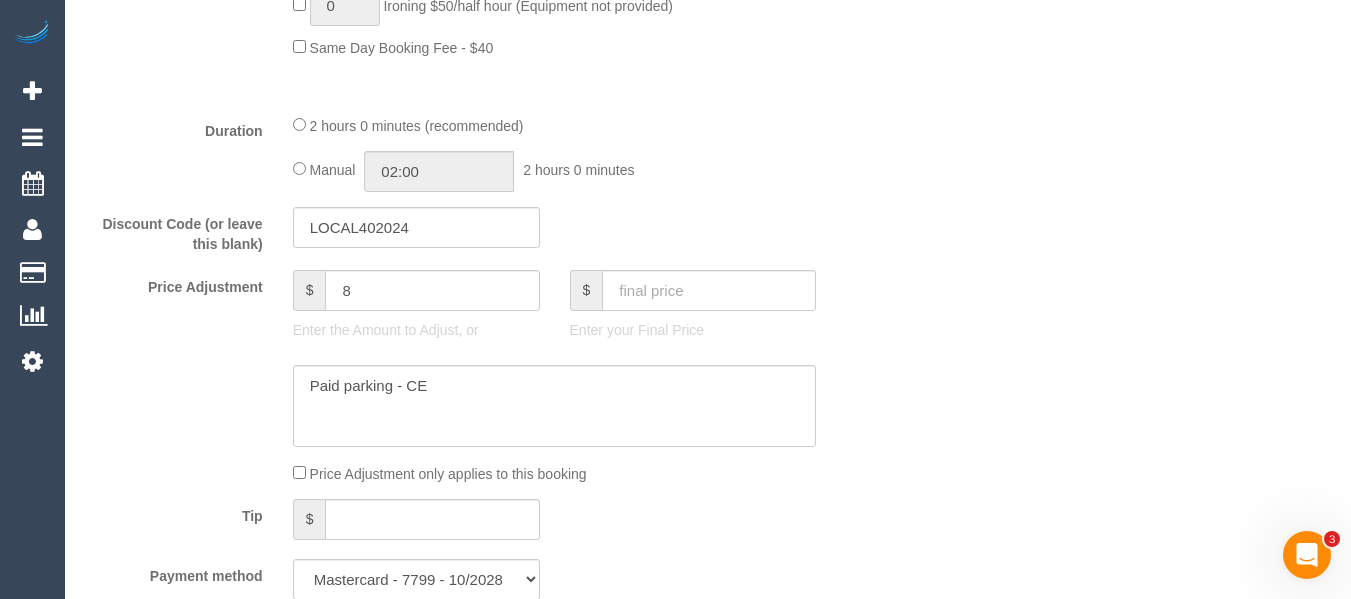 scroll, scrollTop: 1569, scrollLeft: 0, axis: vertical 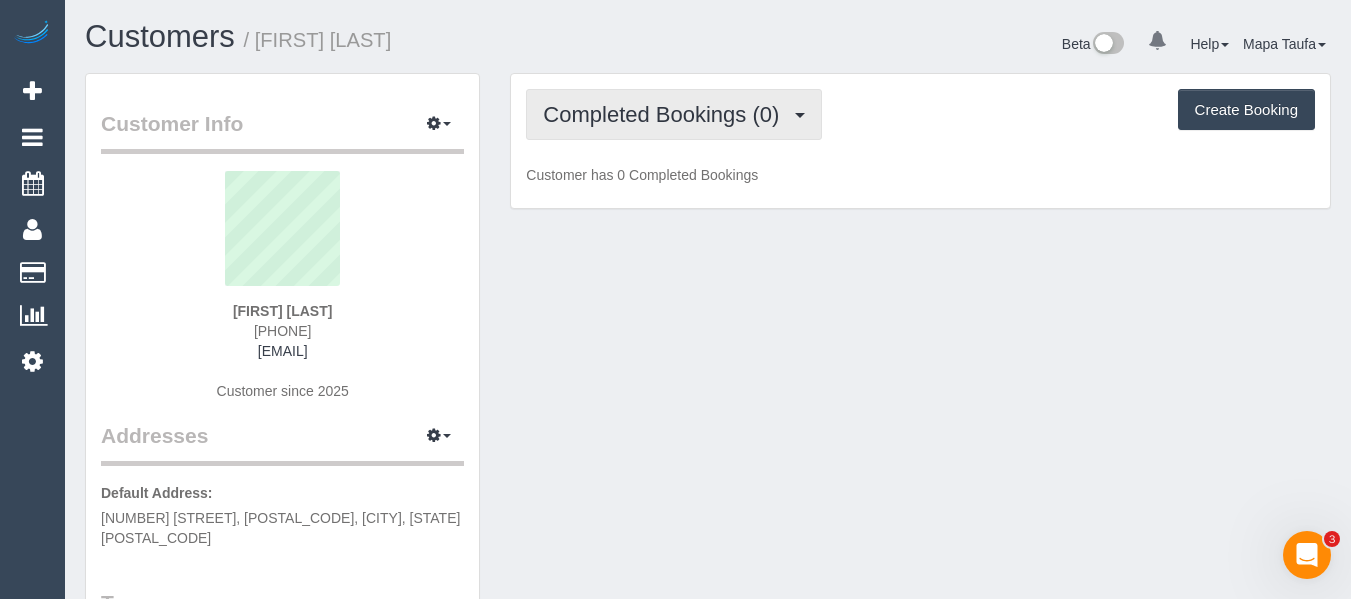 click on "Completed Bookings (0)" at bounding box center (674, 114) 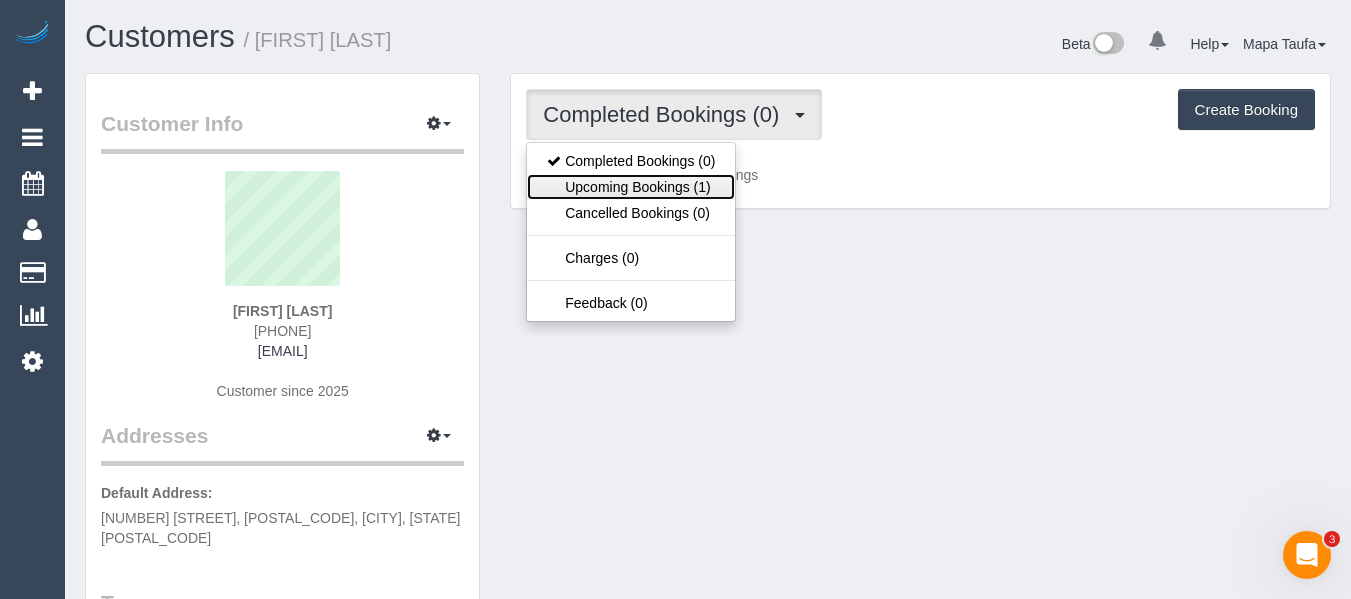 click on "Upcoming Bookings (1)" at bounding box center (631, 187) 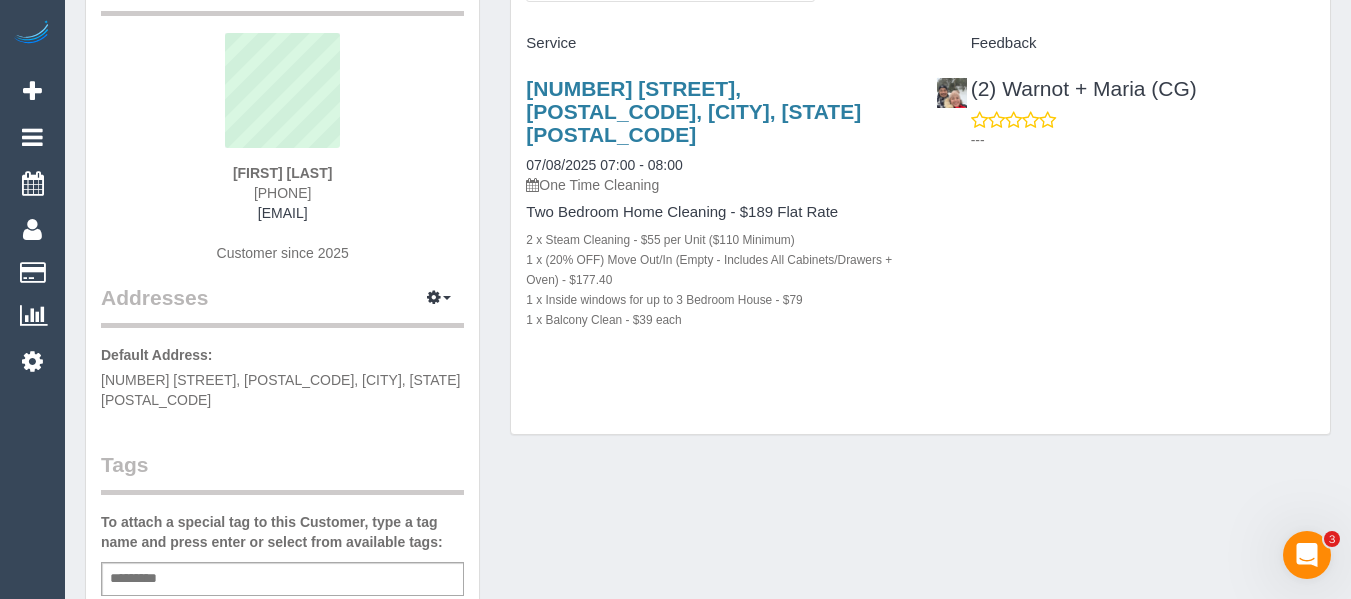 scroll, scrollTop: 140, scrollLeft: 0, axis: vertical 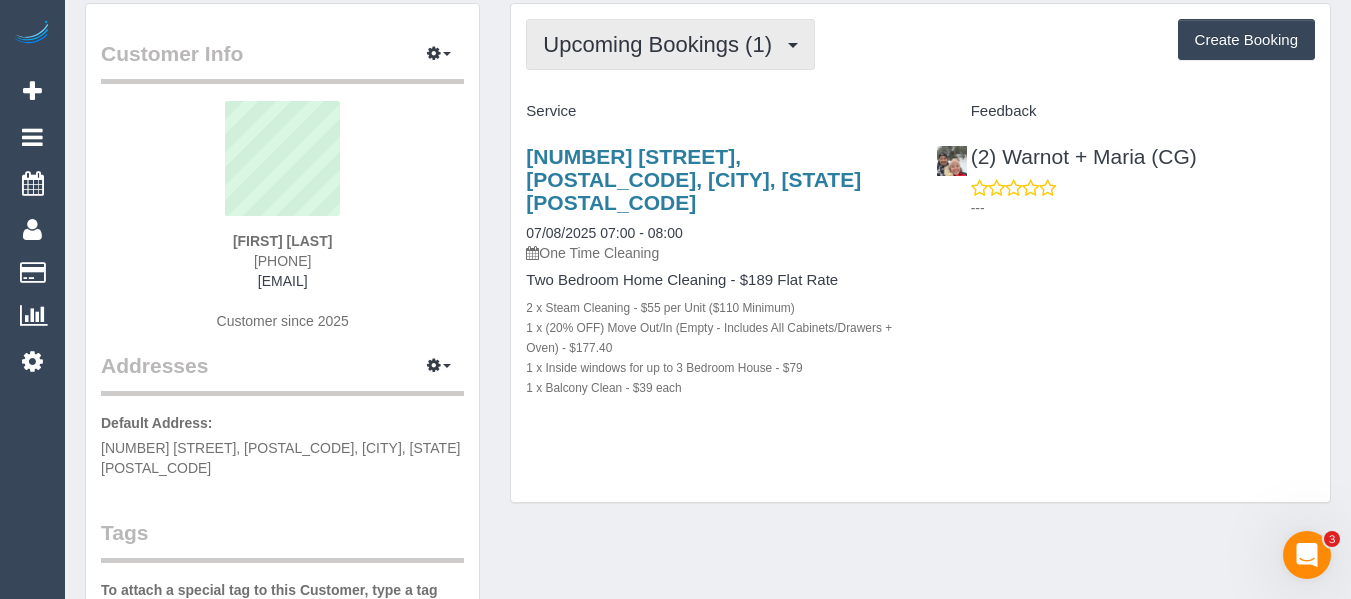 click on "Upcoming Bookings (1)" at bounding box center [662, 44] 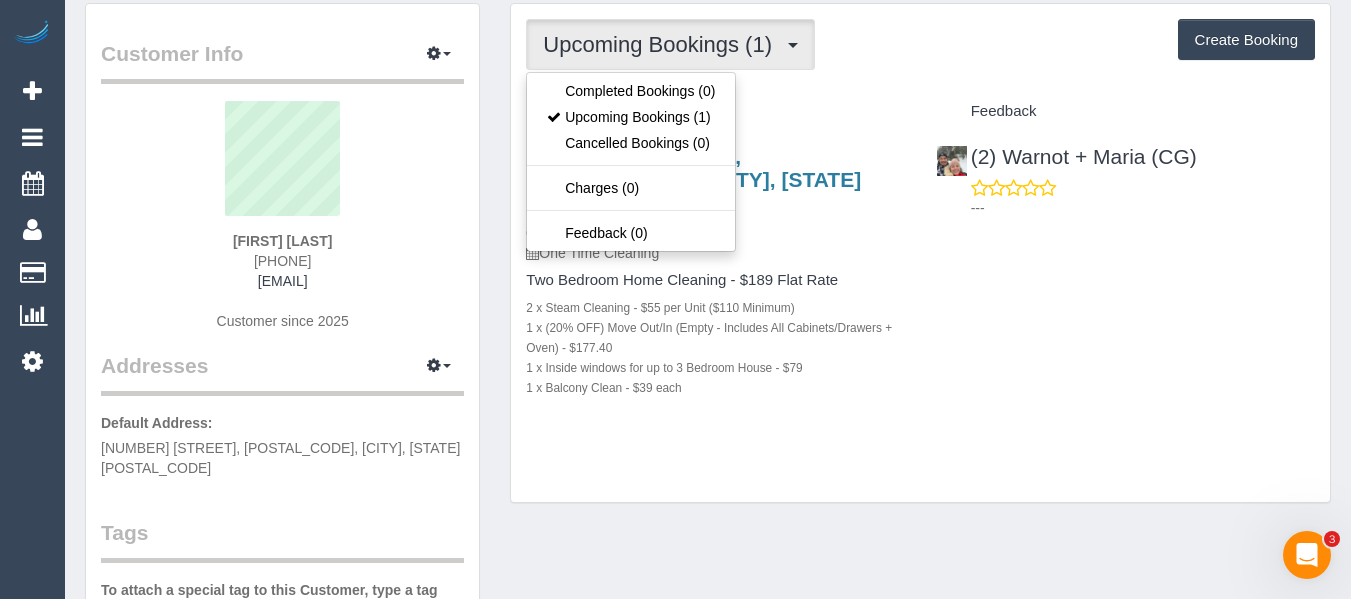 click on "Service" at bounding box center [715, 111] 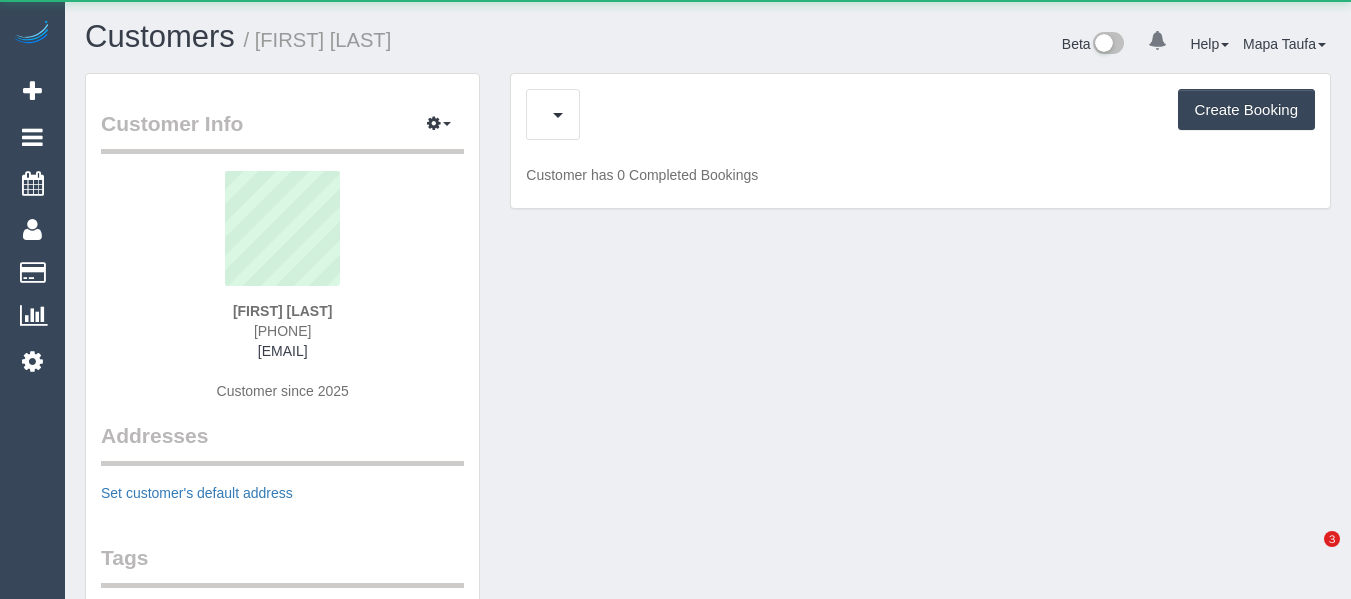 scroll, scrollTop: 0, scrollLeft: 0, axis: both 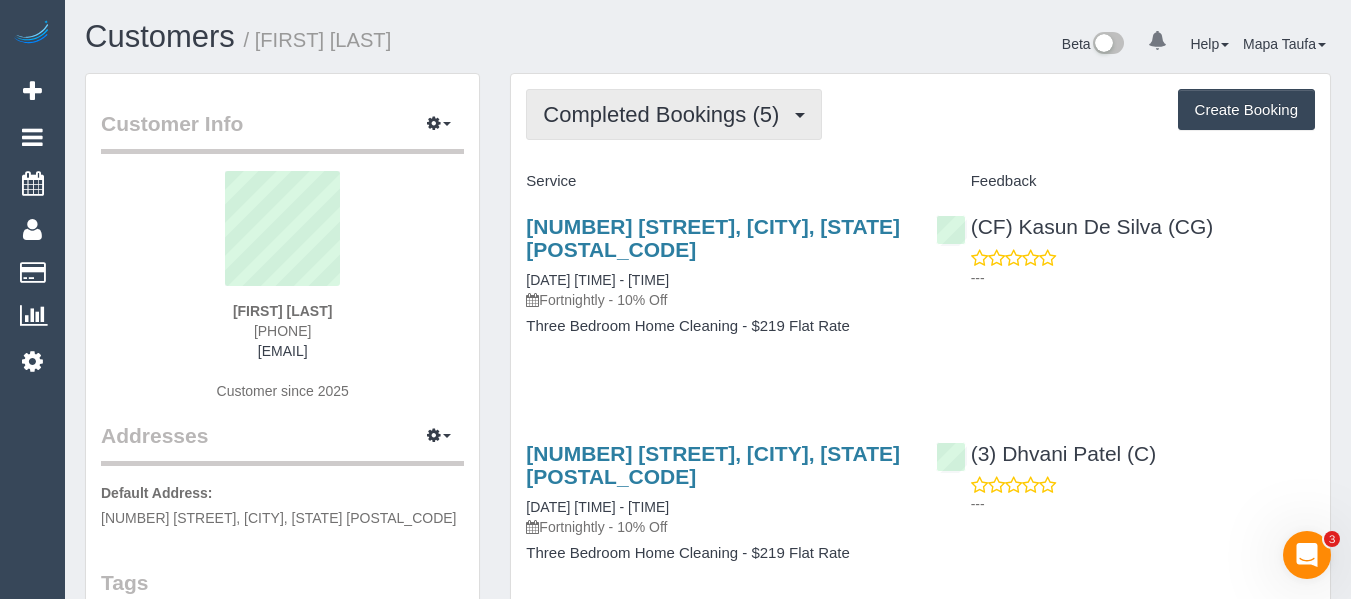 click on "Completed Bookings (5)" at bounding box center (674, 114) 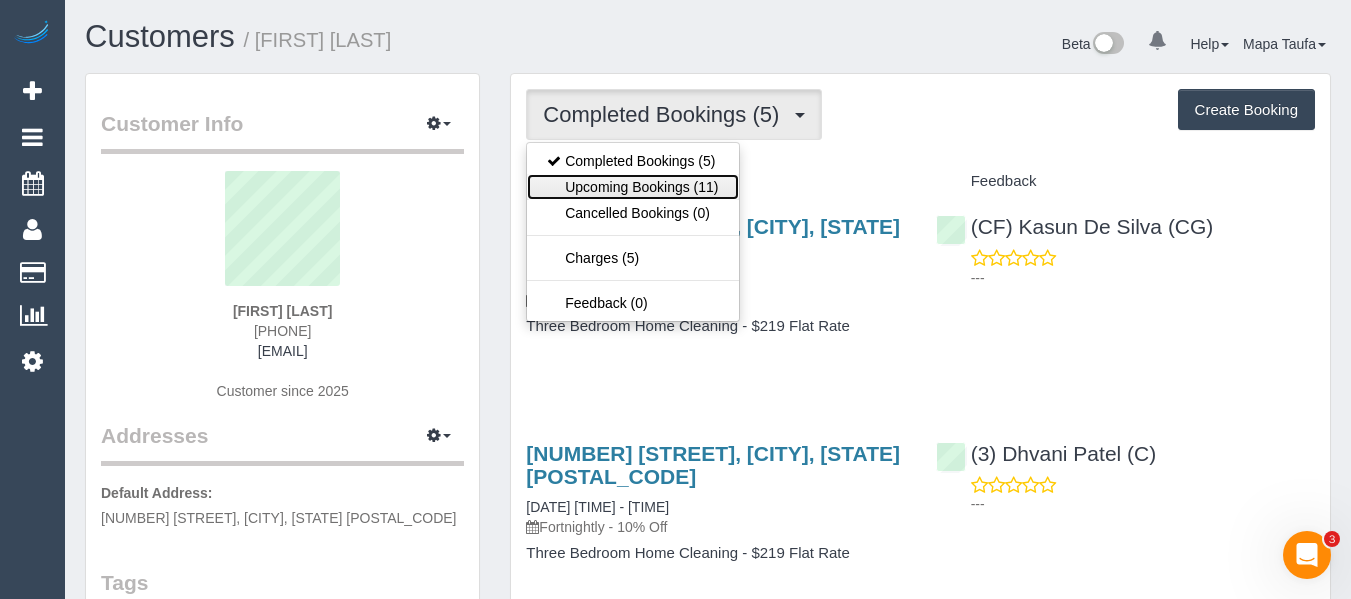 click on "Upcoming Bookings (11)" at bounding box center (632, 187) 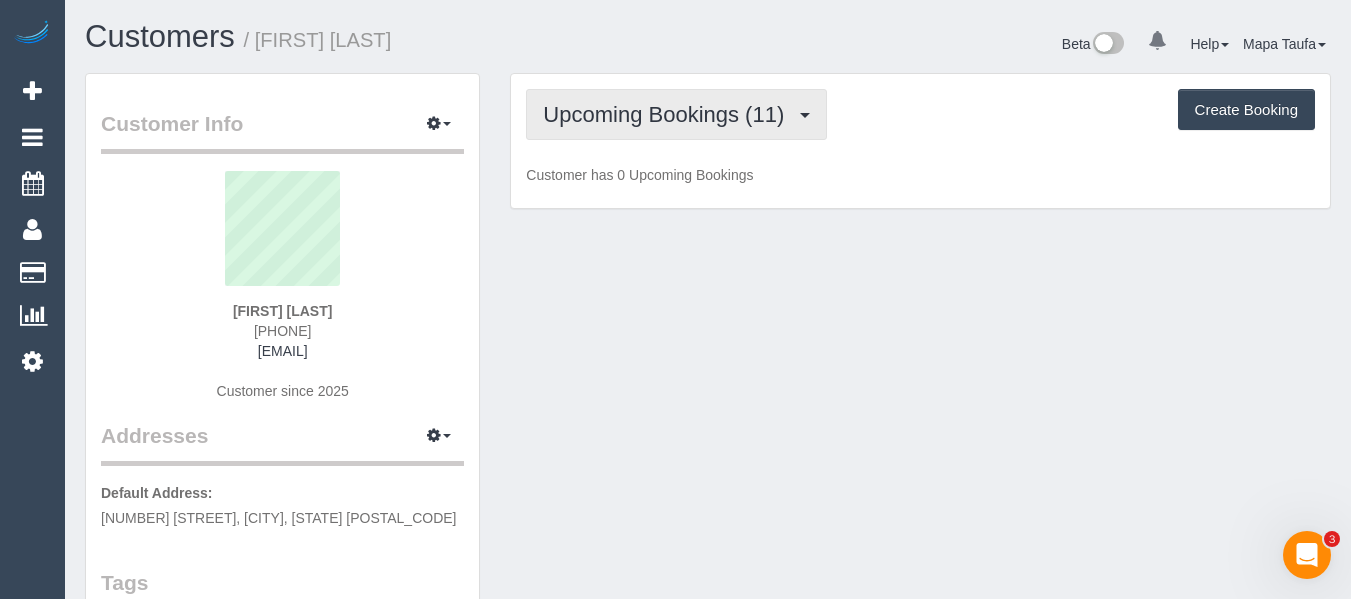 click on "Upcoming Bookings (11)" at bounding box center (668, 114) 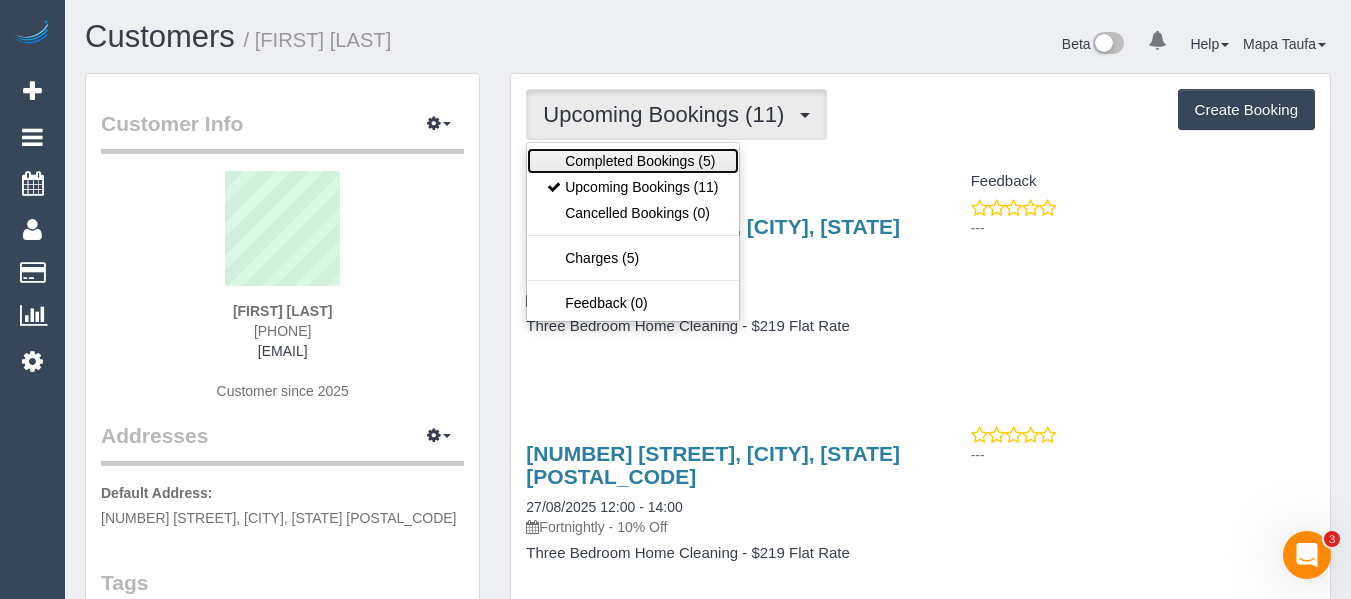 click on "Completed Bookings (5)" at bounding box center [632, 161] 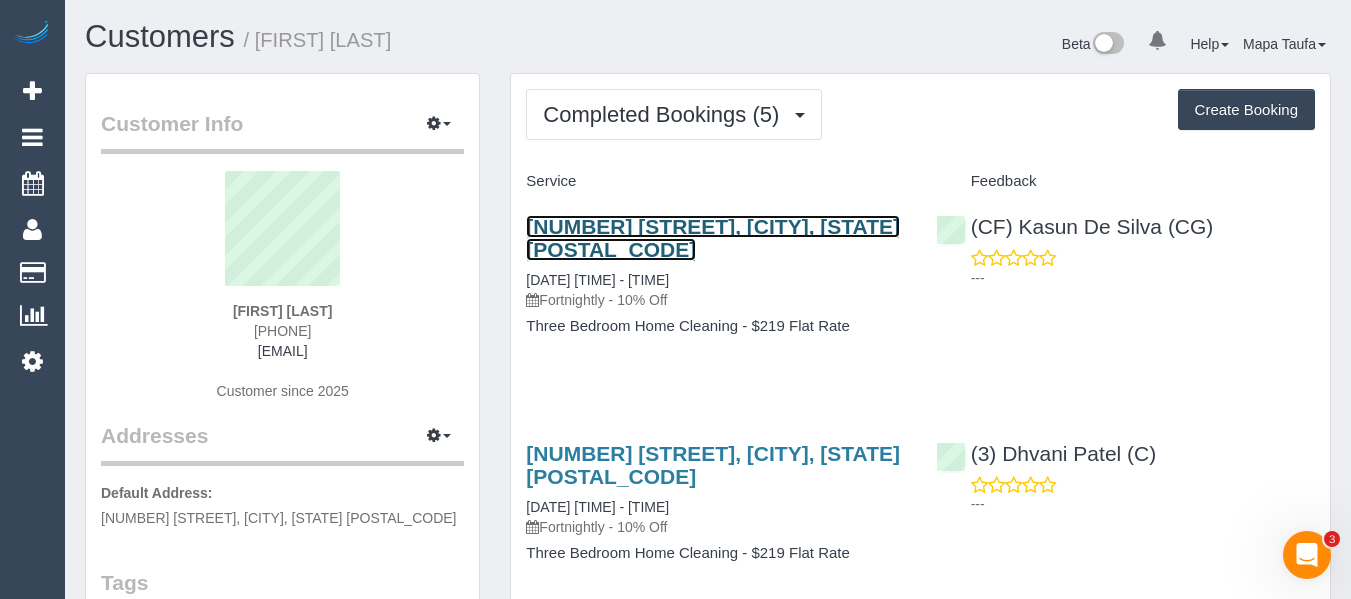 click on "[NUMBER] [STREET], [CITY], [STATE] [POSTAL_CODE]" at bounding box center [713, 238] 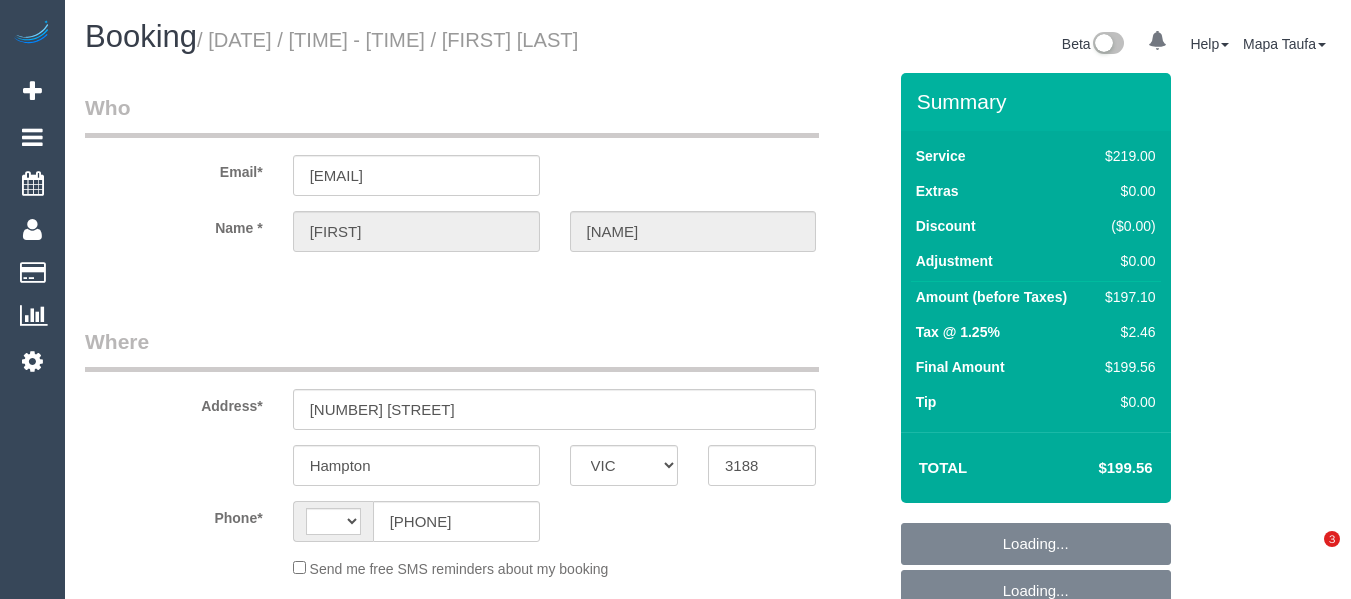 select on "VIC" 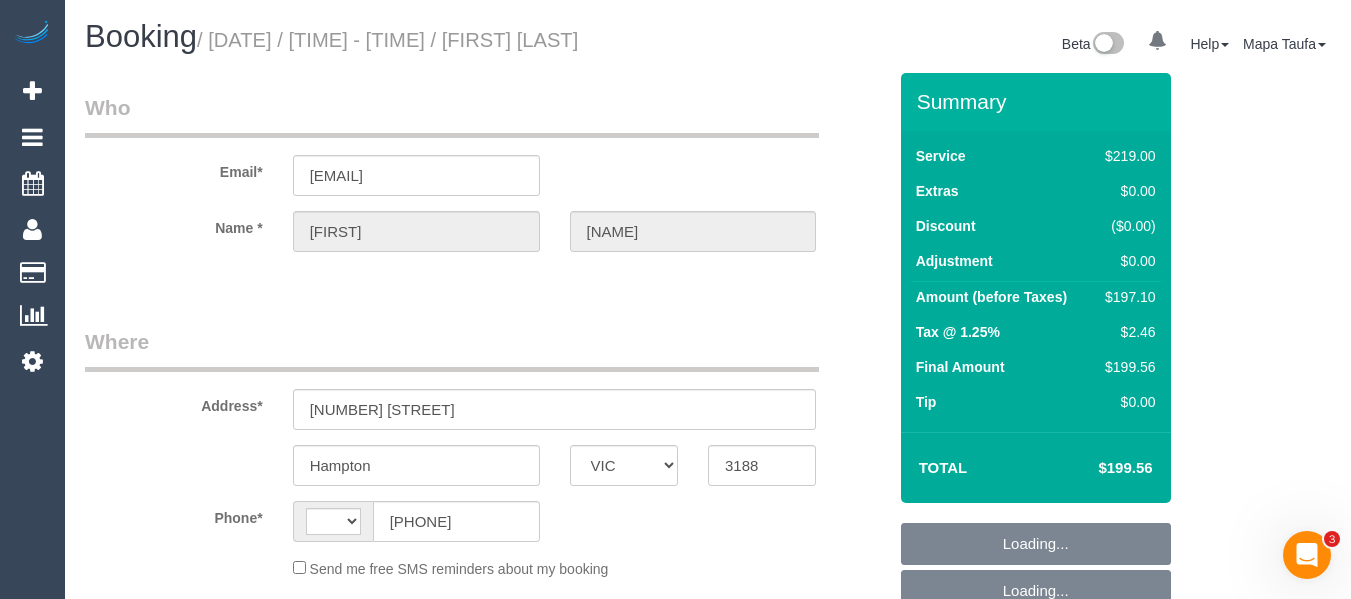 scroll, scrollTop: 0, scrollLeft: 0, axis: both 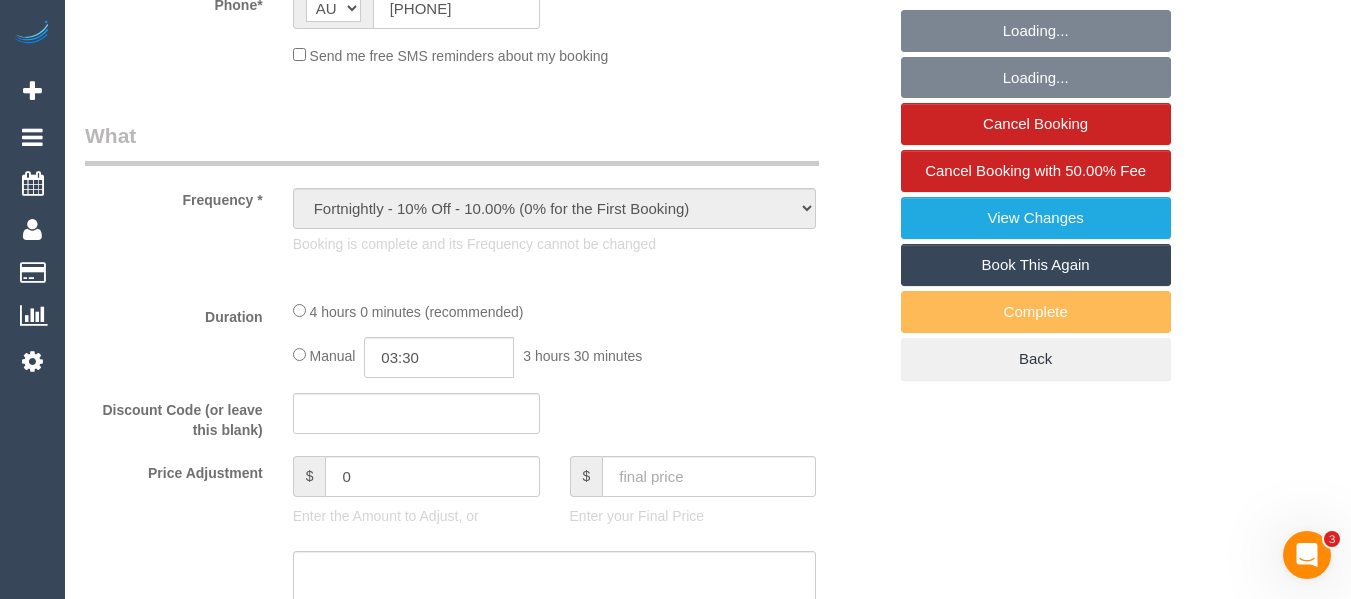 select on "number:28" 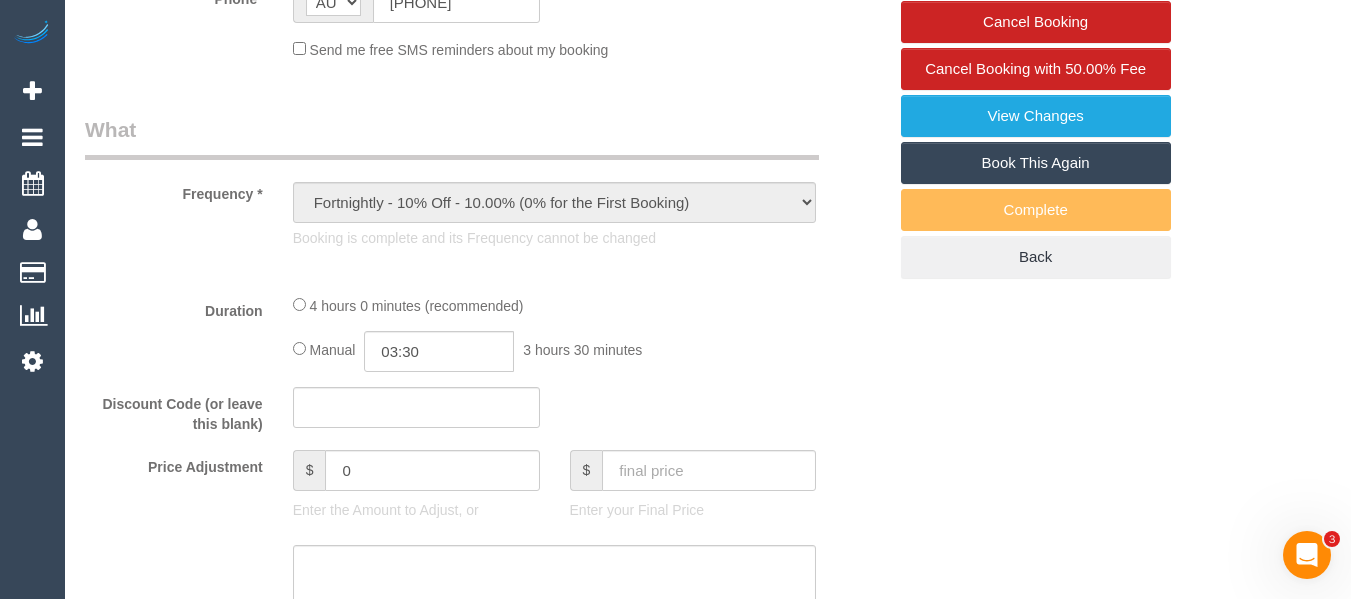 select on "object:883" 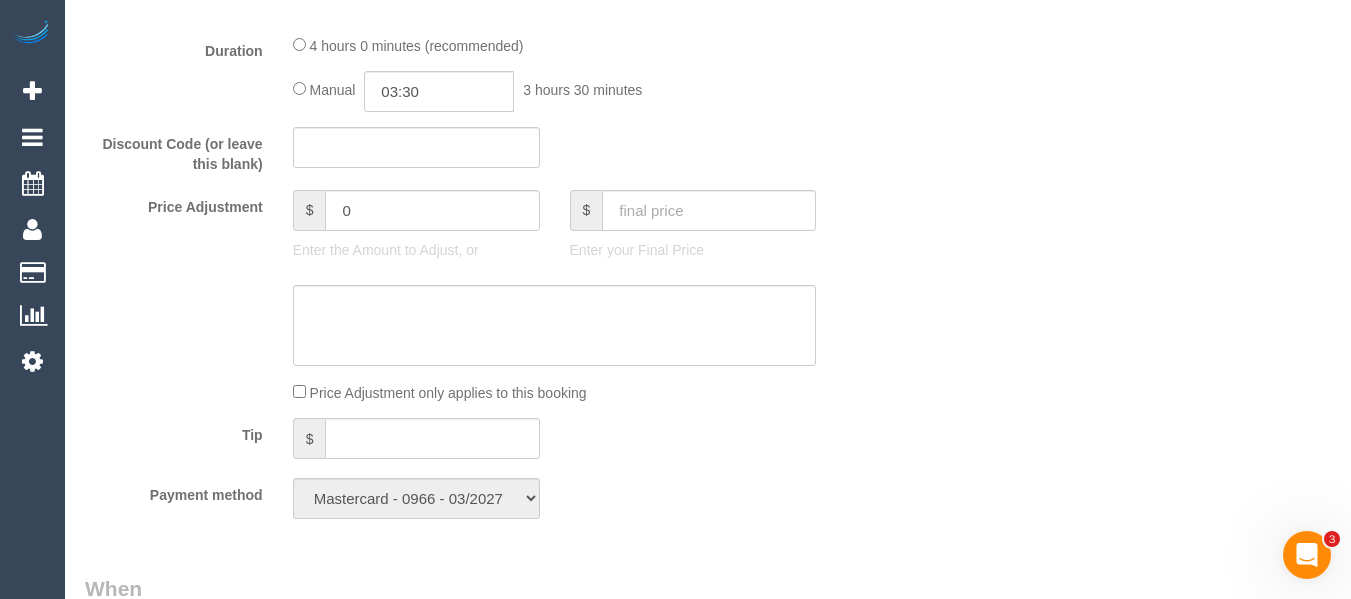 scroll, scrollTop: 1674, scrollLeft: 0, axis: vertical 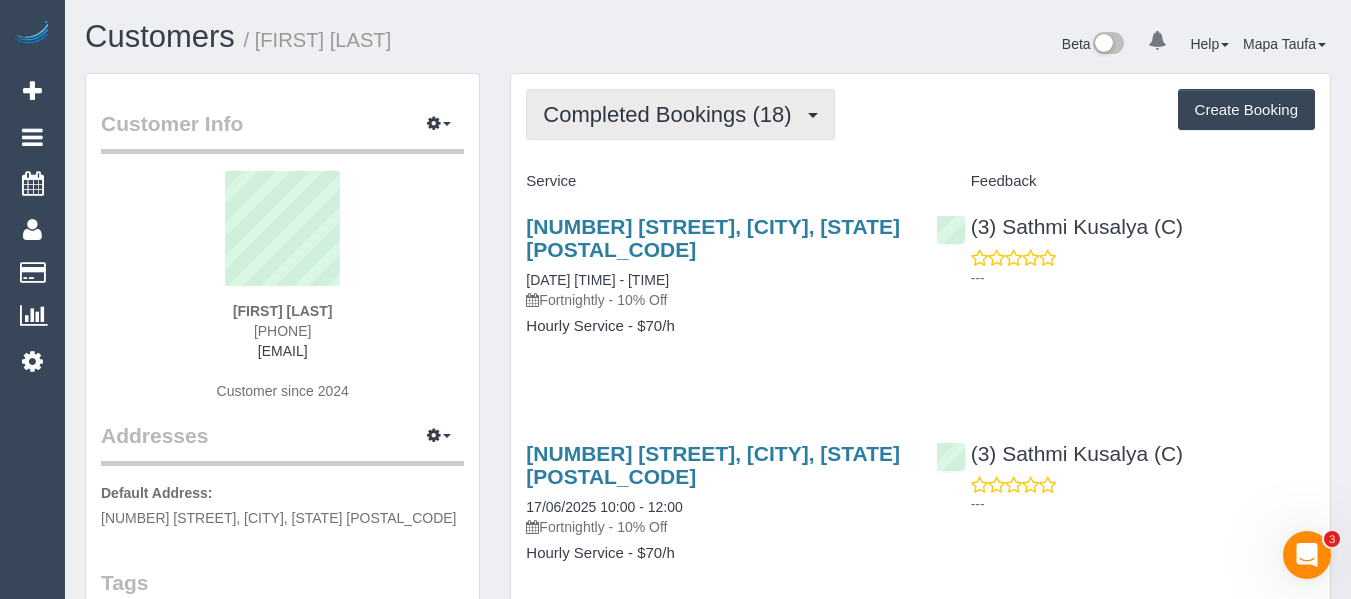 click on "Completed Bookings (18)" at bounding box center [672, 114] 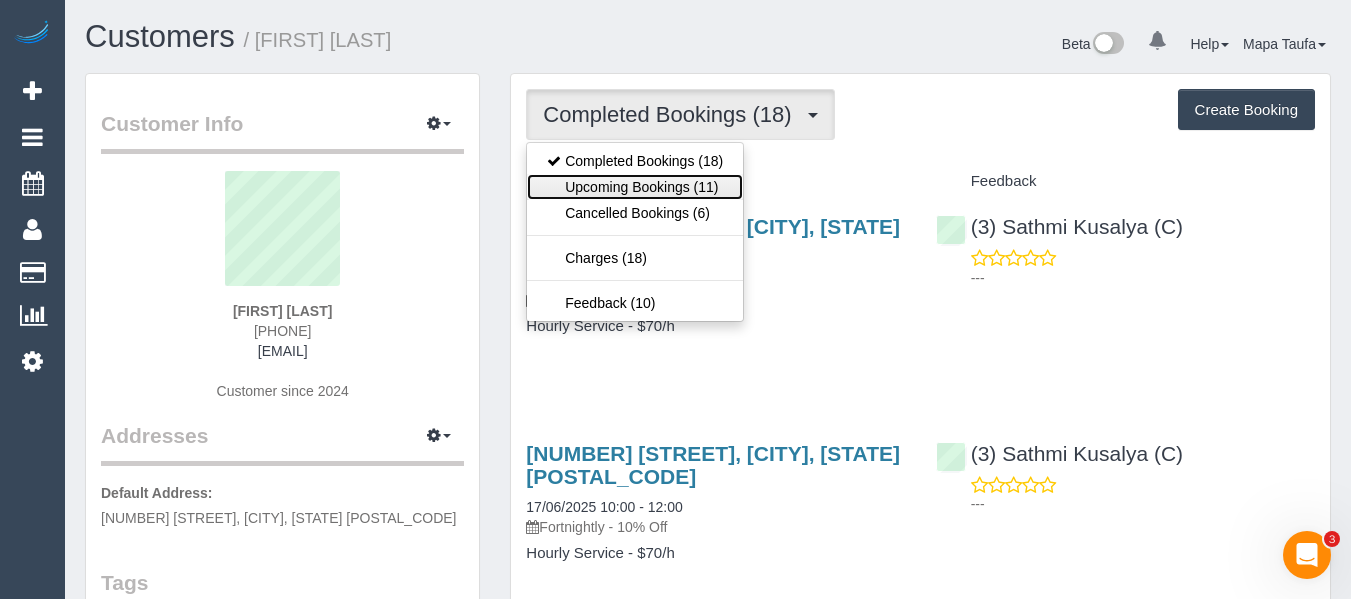 click on "Upcoming Bookings (11)" at bounding box center (635, 187) 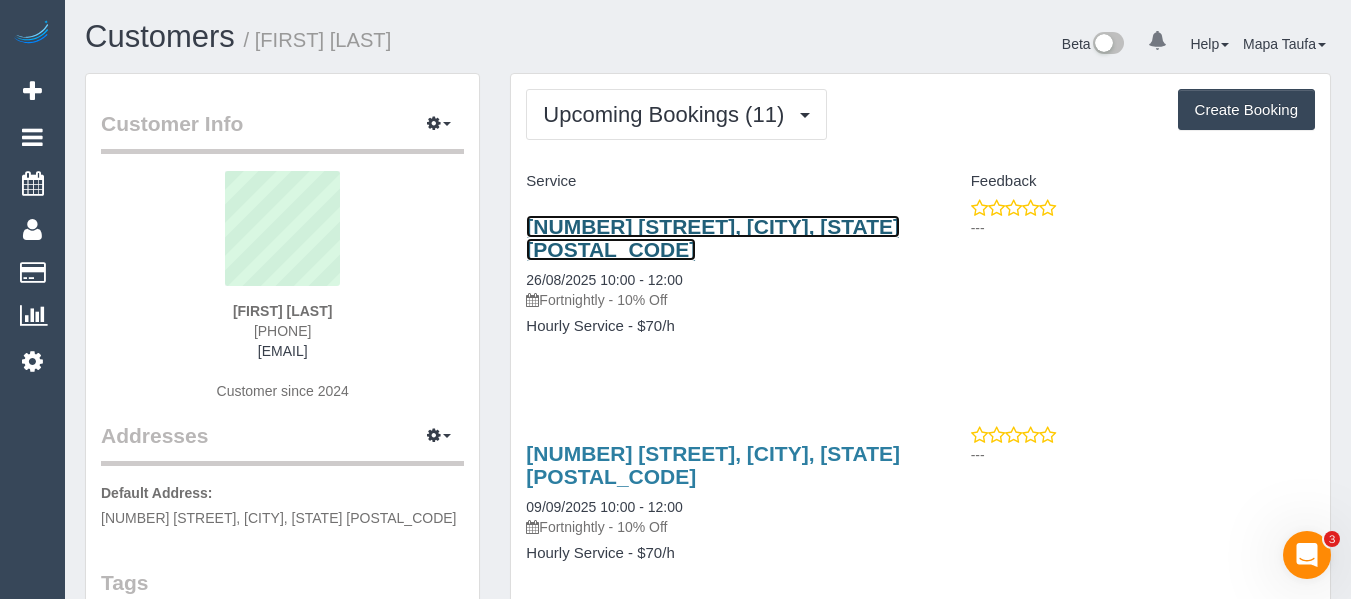 click on "24 Mountain View Avenue, Avondale Heights, VIC 3034" at bounding box center [713, 238] 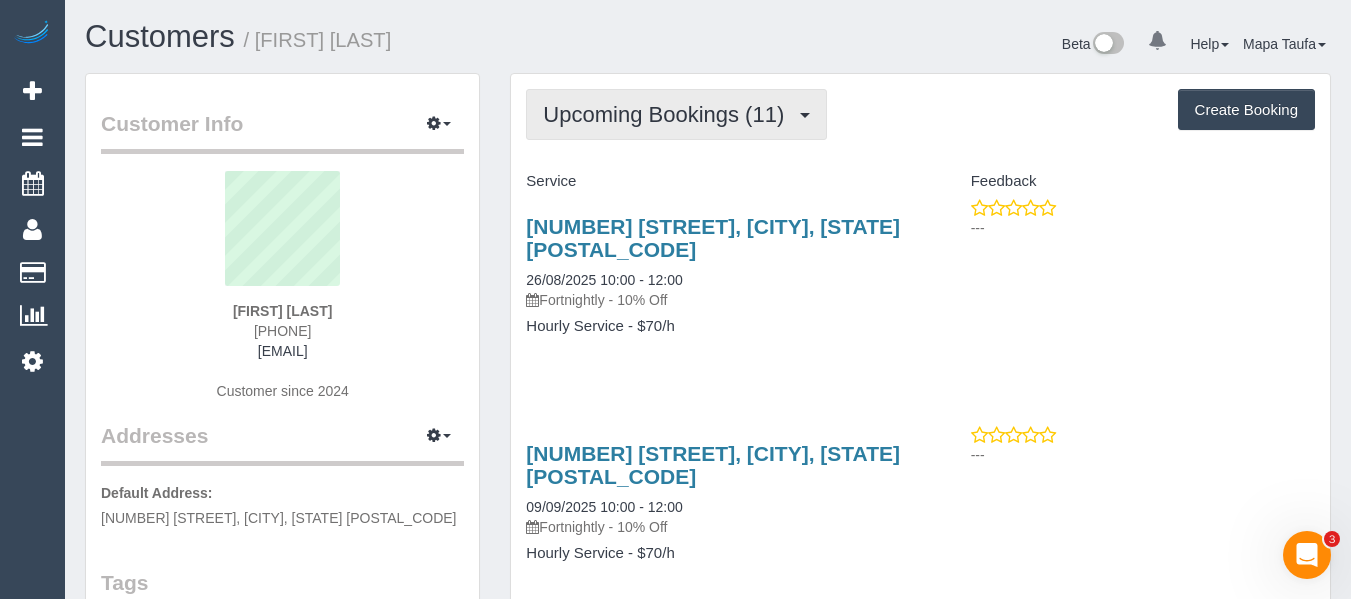 click on "Upcoming Bookings (11)" at bounding box center (668, 114) 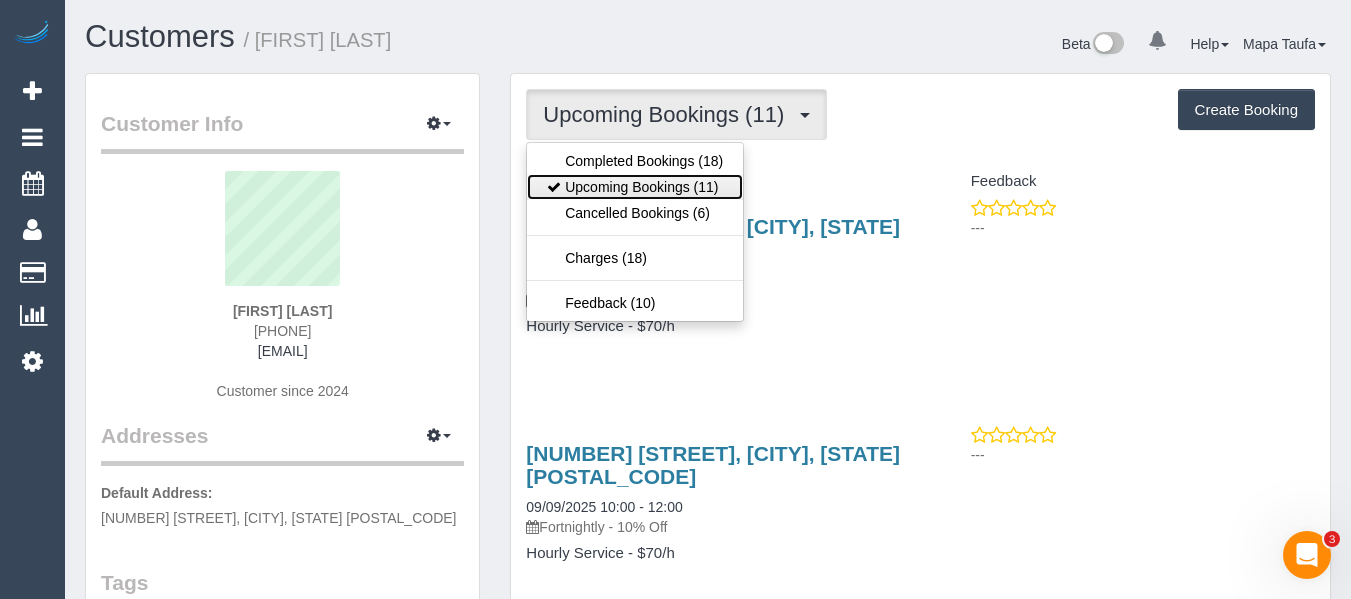 click on "Upcoming Bookings (11)" at bounding box center [635, 187] 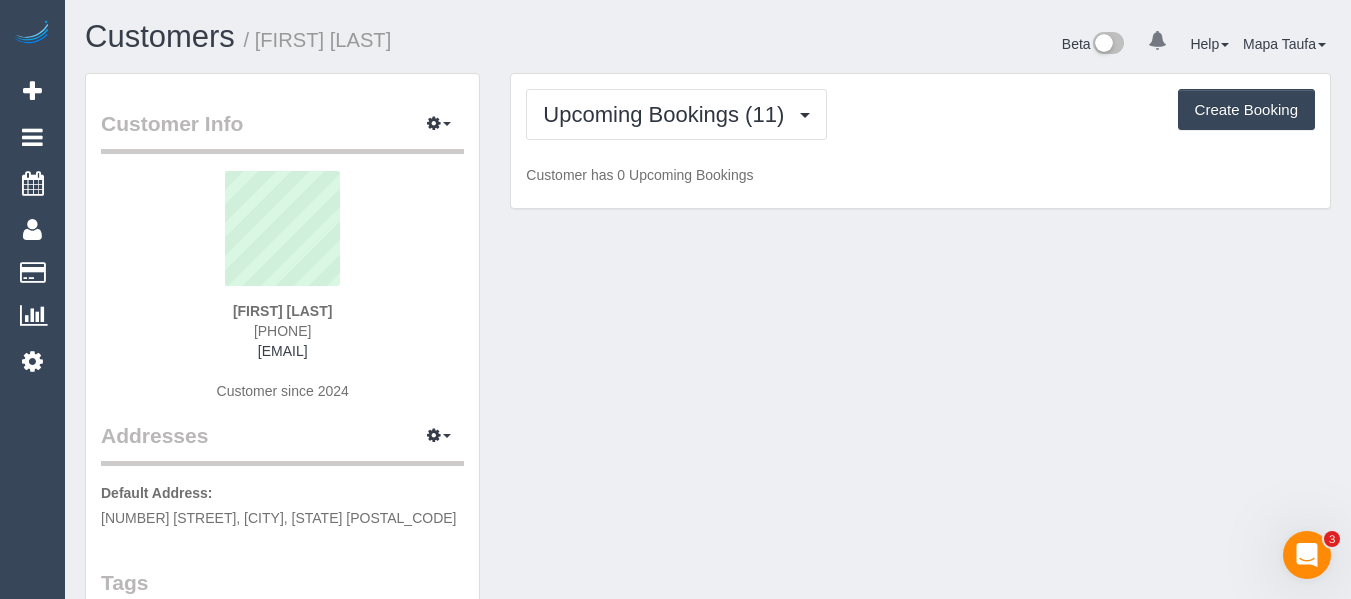 click on "Customers
/ Julie Marshall" at bounding box center [389, 37] 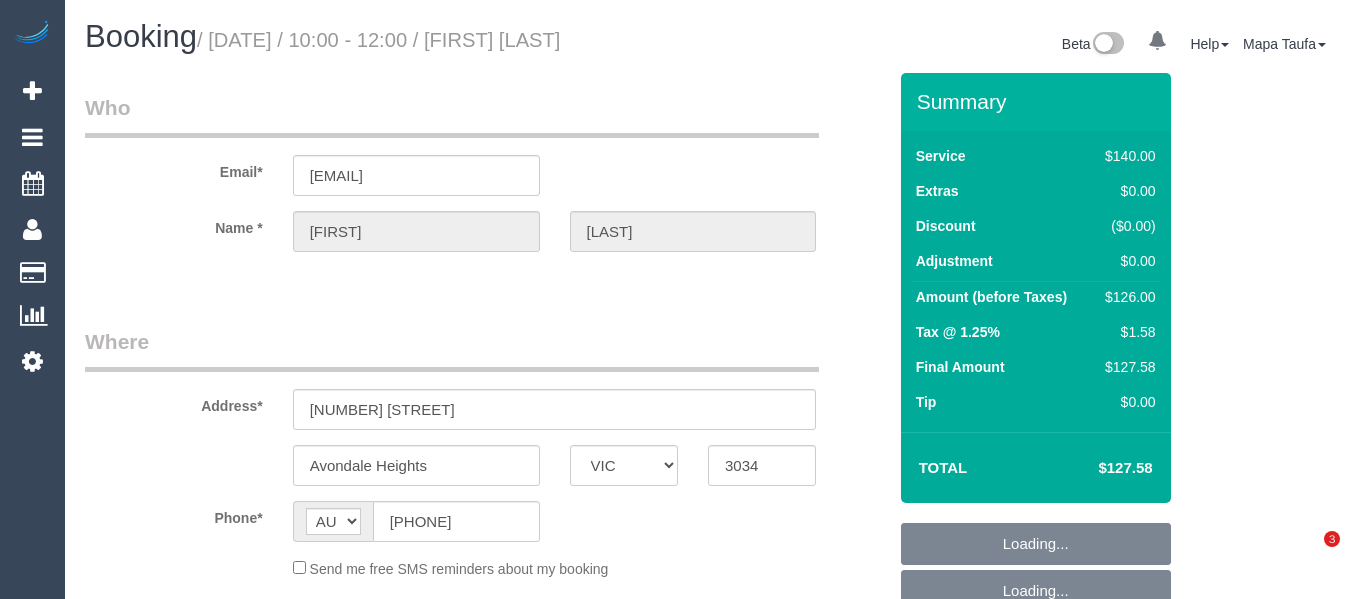 select on "VIC" 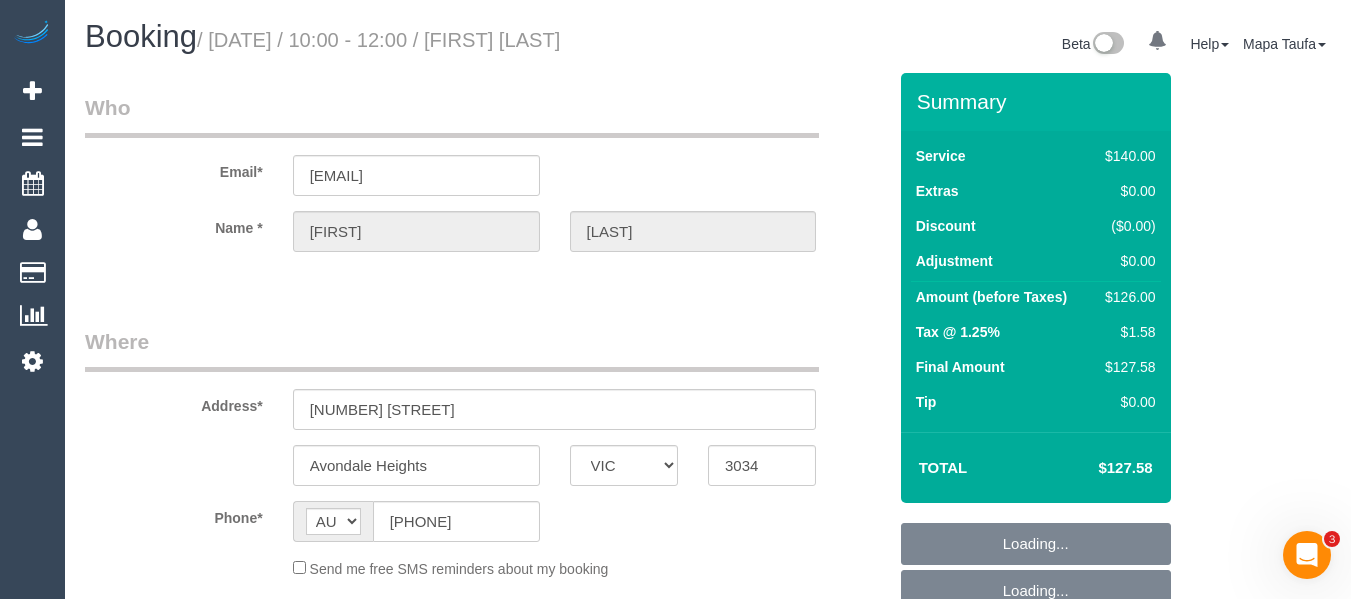scroll, scrollTop: 0, scrollLeft: 0, axis: both 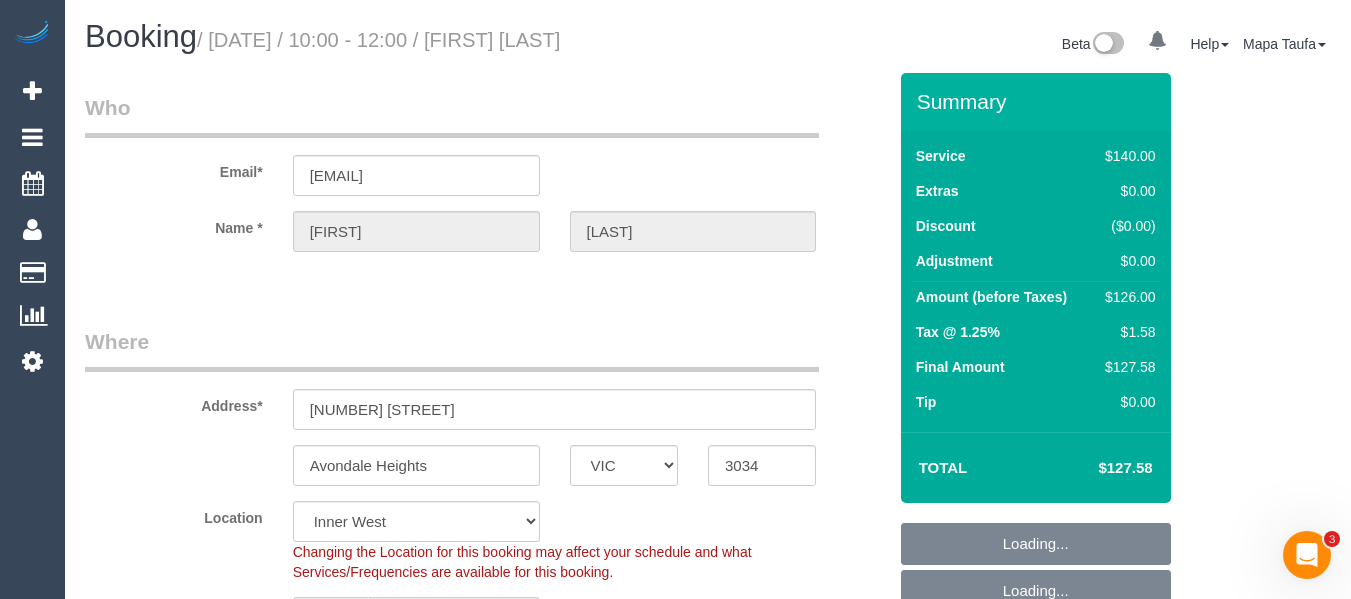 select on "object:691" 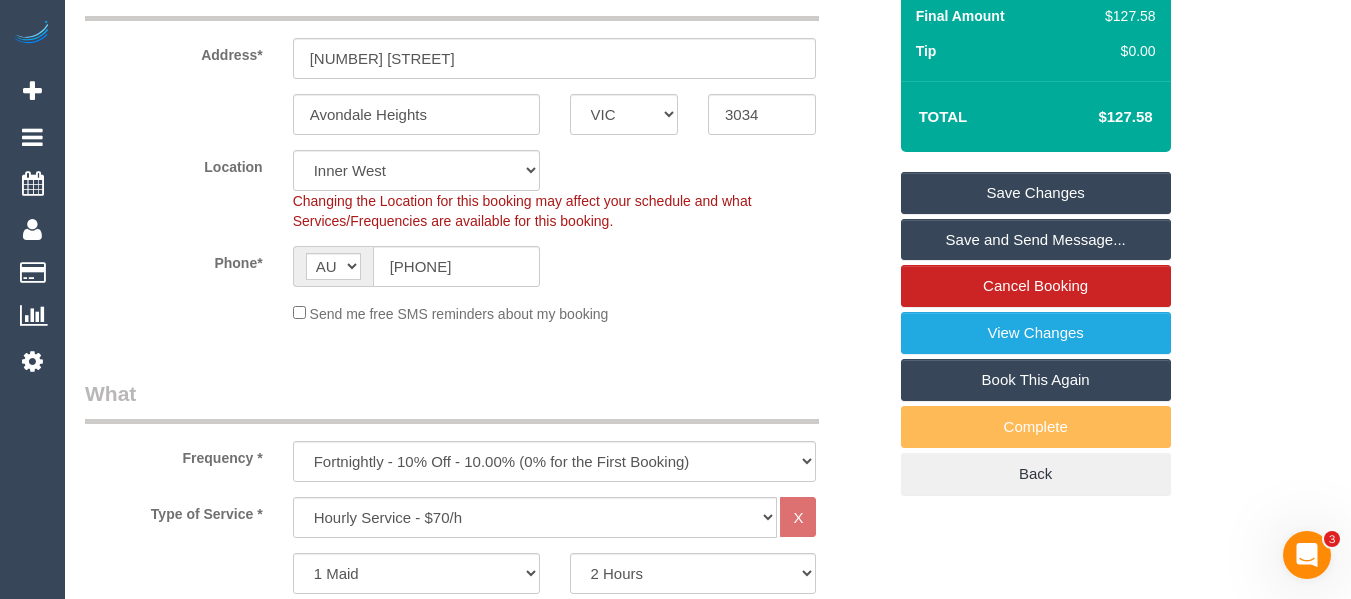 scroll, scrollTop: 359, scrollLeft: 0, axis: vertical 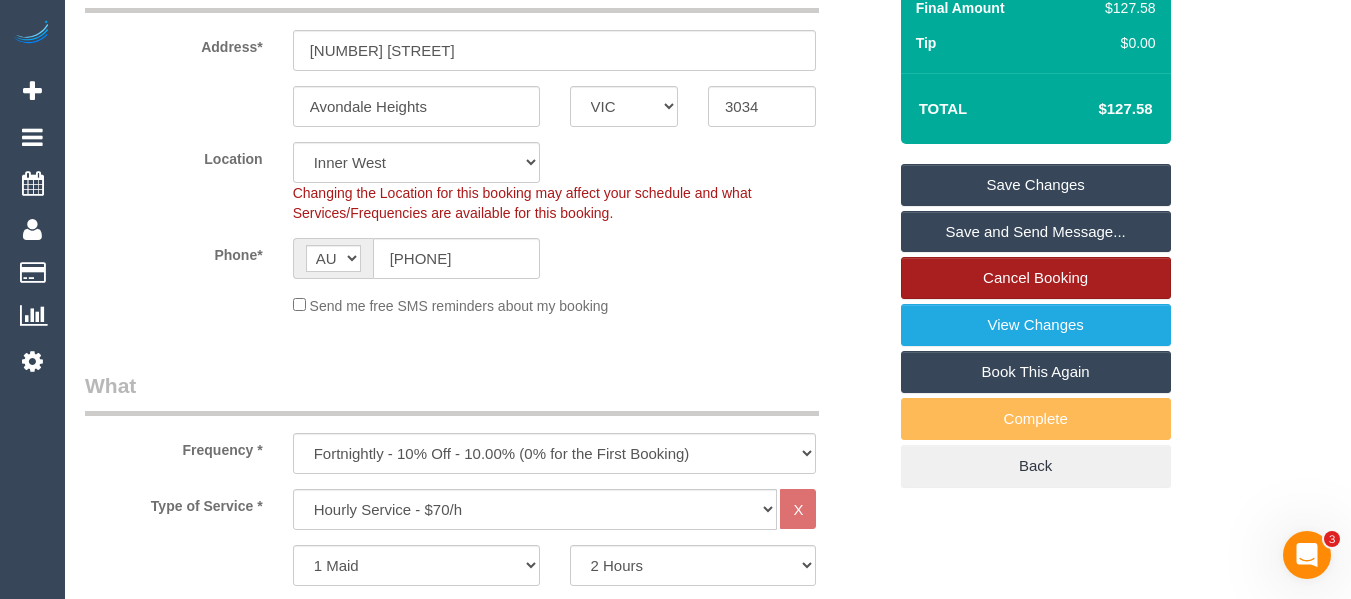 click on "Cancel Booking" at bounding box center [1036, 278] 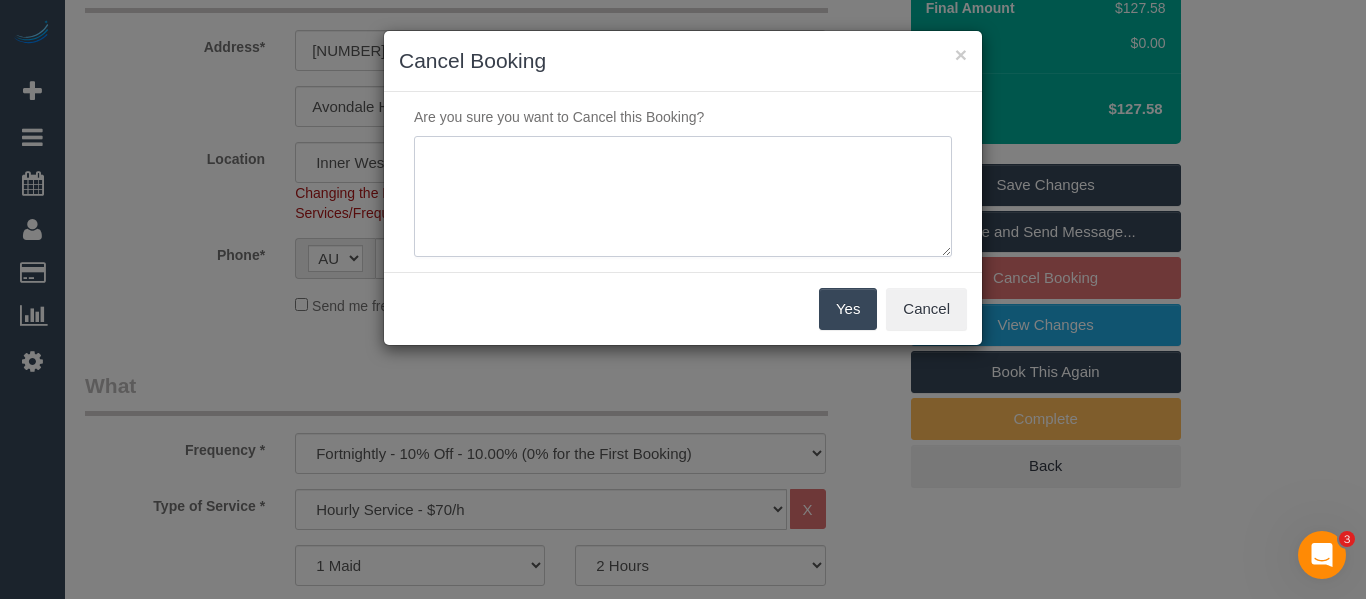 click at bounding box center [683, 197] 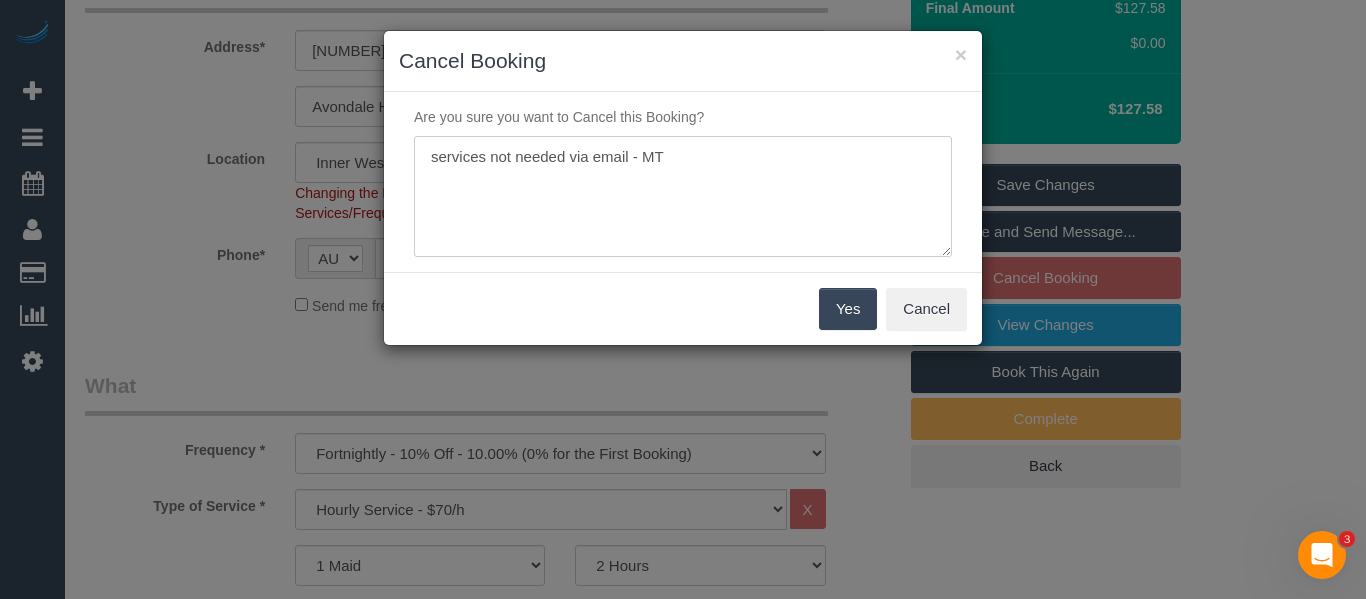 type on "services not needed via email - MT" 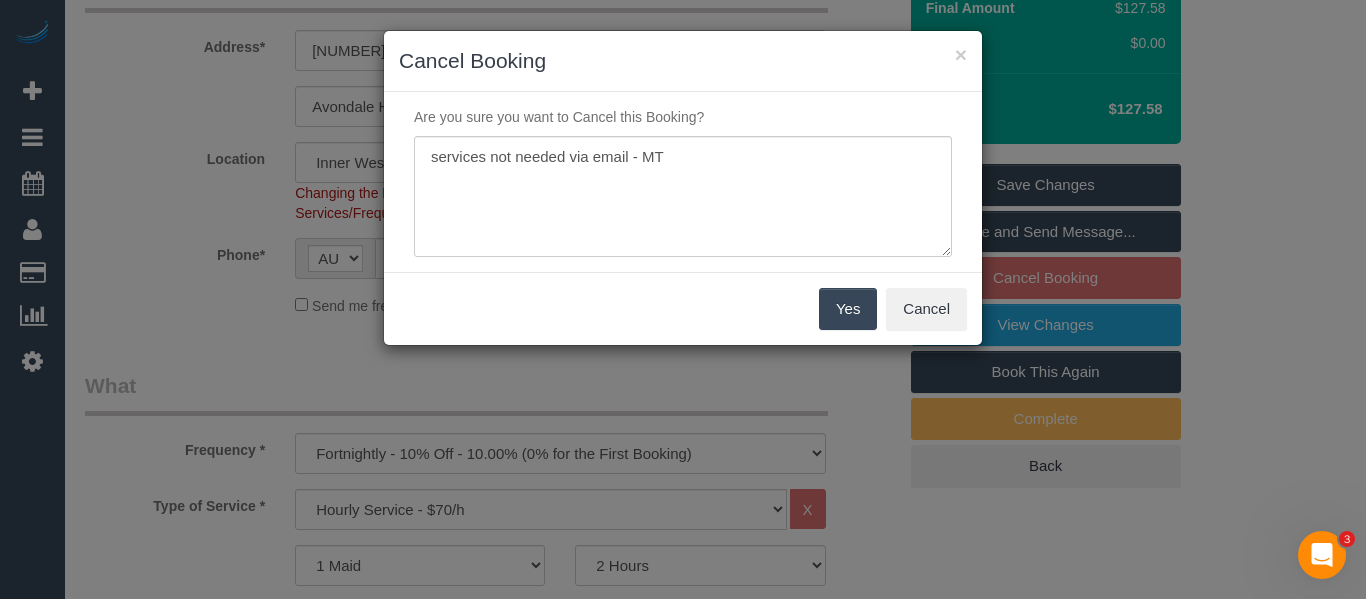 click on "Yes" at bounding box center (848, 309) 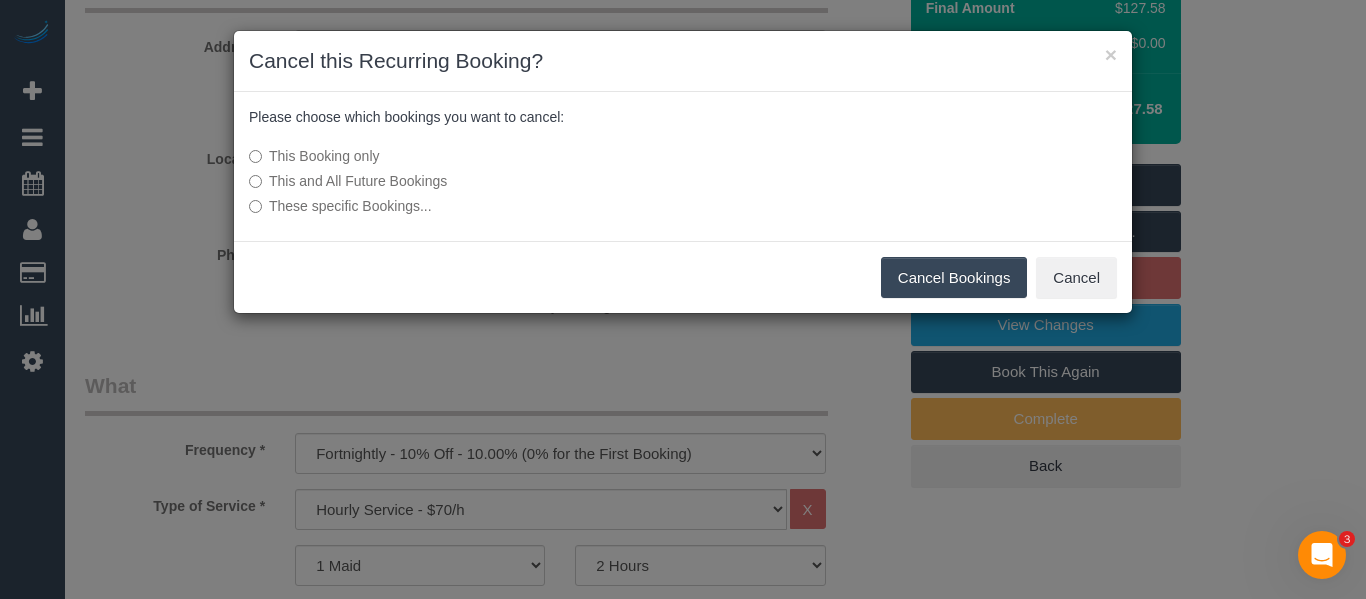 click on "This and All Future Bookings" at bounding box center [533, 181] 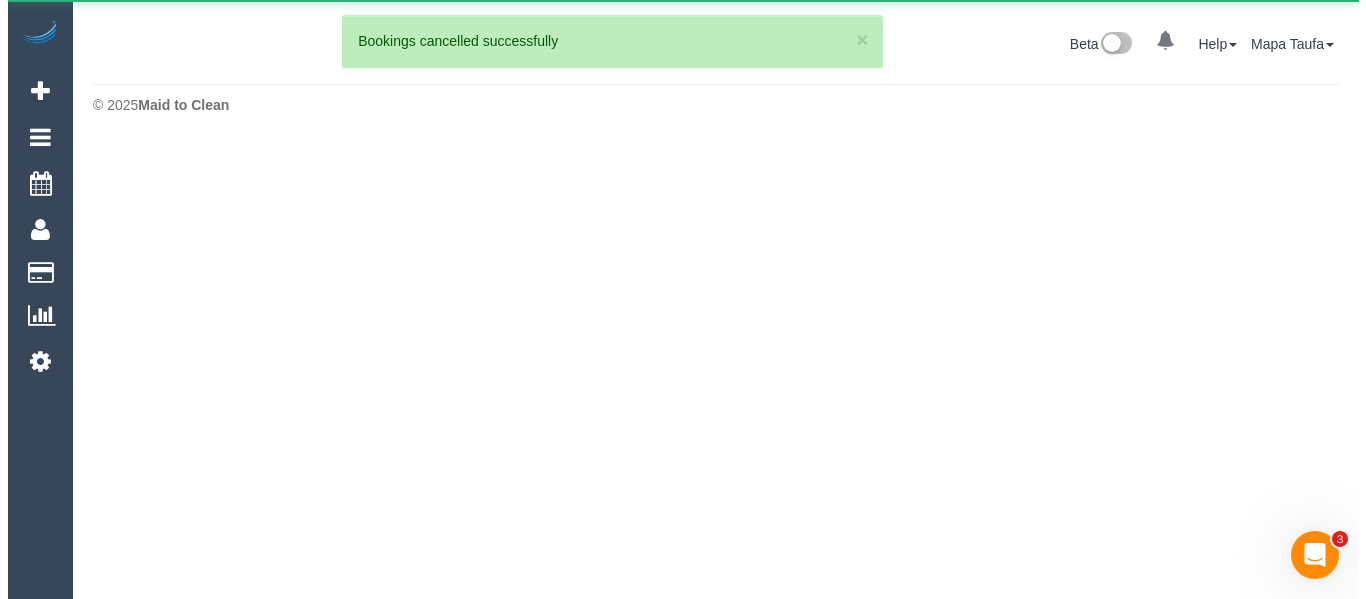 scroll, scrollTop: 0, scrollLeft: 0, axis: both 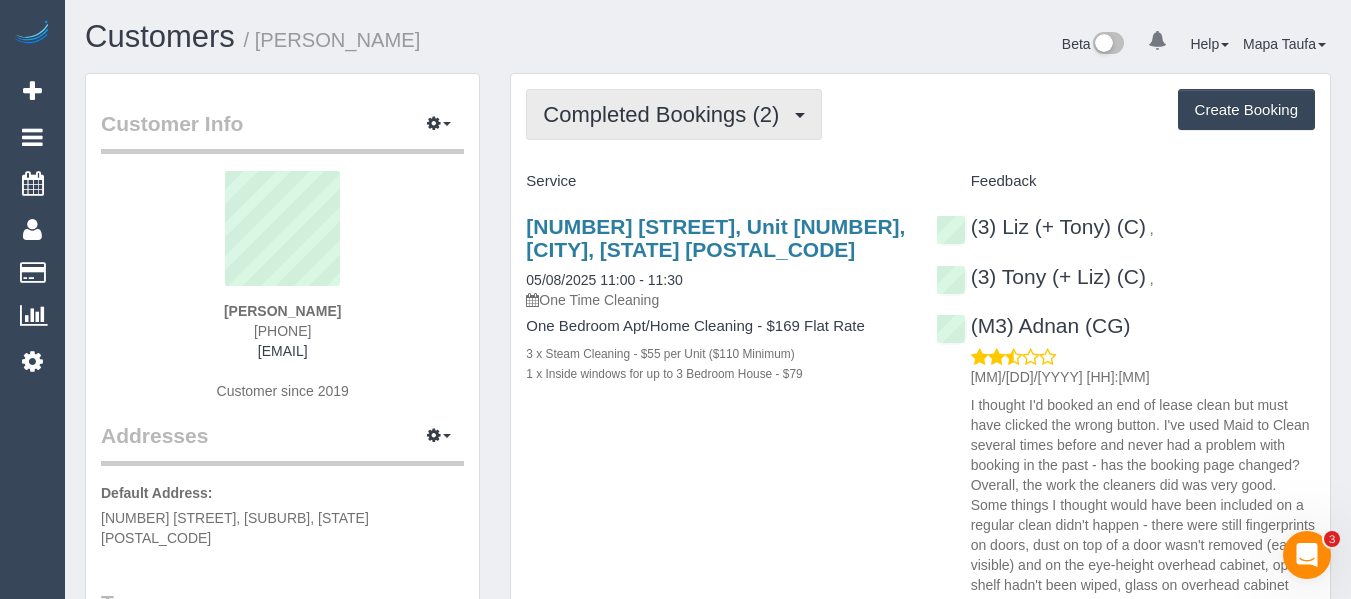 click on "Completed Bookings (2)" at bounding box center [666, 114] 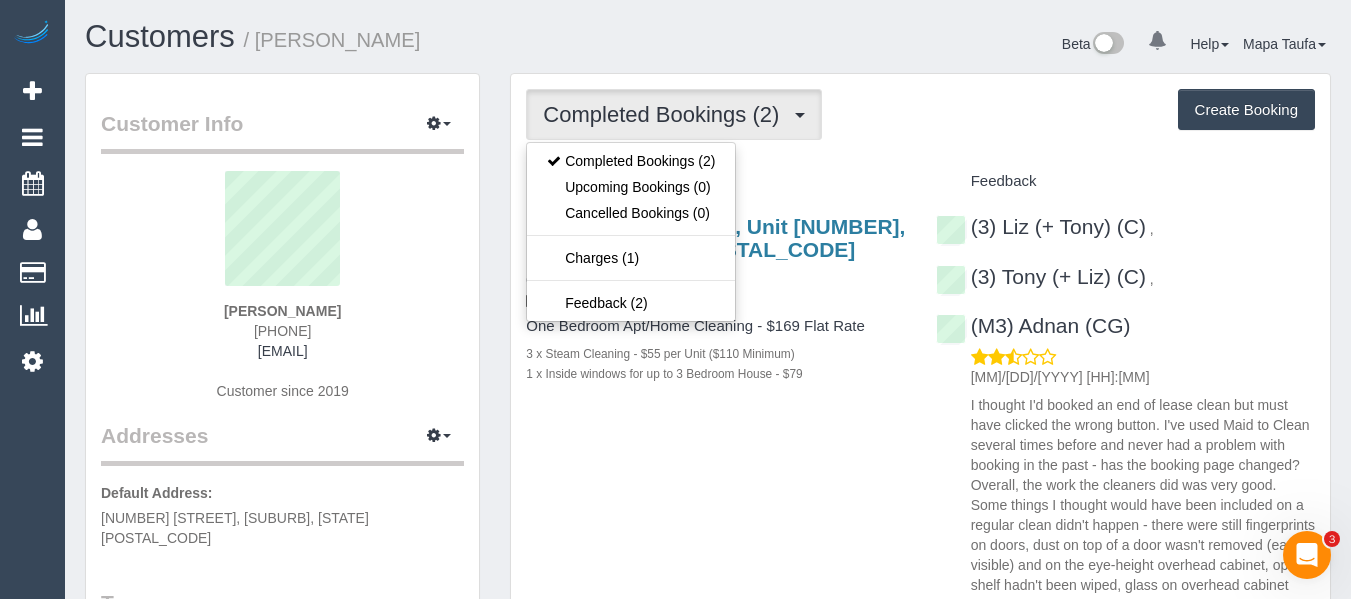 click on "Completed Bookings (2)
Completed Bookings (2)
Upcoming Bookings (0)
Cancelled Bookings (0)
Charges (1)
Feedback (2)
Create Booking
Service
Feedback" at bounding box center (920, 529) 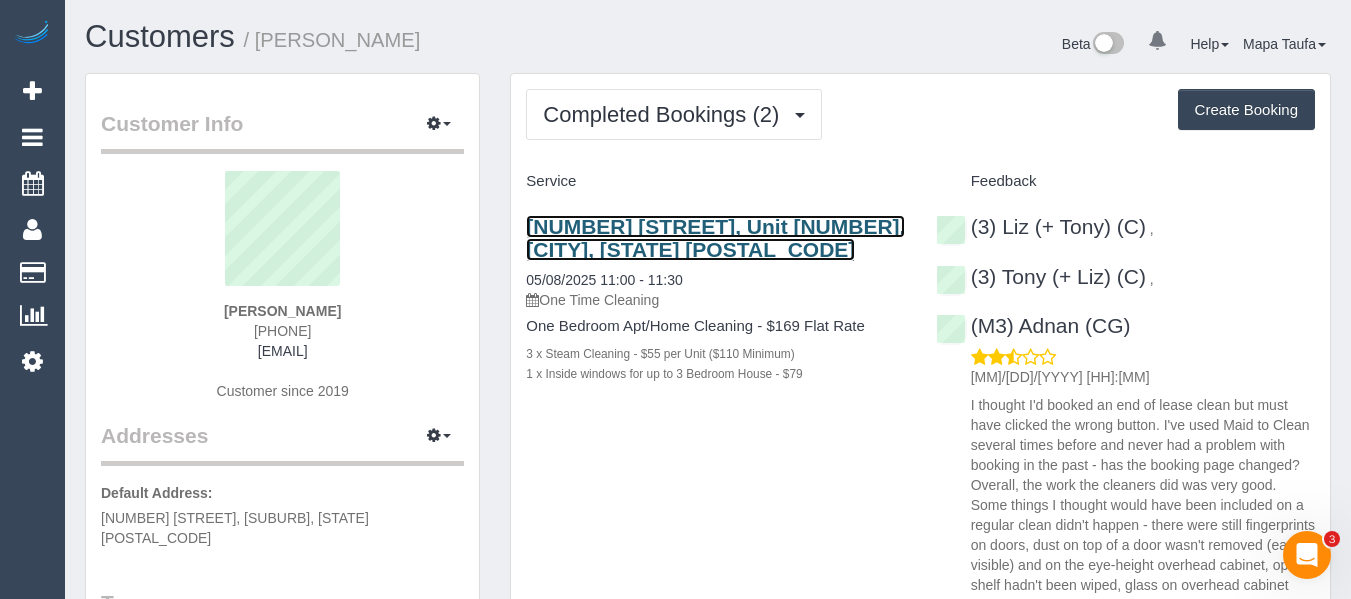 click on "551 Murray Road, Unit 9, Preston, VIC 3072" at bounding box center (715, 238) 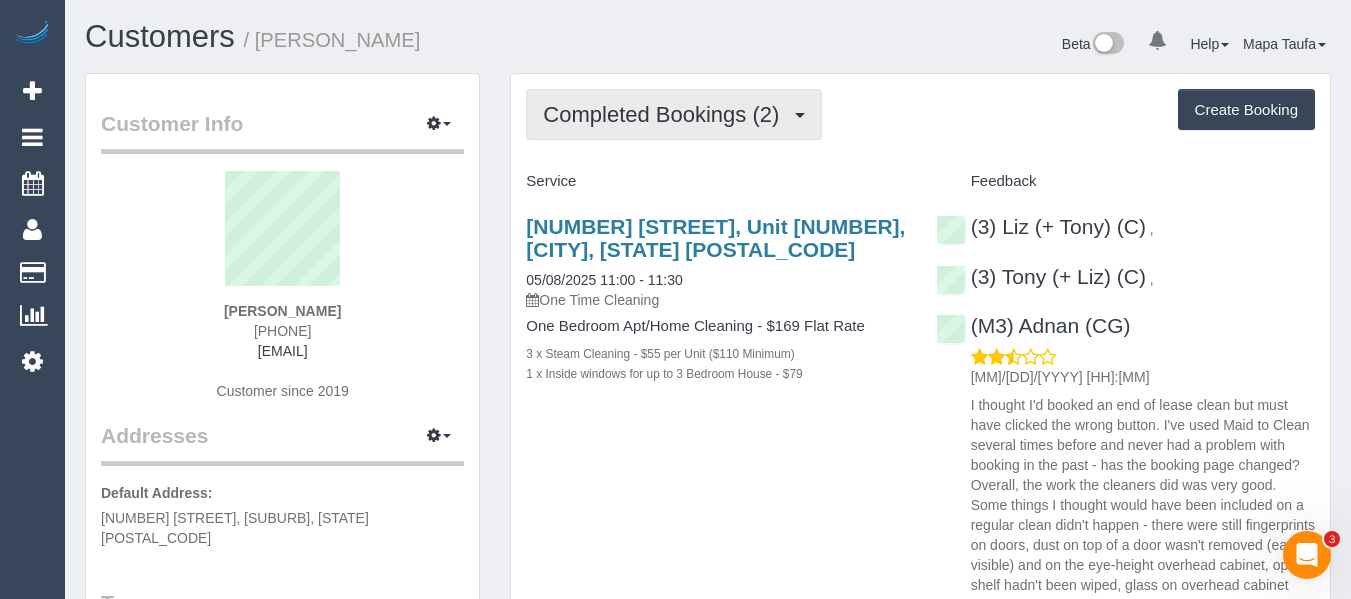 click on "Completed Bookings (2)" at bounding box center (666, 114) 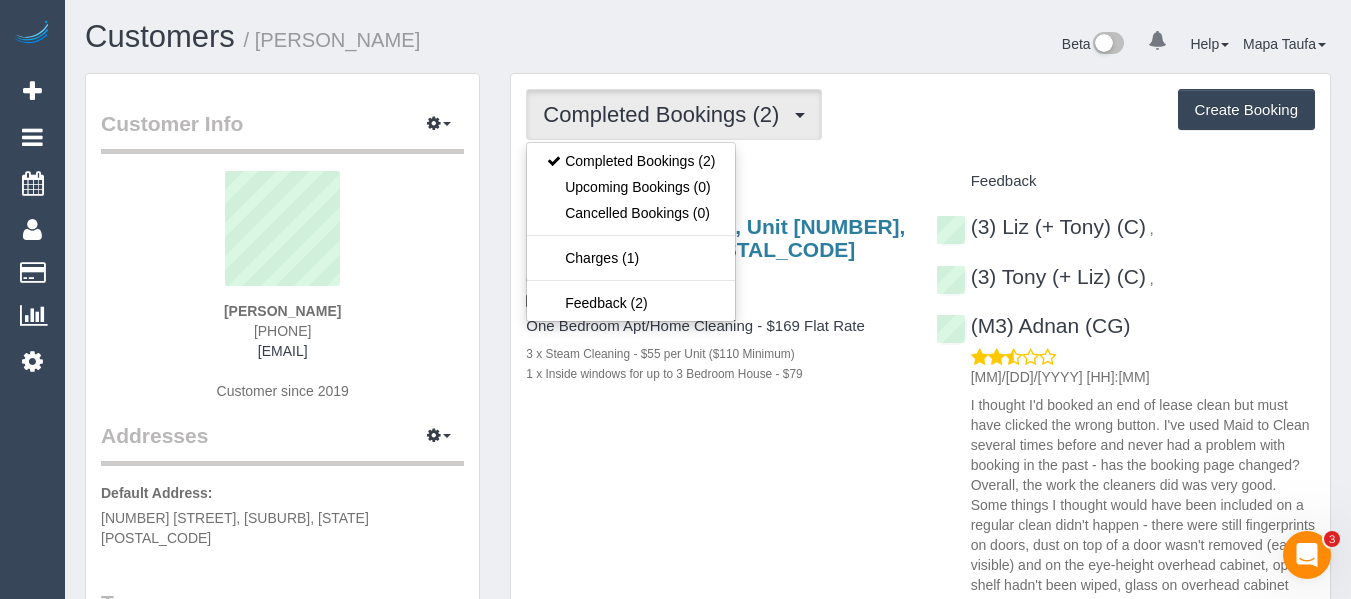 click on "Customers
/ Susan Wood" at bounding box center (389, 37) 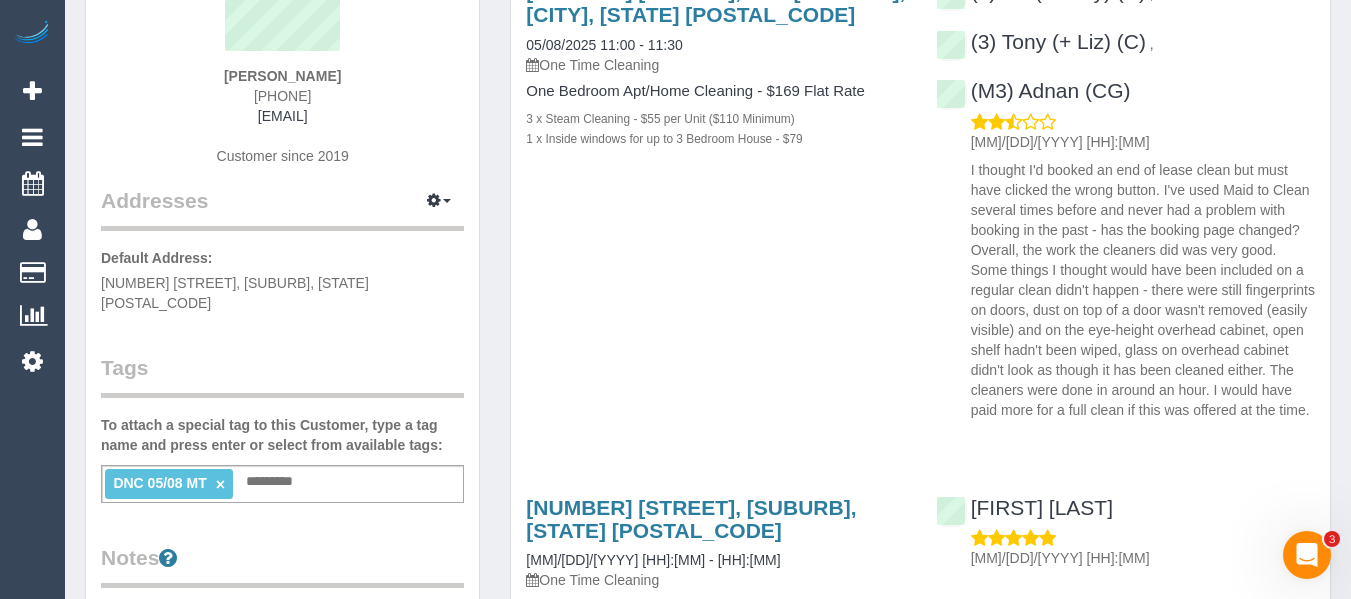 scroll, scrollTop: 248, scrollLeft: 0, axis: vertical 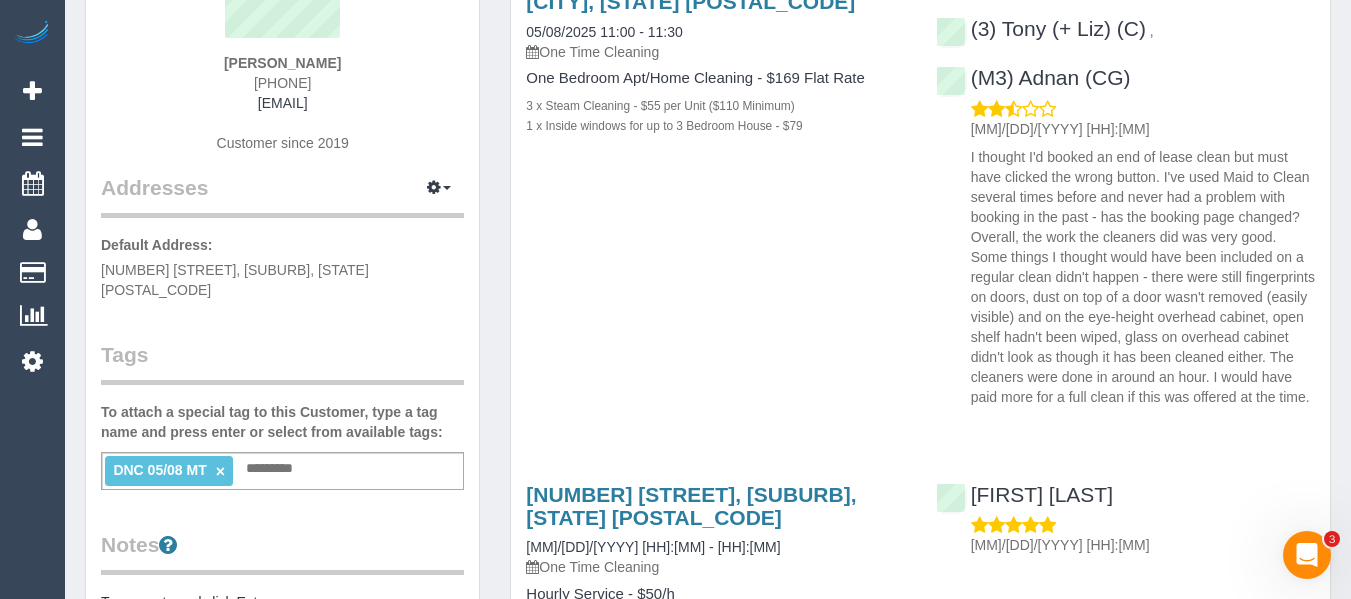 click on "×" at bounding box center [220, 471] 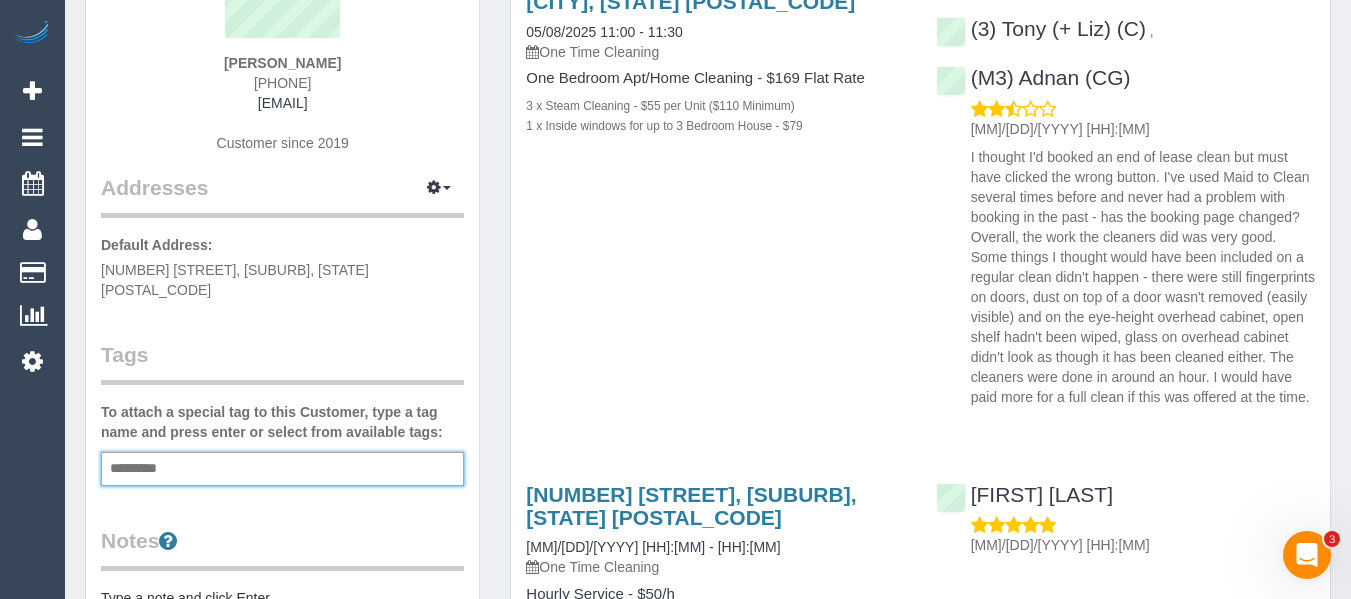 click on "551 Murray Road, Unit 9, Preston, VIC 3072
05/08/2025 11:00 - 11:30
One Time Cleaning
One Bedroom Apt/Home Cleaning - $169 Flat Rate
3 x Steam Cleaning - $55 per Unit ($110 Minimum)
1 x Inside windows for up to 3 Bedroom House - $79
(3) Liz (+ Tony) (C)
,
(3) Tony (+ Liz) (C)
,
(M3) Adnan (CG)" at bounding box center (920, 183) 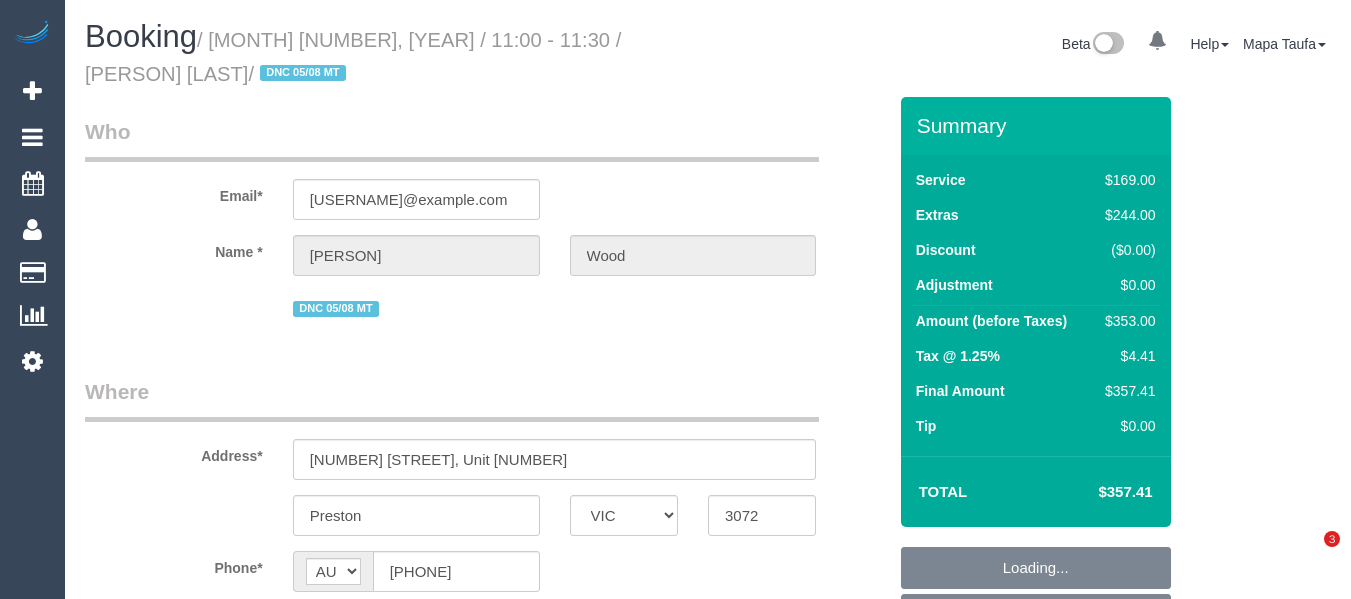 select on "VIC" 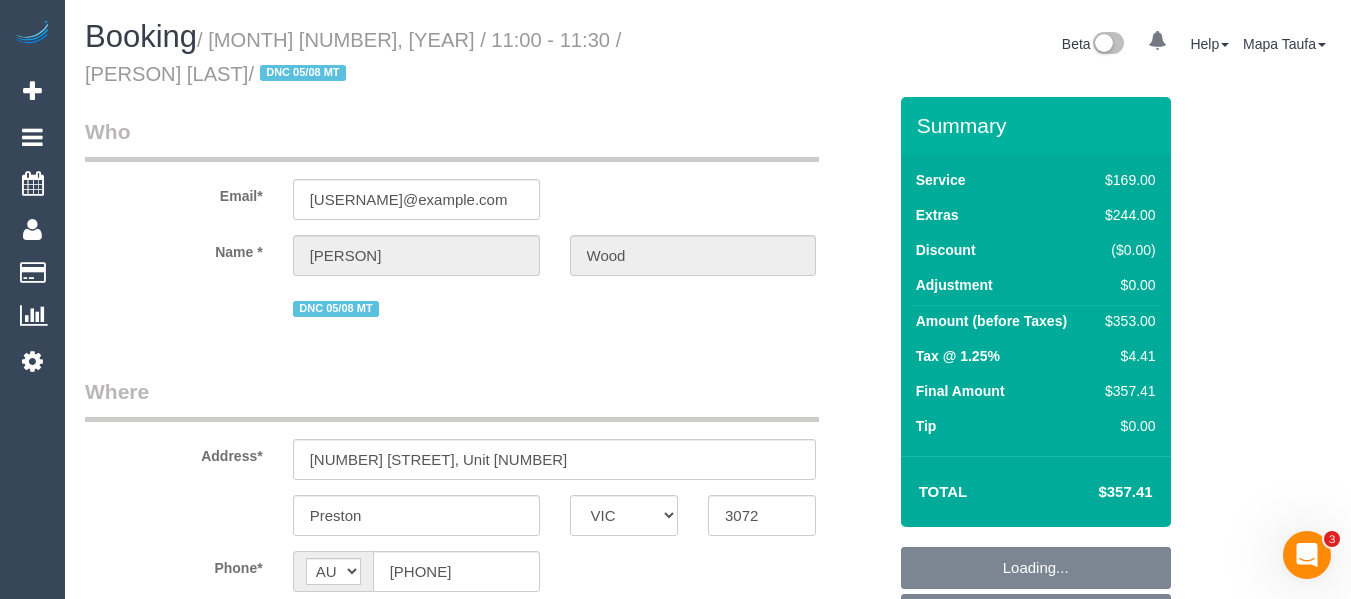 scroll, scrollTop: 0, scrollLeft: 0, axis: both 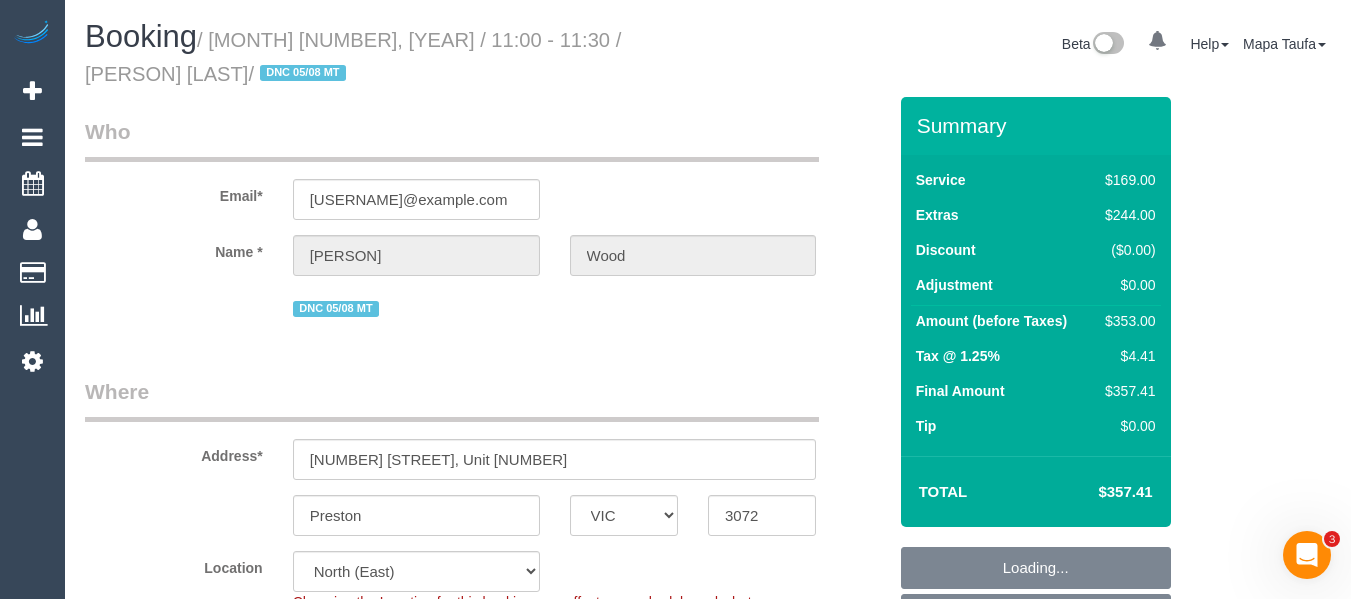 select on "object:1449" 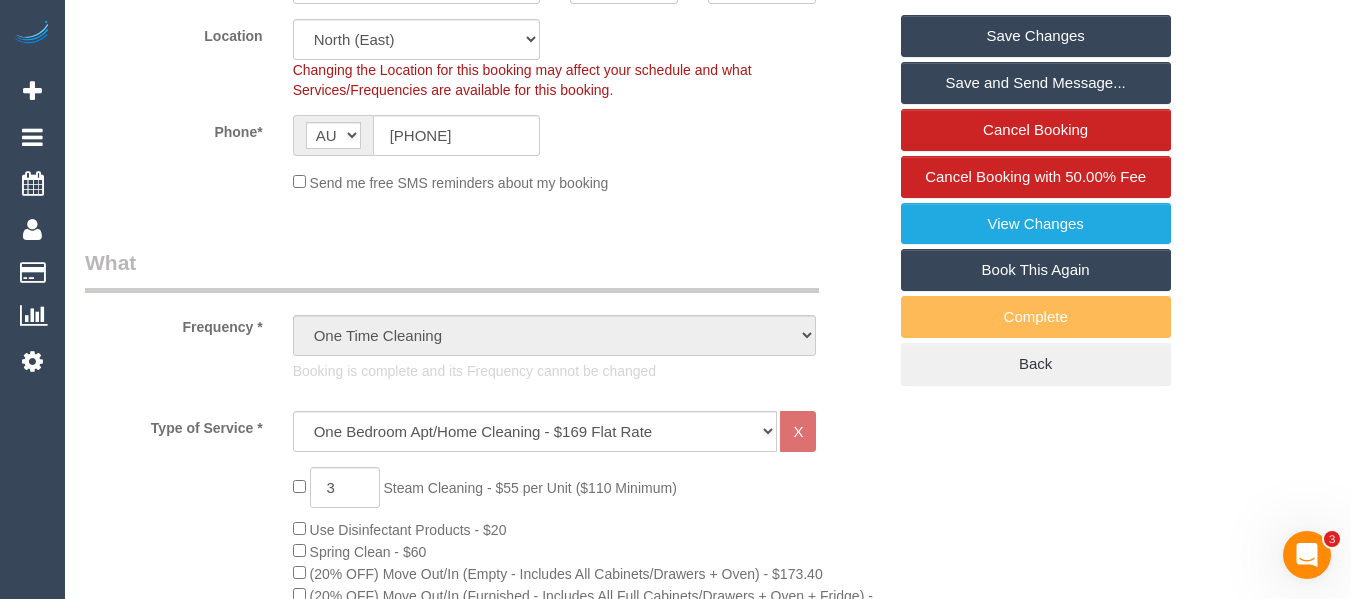 scroll, scrollTop: 0, scrollLeft: 0, axis: both 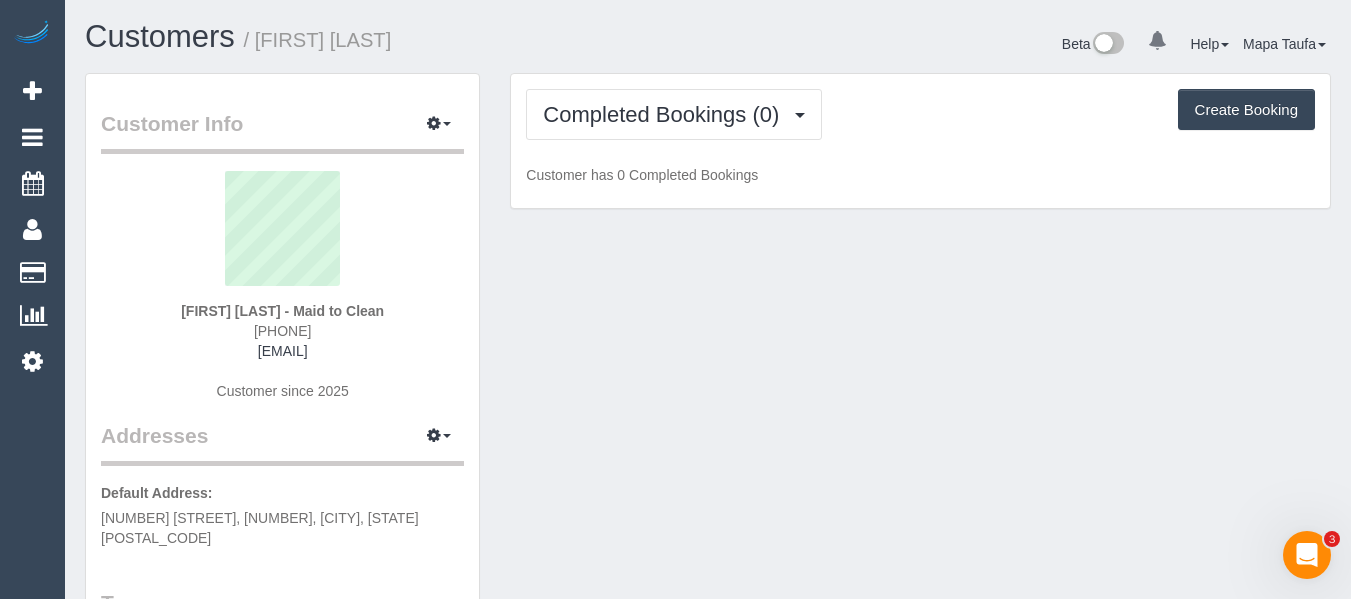click on "Completed Bookings (0)
Completed Bookings (0)
Upcoming Bookings (1)
Cancelled Bookings (0)
Charges (0)
Feedback (0)
Create Booking
Customer has 0 Completed Bookings" at bounding box center [920, 141] 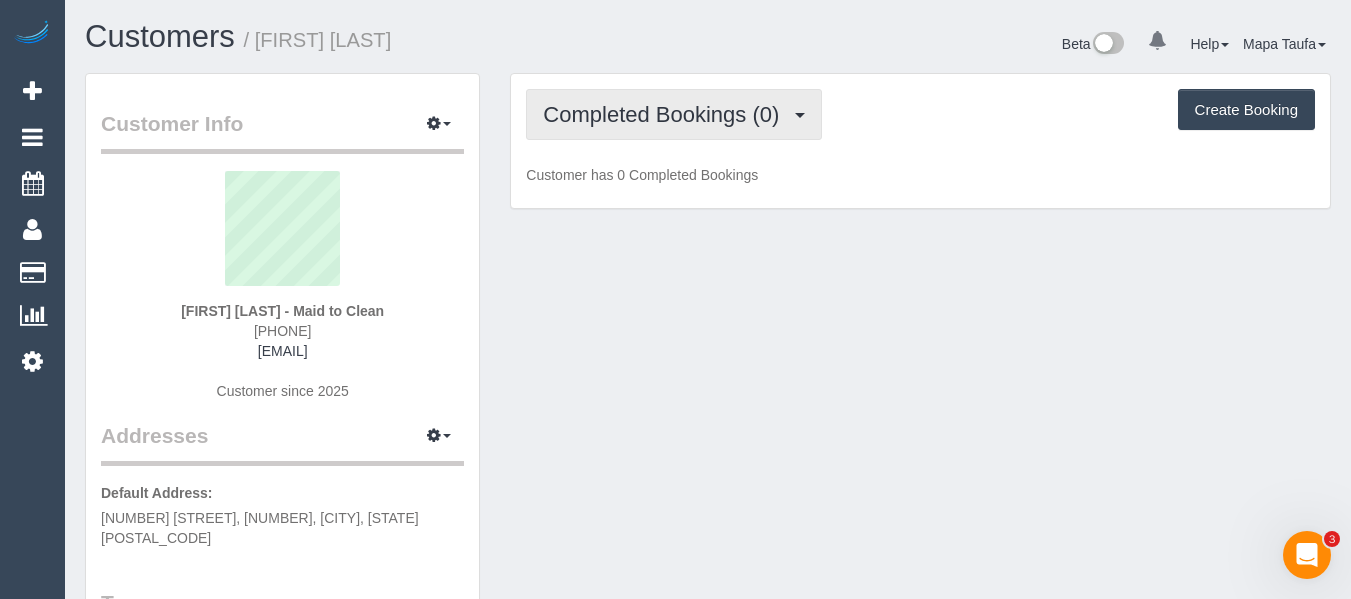 click on "Completed Bookings (0)" at bounding box center [666, 114] 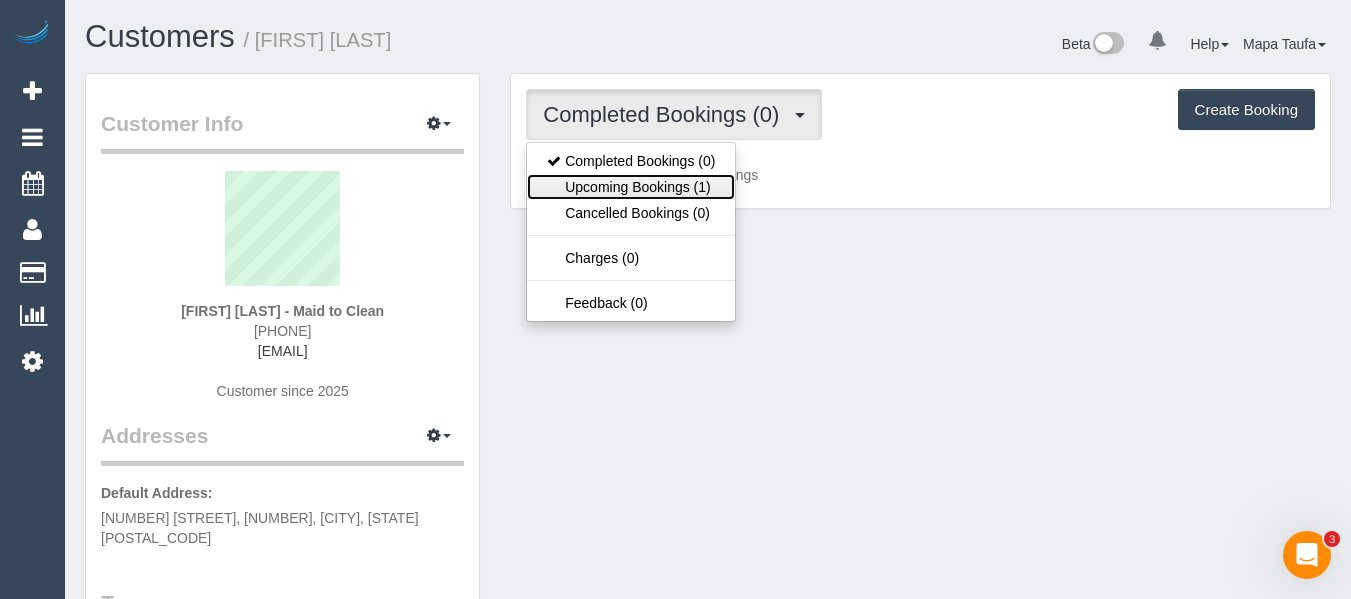 click on "Upcoming Bookings (1)" at bounding box center (631, 187) 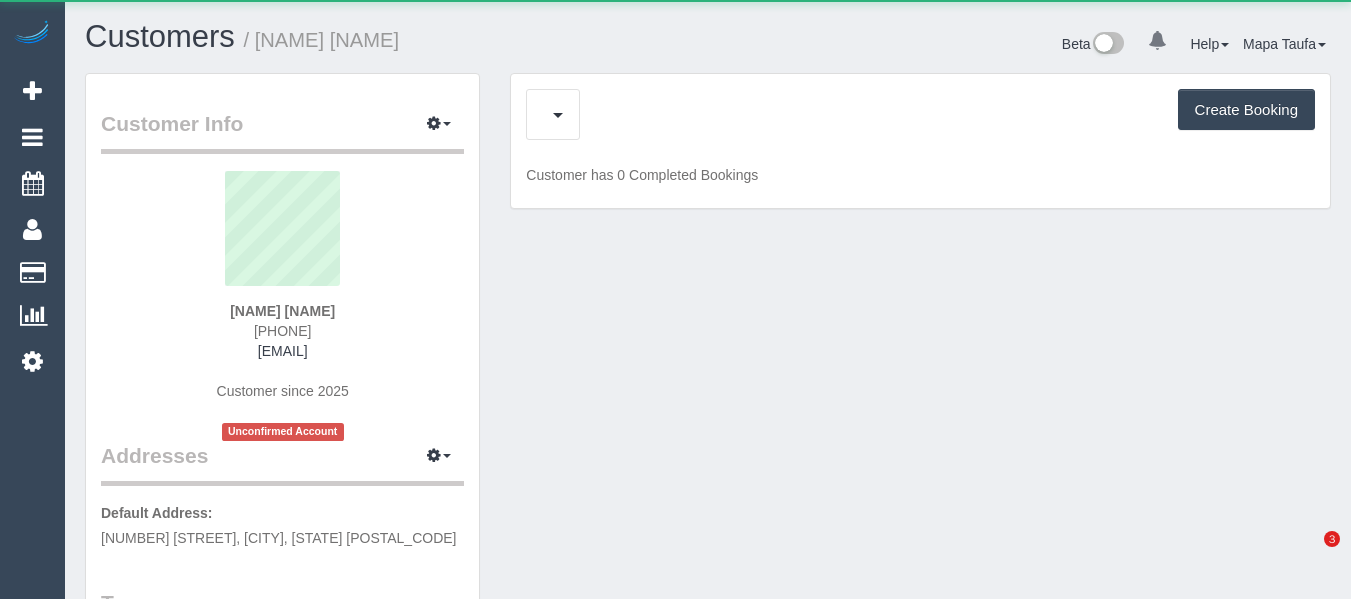 scroll, scrollTop: 0, scrollLeft: 0, axis: both 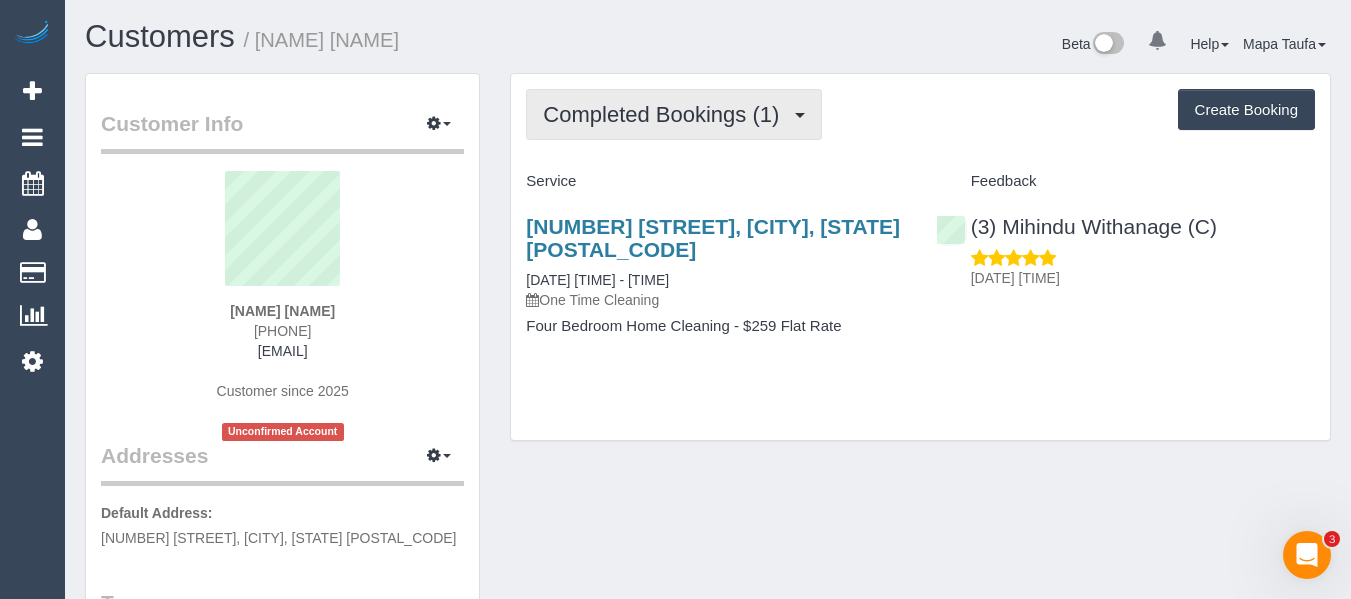 click on "Completed Bookings (1)" at bounding box center (674, 114) 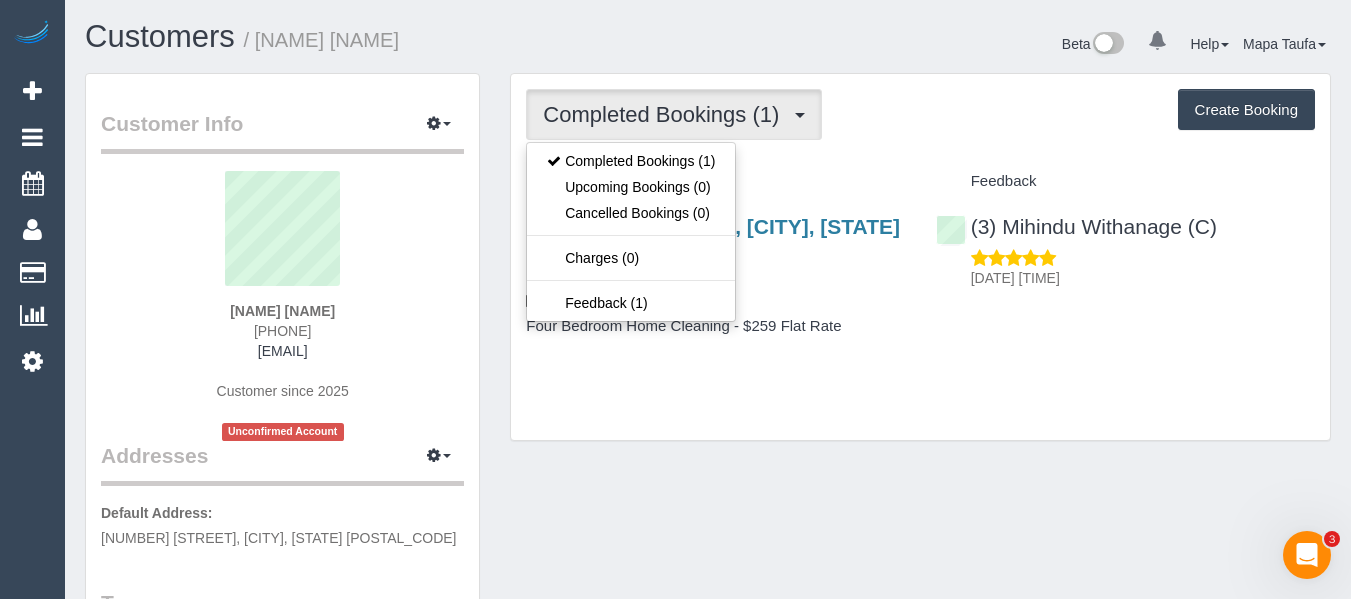 click on "Completed Bookings (1)
Completed Bookings (1)
Upcoming Bookings (0)
Cancelled Bookings (0)
Charges (0)
Feedback (1)
Create Booking" at bounding box center (920, 114) 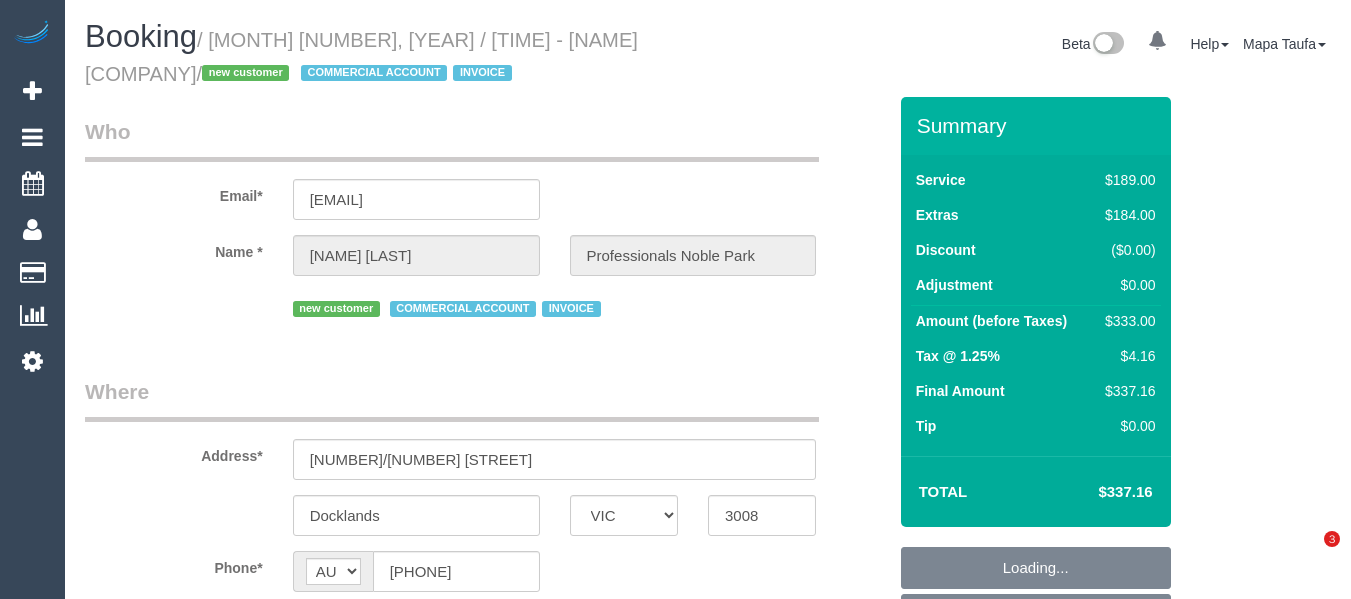 select on "VIC" 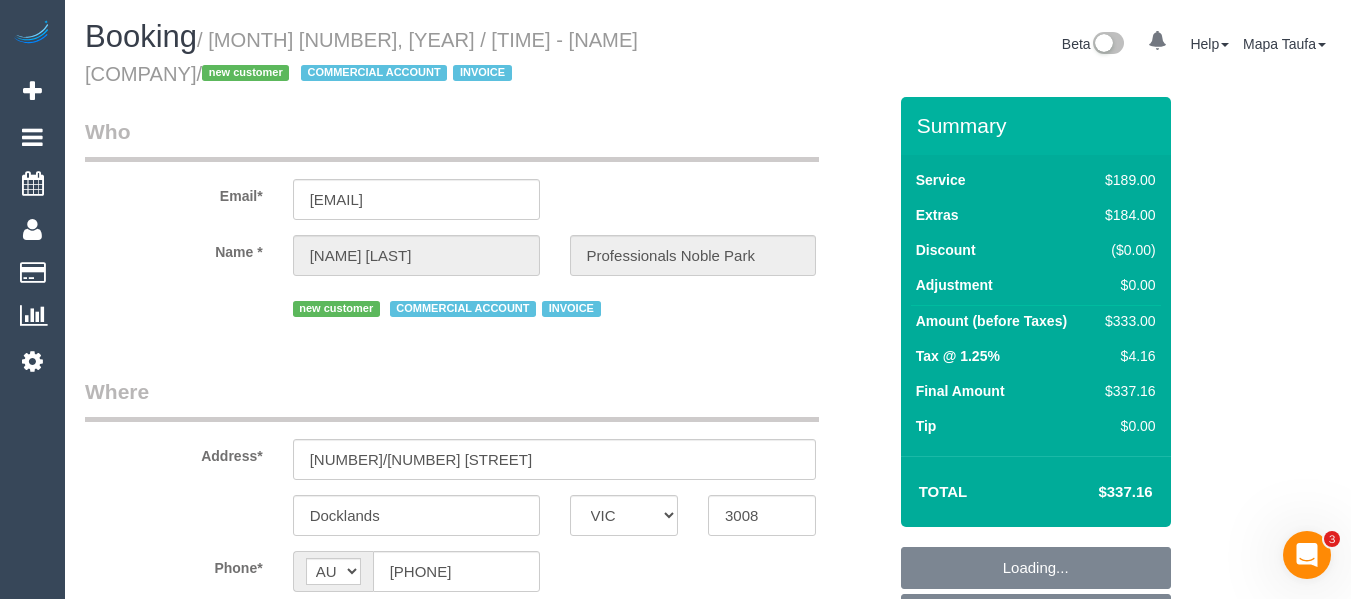 scroll, scrollTop: 0, scrollLeft: 0, axis: both 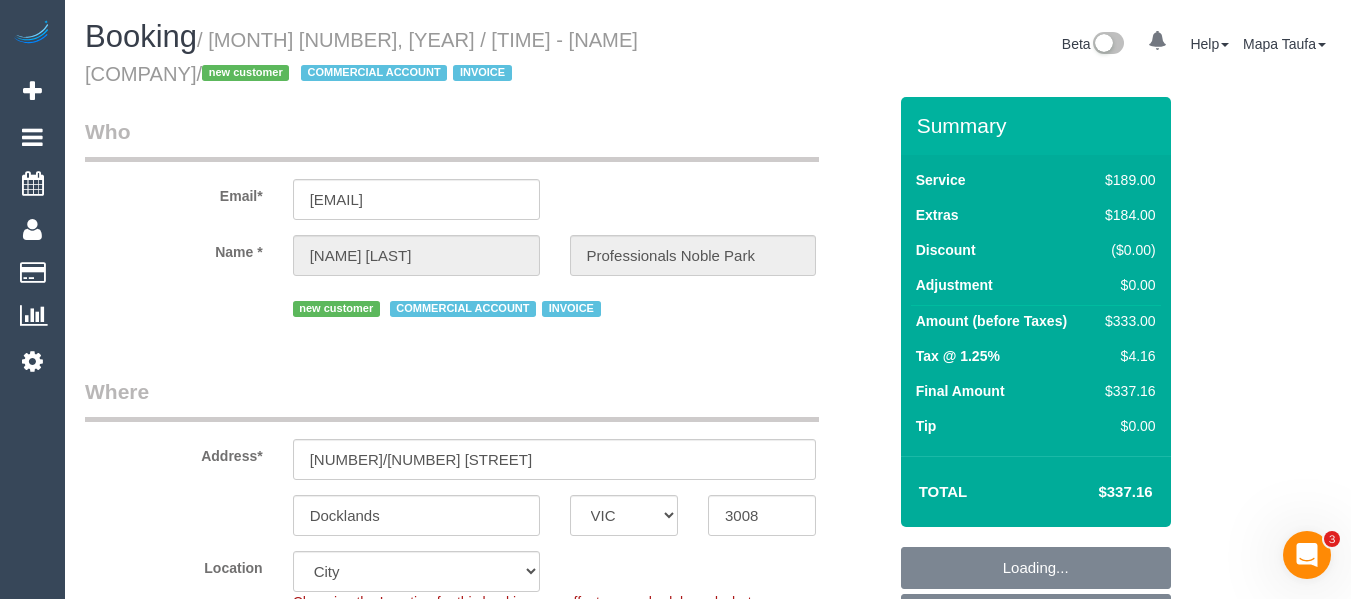 select on "number:28" 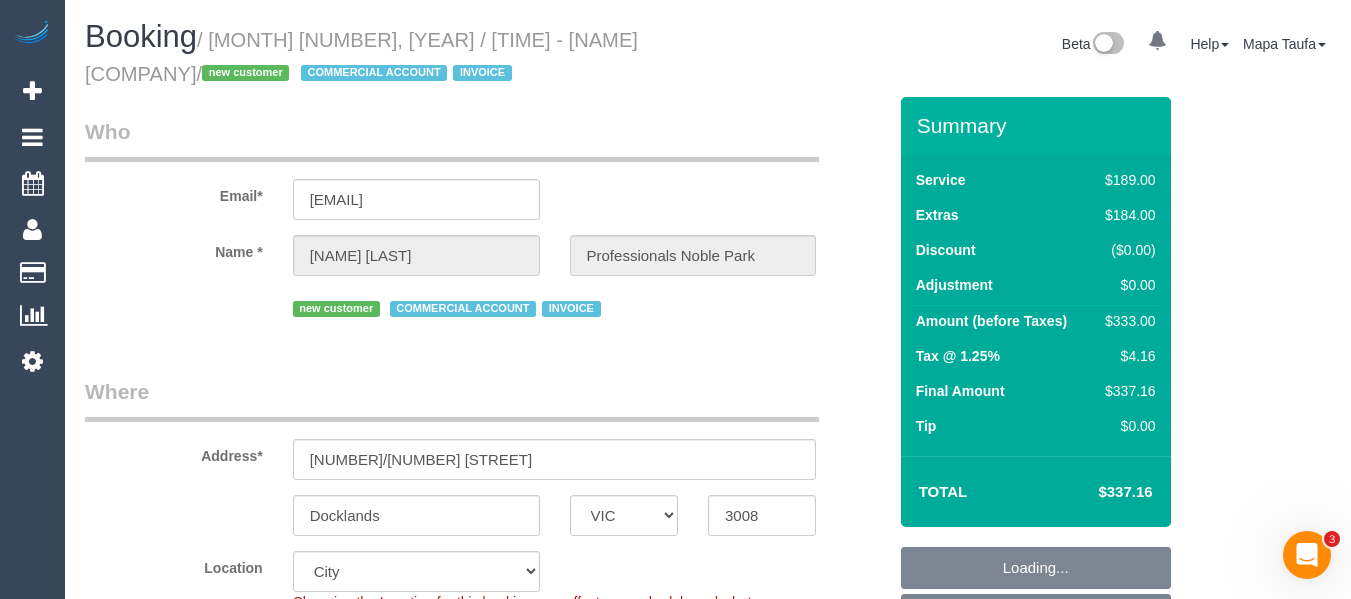 select on "number:16" 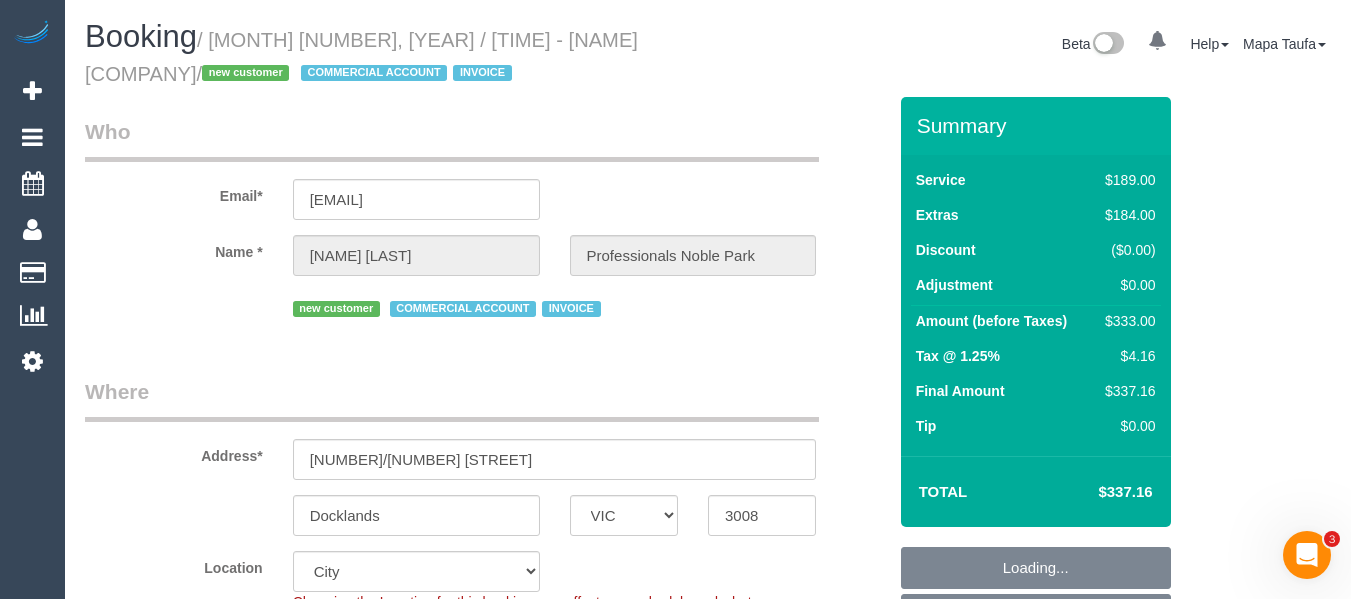 select on "number:36" 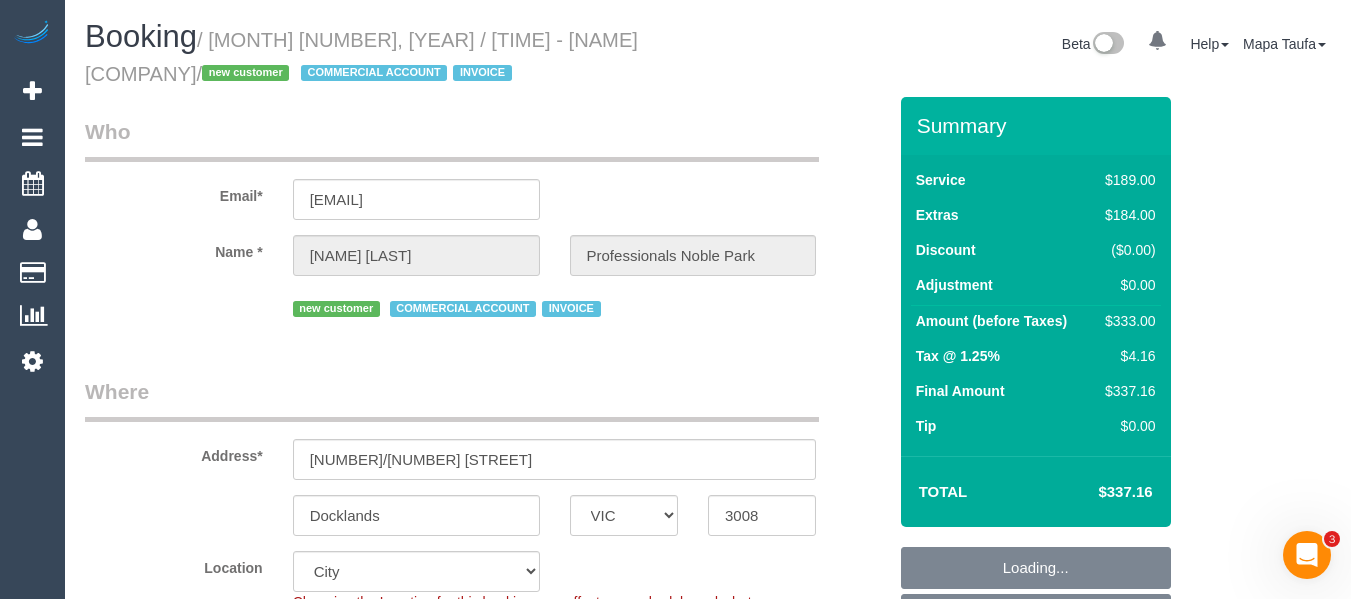 select on "spot1" 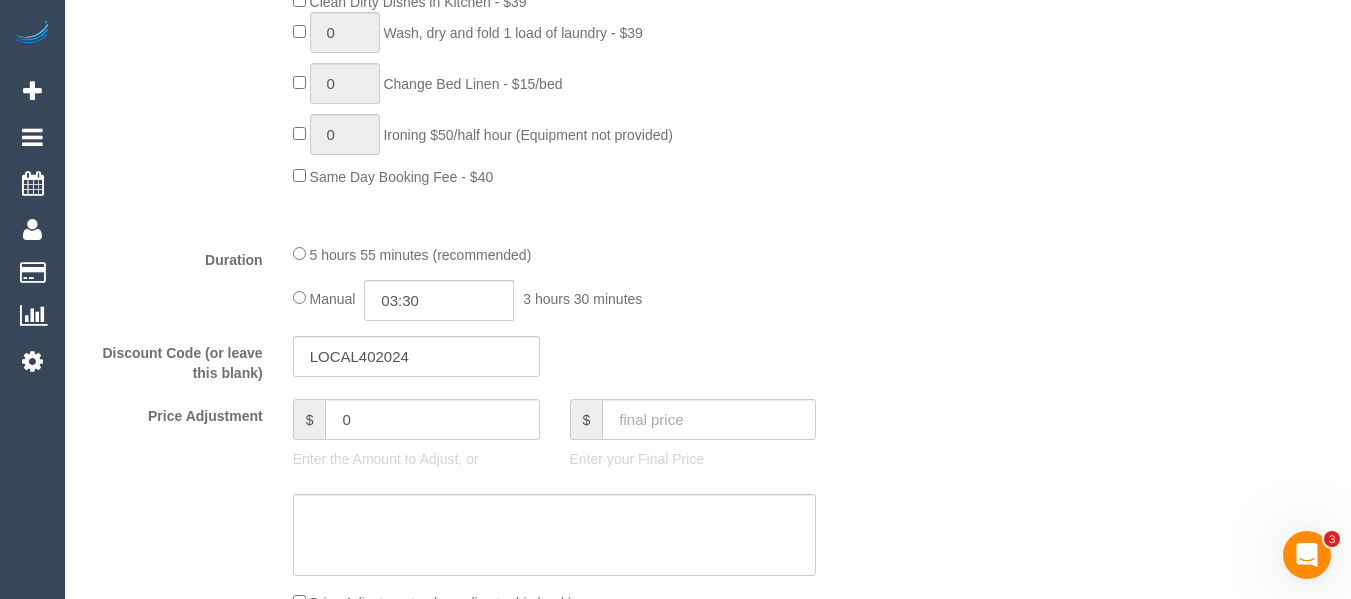 scroll, scrollTop: 1429, scrollLeft: 0, axis: vertical 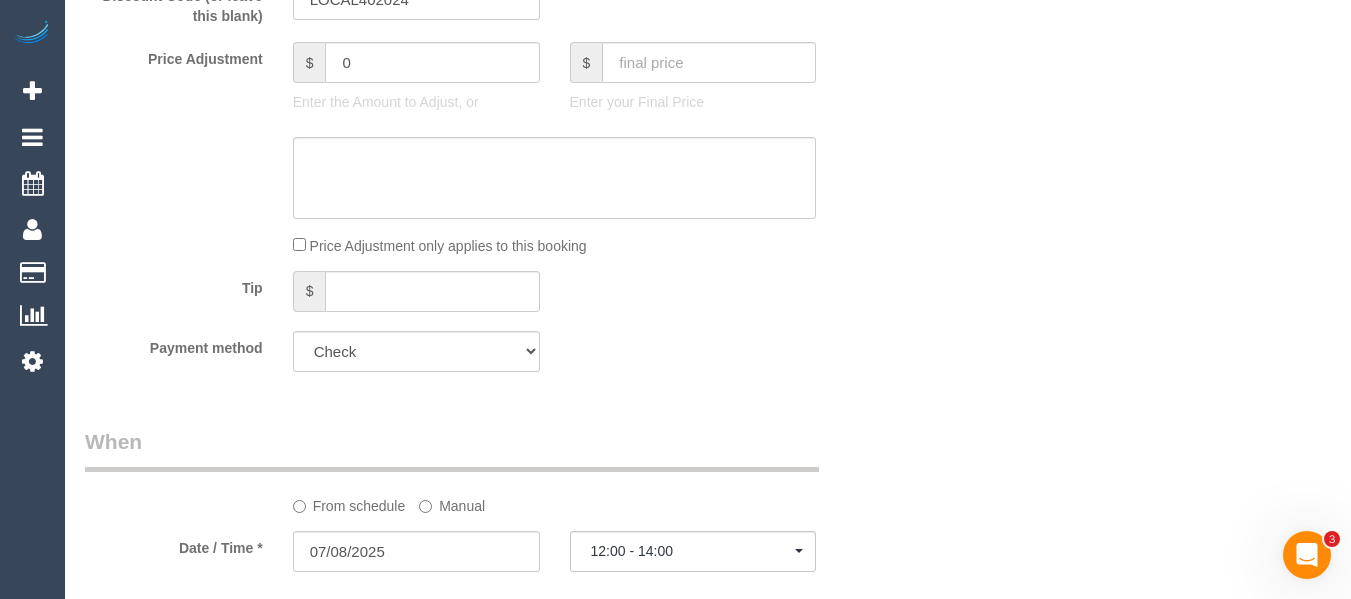 click 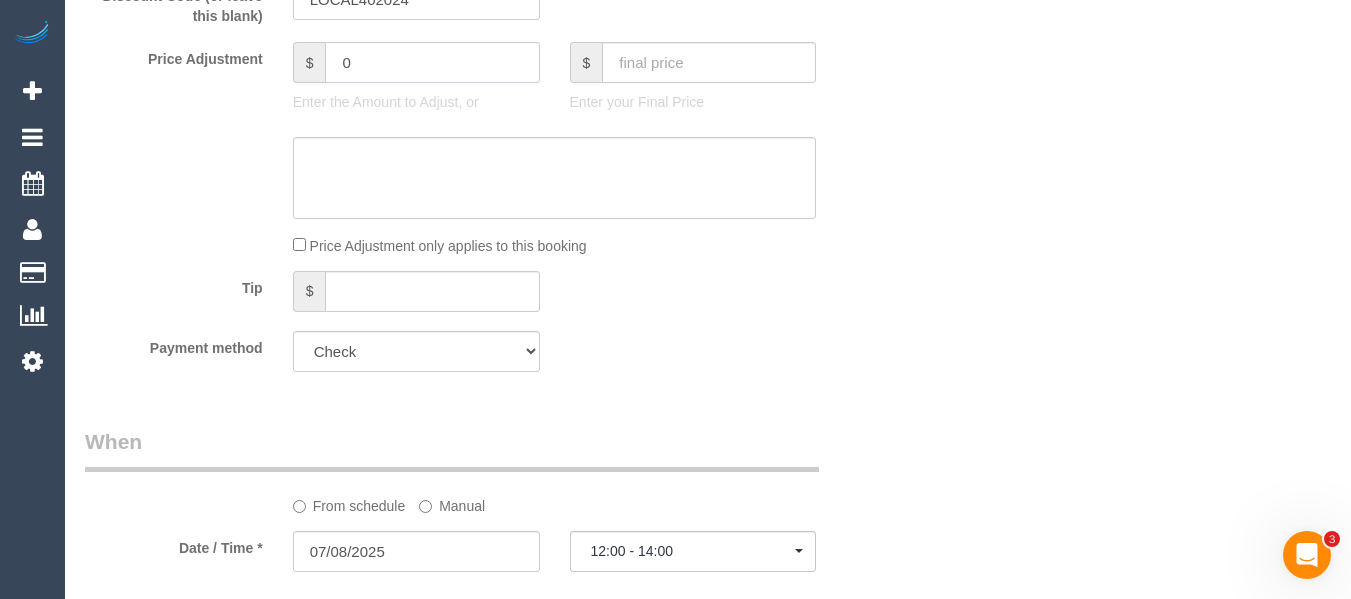 click on "0" 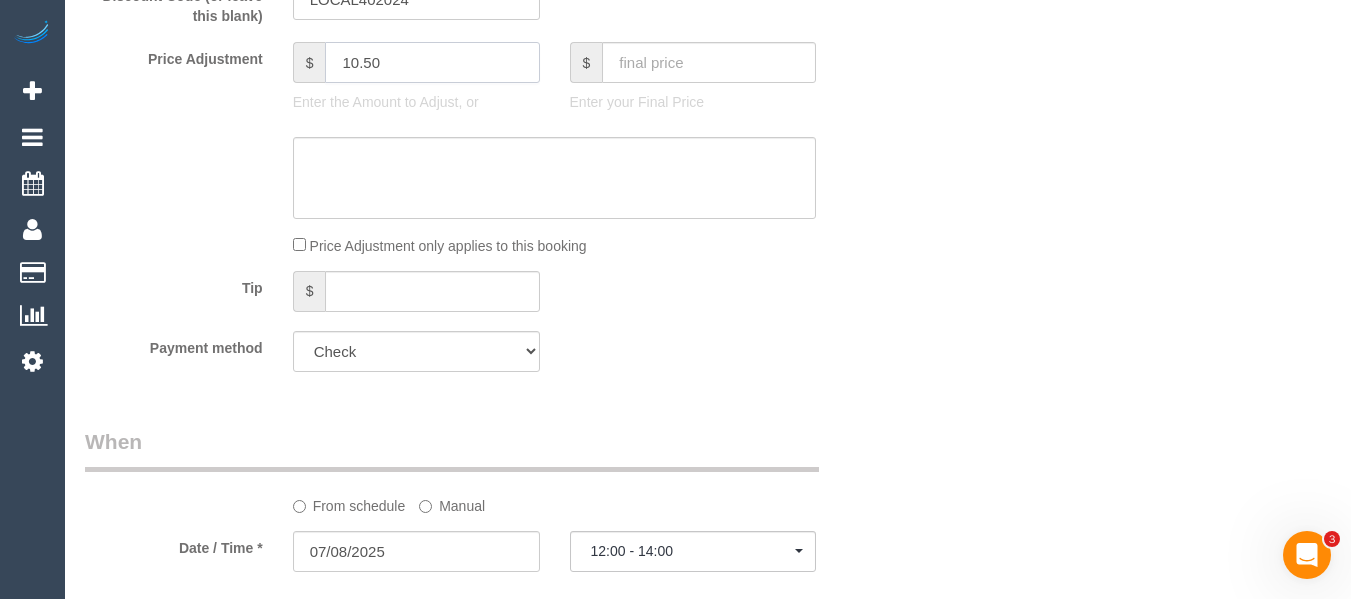 type on "10.50" 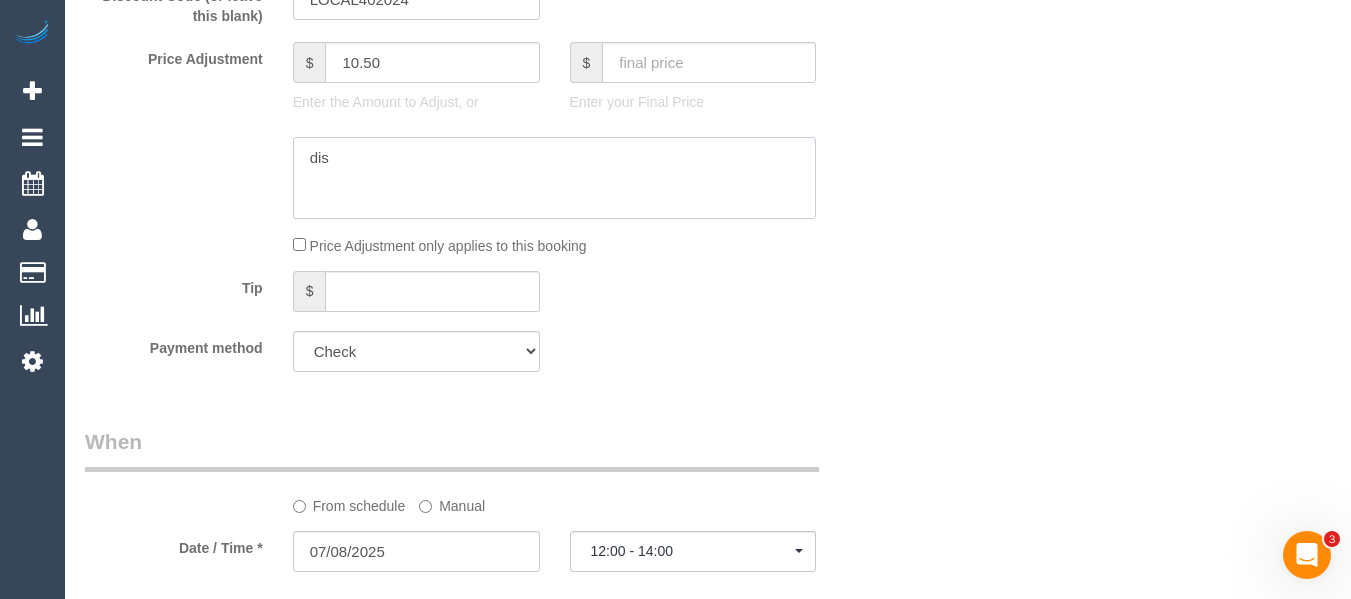 type on "disc" 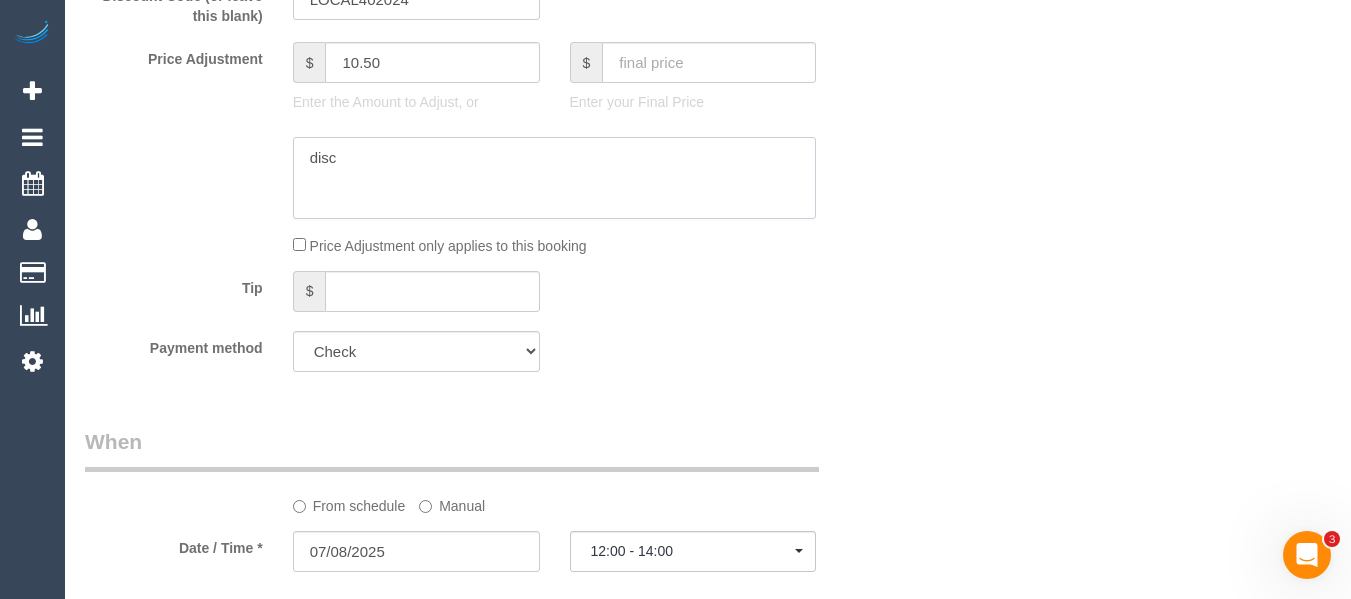 type on "10.5" 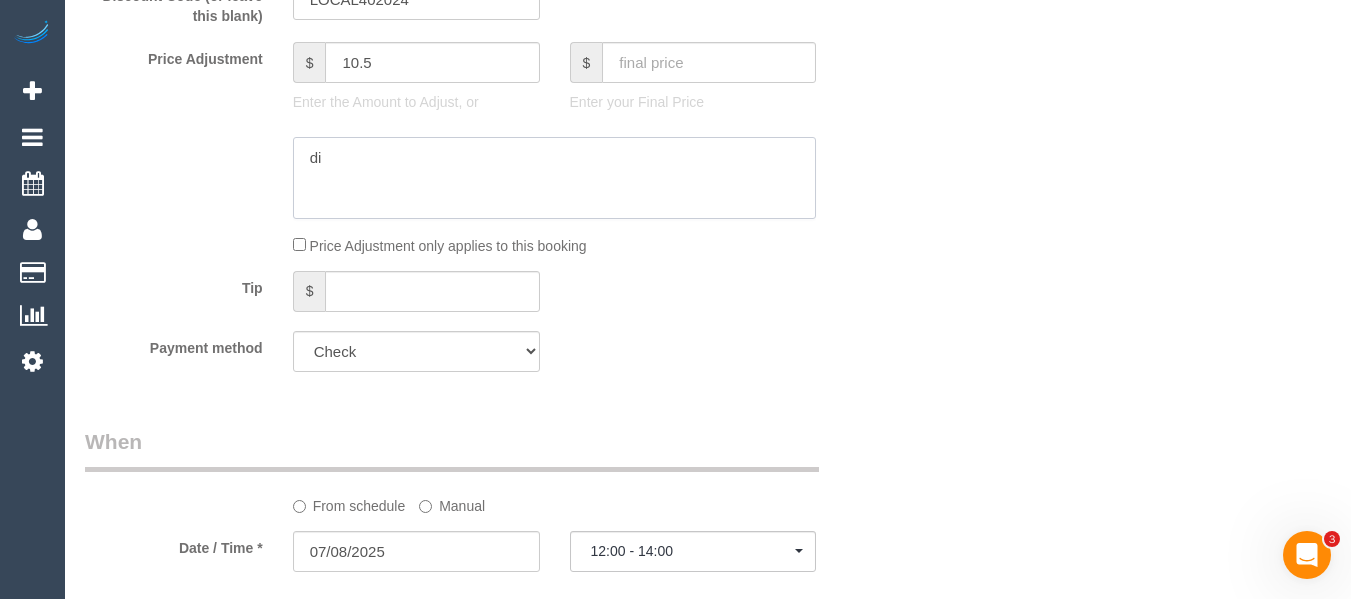 type on "d" 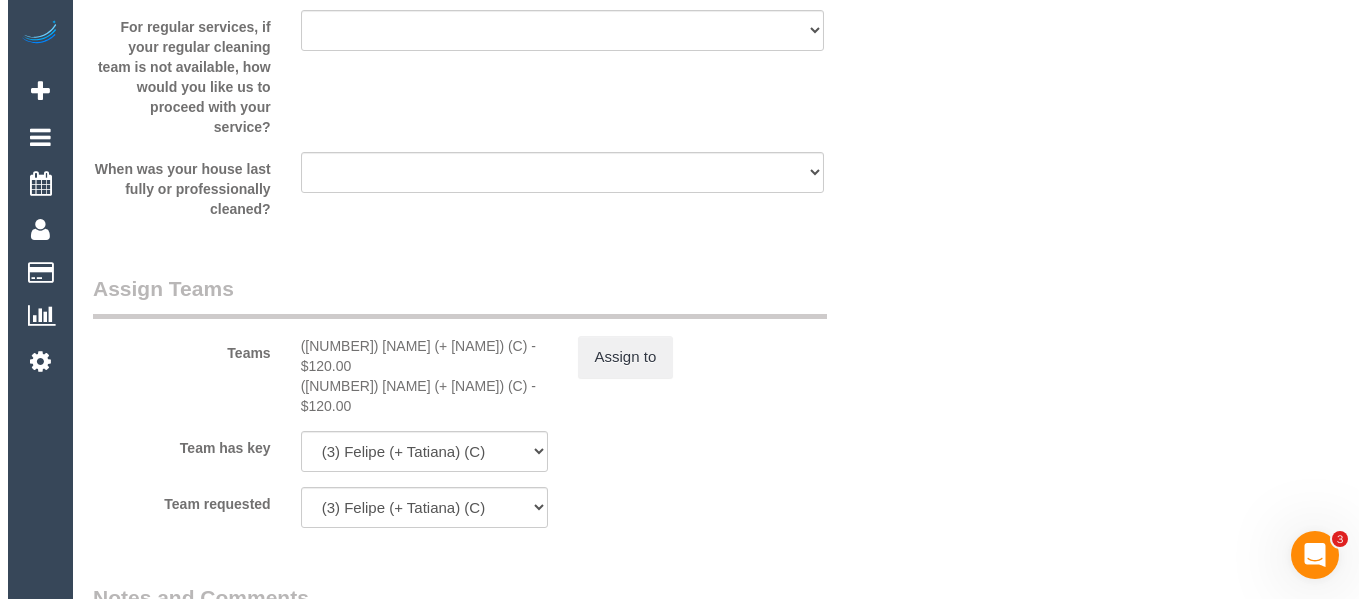 scroll, scrollTop: 2951, scrollLeft: 0, axis: vertical 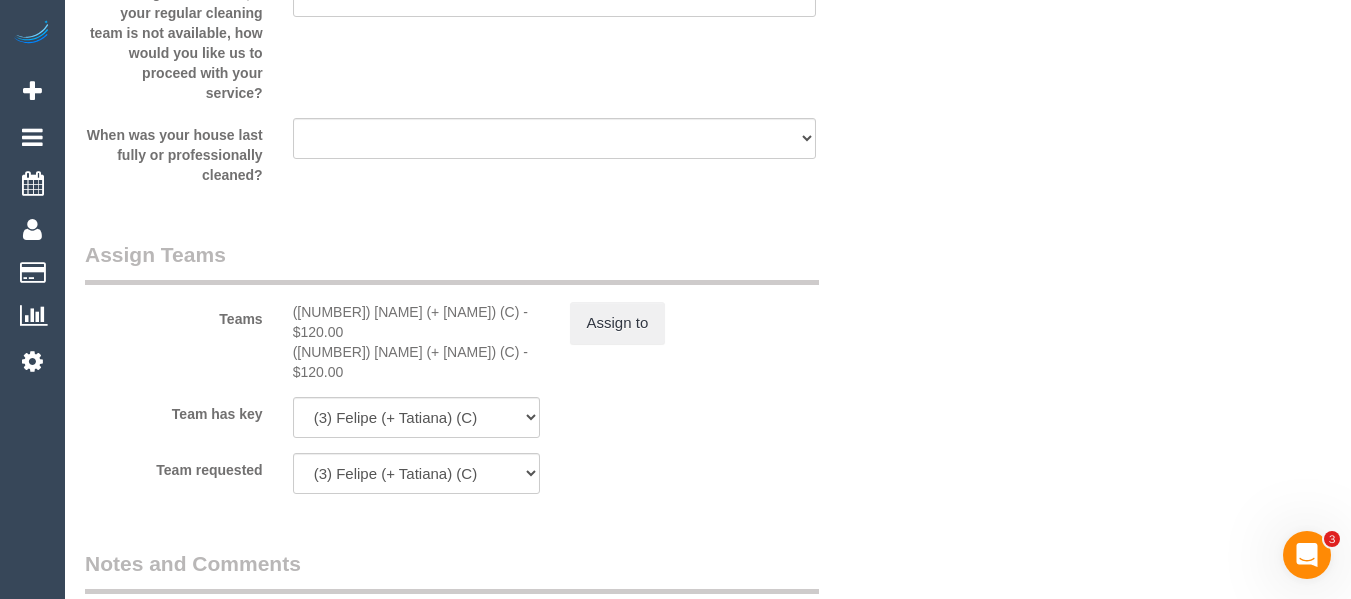 type on "10.50 for parking via email -MT" 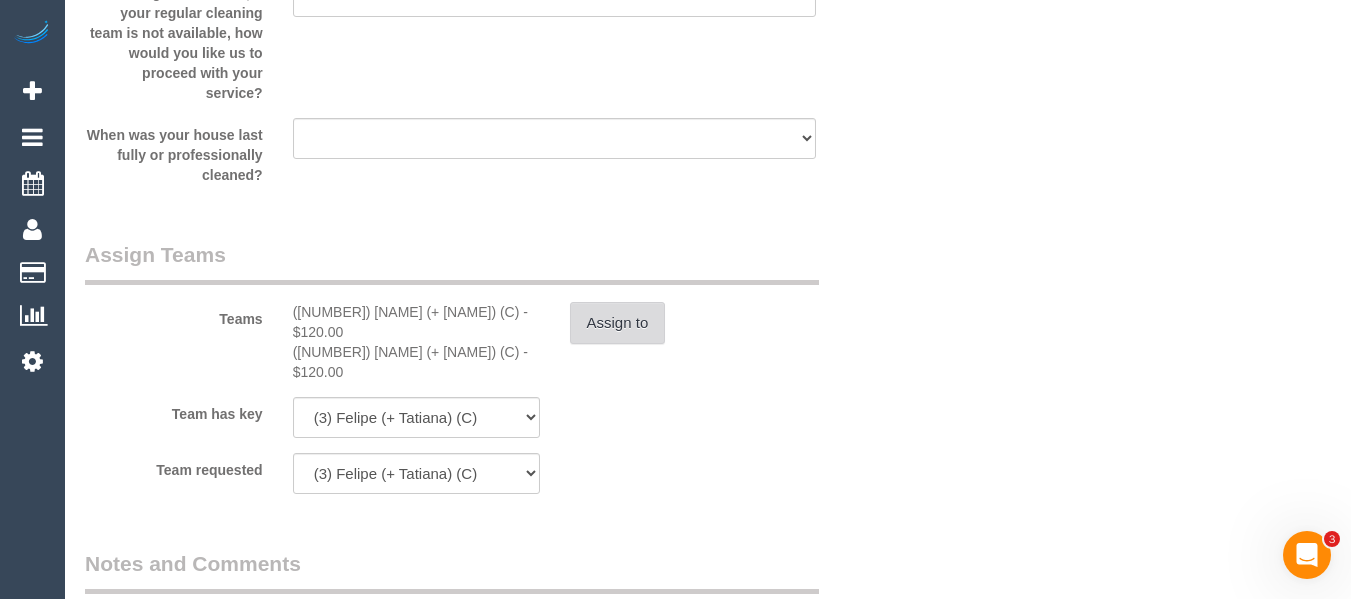 click on "Assign to" at bounding box center [618, 323] 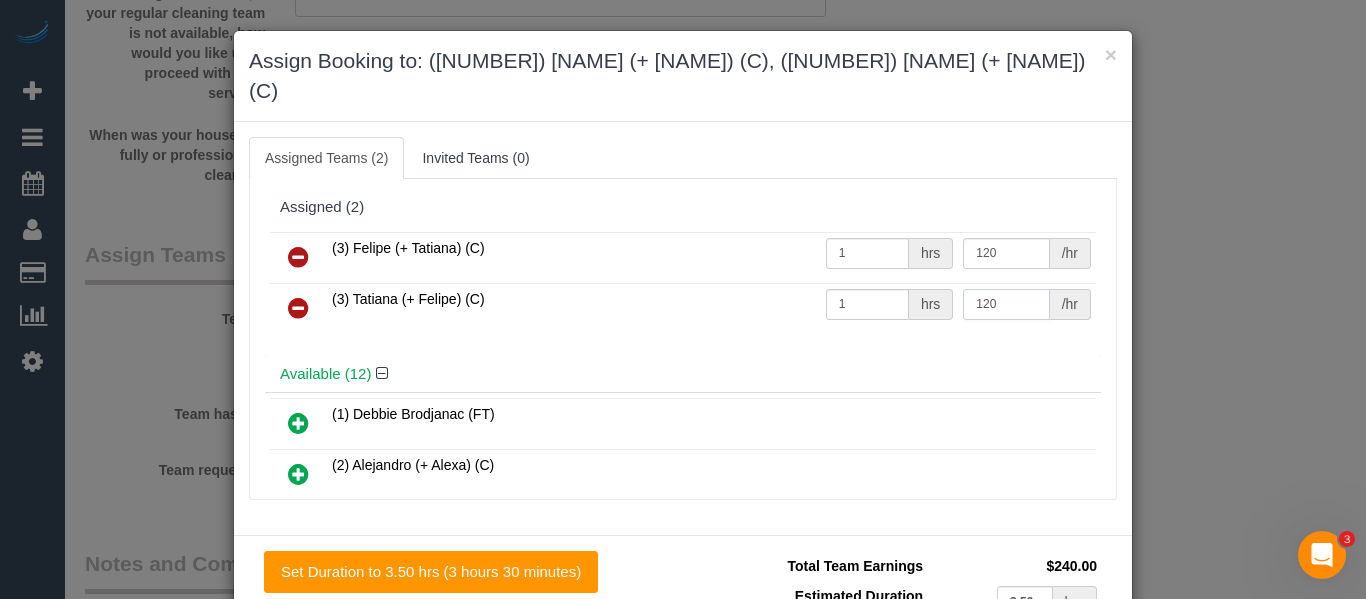 drag, startPoint x: 977, startPoint y: 270, endPoint x: 885, endPoint y: 287, distance: 93.55747 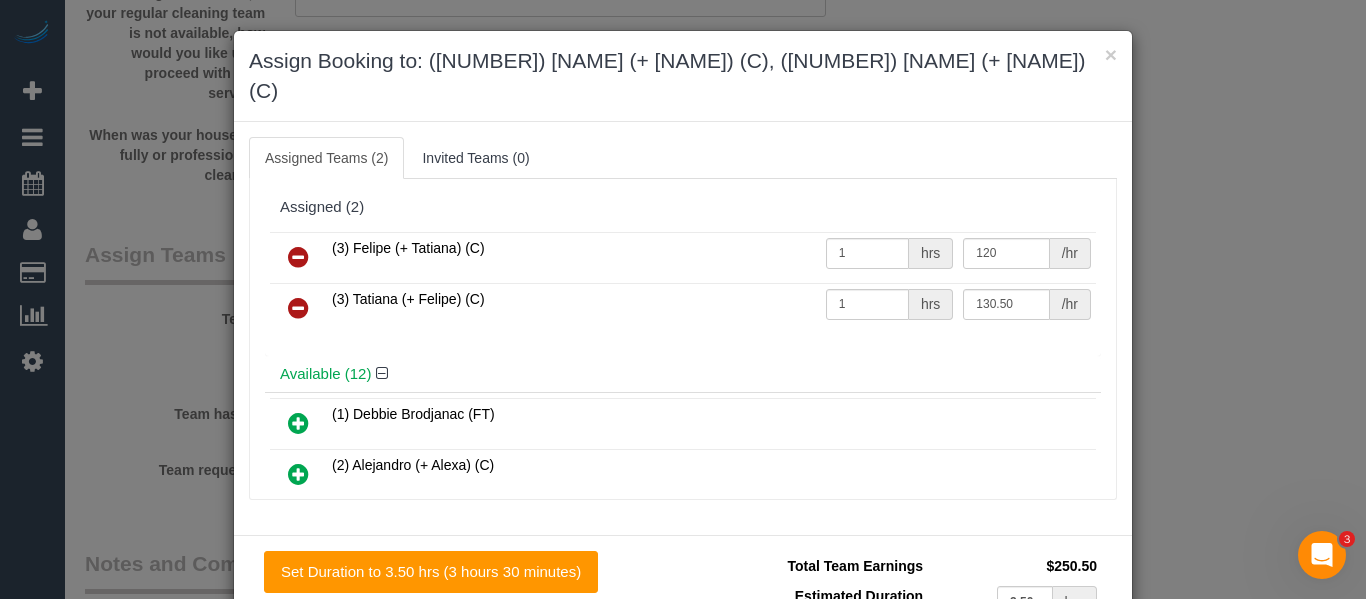 type on "130.5" 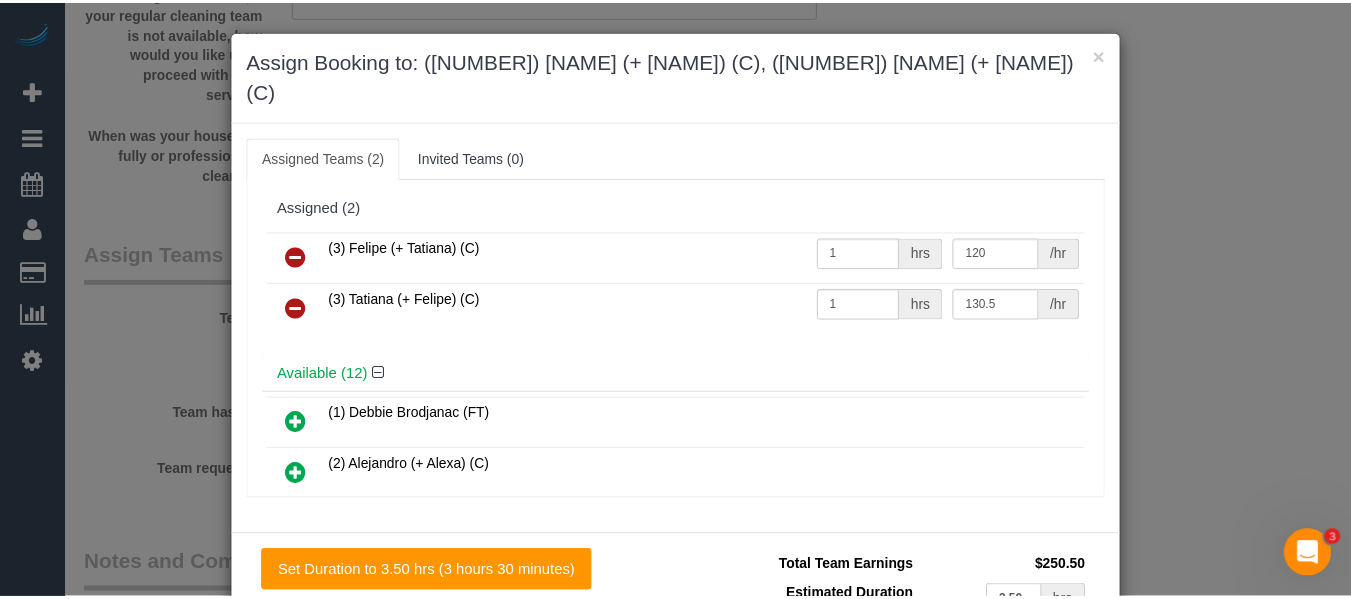 scroll, scrollTop: 146, scrollLeft: 0, axis: vertical 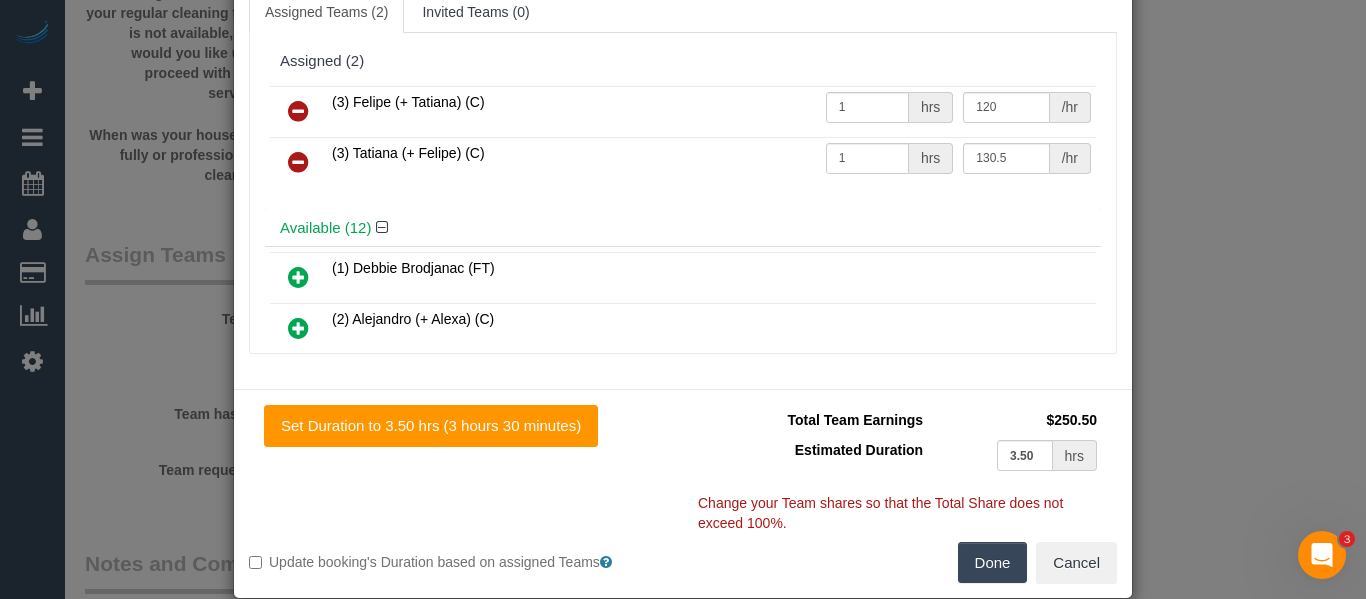 click on "Done" at bounding box center (993, 563) 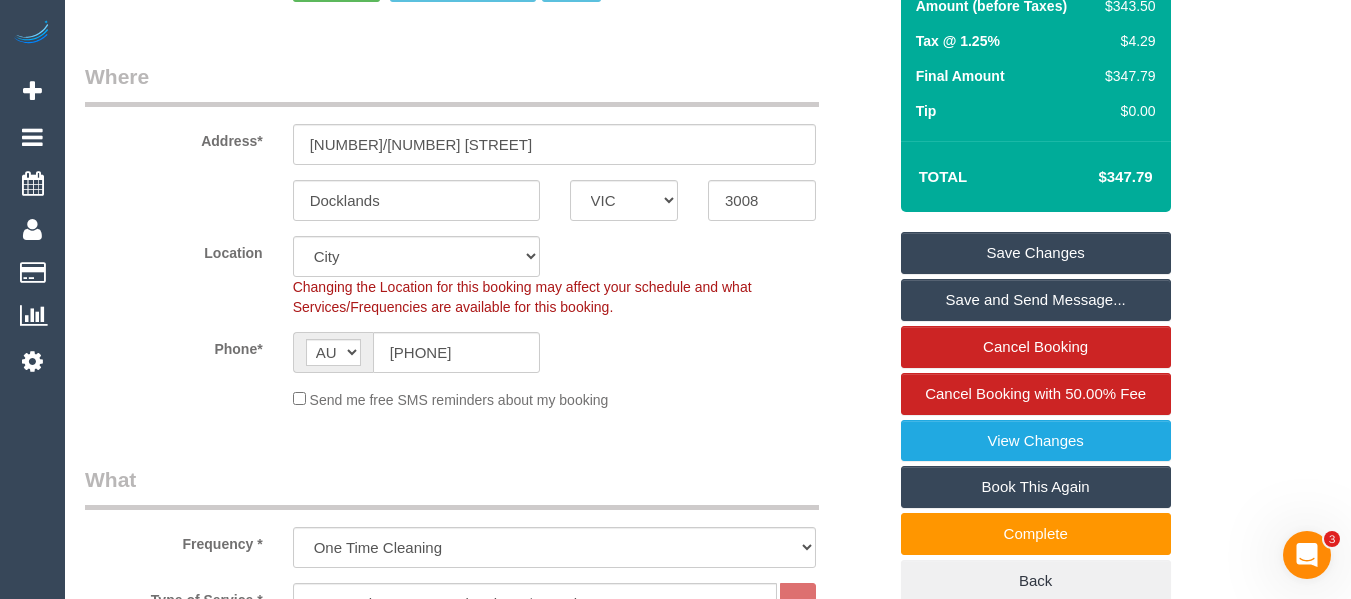 scroll, scrollTop: 298, scrollLeft: 0, axis: vertical 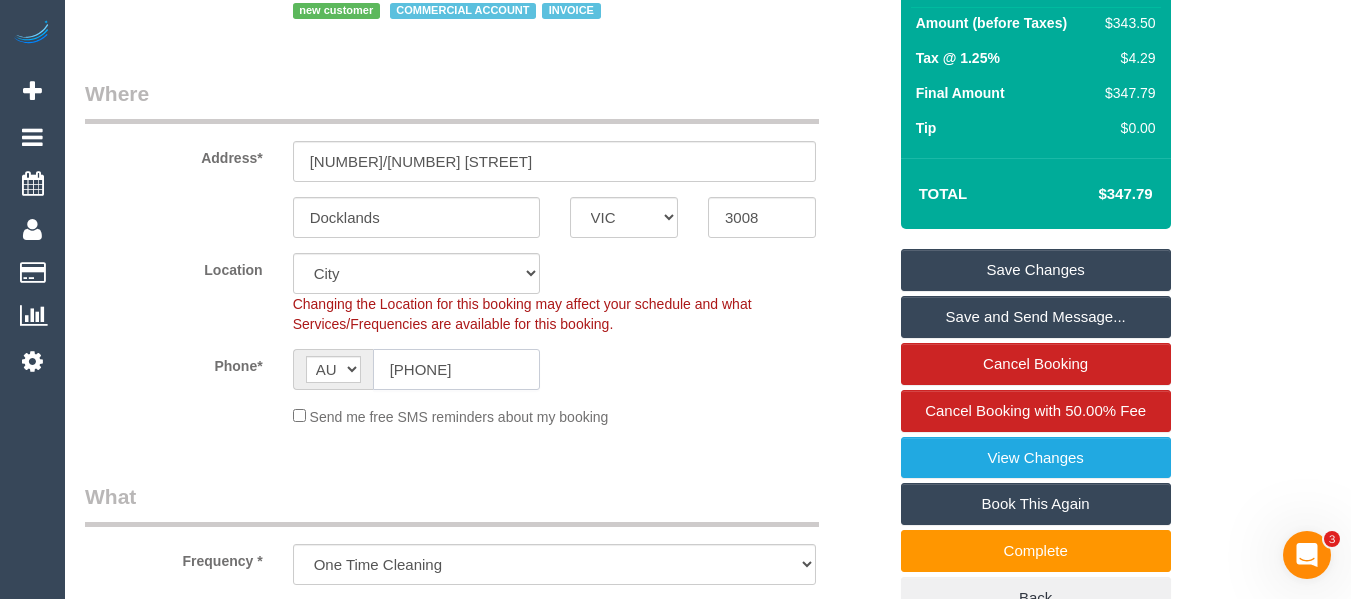 click on "[PHONE]" 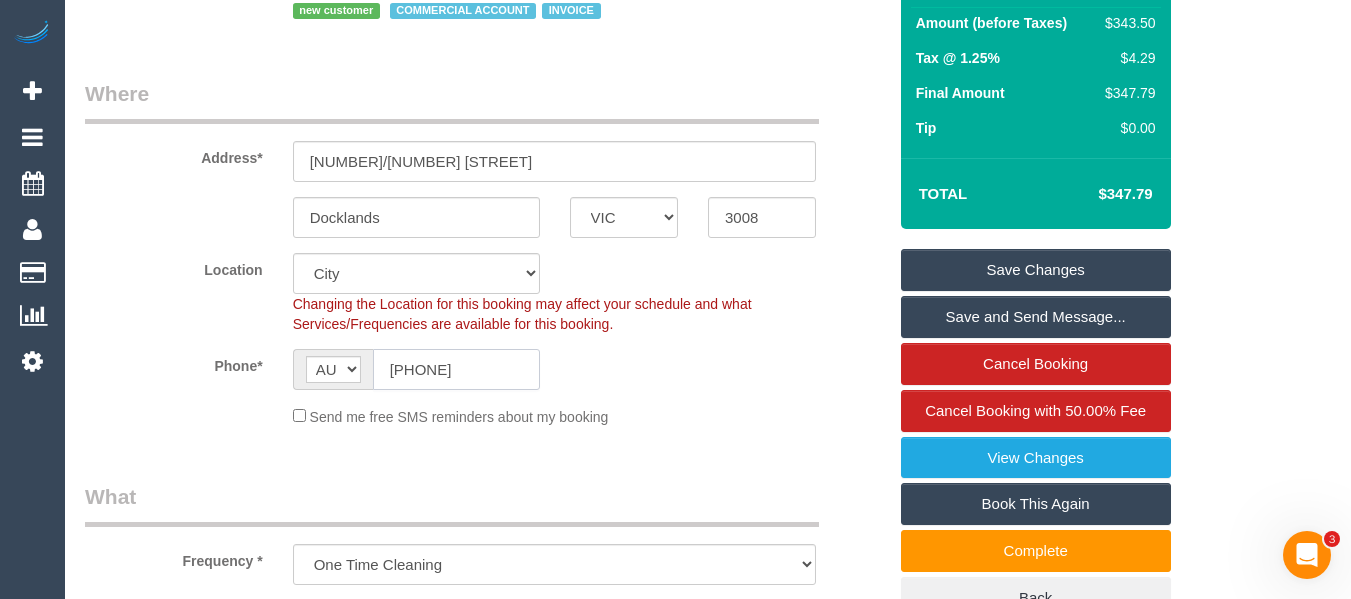 click on "[PHONE]" 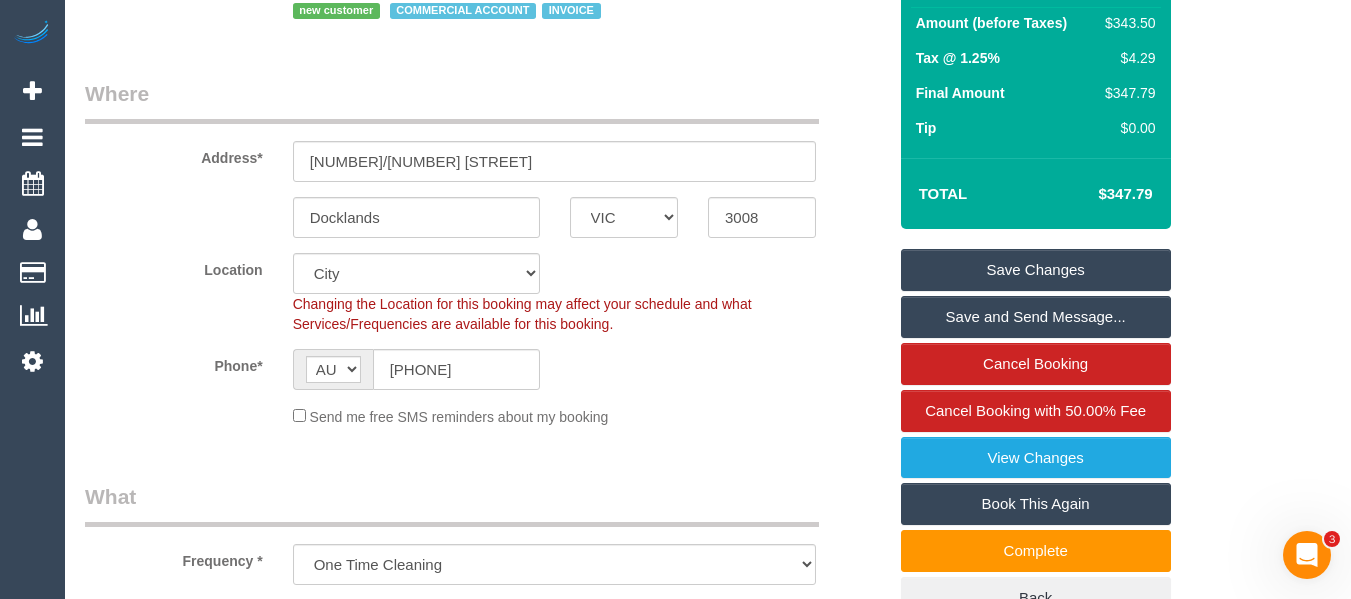 click on "Save Changes" at bounding box center (1036, 270) 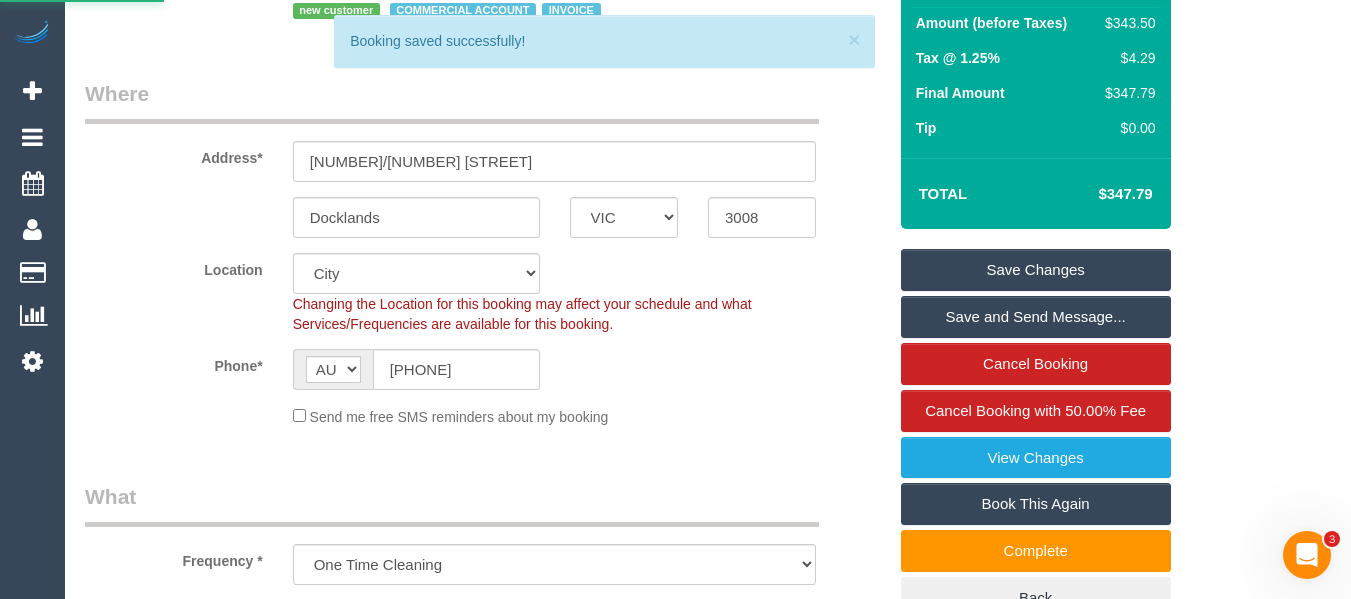 scroll, scrollTop: 0, scrollLeft: 0, axis: both 